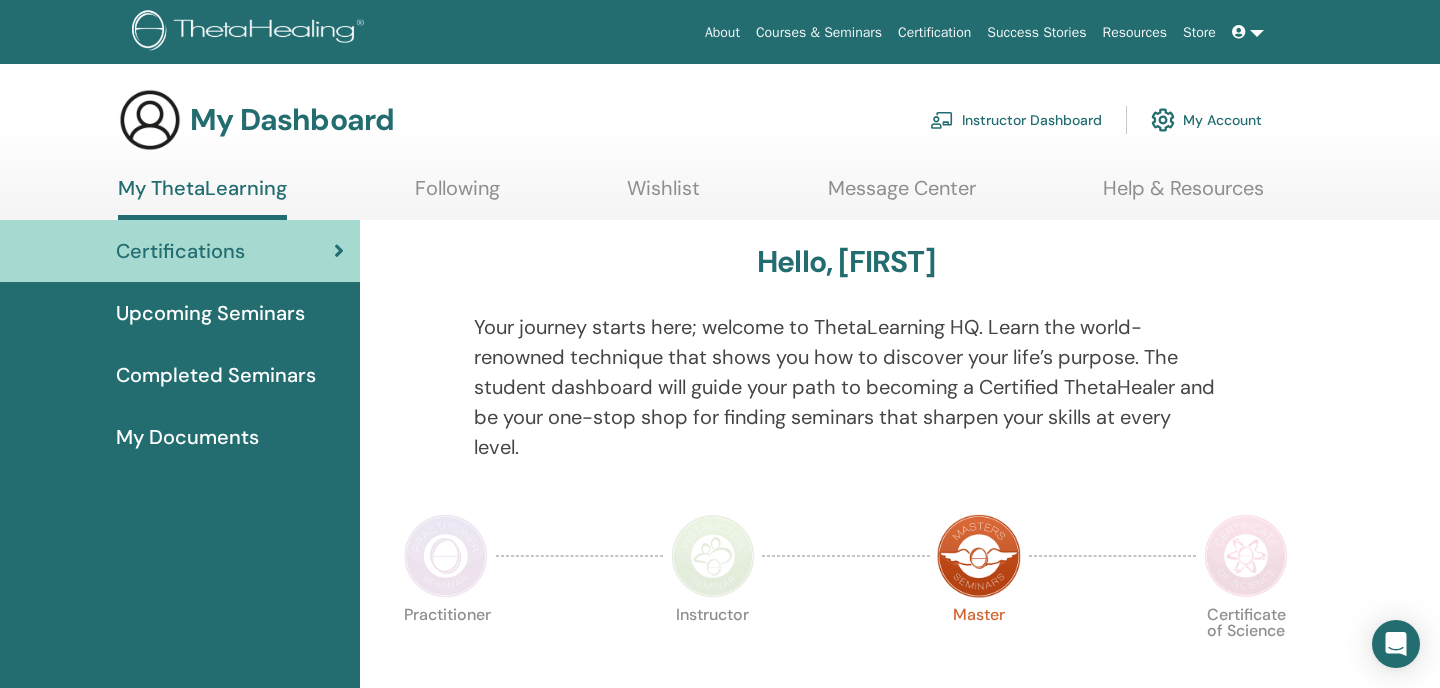 scroll, scrollTop: 0, scrollLeft: 0, axis: both 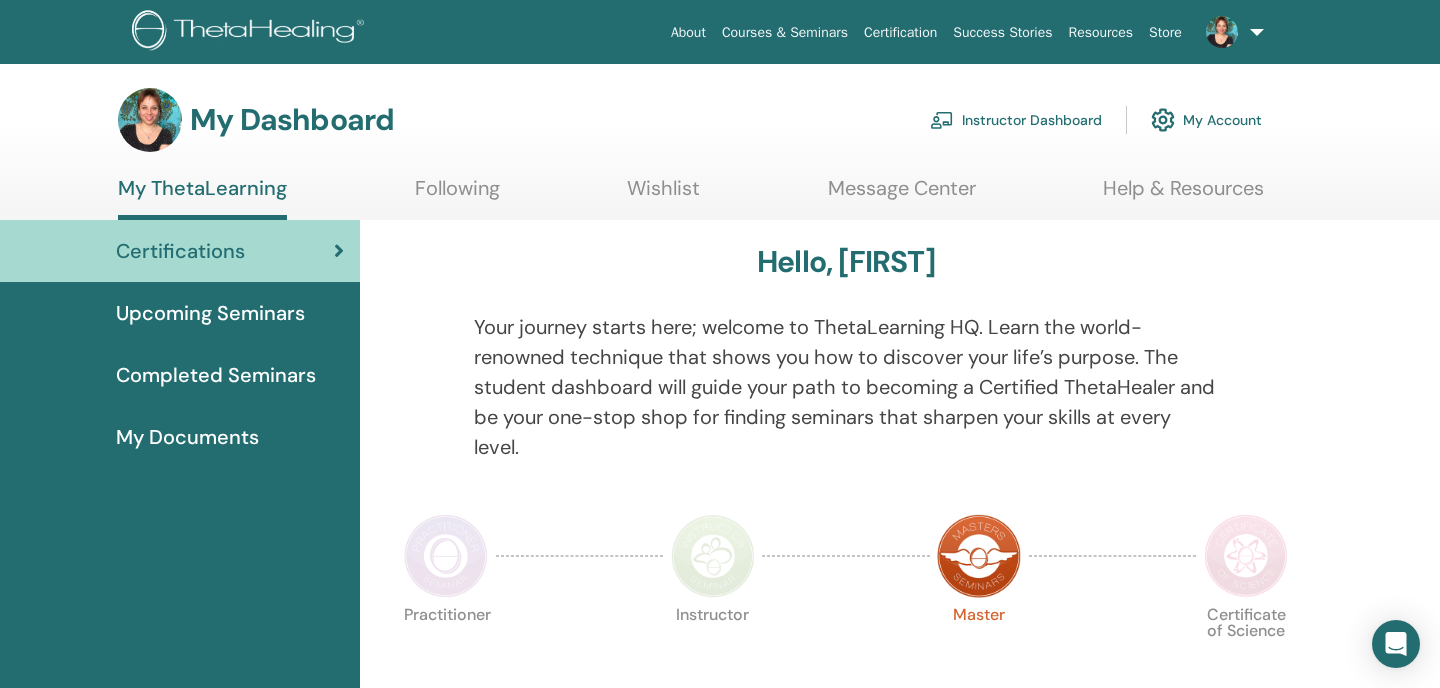 click on "Instructor Dashboard" at bounding box center (1016, 120) 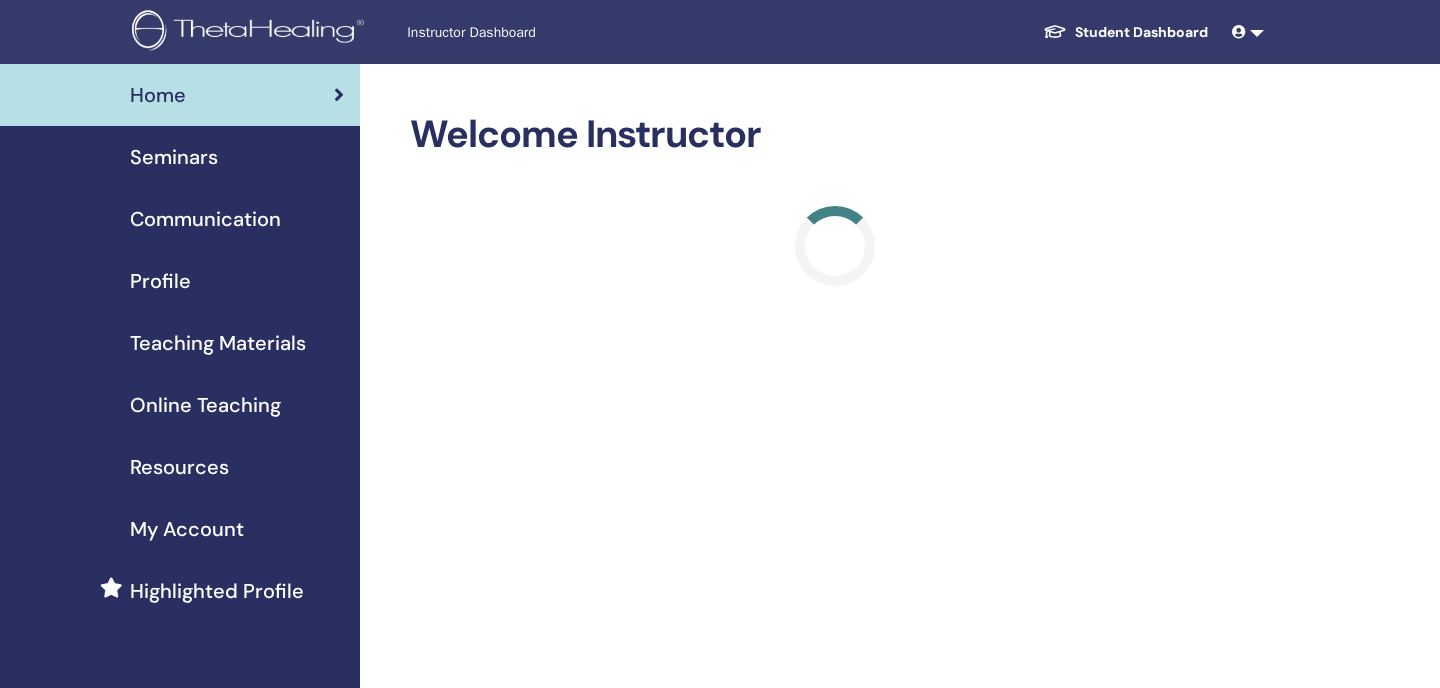 scroll, scrollTop: 0, scrollLeft: 0, axis: both 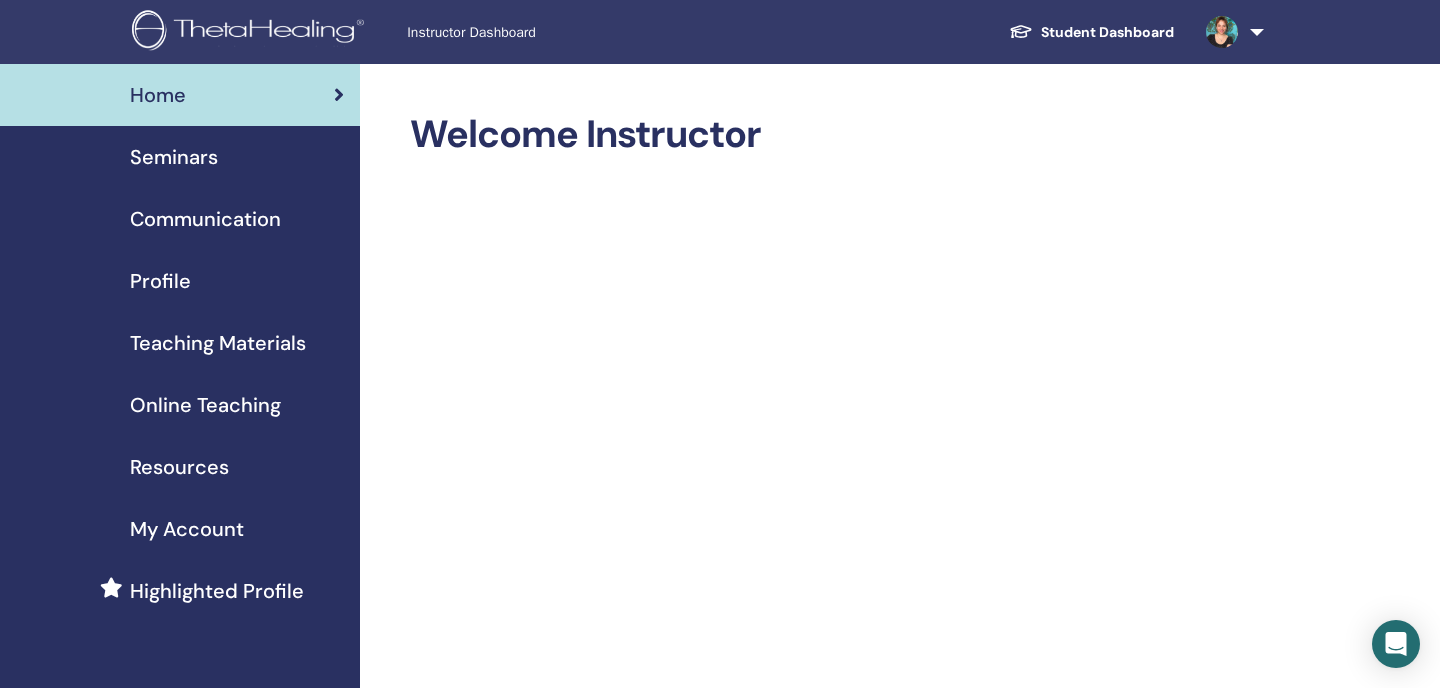 click on "Seminars" at bounding box center [174, 157] 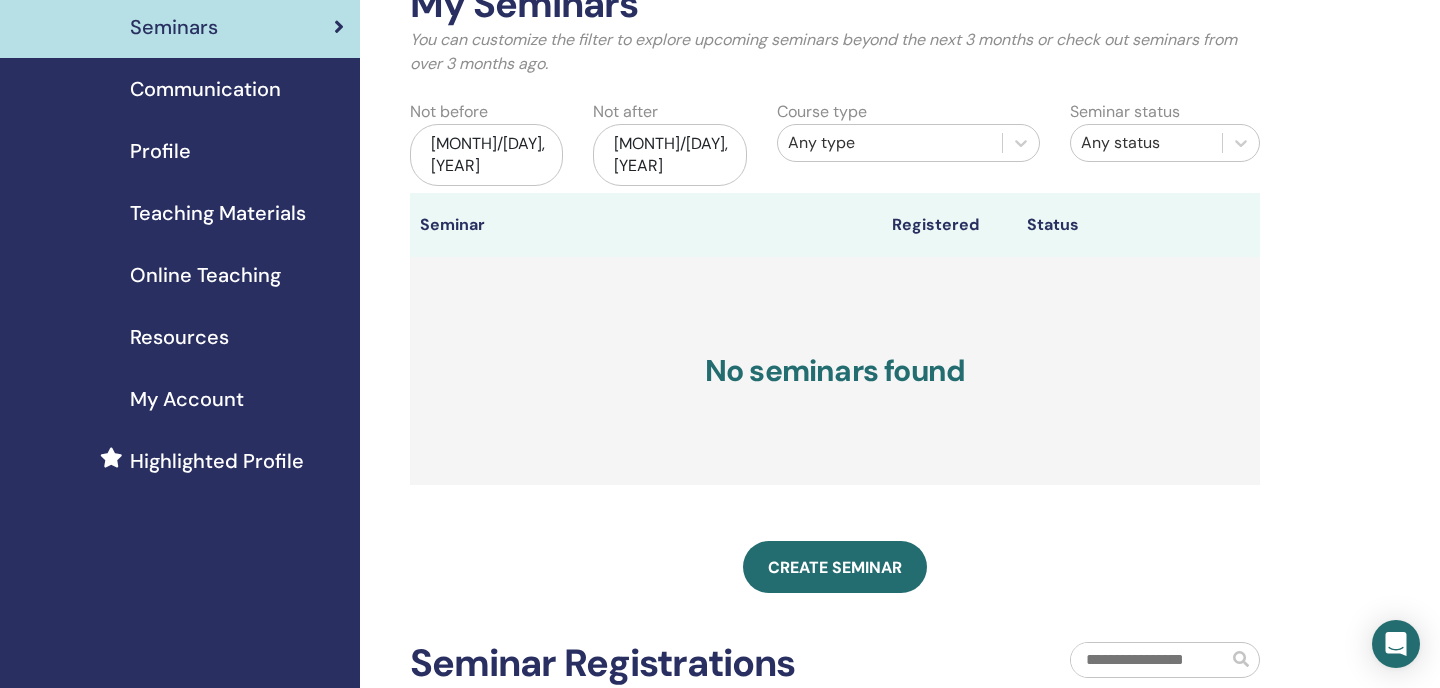 scroll, scrollTop: 135, scrollLeft: 0, axis: vertical 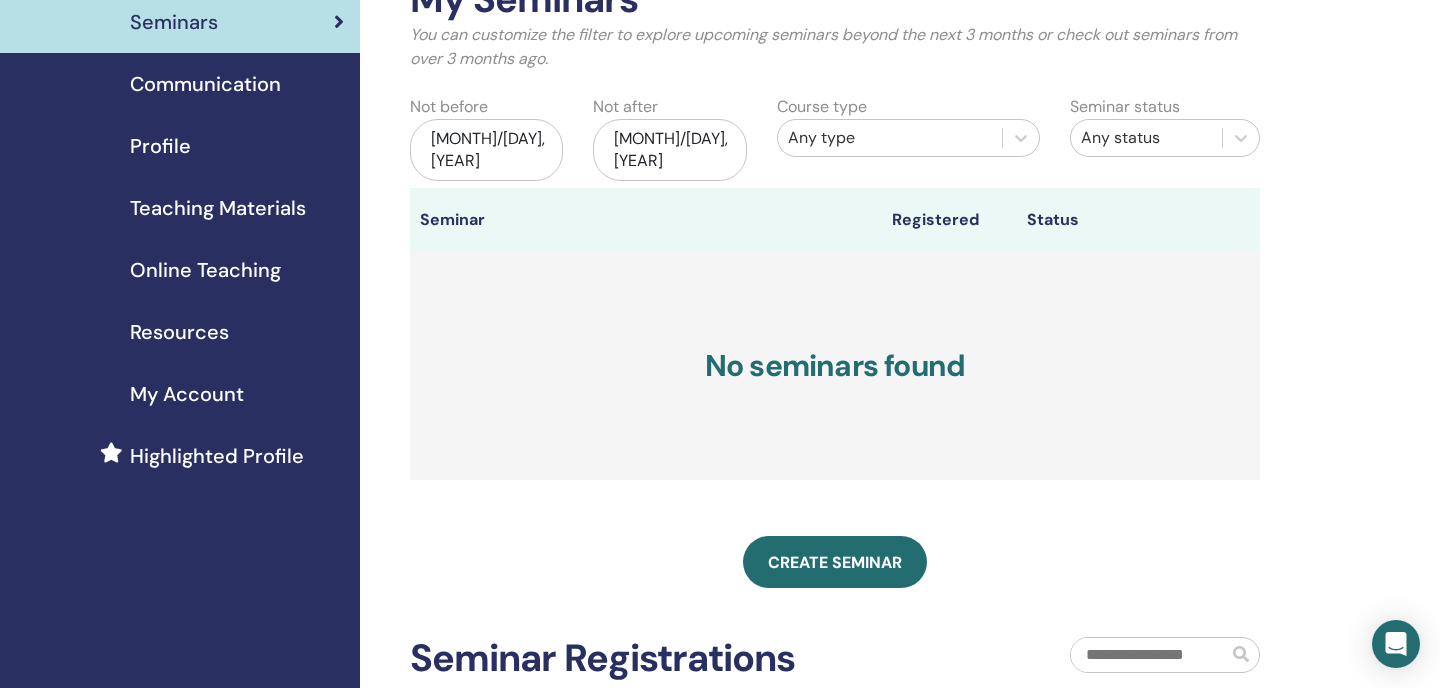 click on "Create seminar" at bounding box center [835, 562] 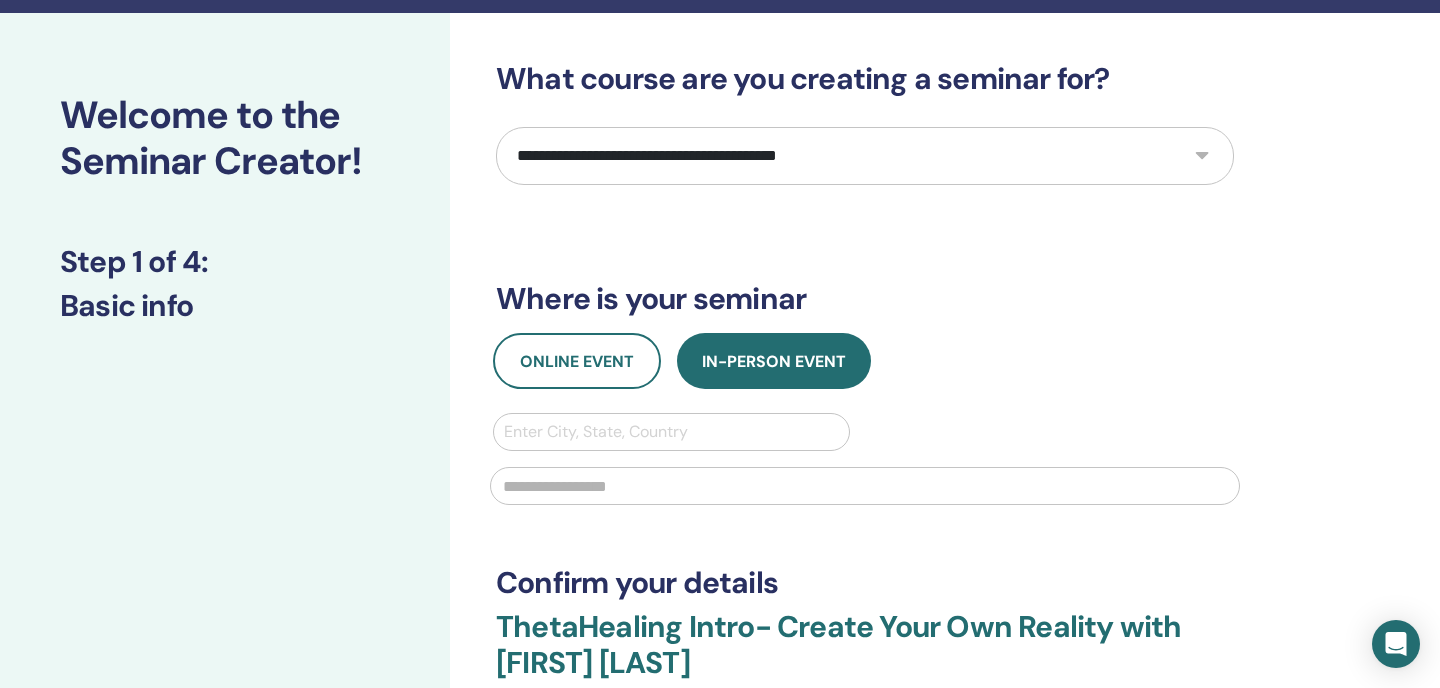 scroll, scrollTop: 53, scrollLeft: 0, axis: vertical 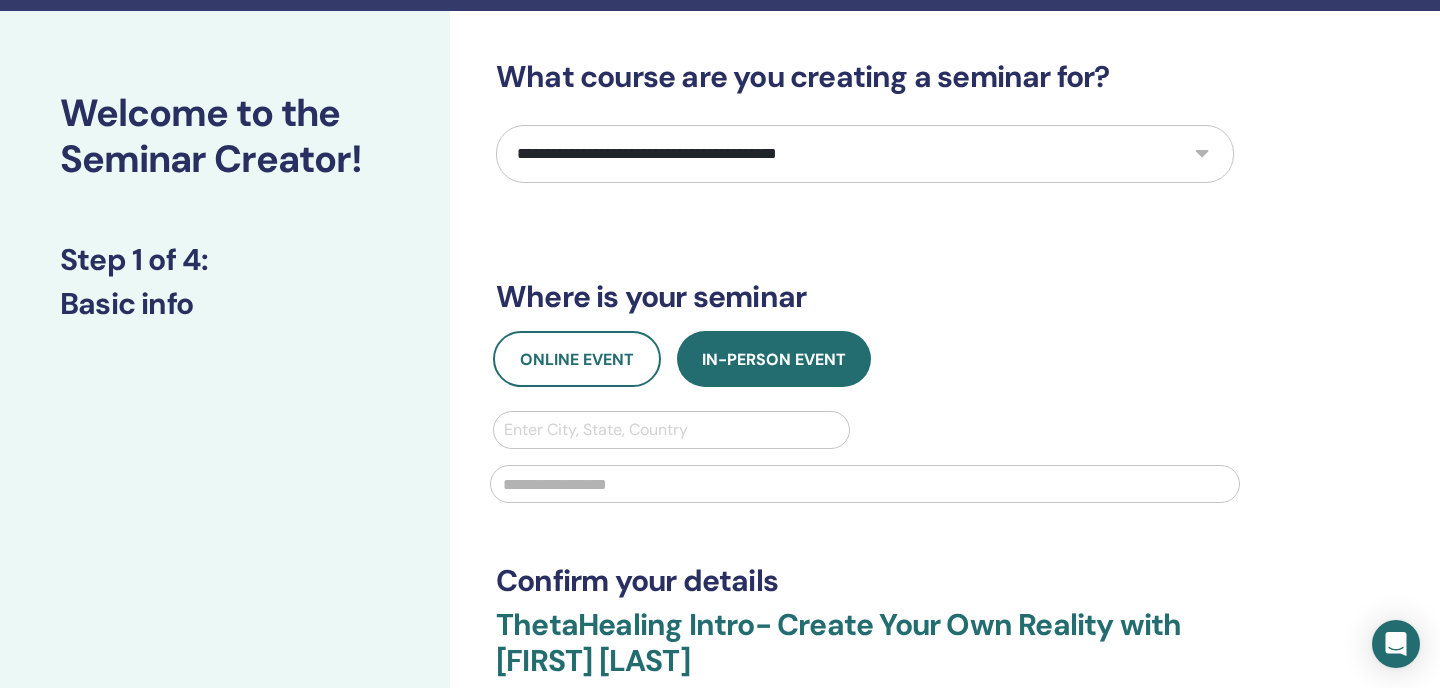 click on "**********" at bounding box center [865, 154] 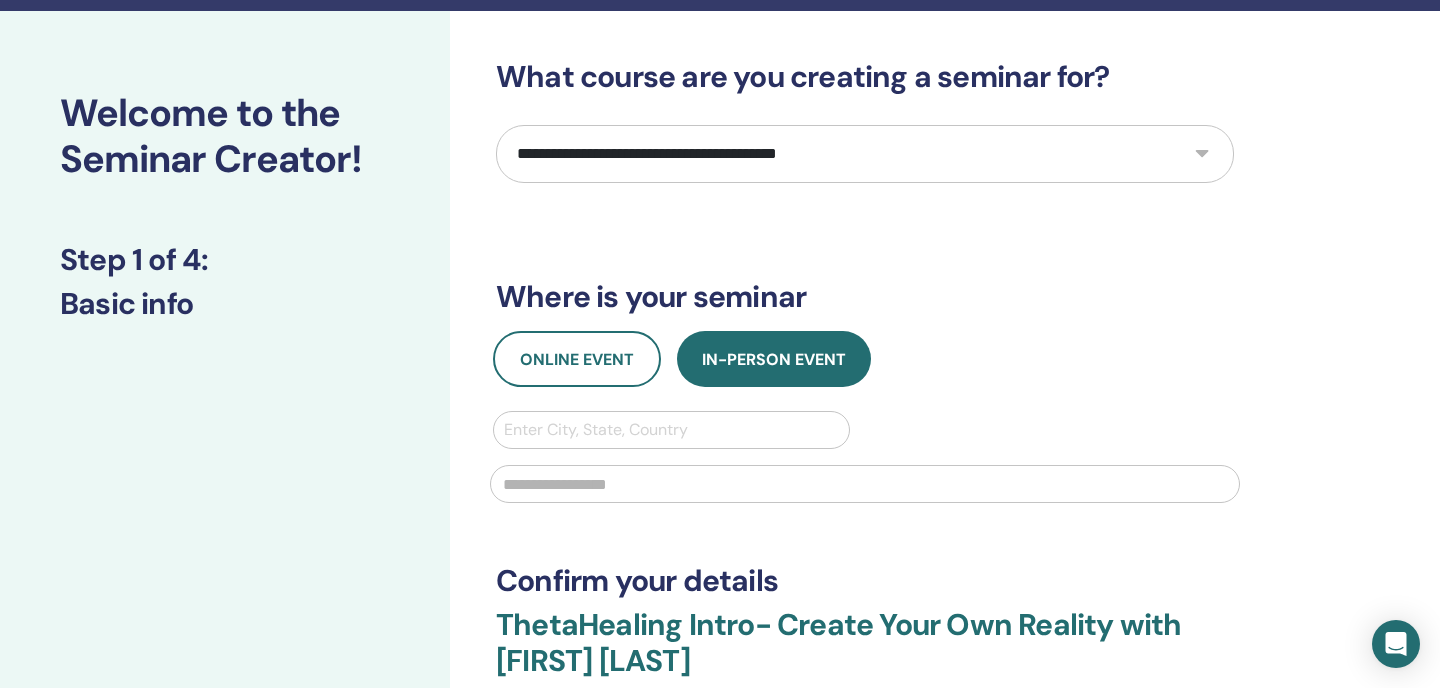select on "*" 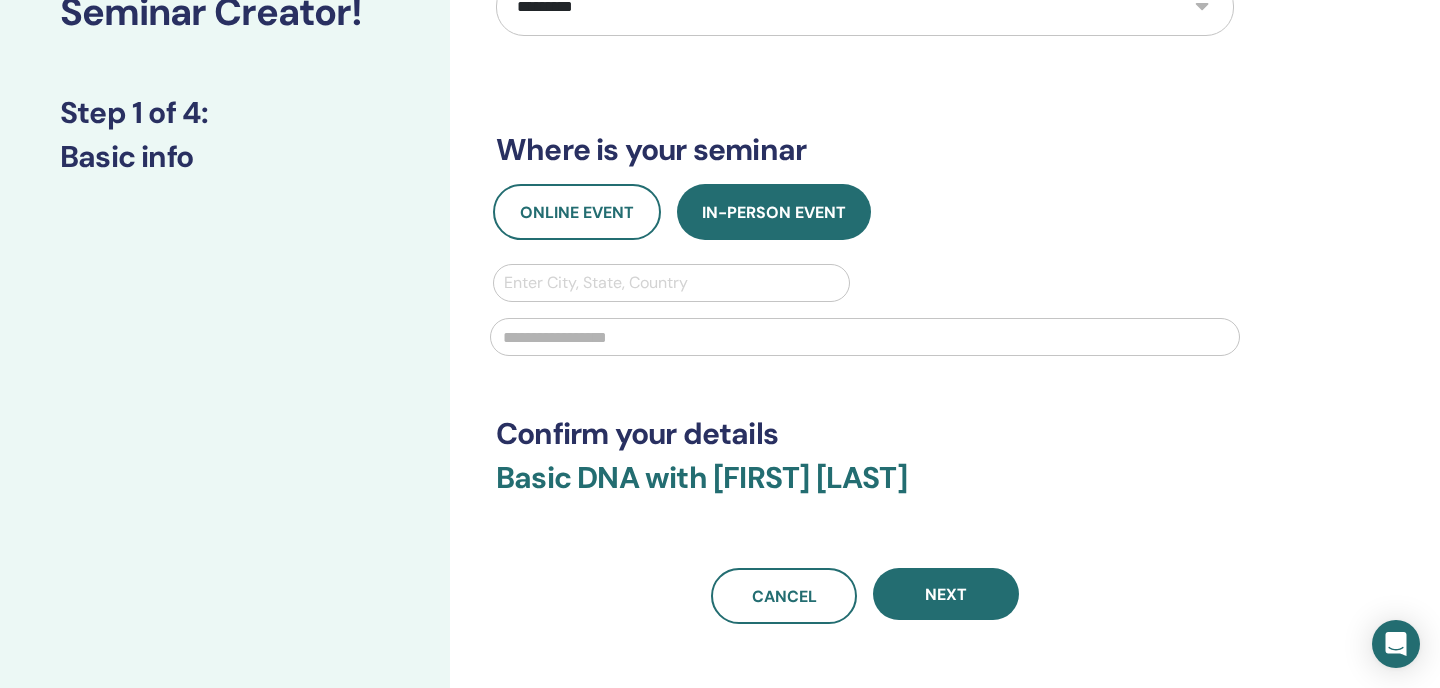 scroll, scrollTop: 221, scrollLeft: 0, axis: vertical 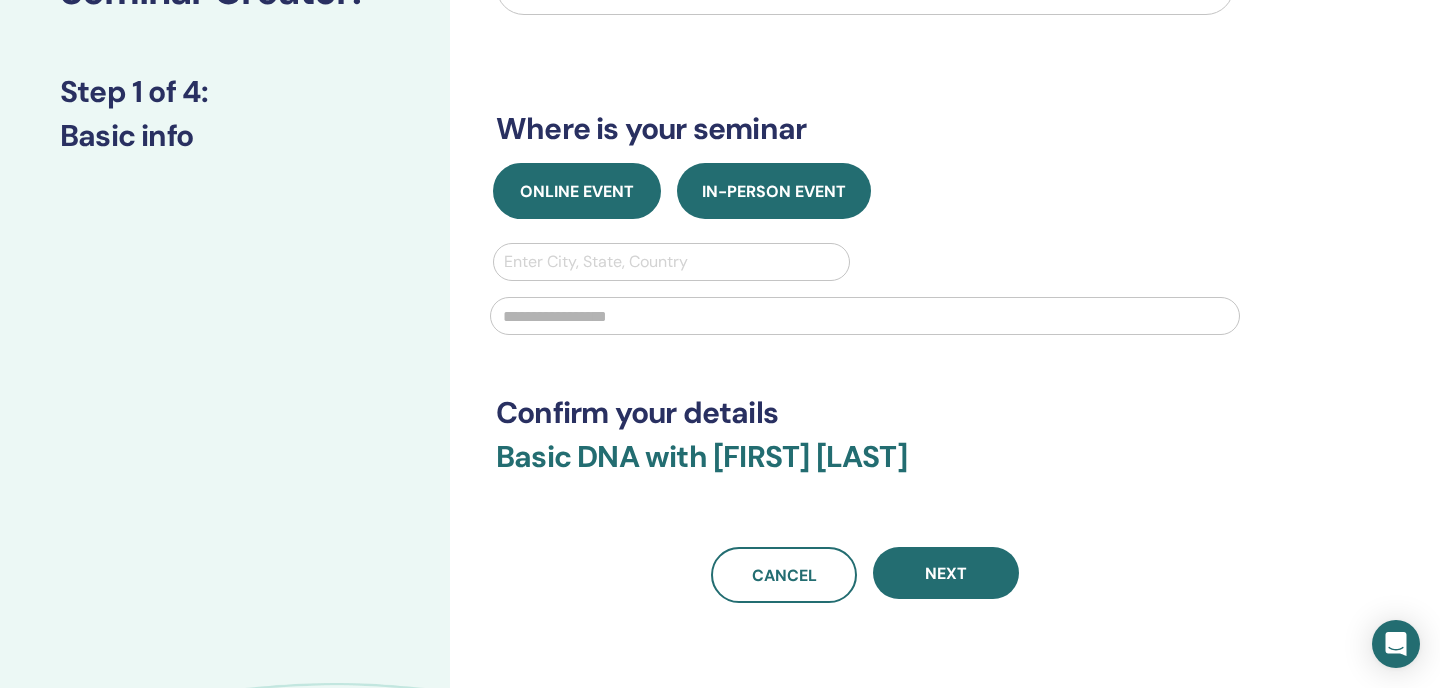 click on "Online Event" at bounding box center (577, 191) 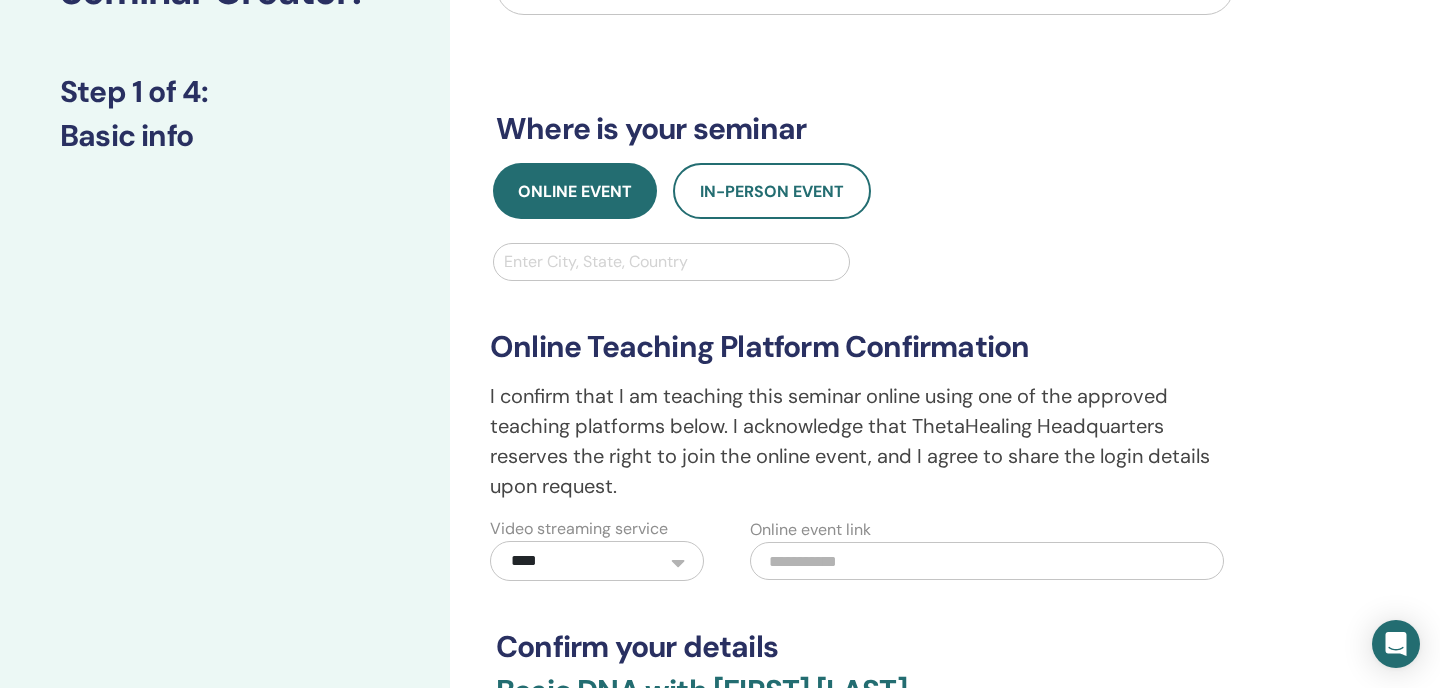click at bounding box center [671, 262] 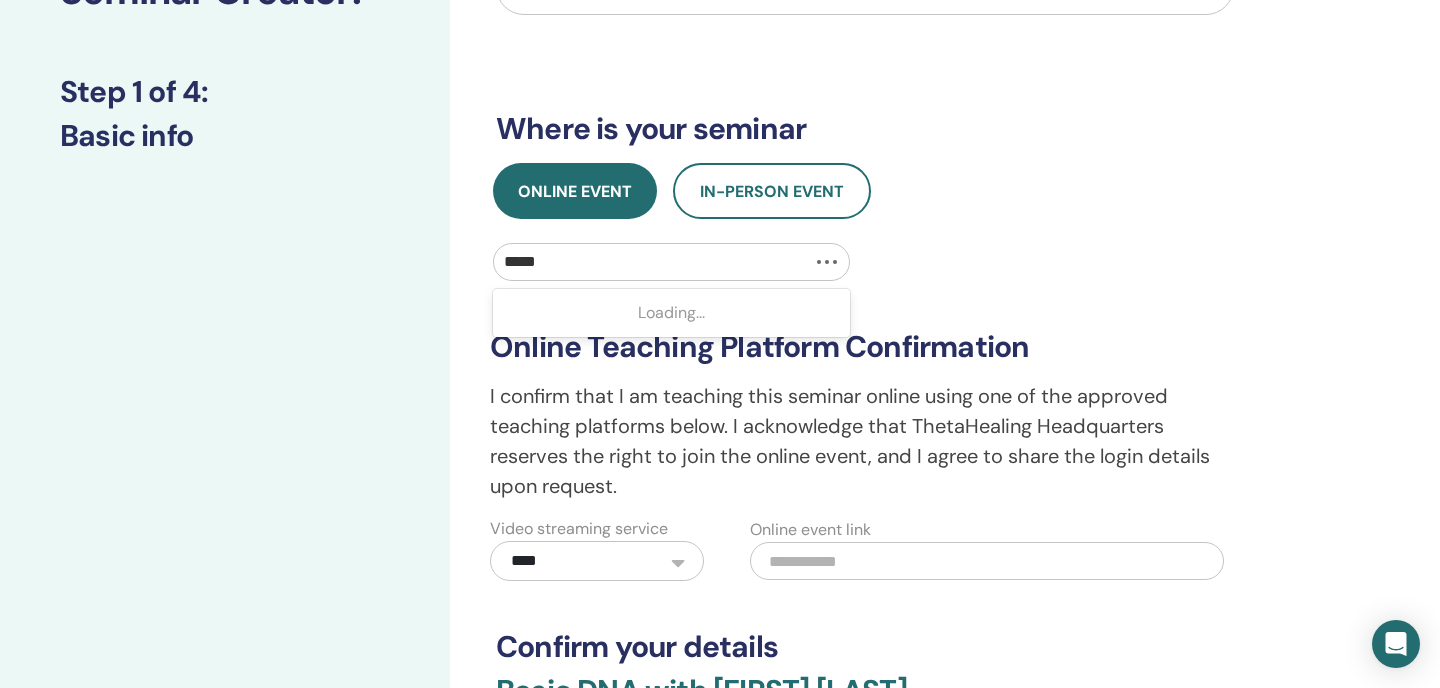 type on "******" 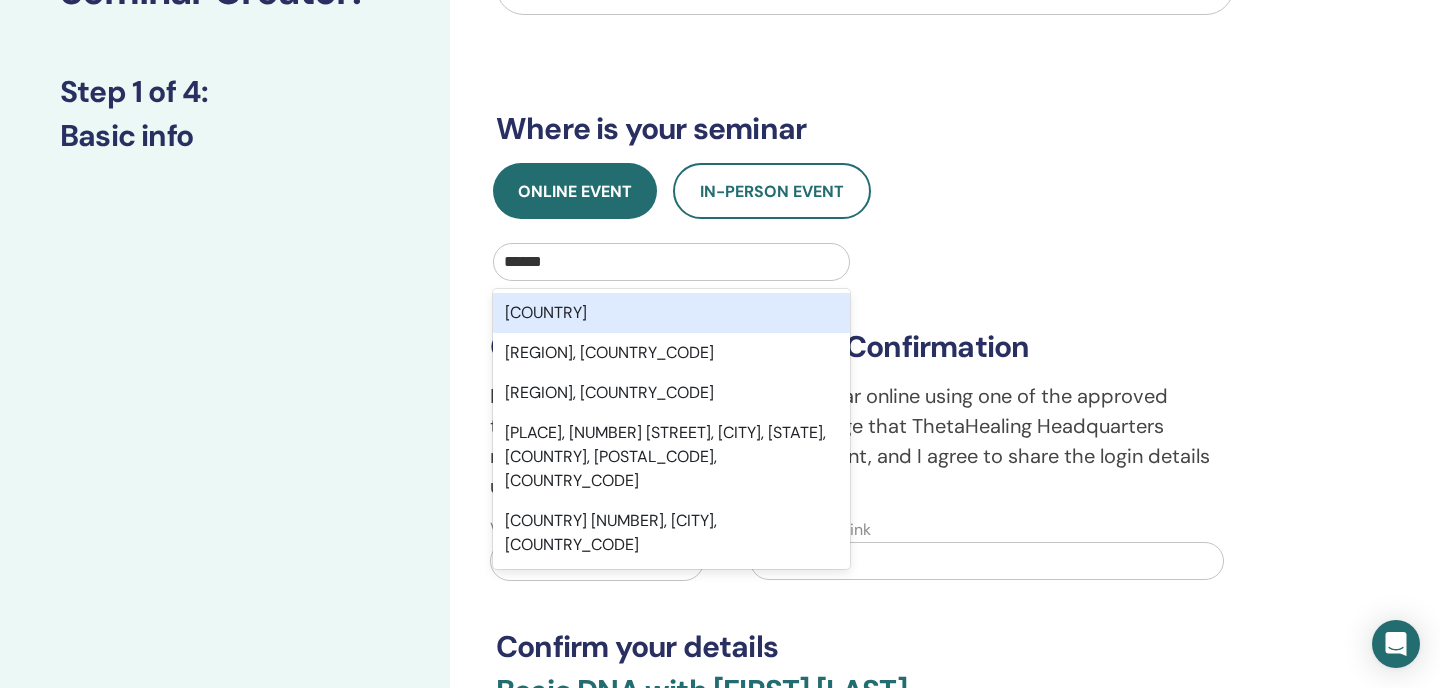 click on "[COUNTRY]" at bounding box center [671, 313] 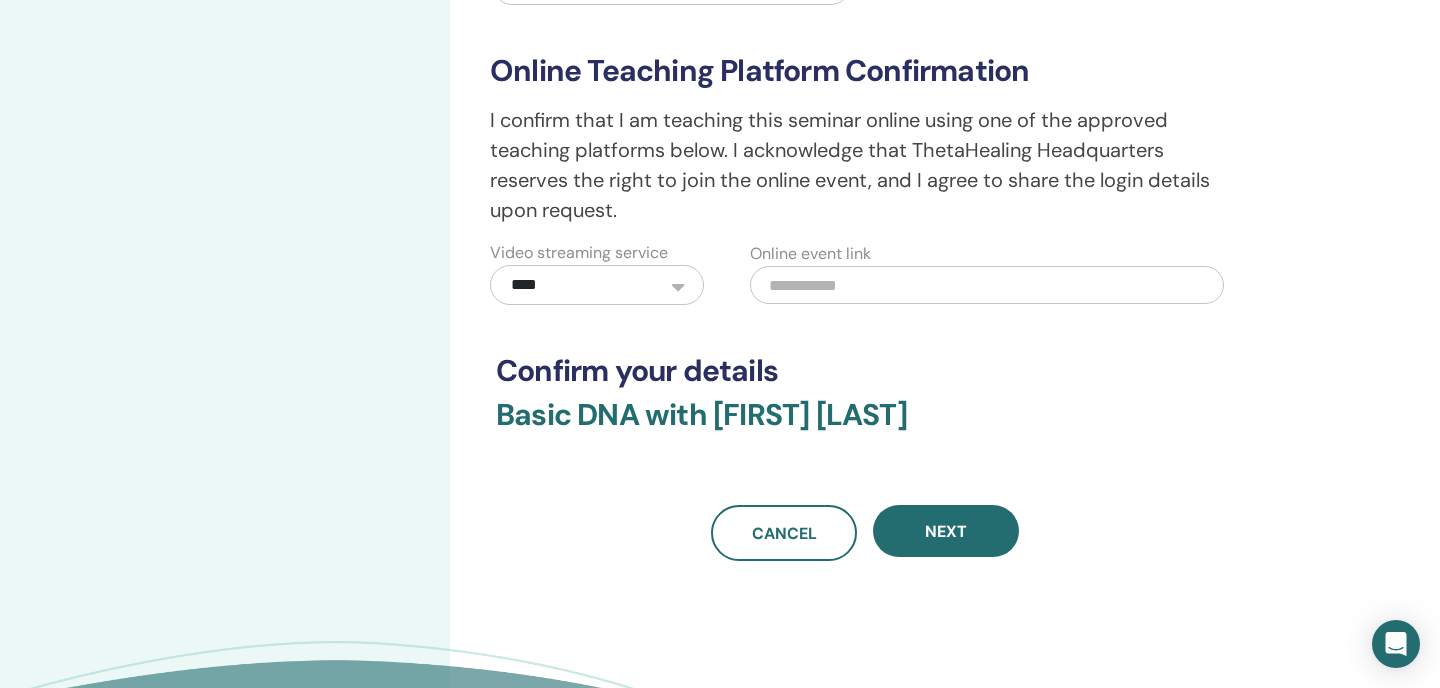scroll, scrollTop: 511, scrollLeft: 0, axis: vertical 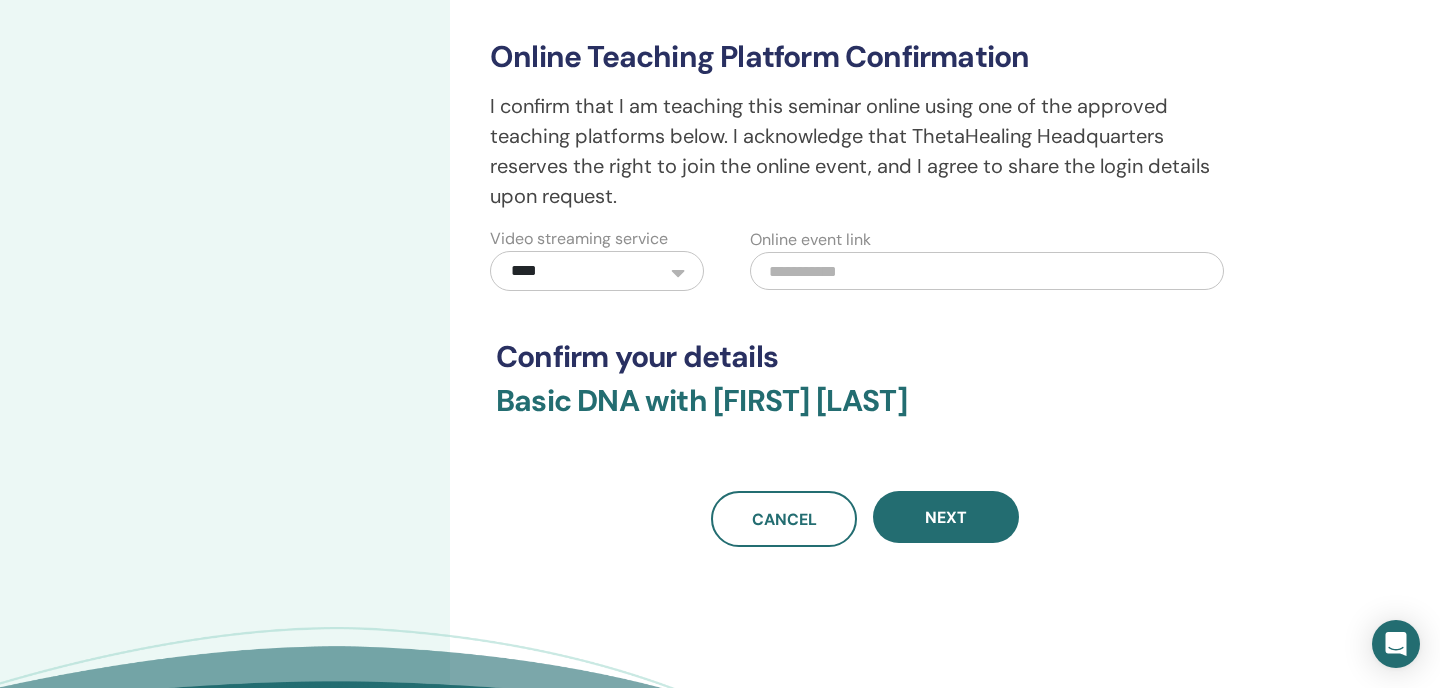 click at bounding box center [987, 271] 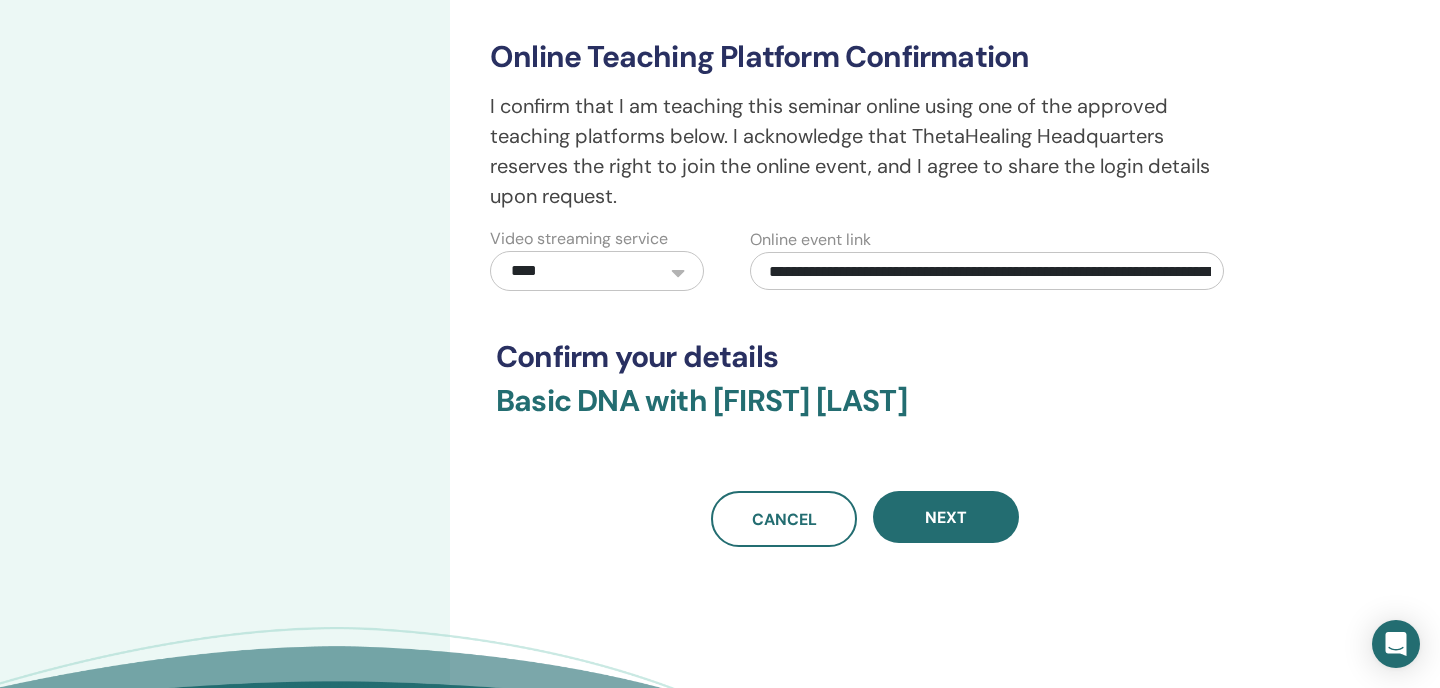 scroll, scrollTop: 0, scrollLeft: 197, axis: horizontal 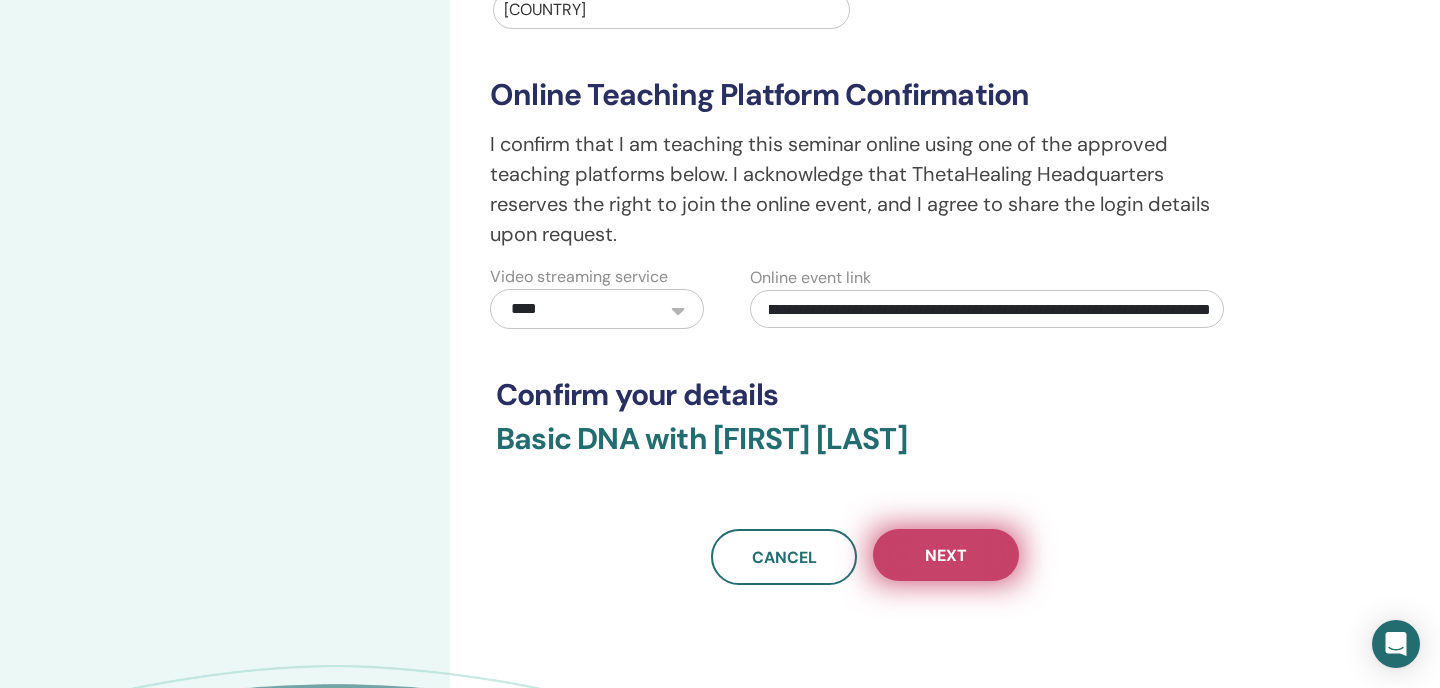 type on "**********" 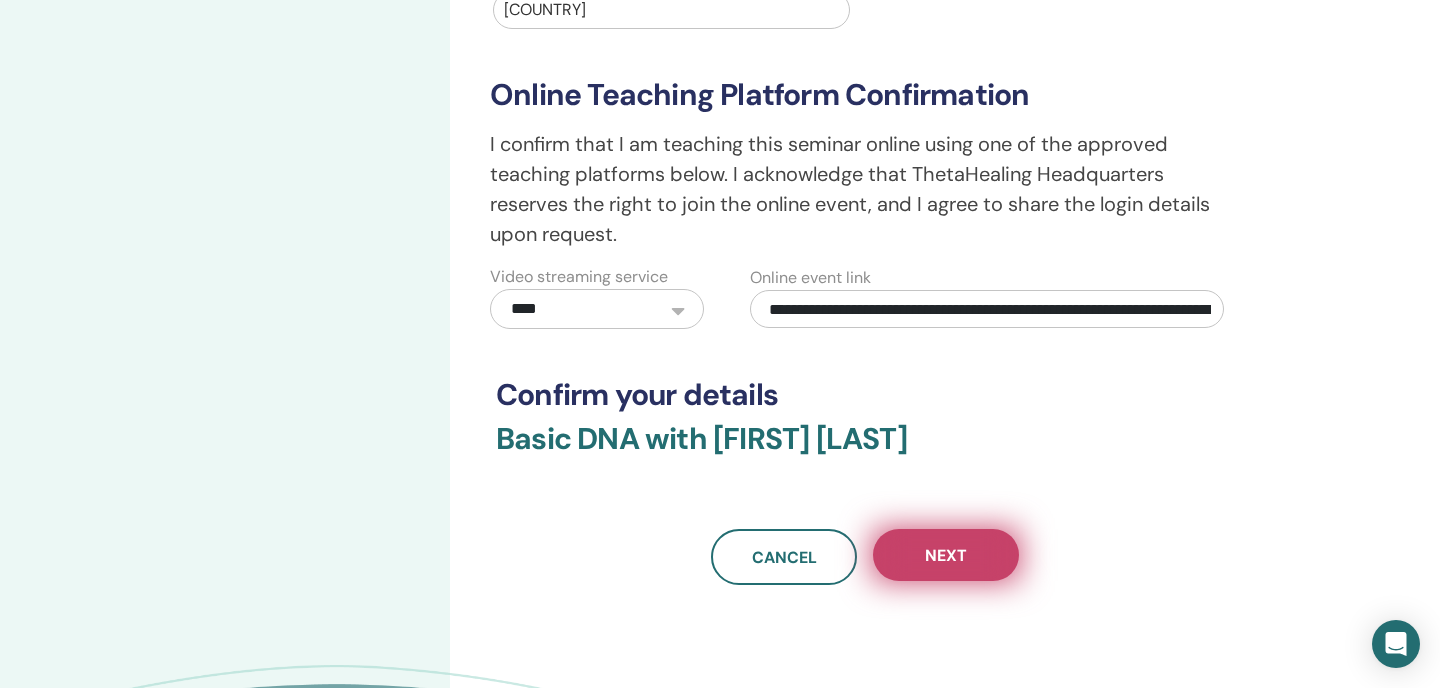 click on "Next" at bounding box center [946, 555] 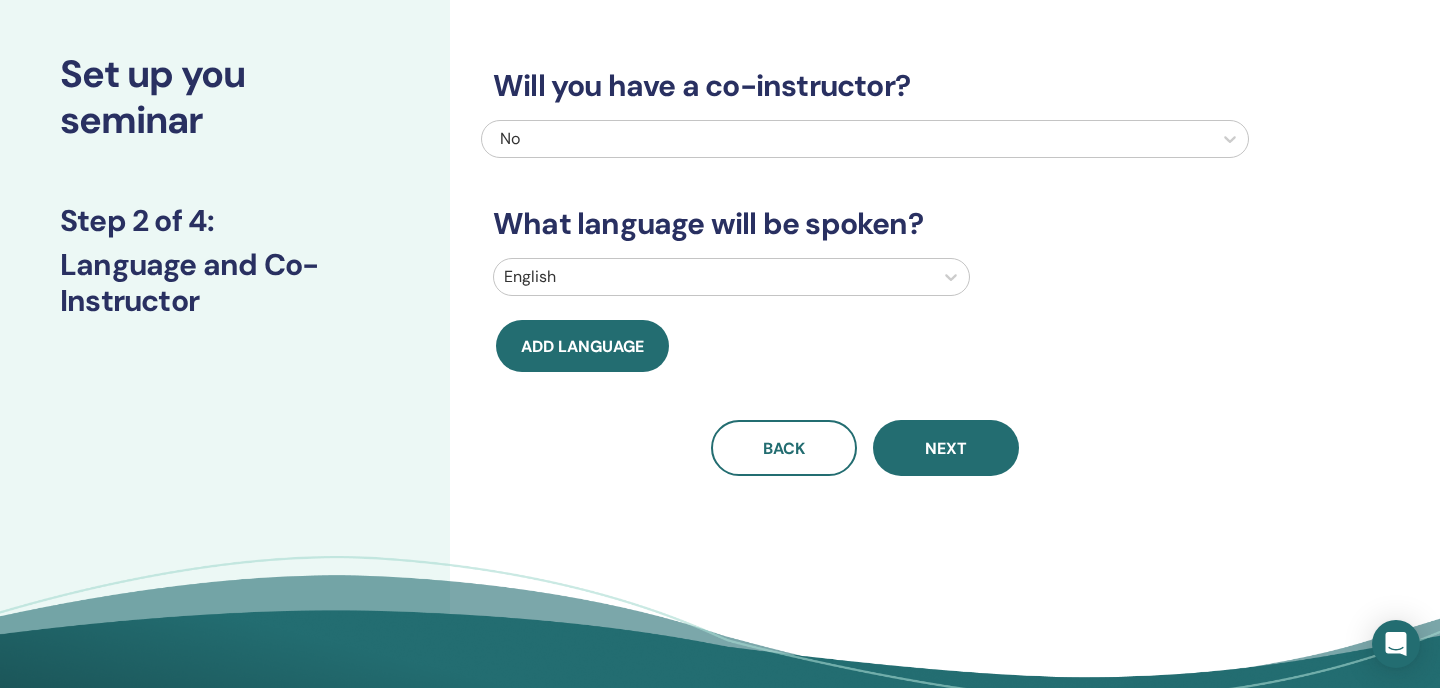 scroll, scrollTop: 0, scrollLeft: 0, axis: both 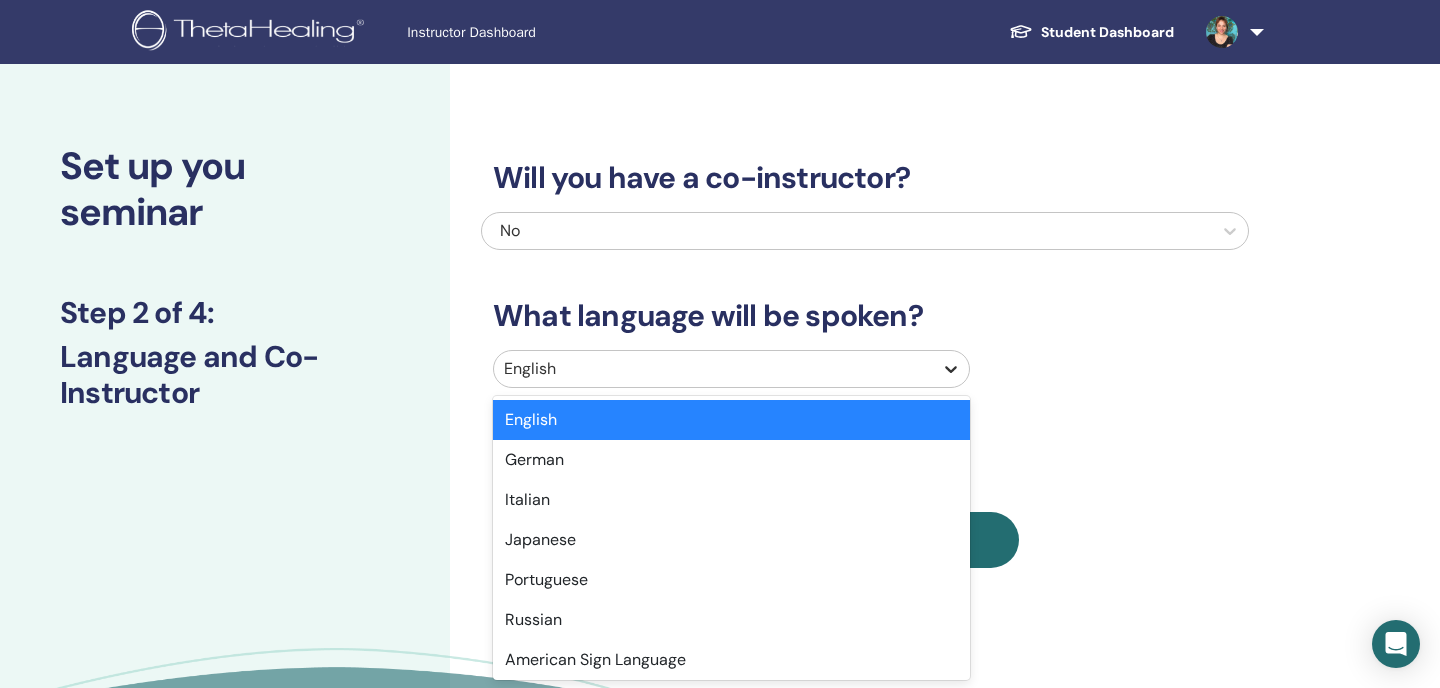 click 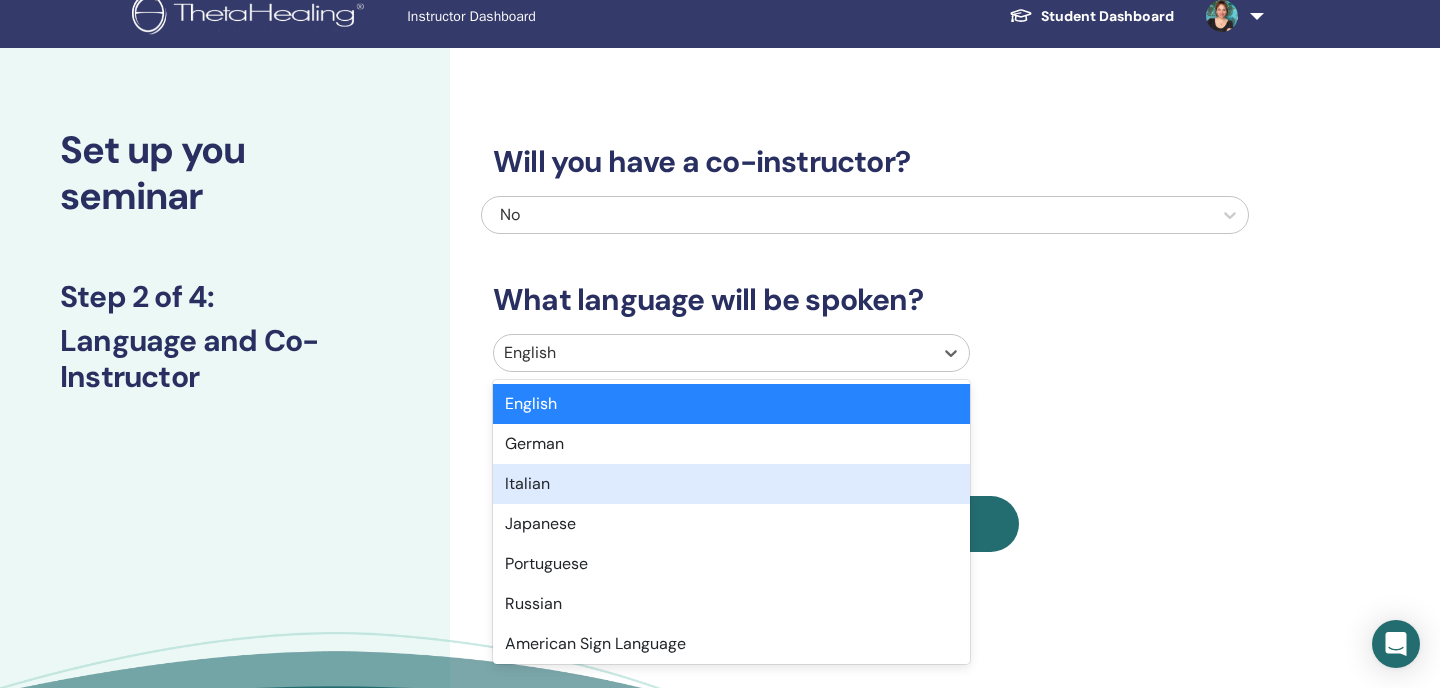 click on "Italian" at bounding box center (731, 484) 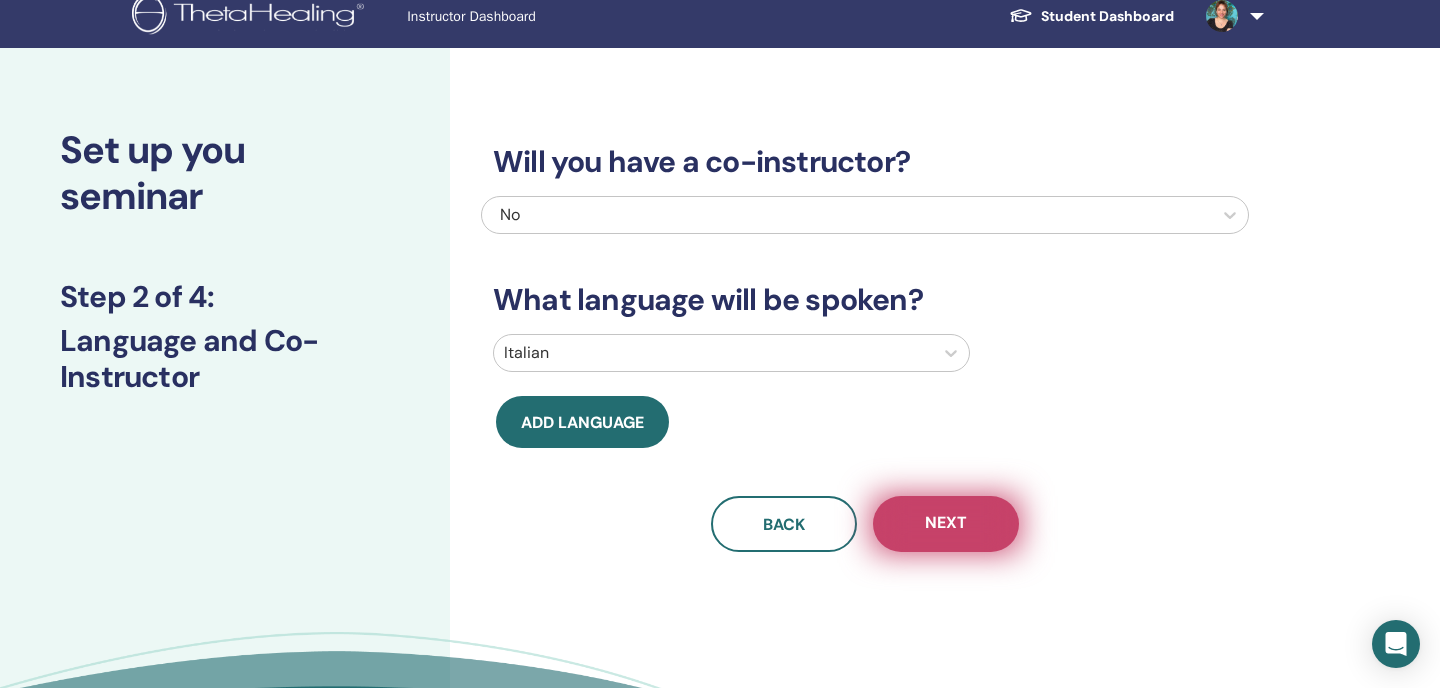 click on "Next" at bounding box center (946, 524) 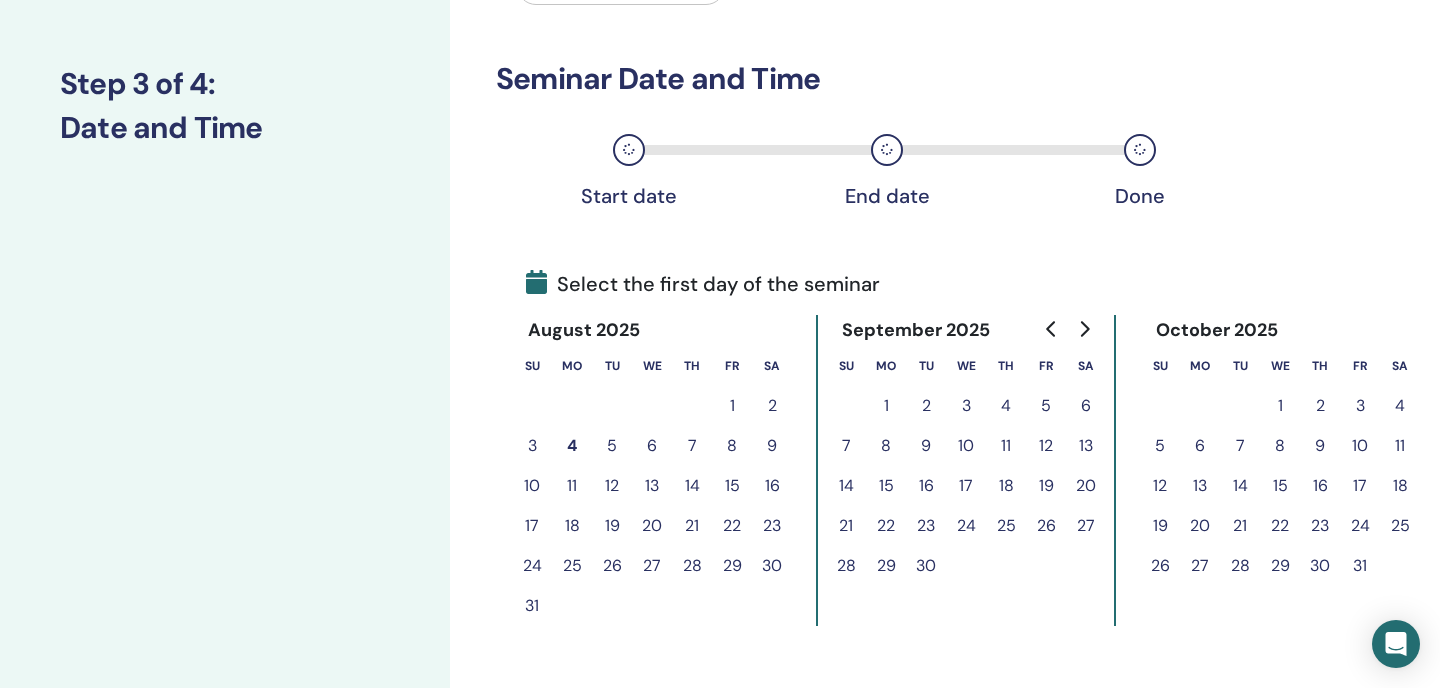 scroll, scrollTop: 235, scrollLeft: 0, axis: vertical 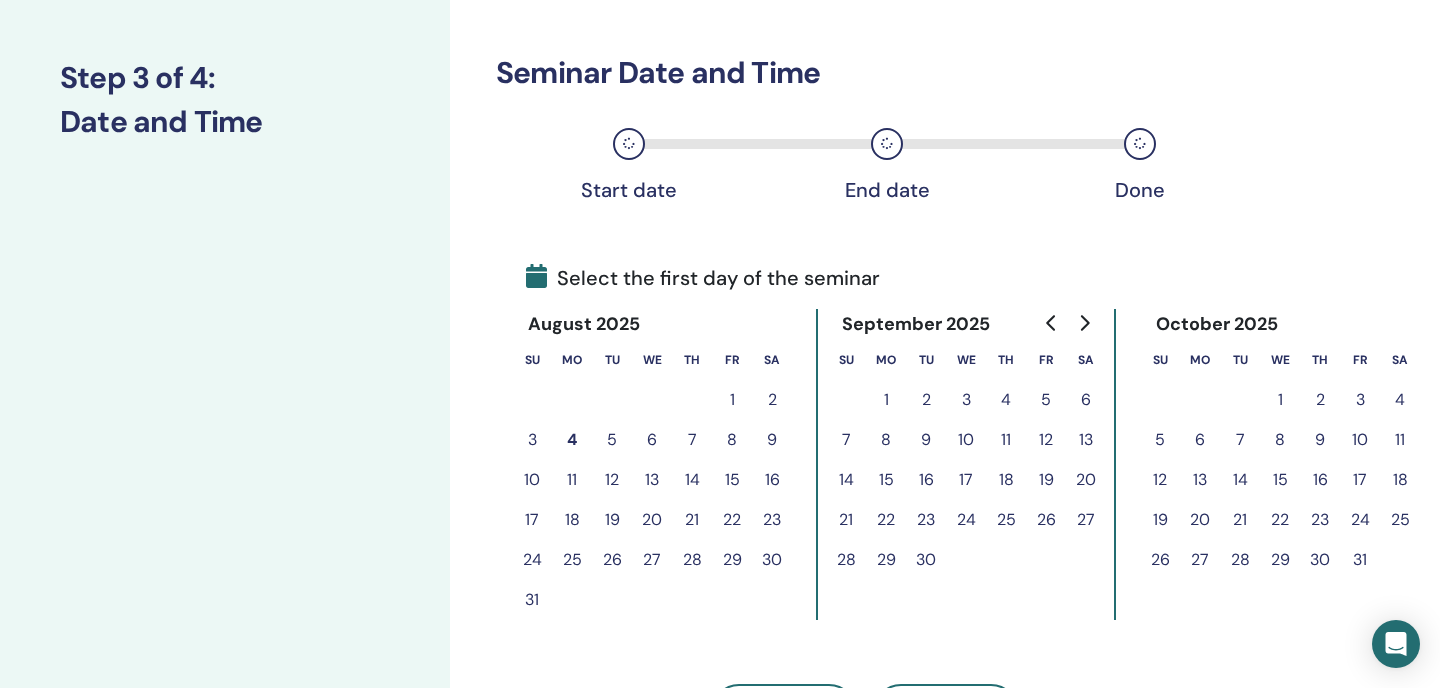 click on "11" at bounding box center [572, 480] 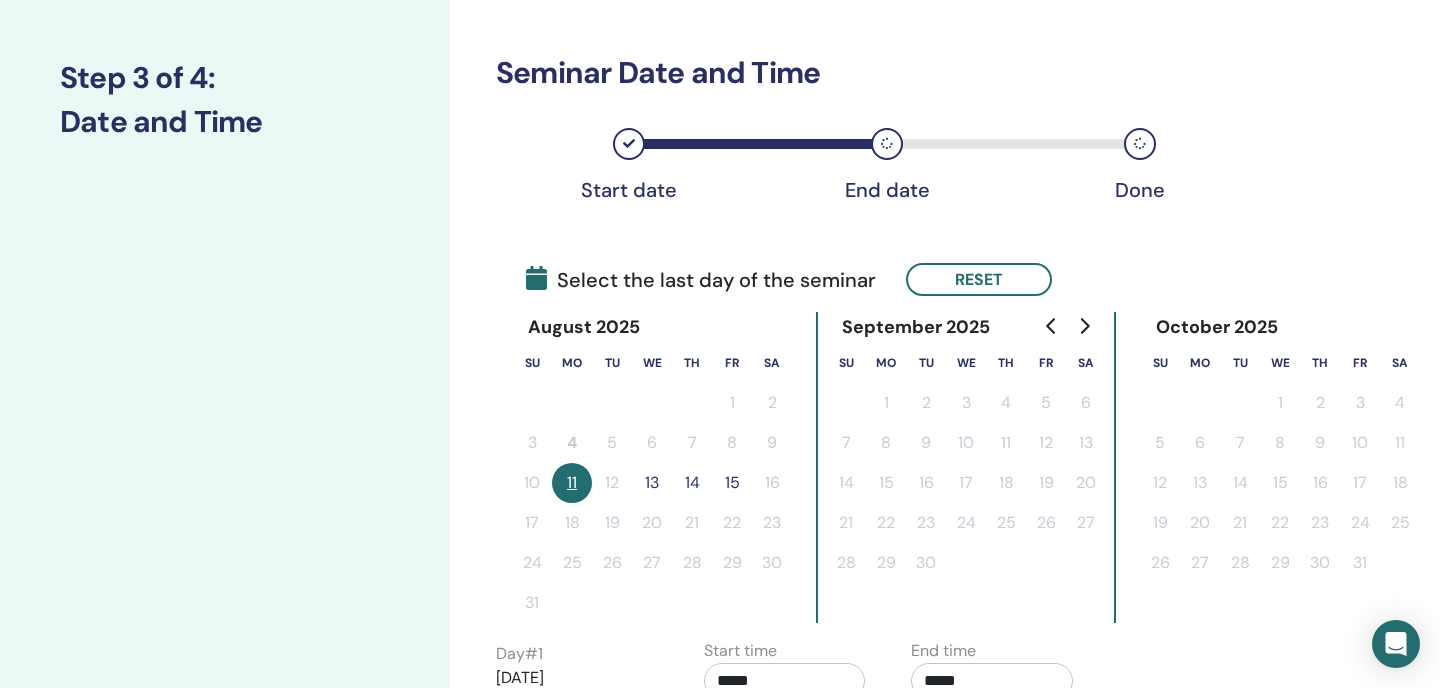 click on "13" at bounding box center (652, 483) 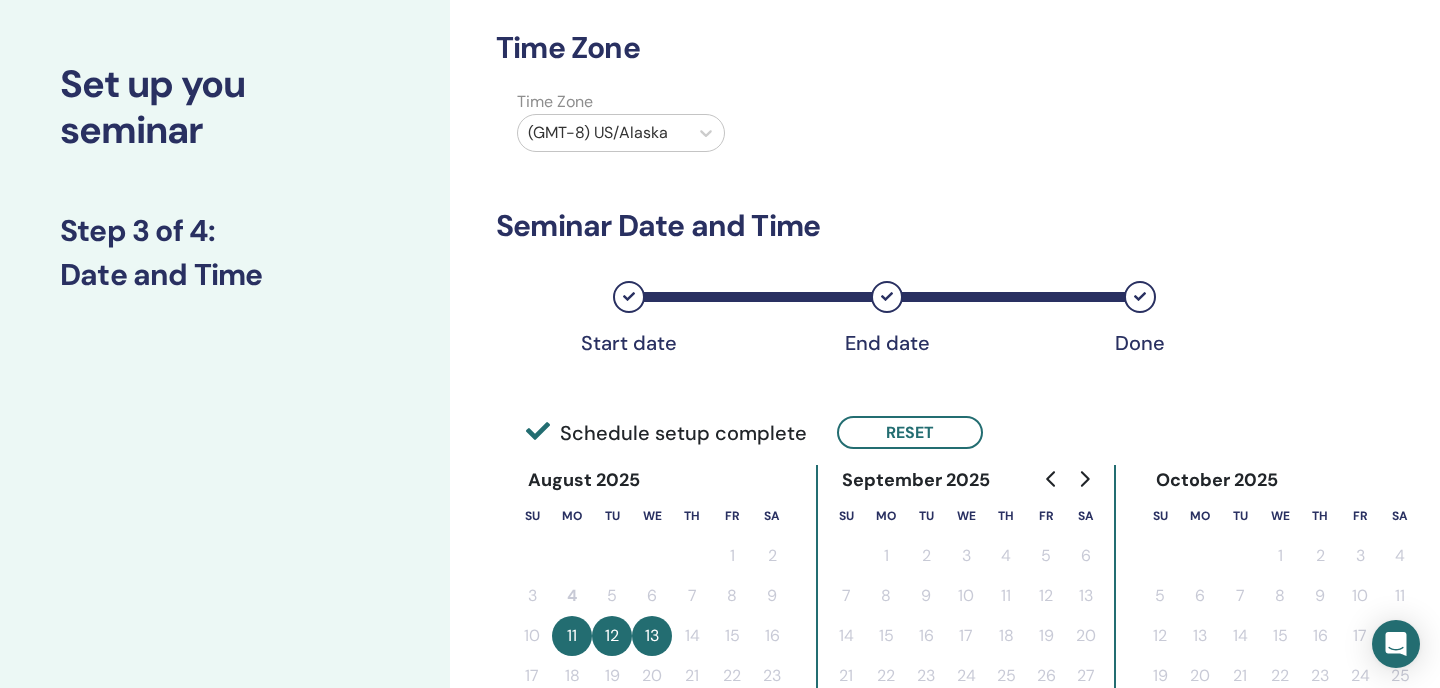 scroll, scrollTop: 66, scrollLeft: 0, axis: vertical 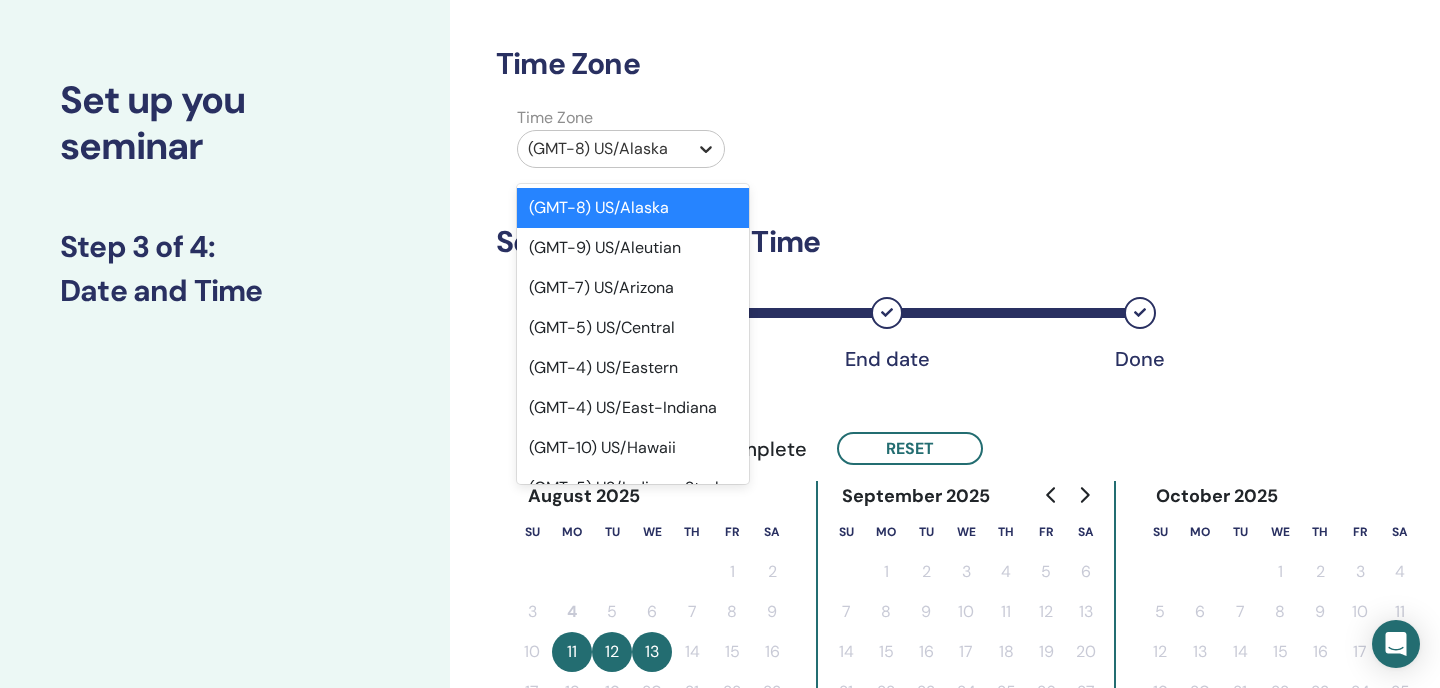 click 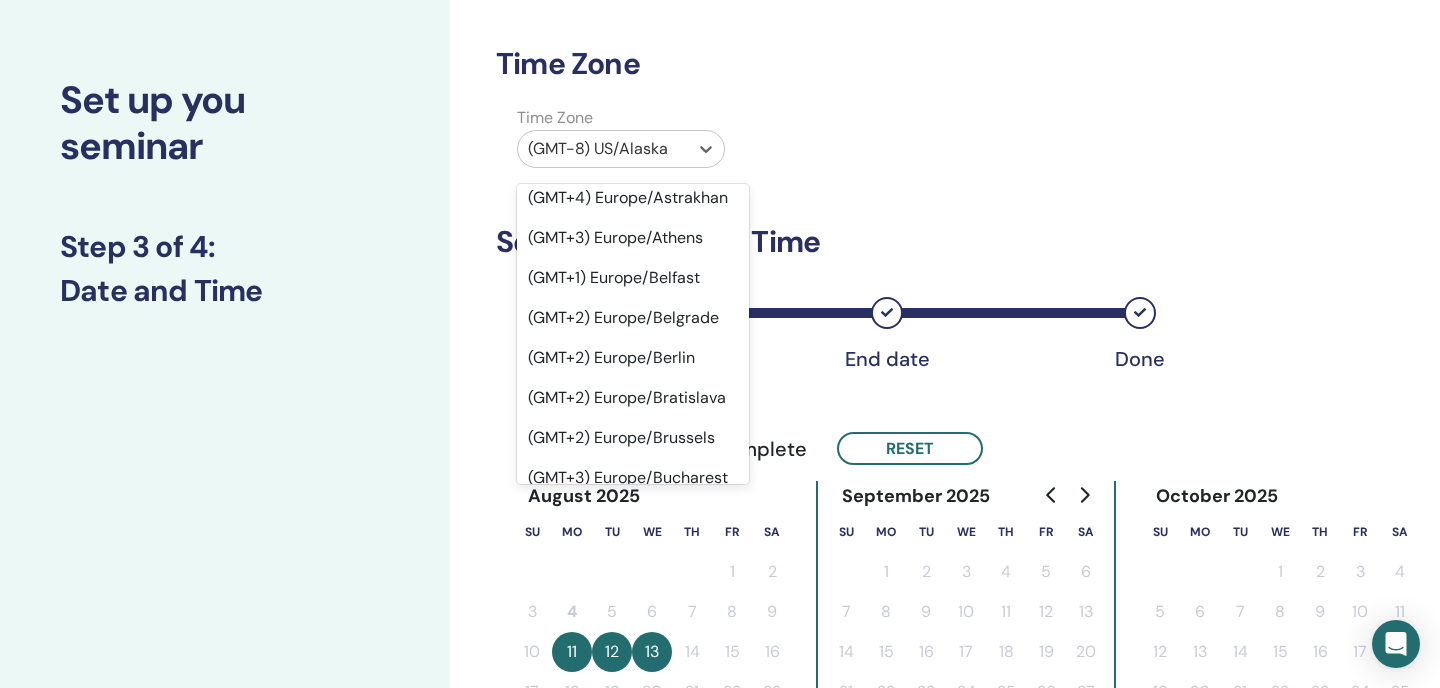 scroll, scrollTop: 20283, scrollLeft: 1, axis: both 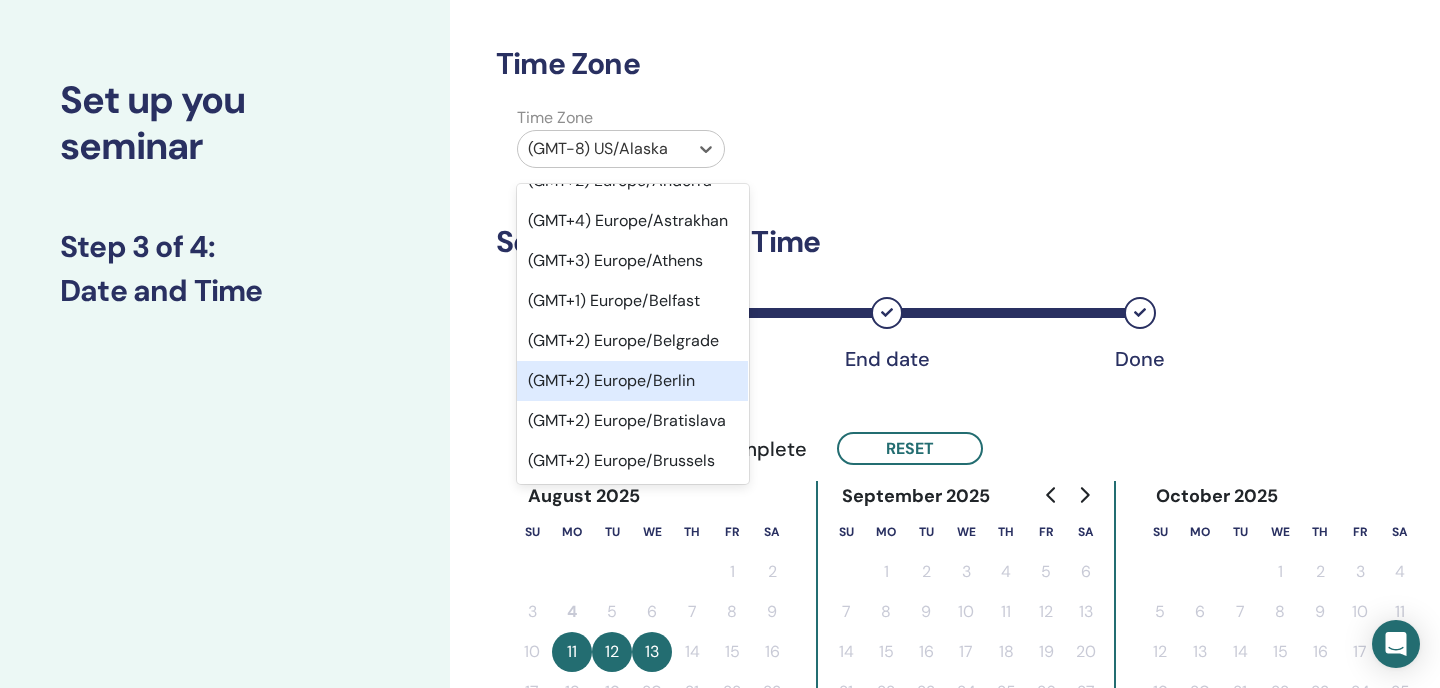click on "(GMT+2) Europe/Berlin" at bounding box center [632, 381] 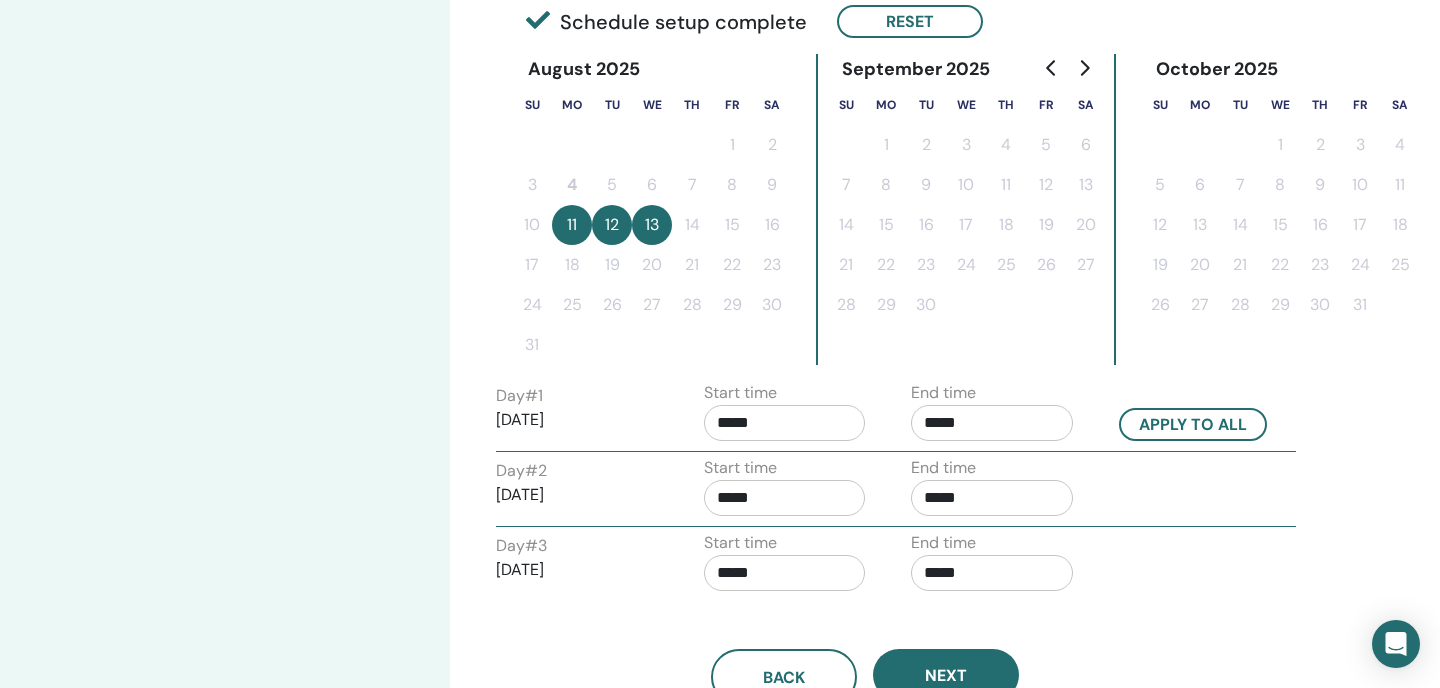 scroll, scrollTop: 509, scrollLeft: 0, axis: vertical 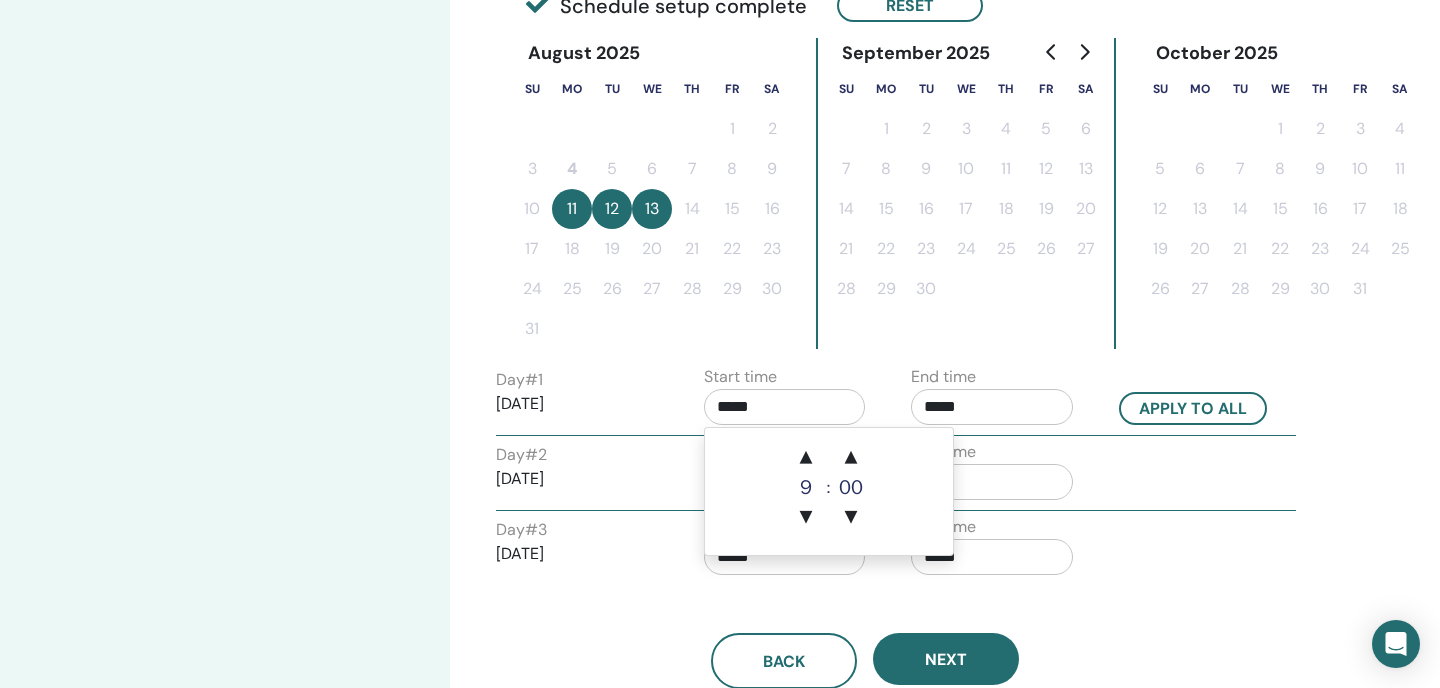 click on "*****" at bounding box center [785, 407] 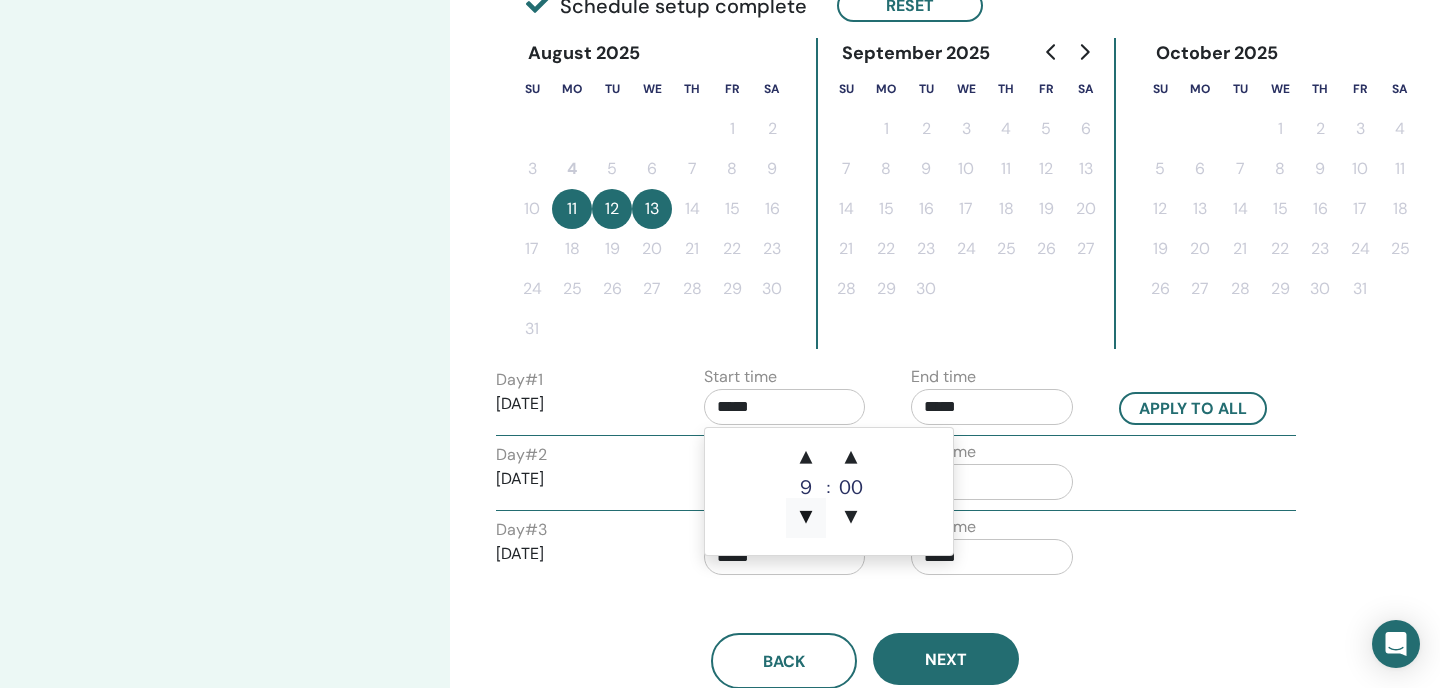click on "▼" at bounding box center (806, 518) 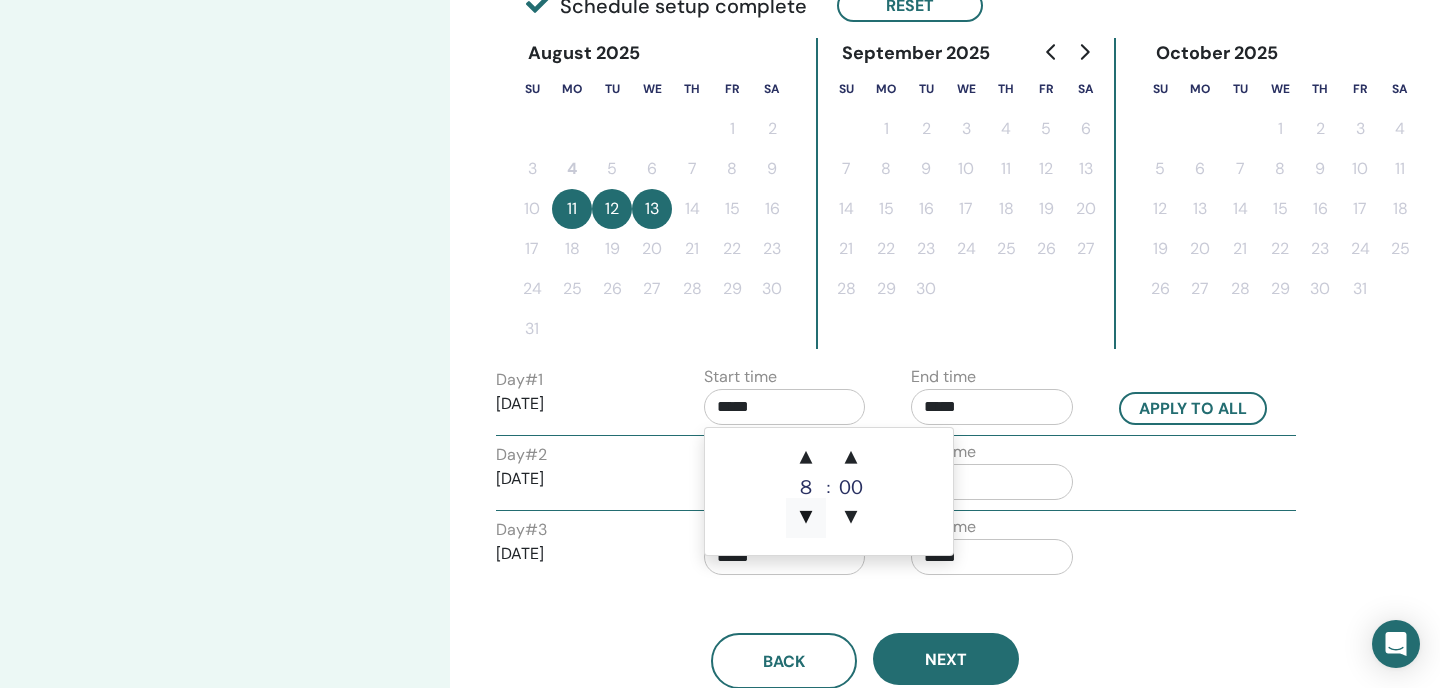 click on "▼" at bounding box center [806, 518] 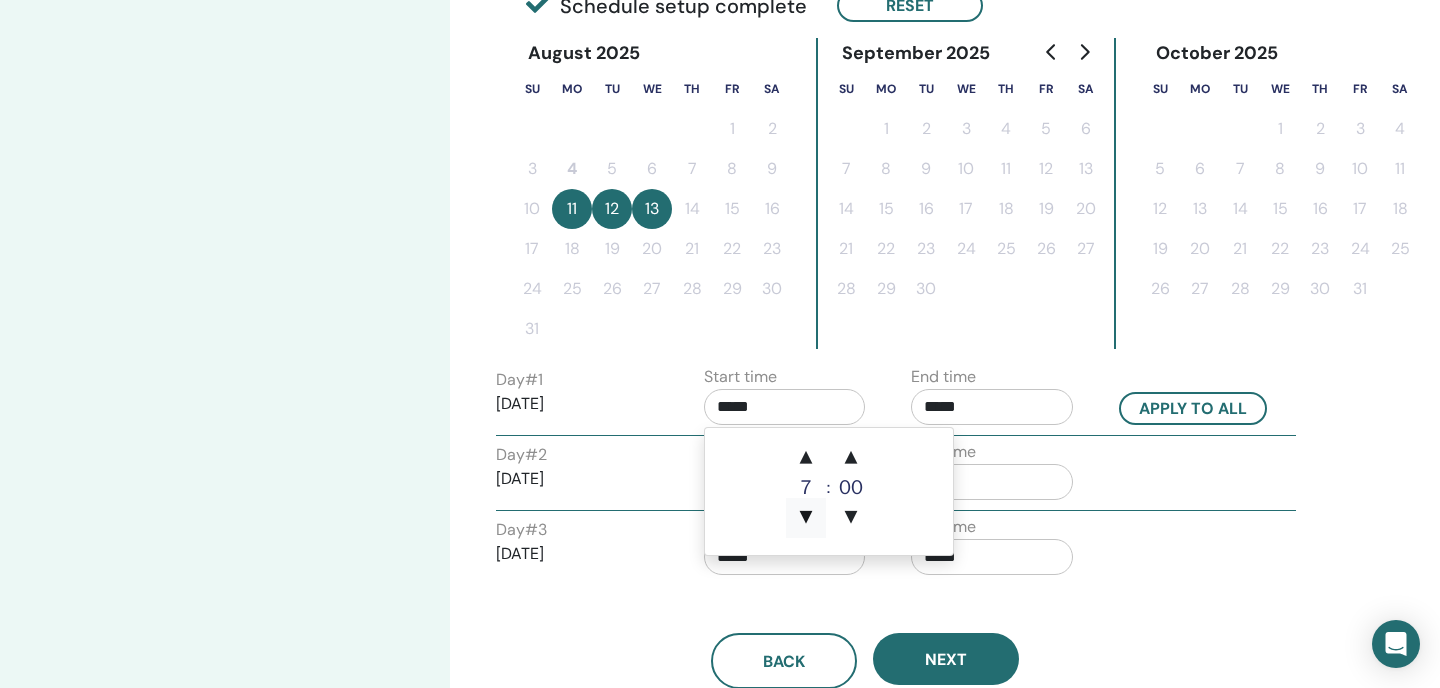 click on "▼" at bounding box center [806, 518] 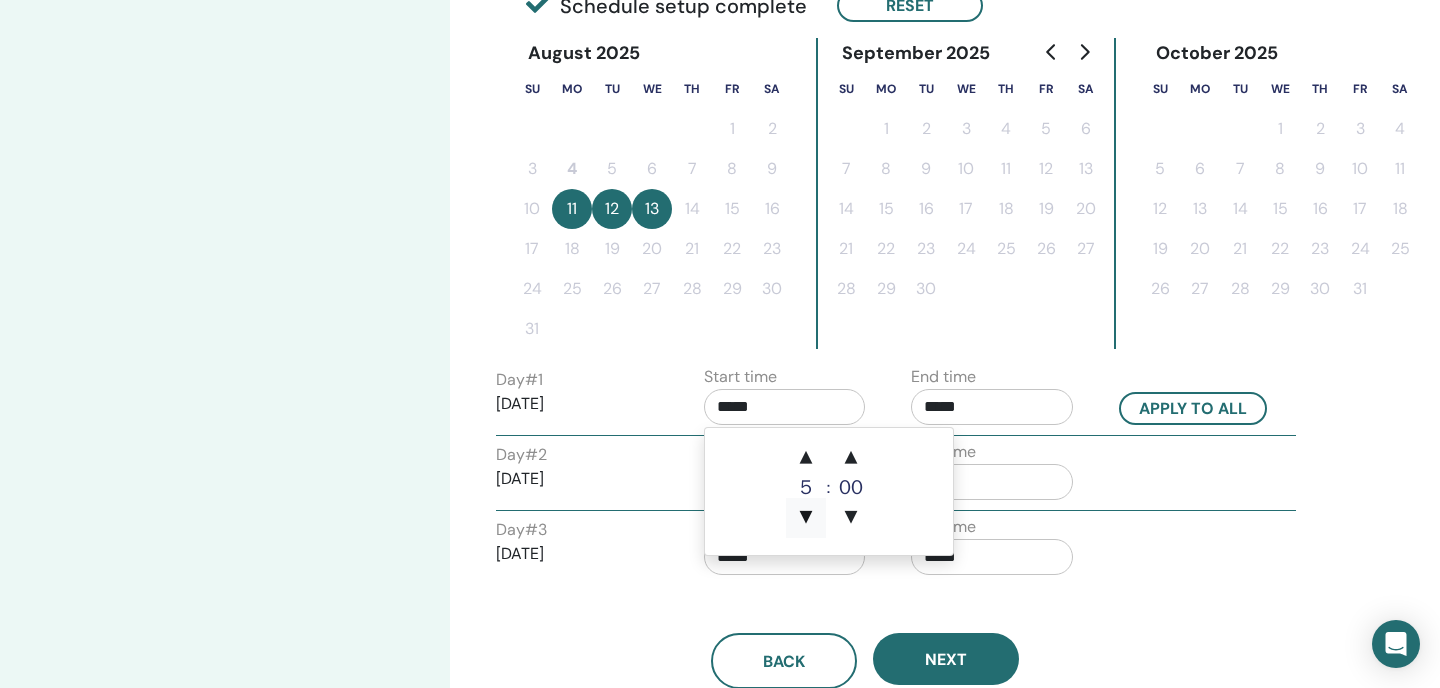 click on "▼" at bounding box center (806, 518) 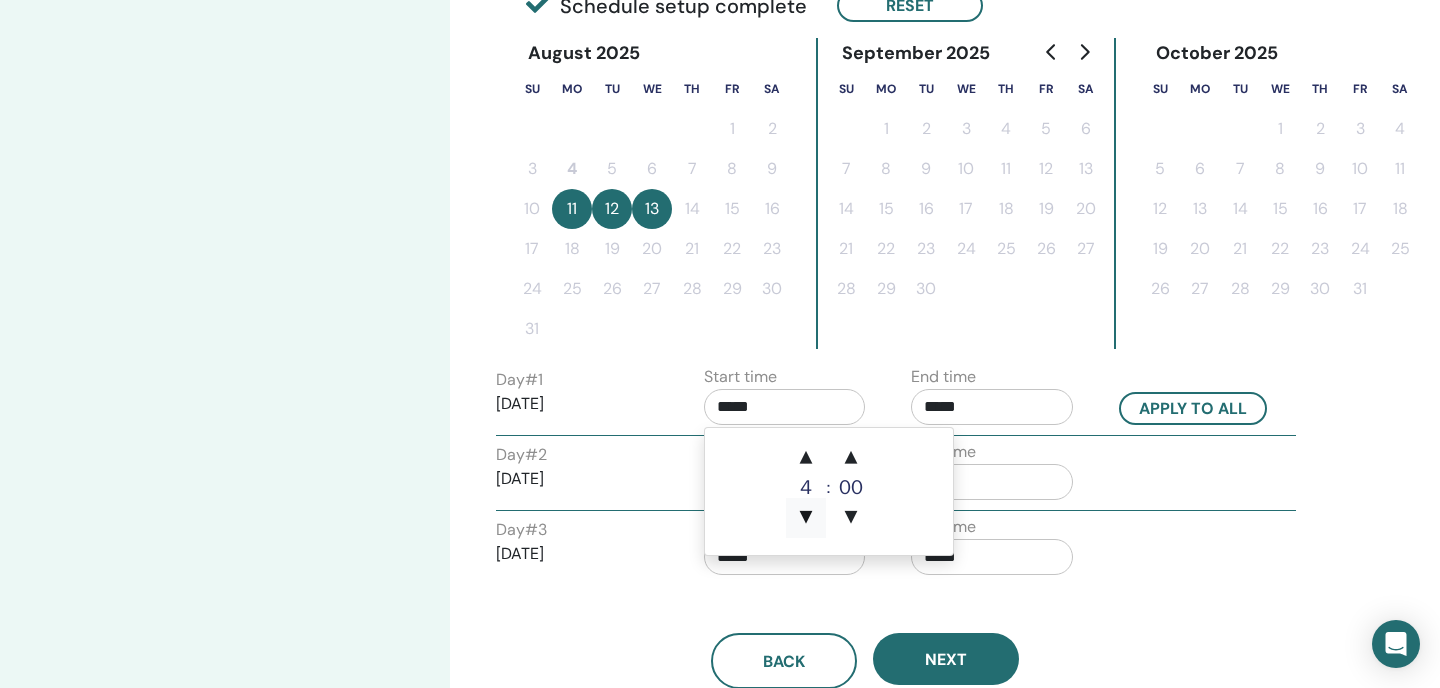 click on "▼" at bounding box center [806, 518] 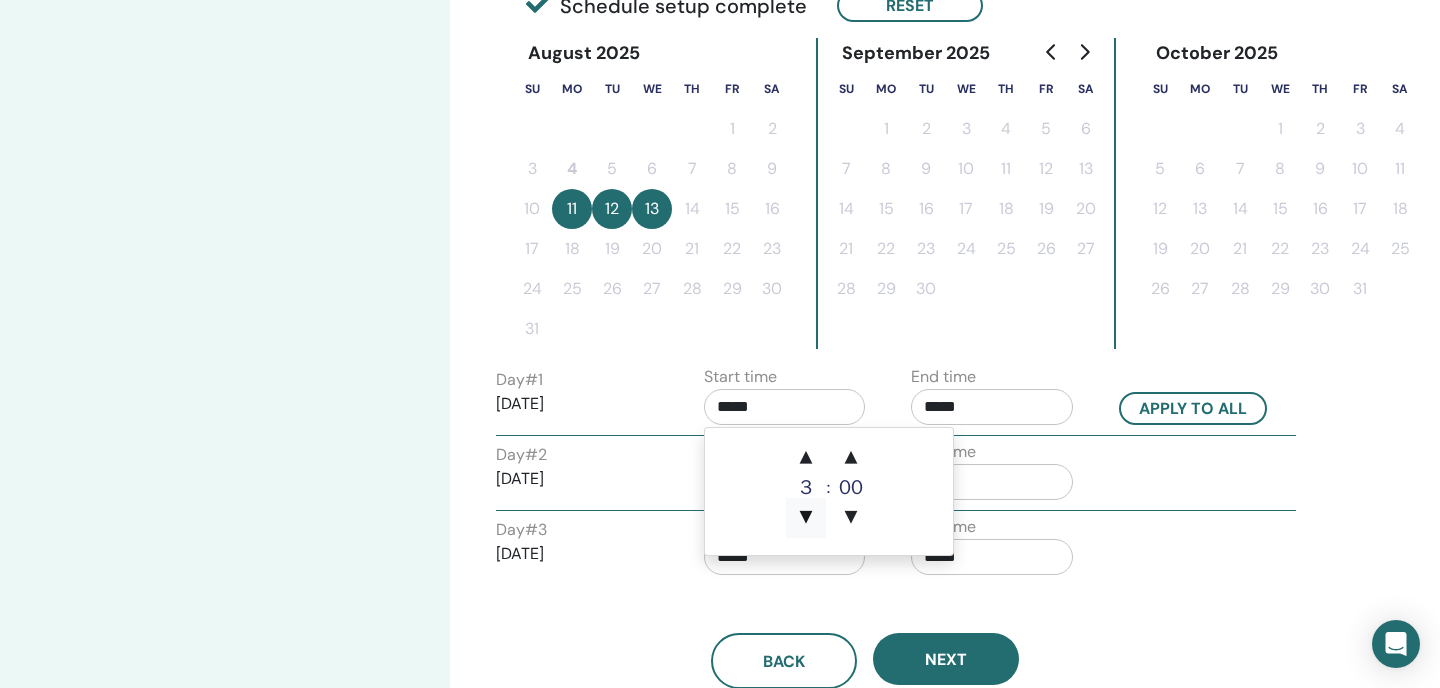 click on "▼" at bounding box center (806, 518) 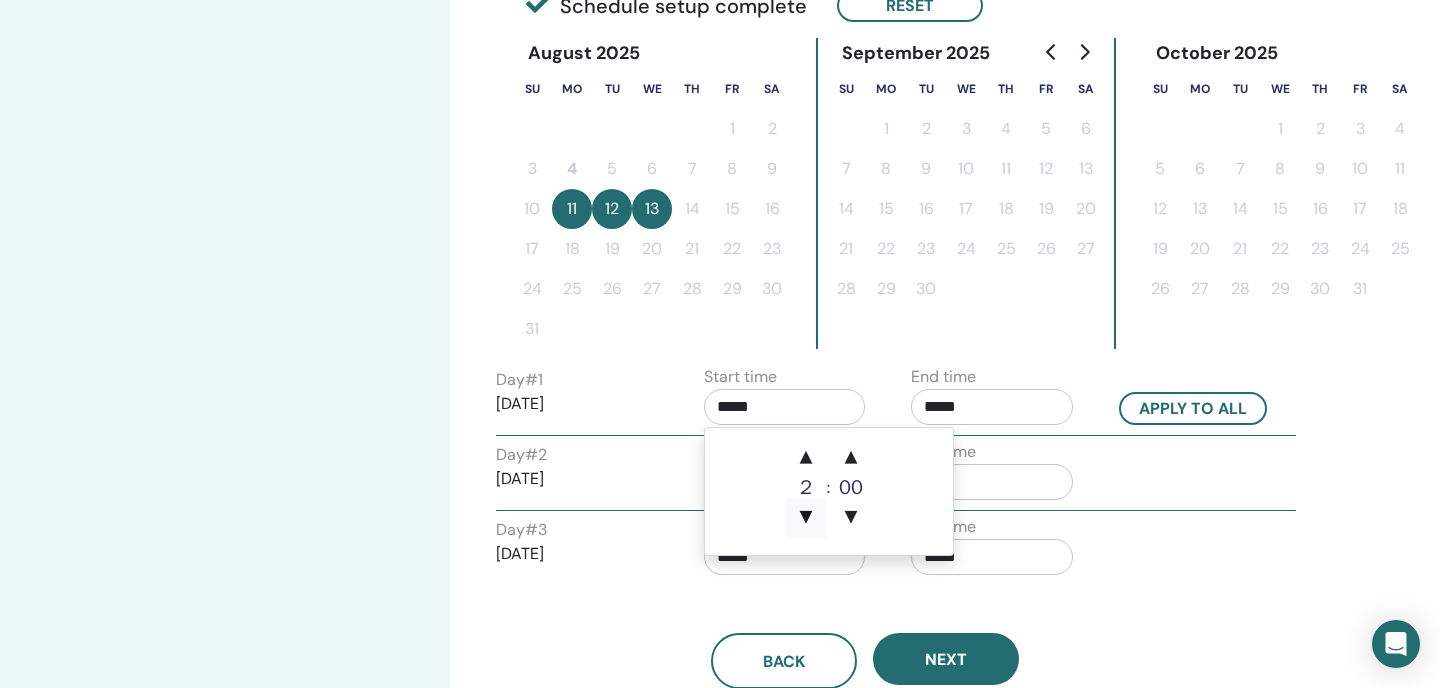 click on "▼" at bounding box center [806, 518] 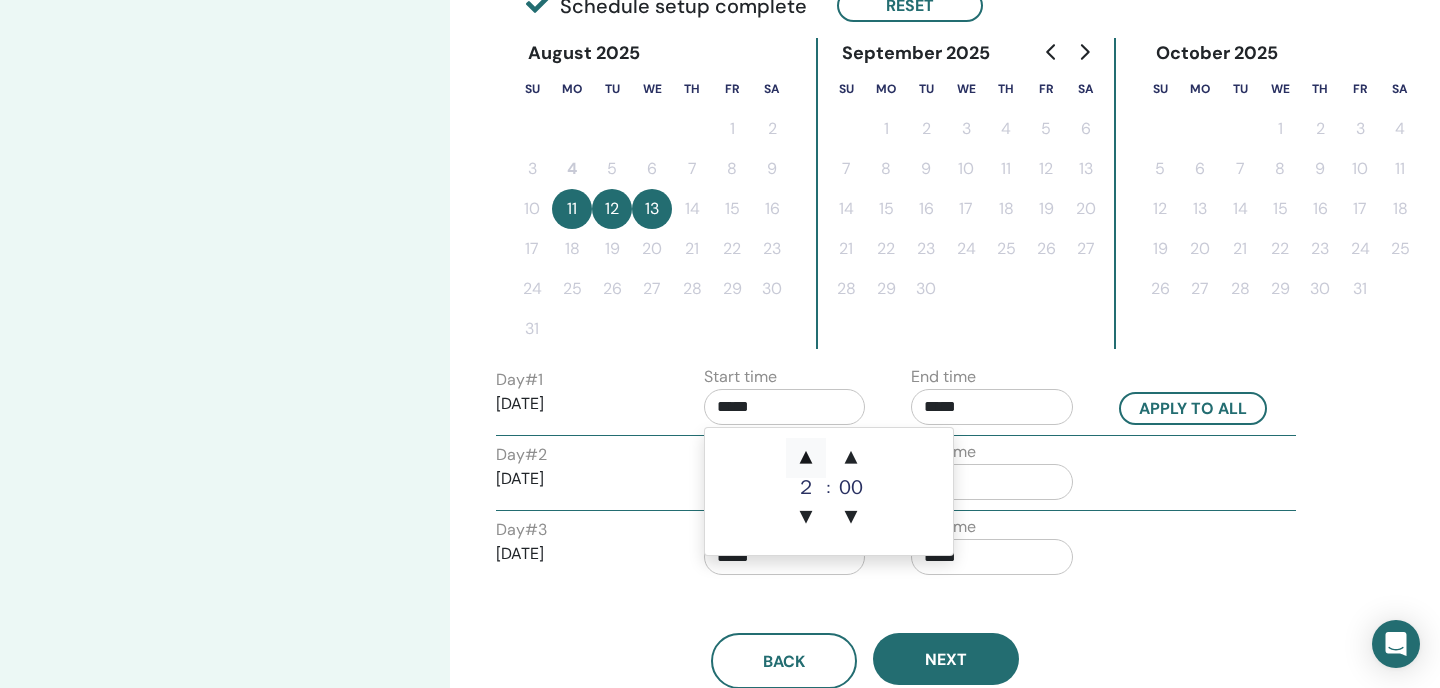click on "▲" at bounding box center (806, 458) 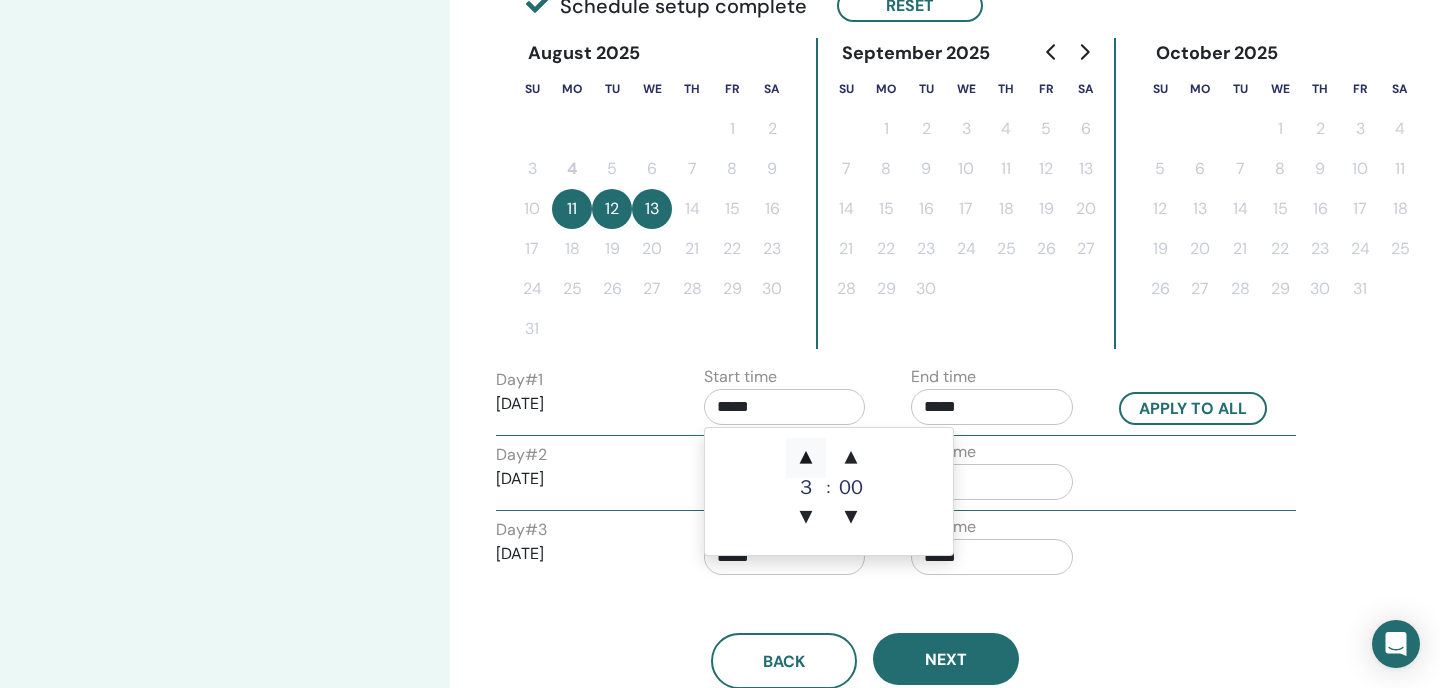 click on "▲" at bounding box center [806, 458] 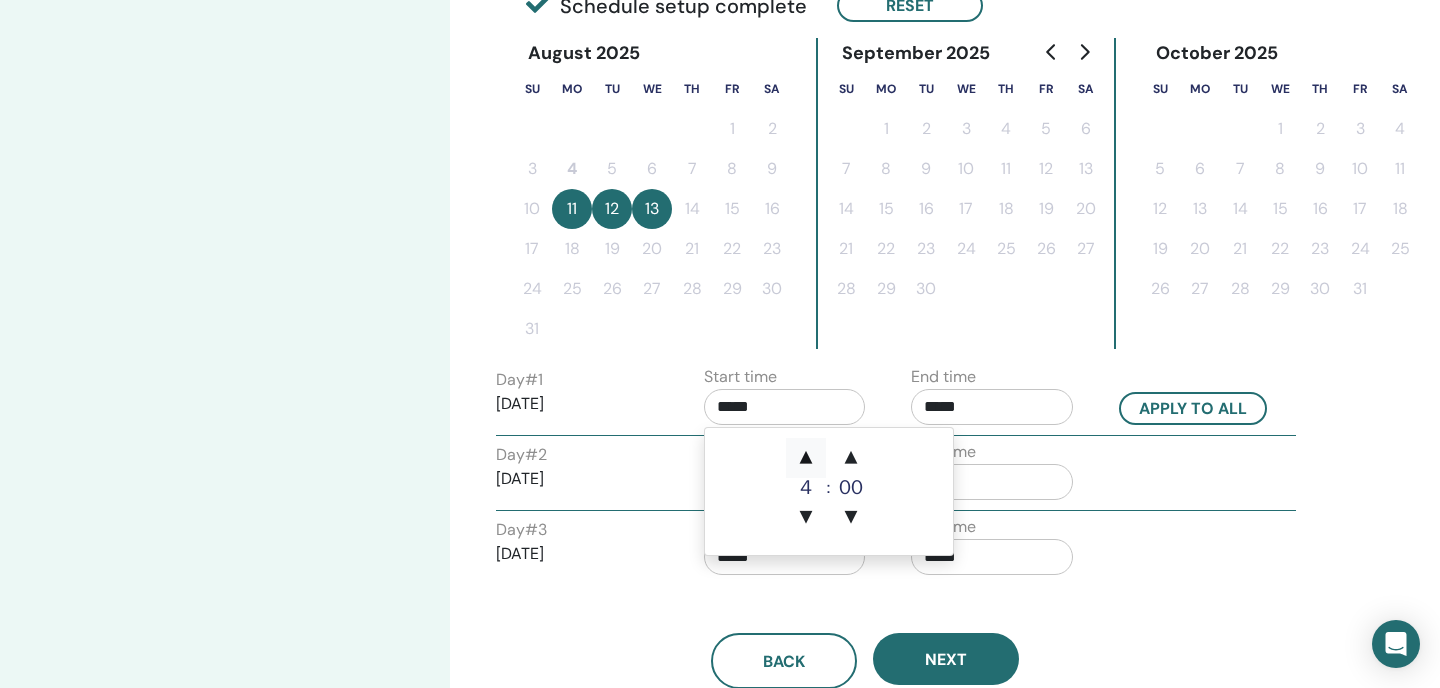 click on "▲" at bounding box center (806, 458) 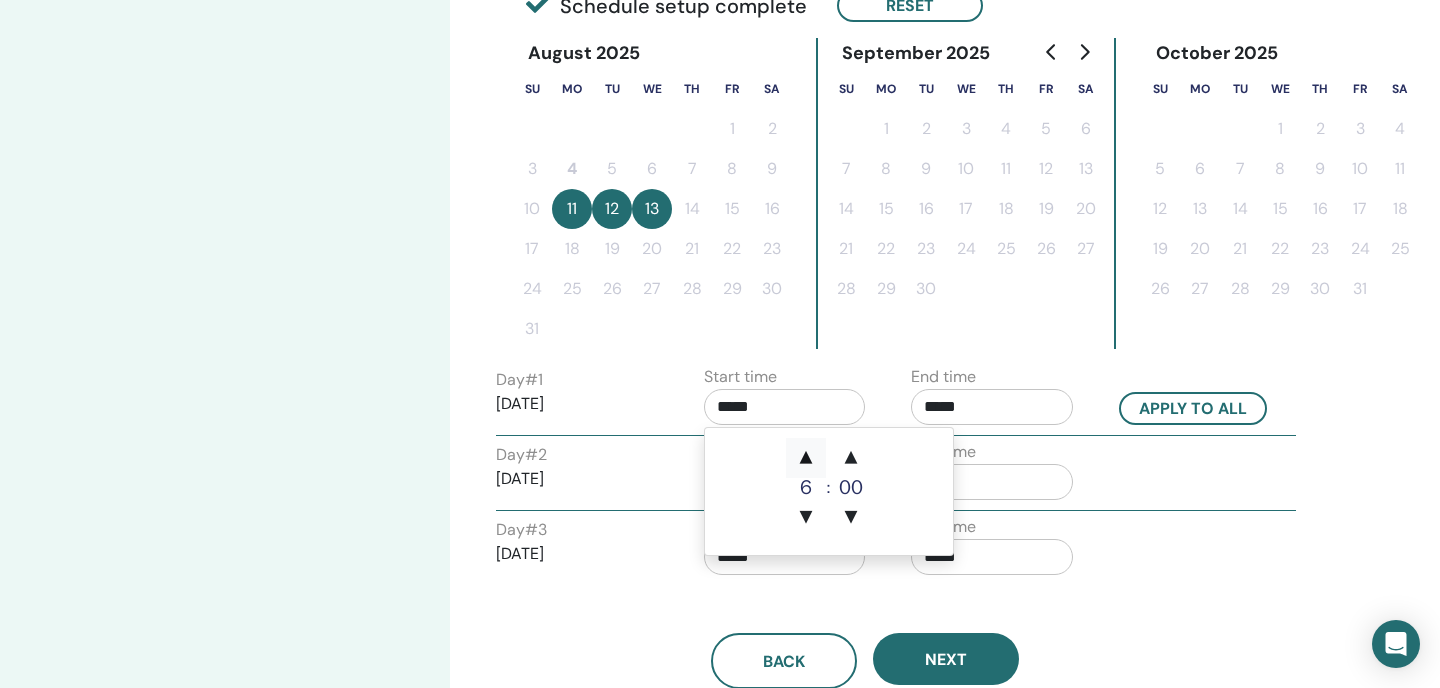 click on "▲" at bounding box center (806, 458) 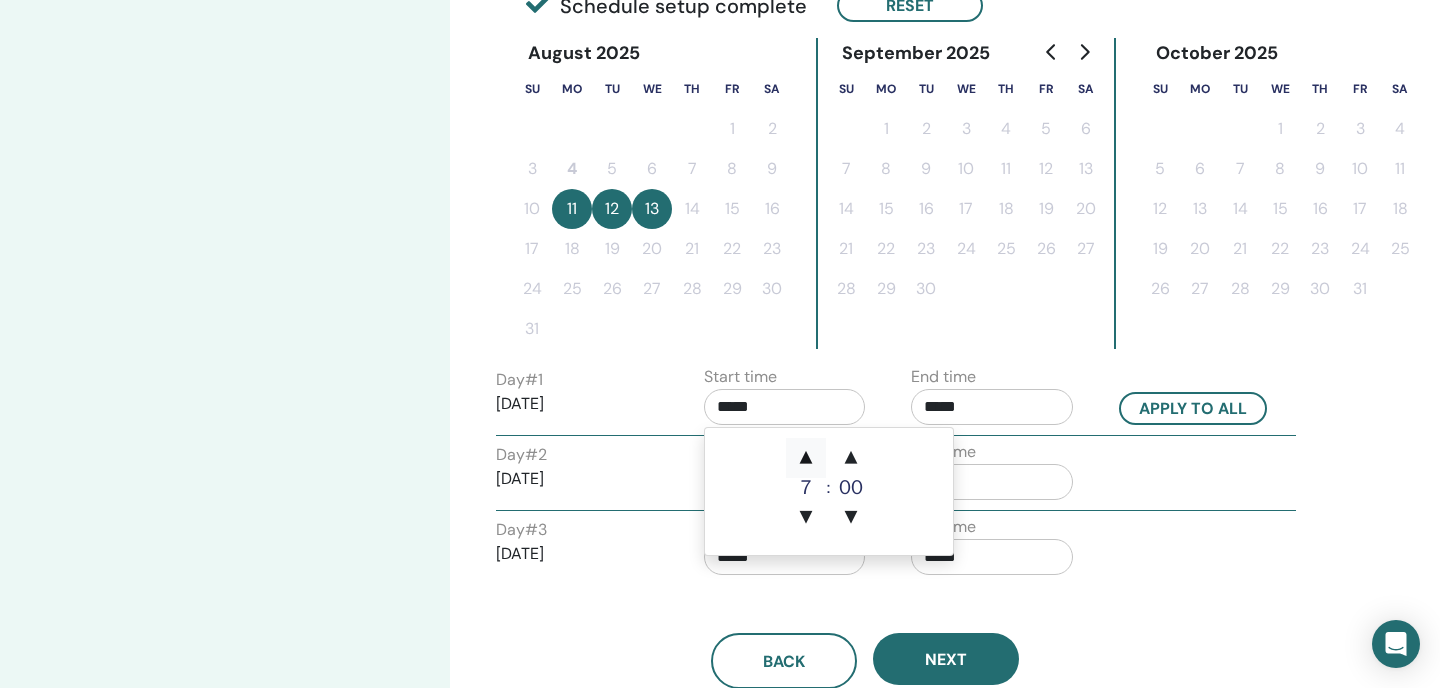 click on "▲" at bounding box center [806, 458] 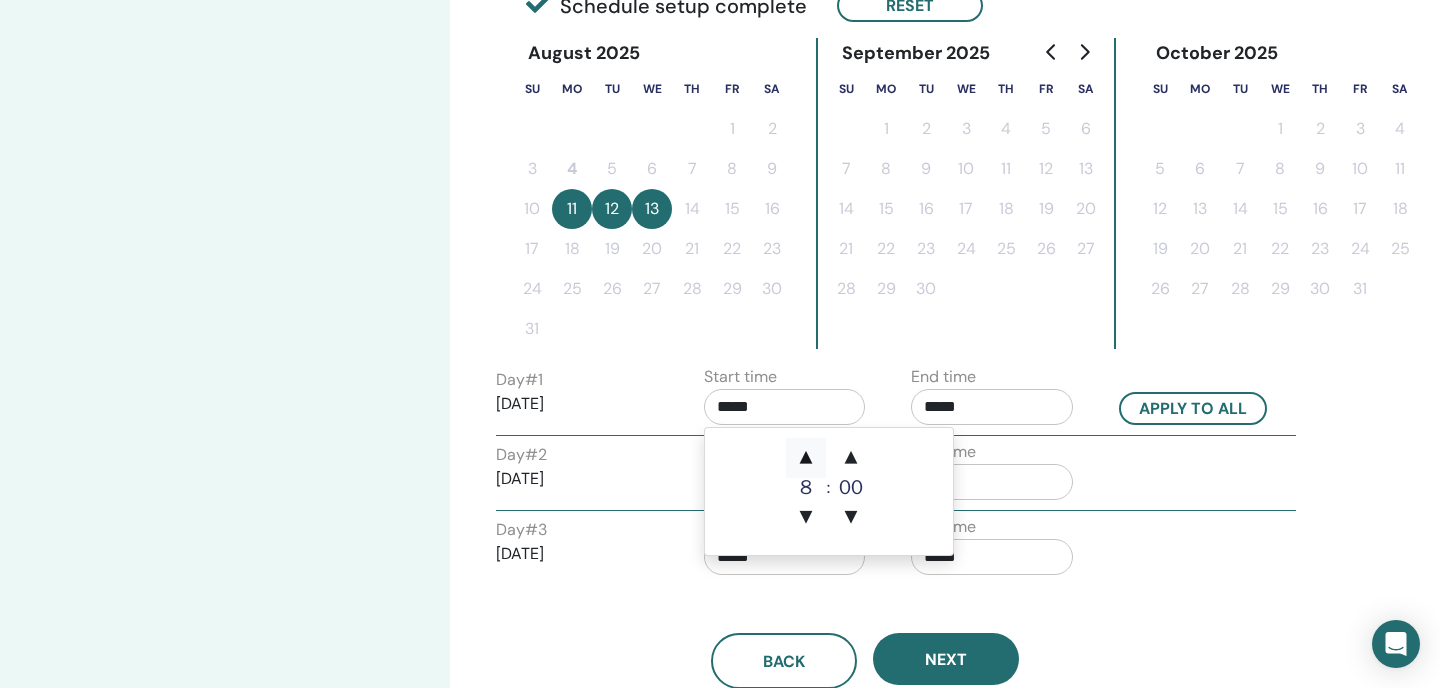 click on "▲" at bounding box center (806, 458) 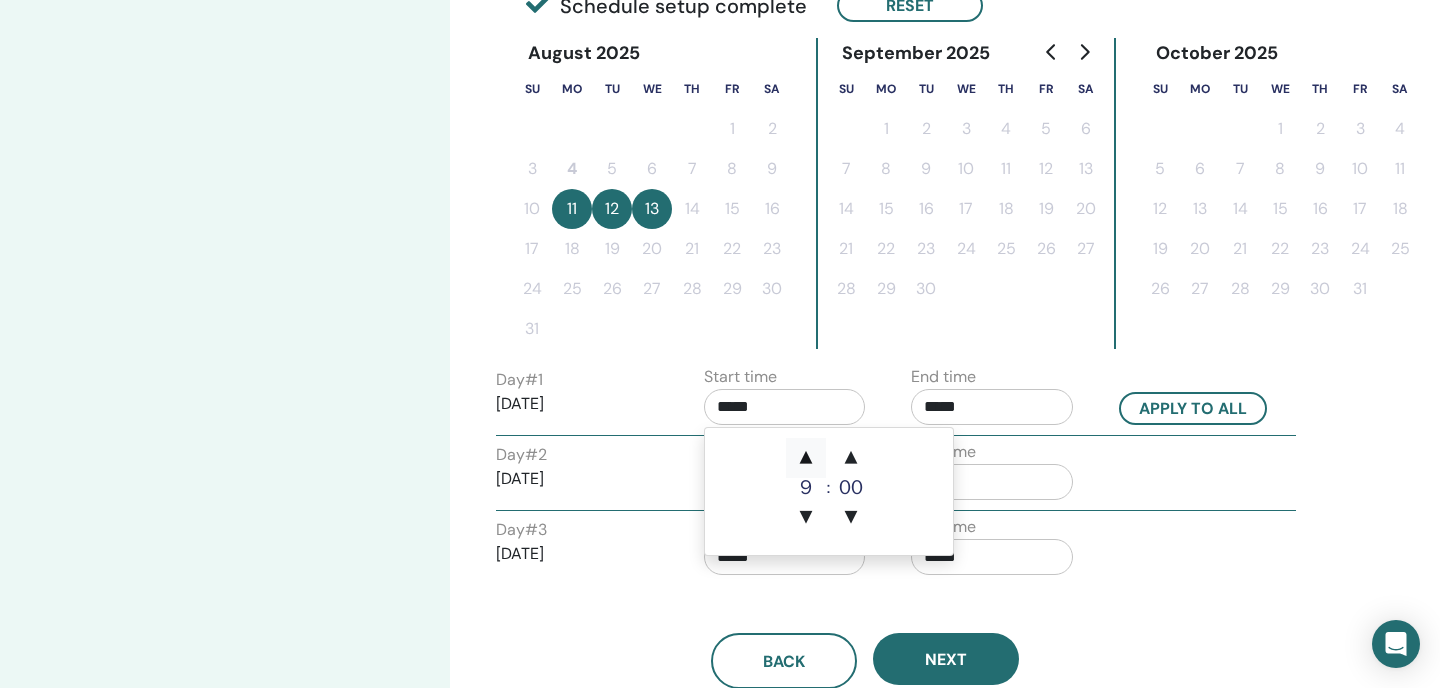click on "▲" at bounding box center (806, 458) 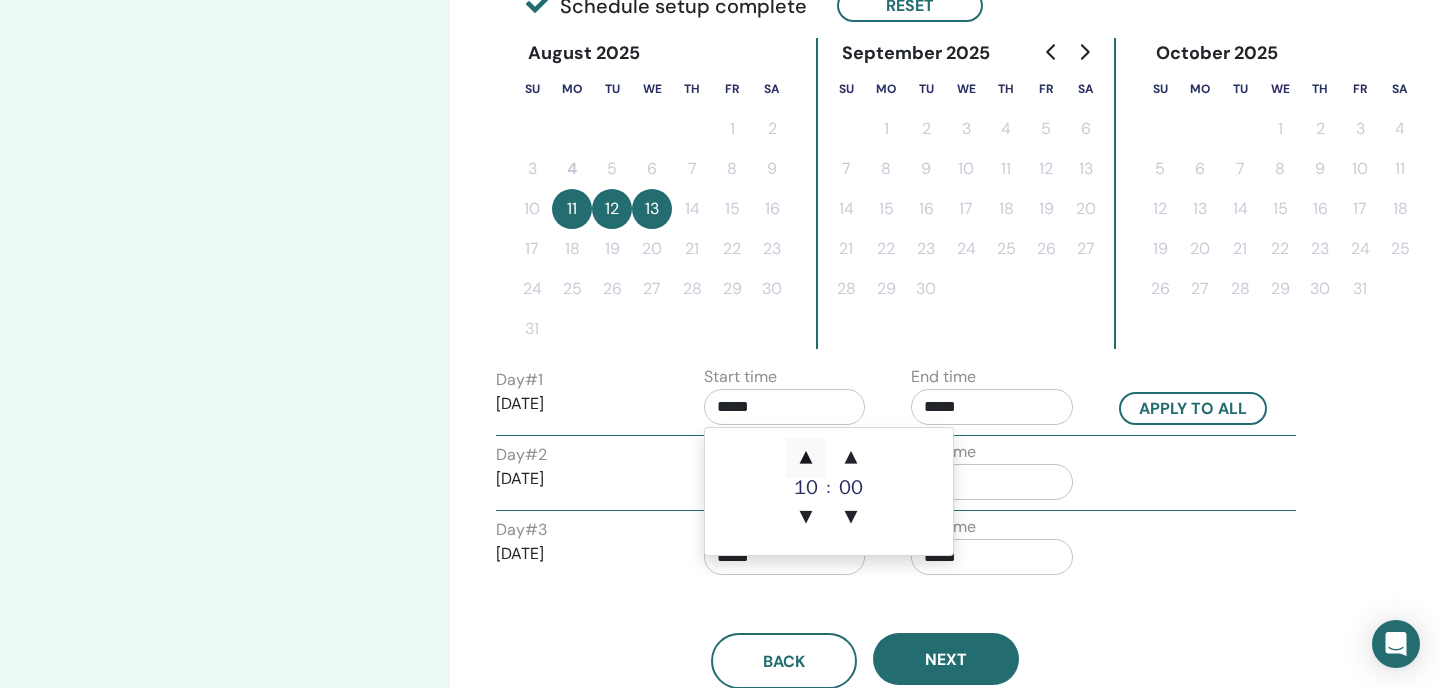 click on "▲" at bounding box center (806, 458) 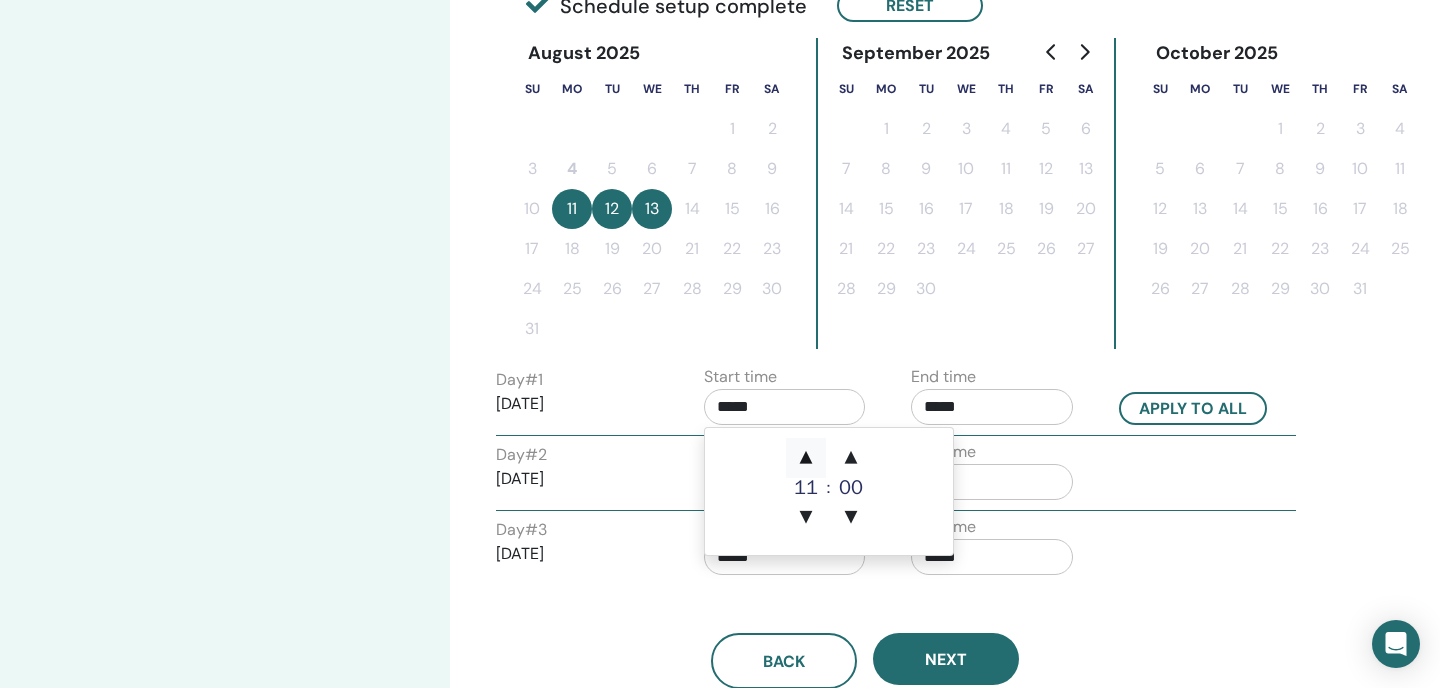 click on "▲" at bounding box center [806, 458] 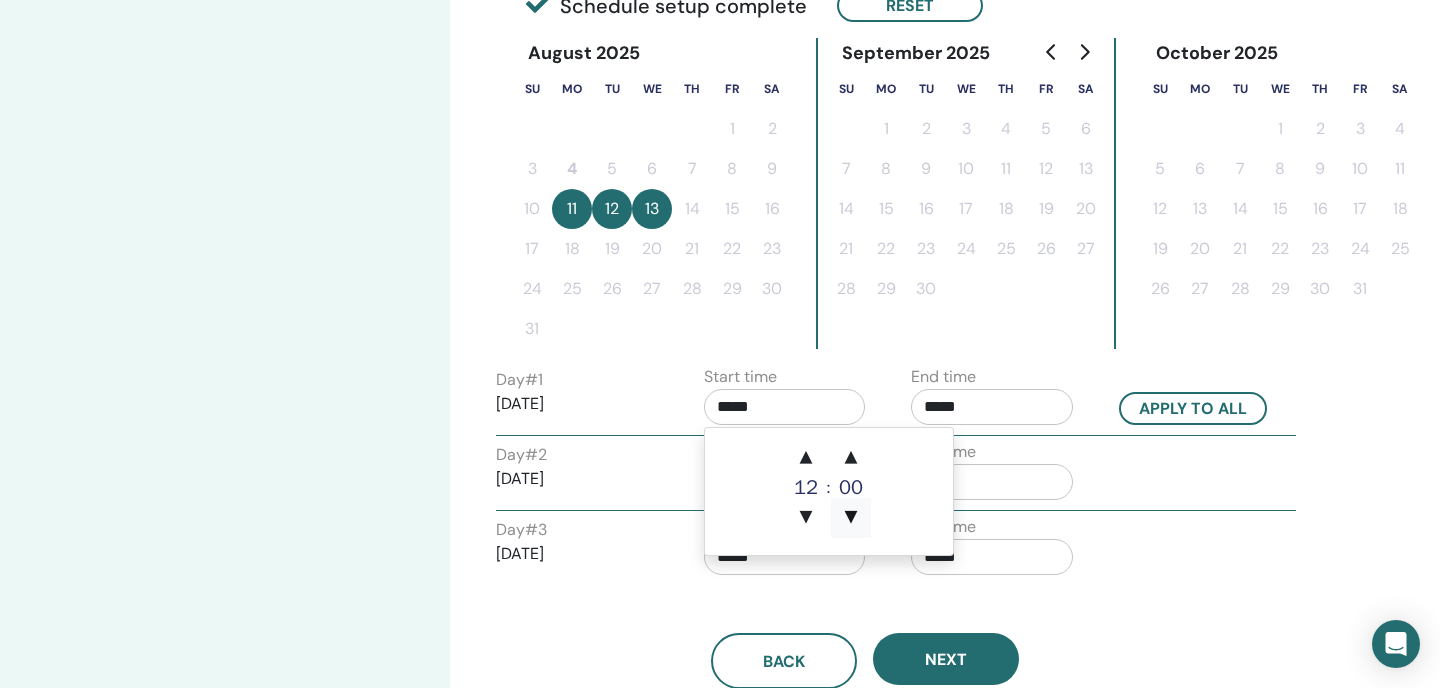 click on "▼" at bounding box center [851, 518] 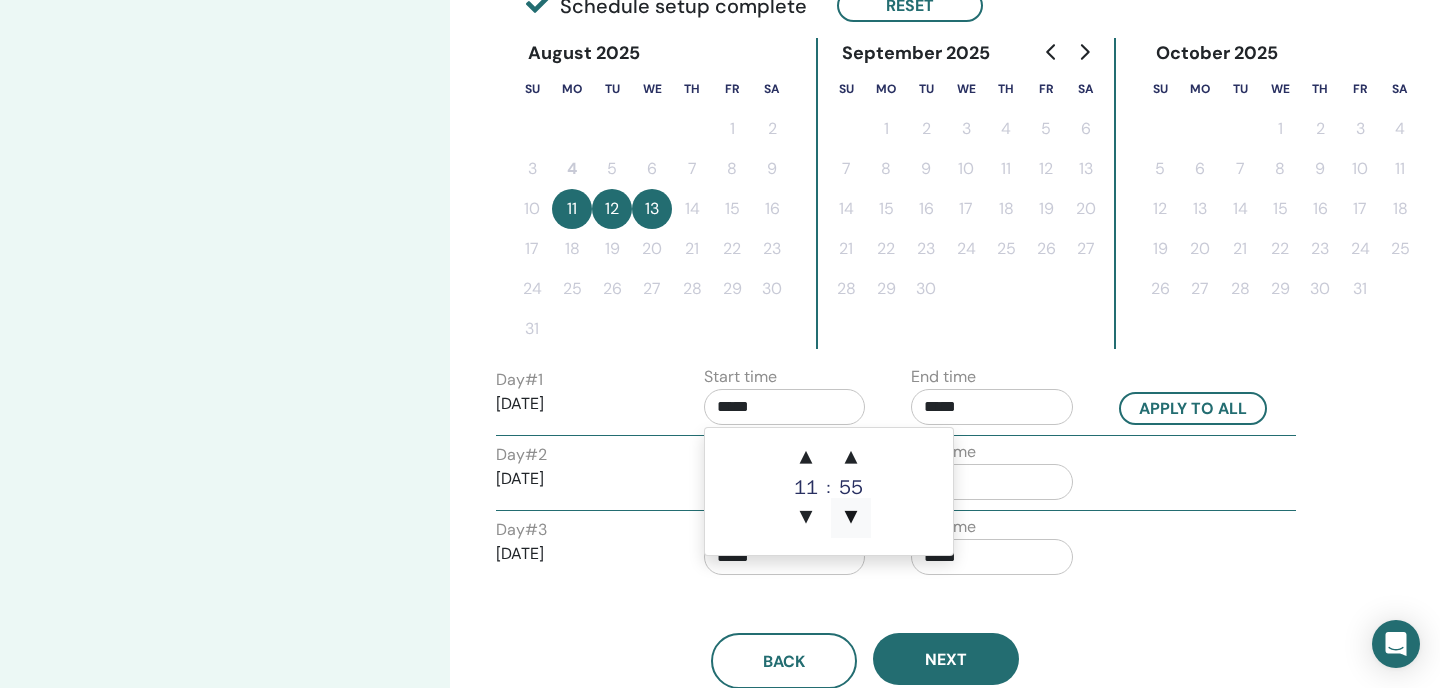 click on "▼" at bounding box center (851, 518) 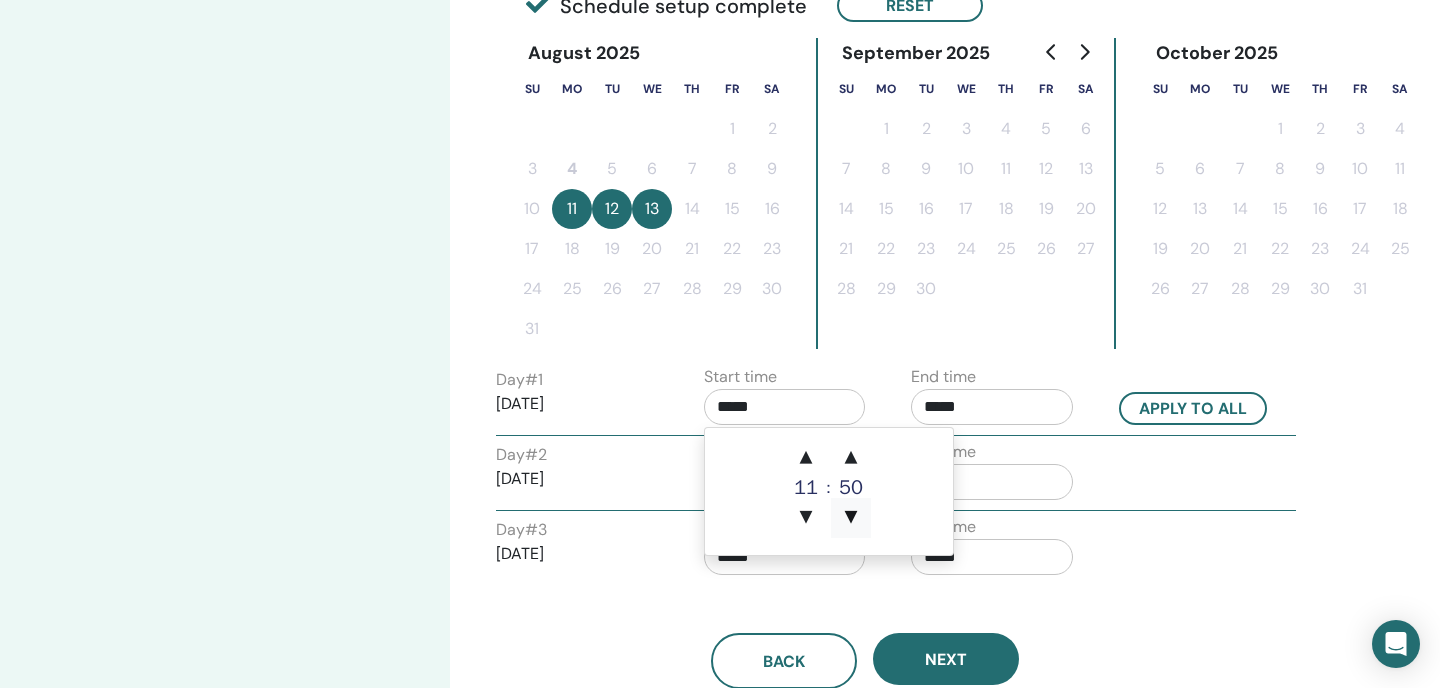 click on "▼" at bounding box center [851, 518] 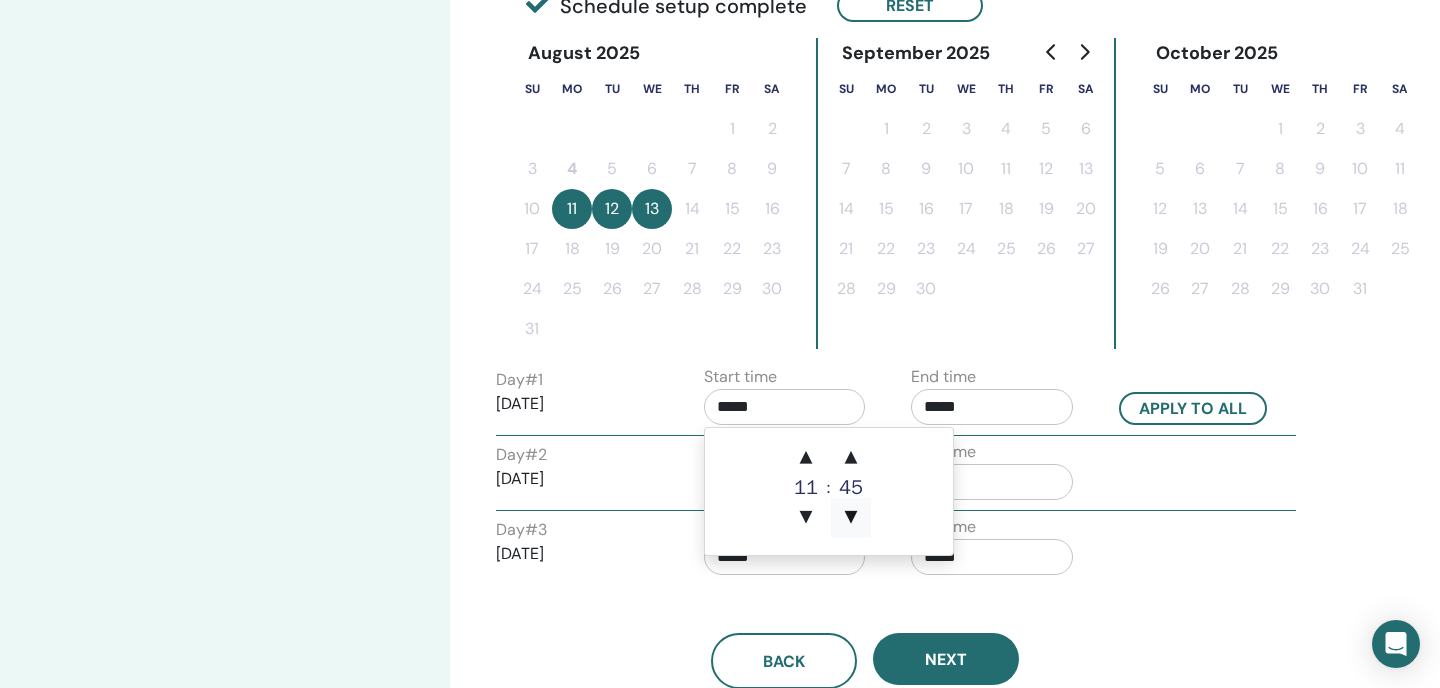 click on "▼" at bounding box center (851, 518) 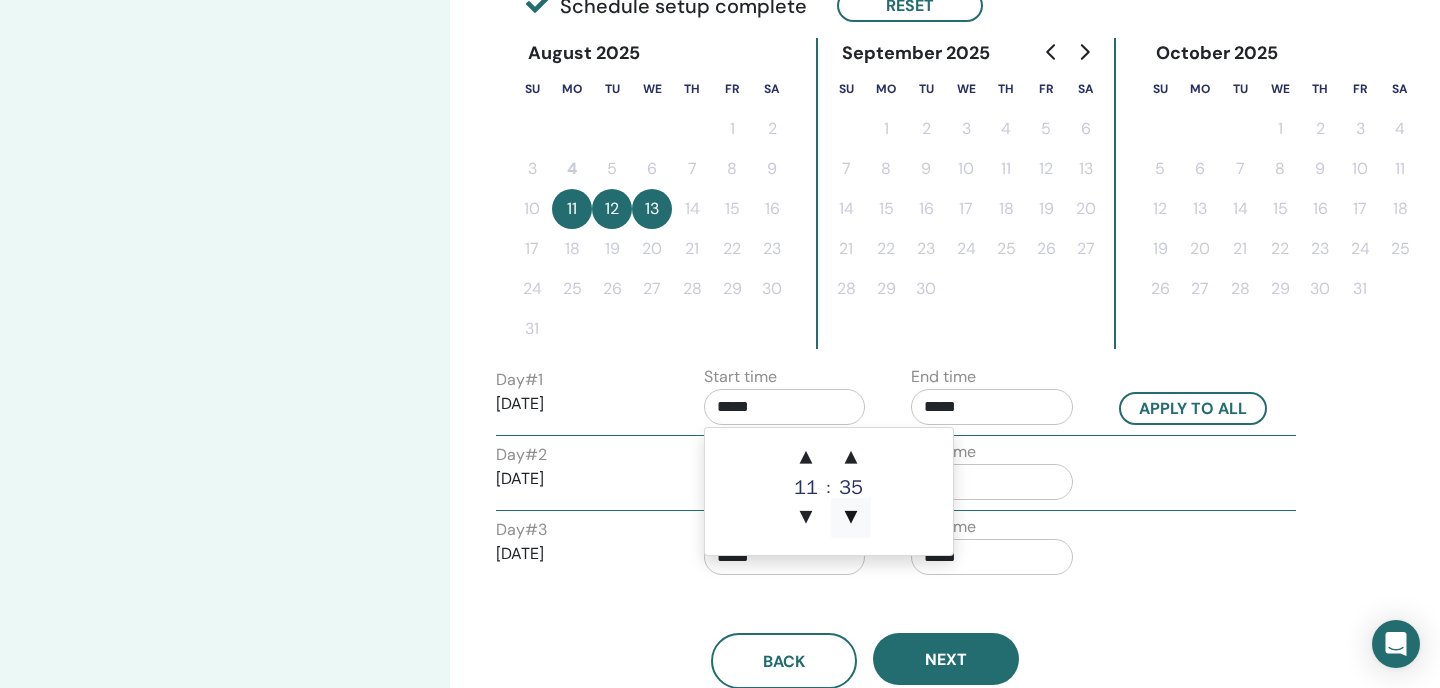 click on "▼" at bounding box center (851, 518) 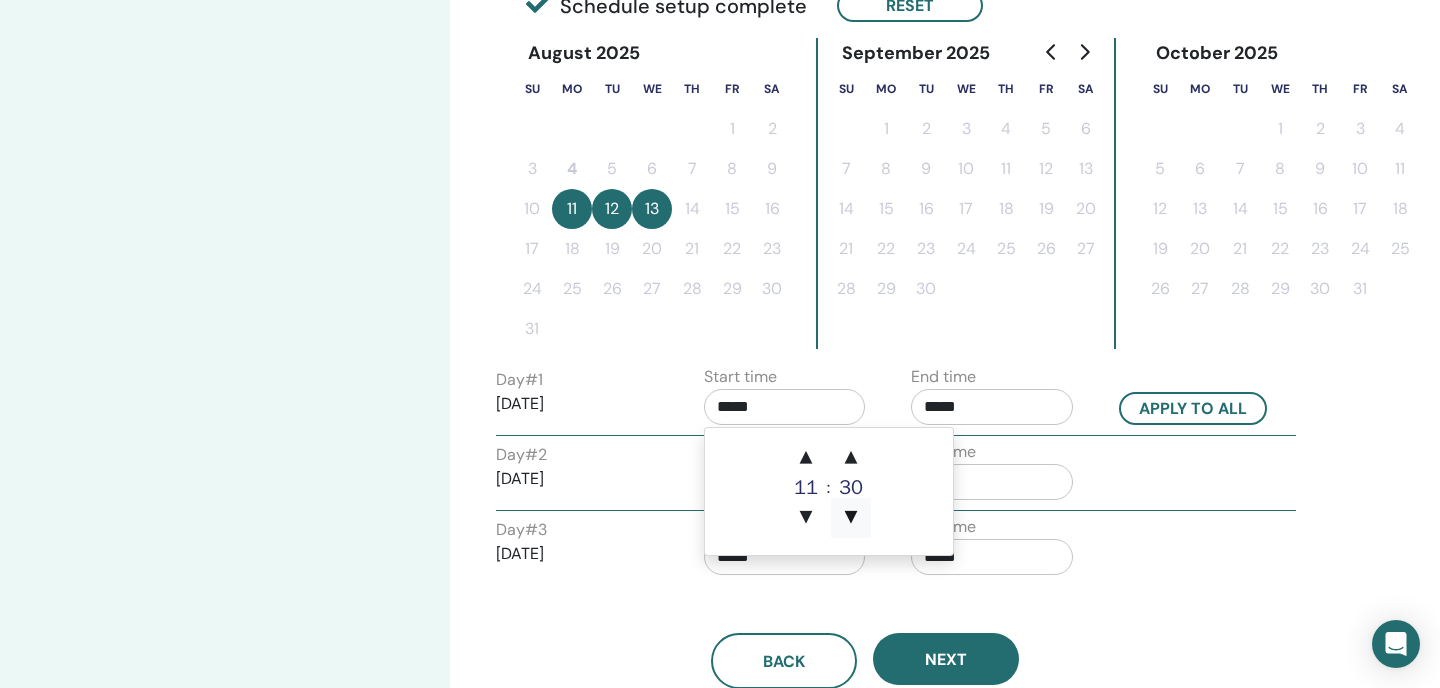 click on "▼" at bounding box center [851, 518] 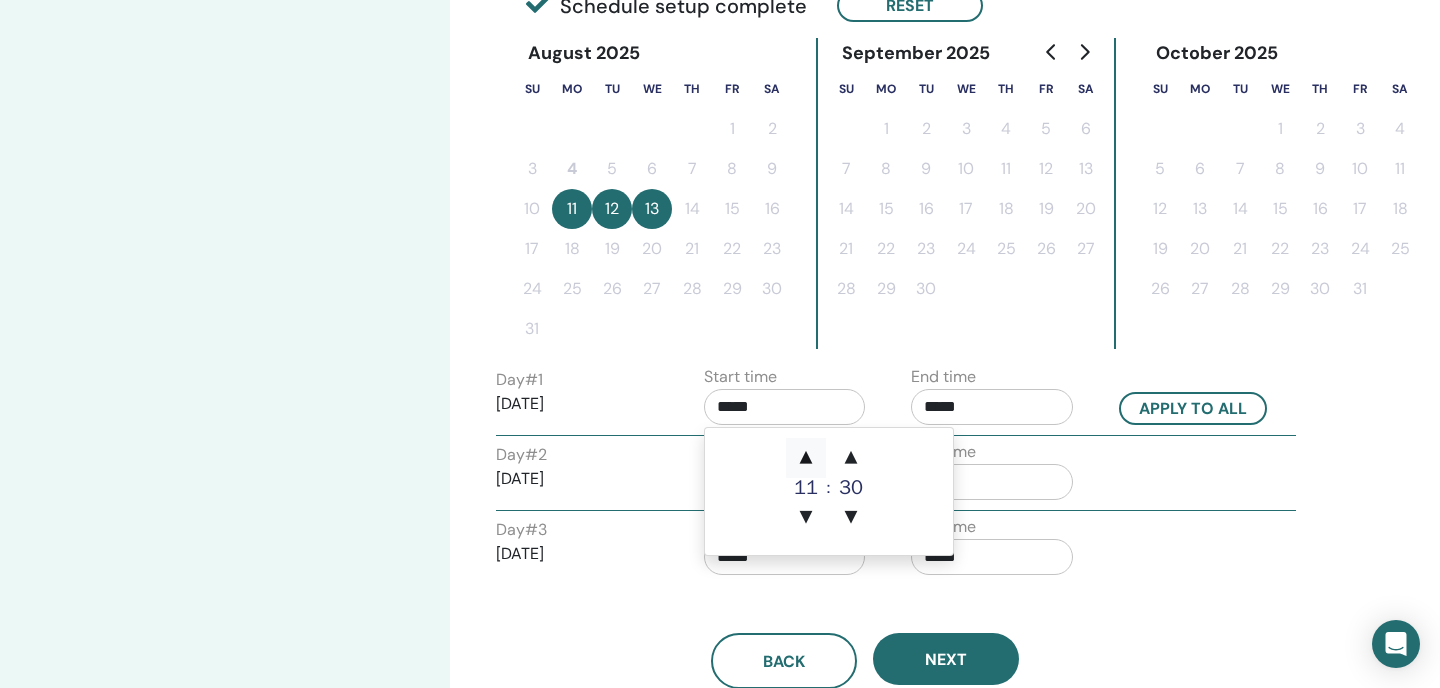 click on "▲" at bounding box center (806, 458) 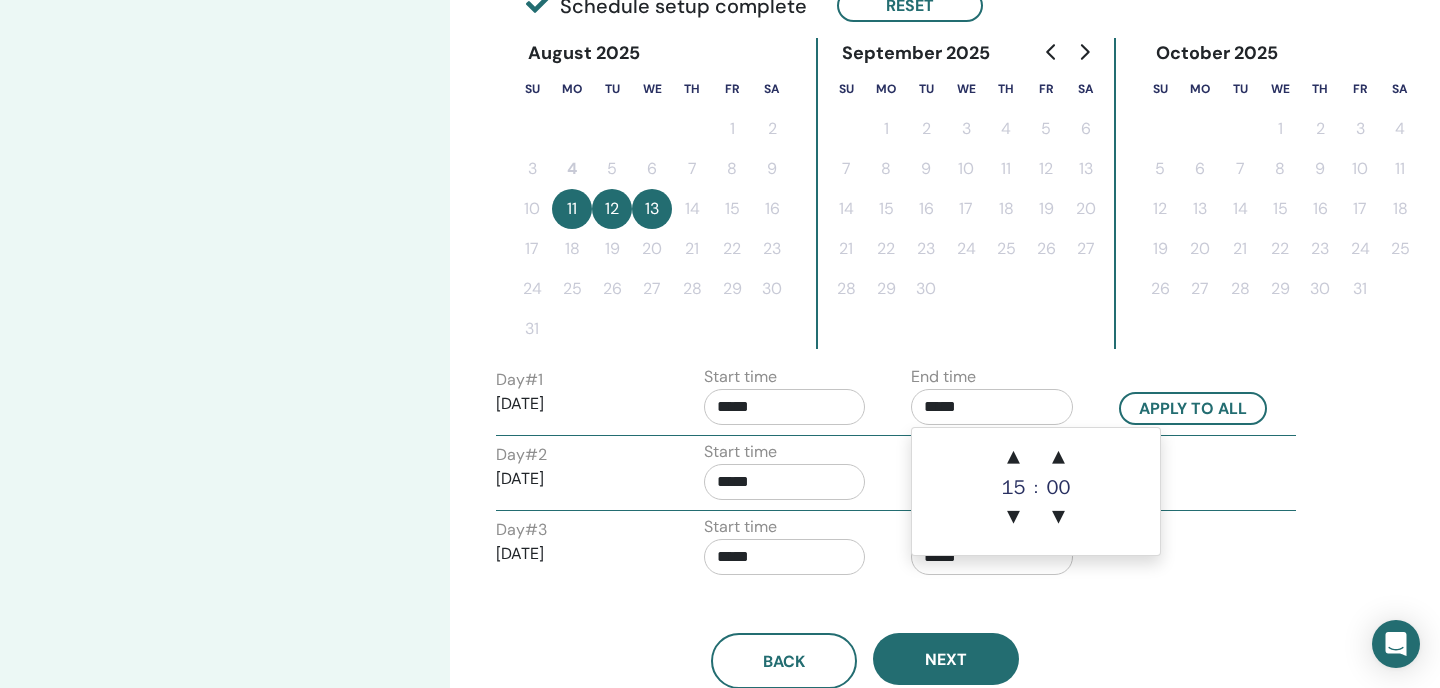 click on "*****" at bounding box center (992, 407) 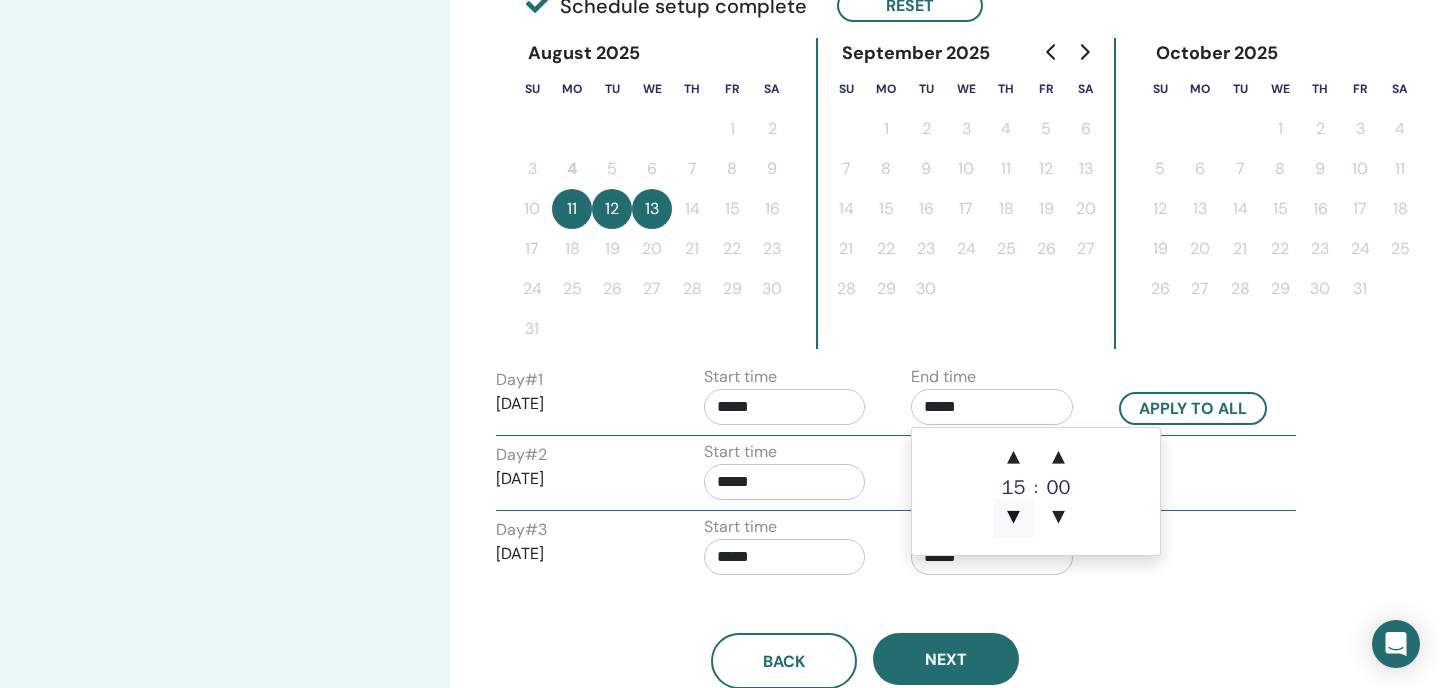 click on "▼" at bounding box center (1014, 518) 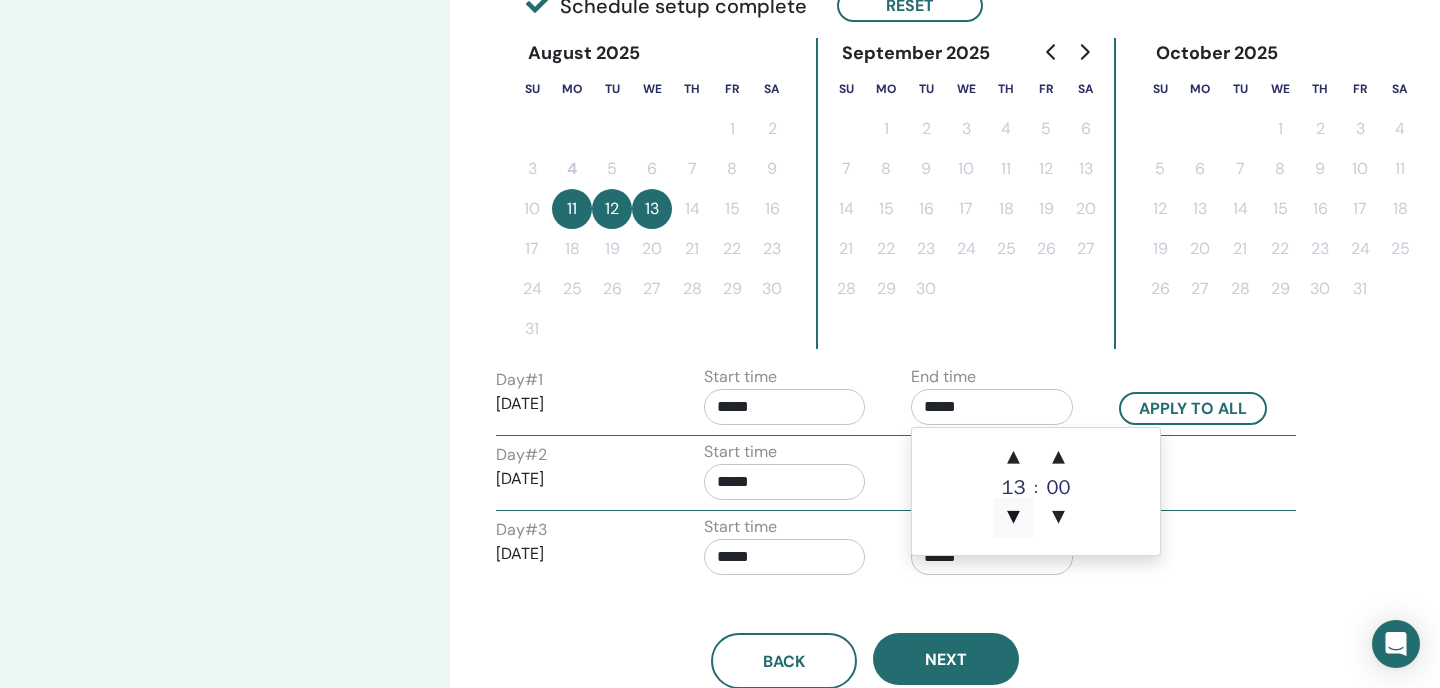 click on "▼" at bounding box center (1014, 518) 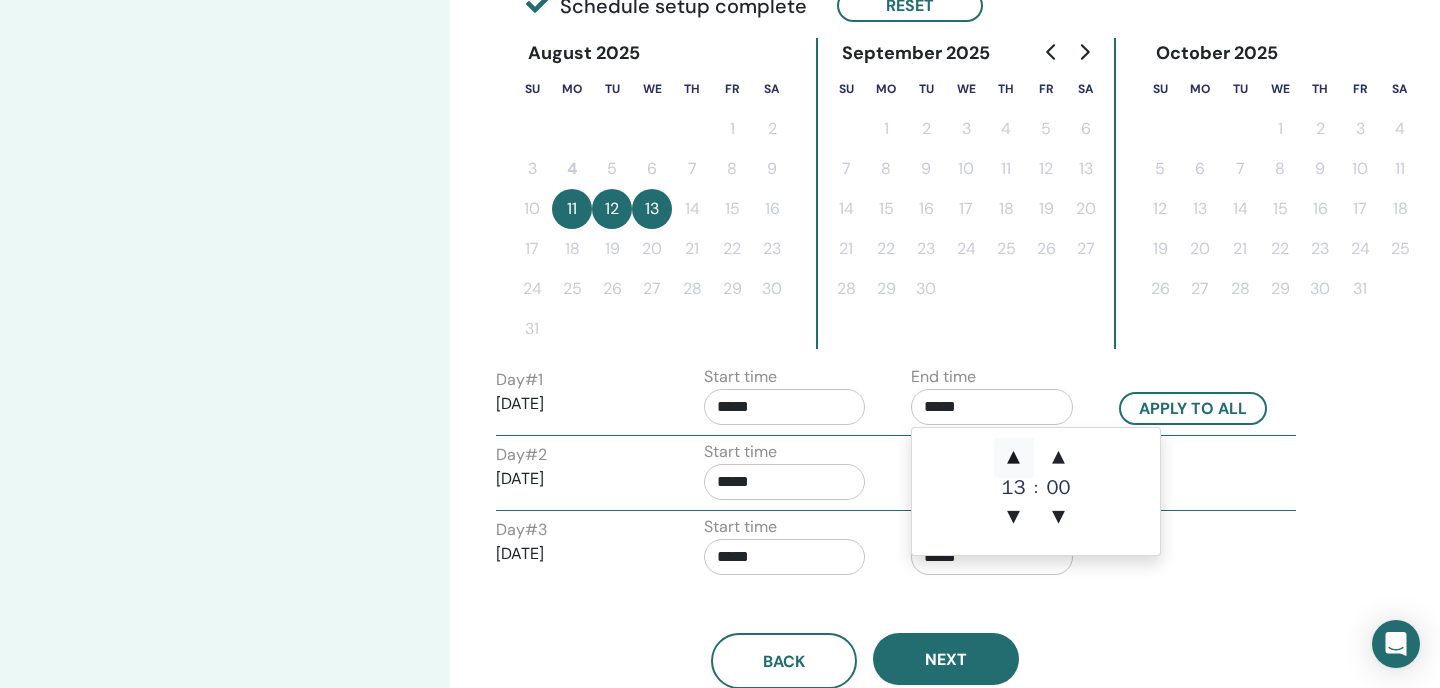 click on "▲" at bounding box center [1014, 458] 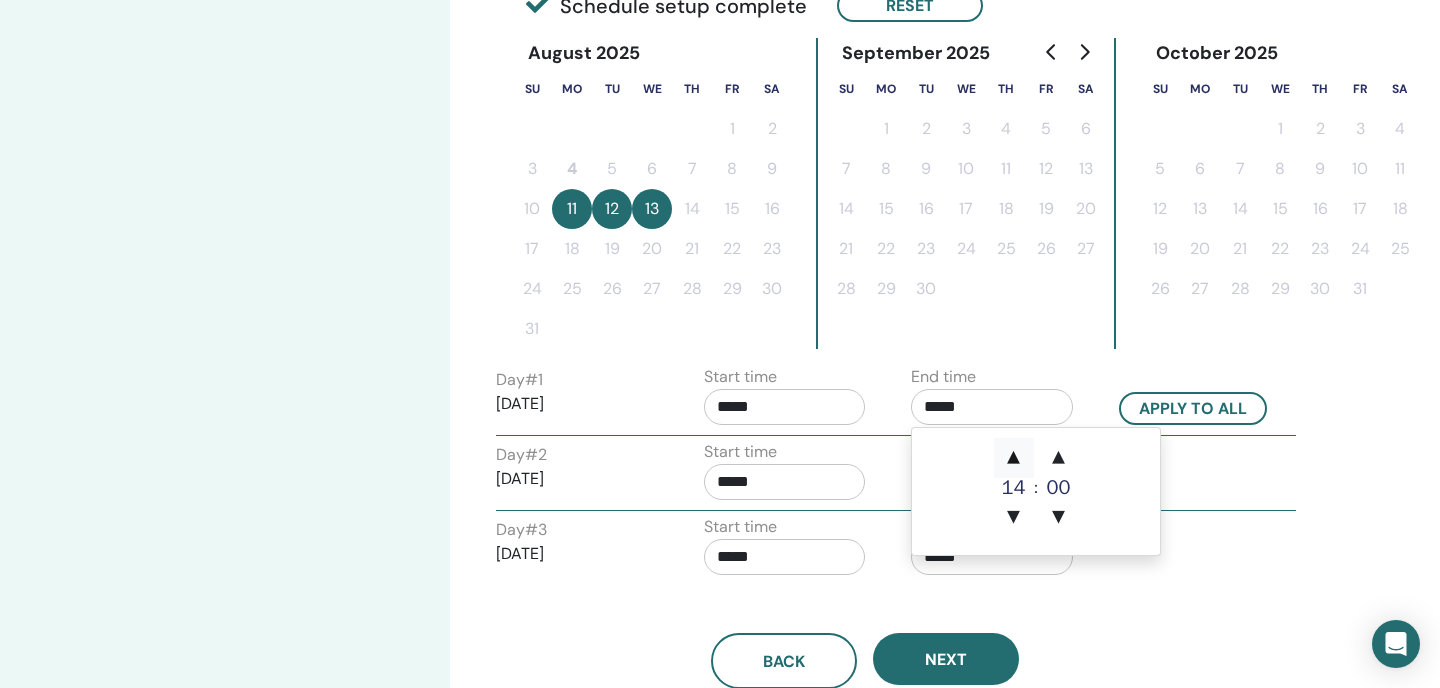 click on "▲" at bounding box center (1014, 458) 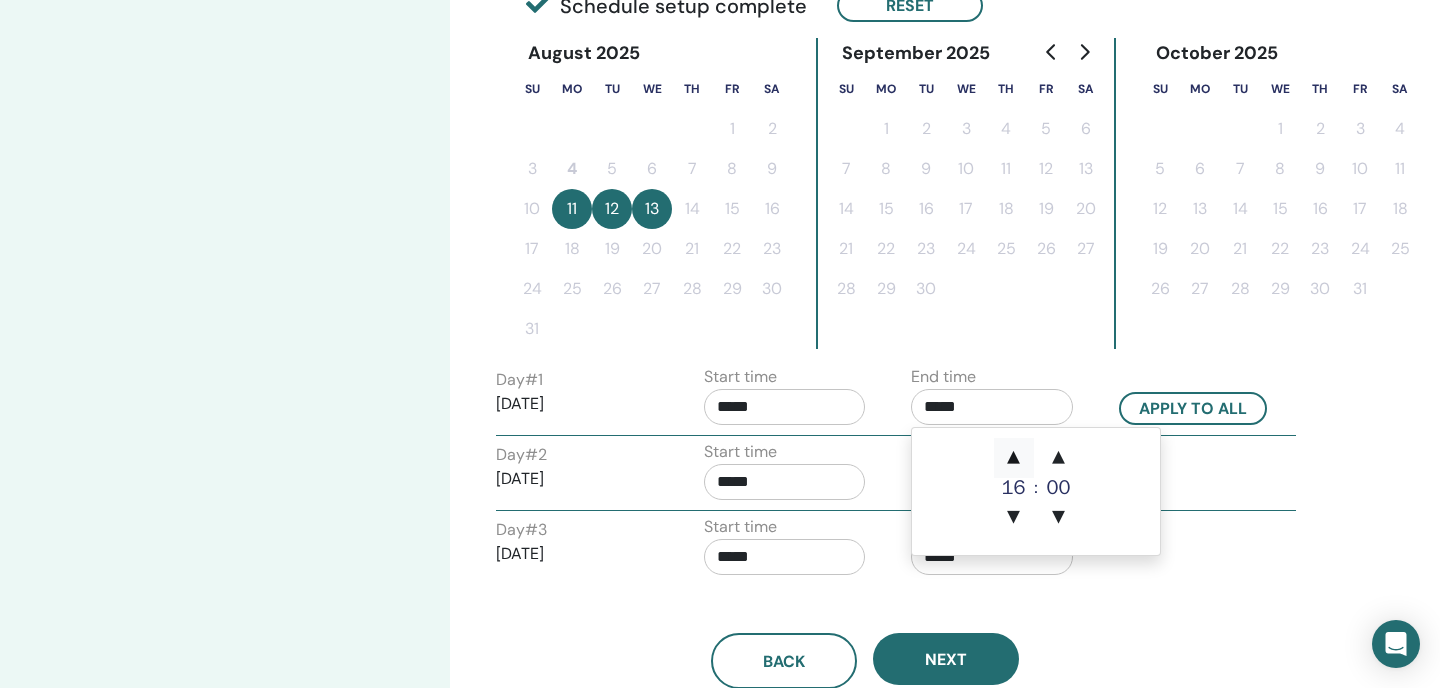 click on "▲" at bounding box center (1014, 458) 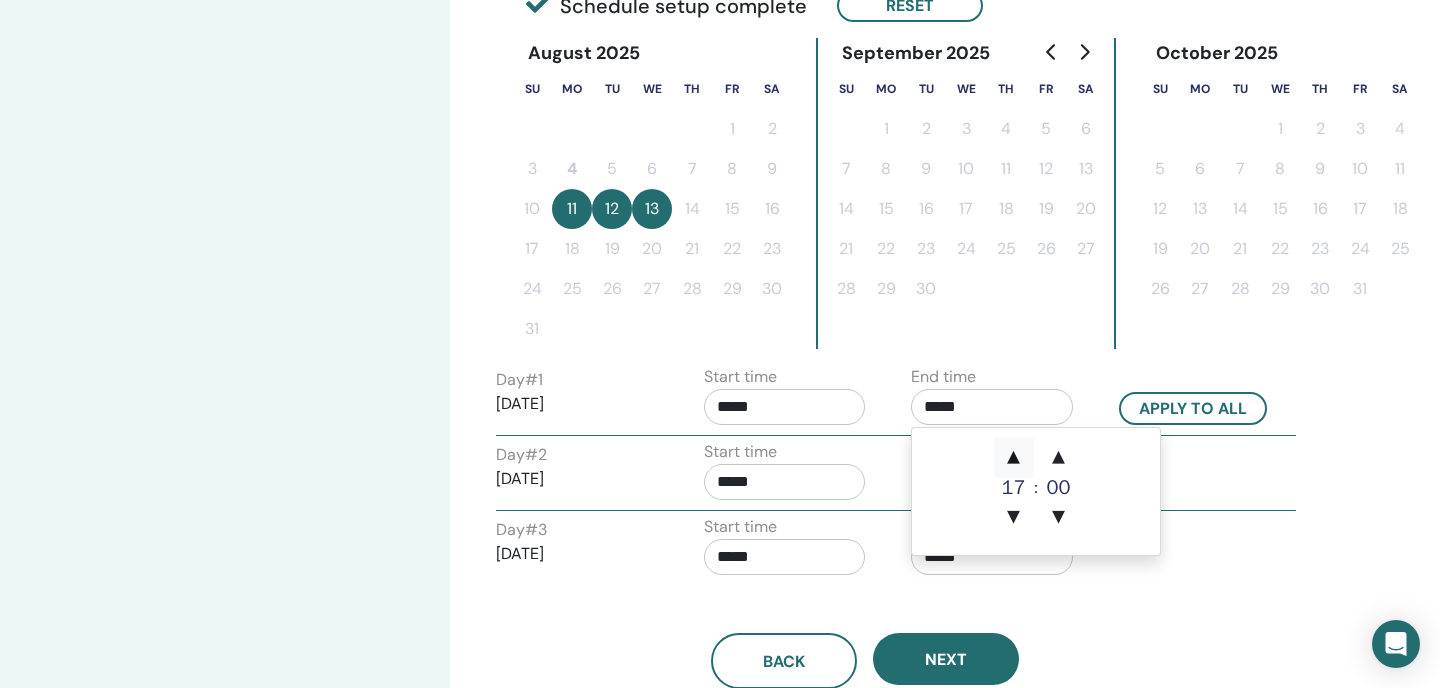 click on "▲" at bounding box center [1014, 458] 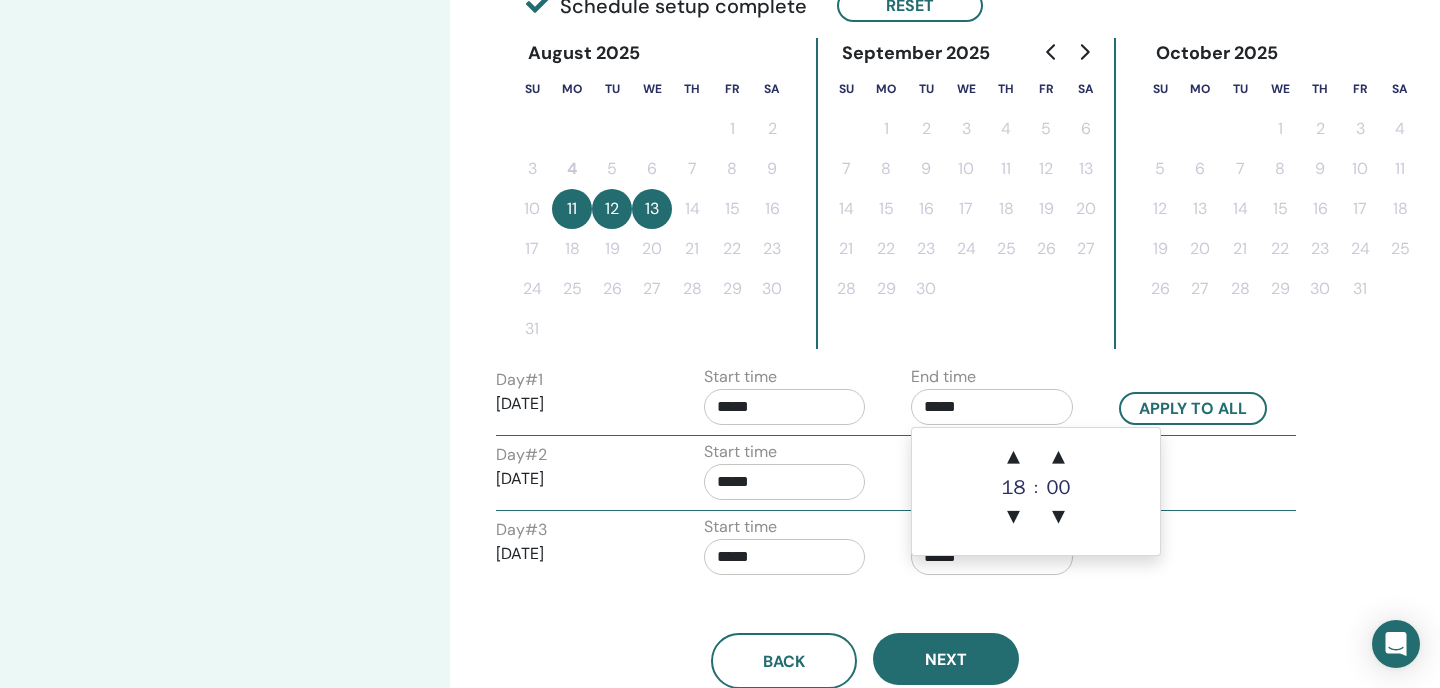 click on "Day  # 3 [DATE] Start time ***** End time *****" at bounding box center (896, 550) 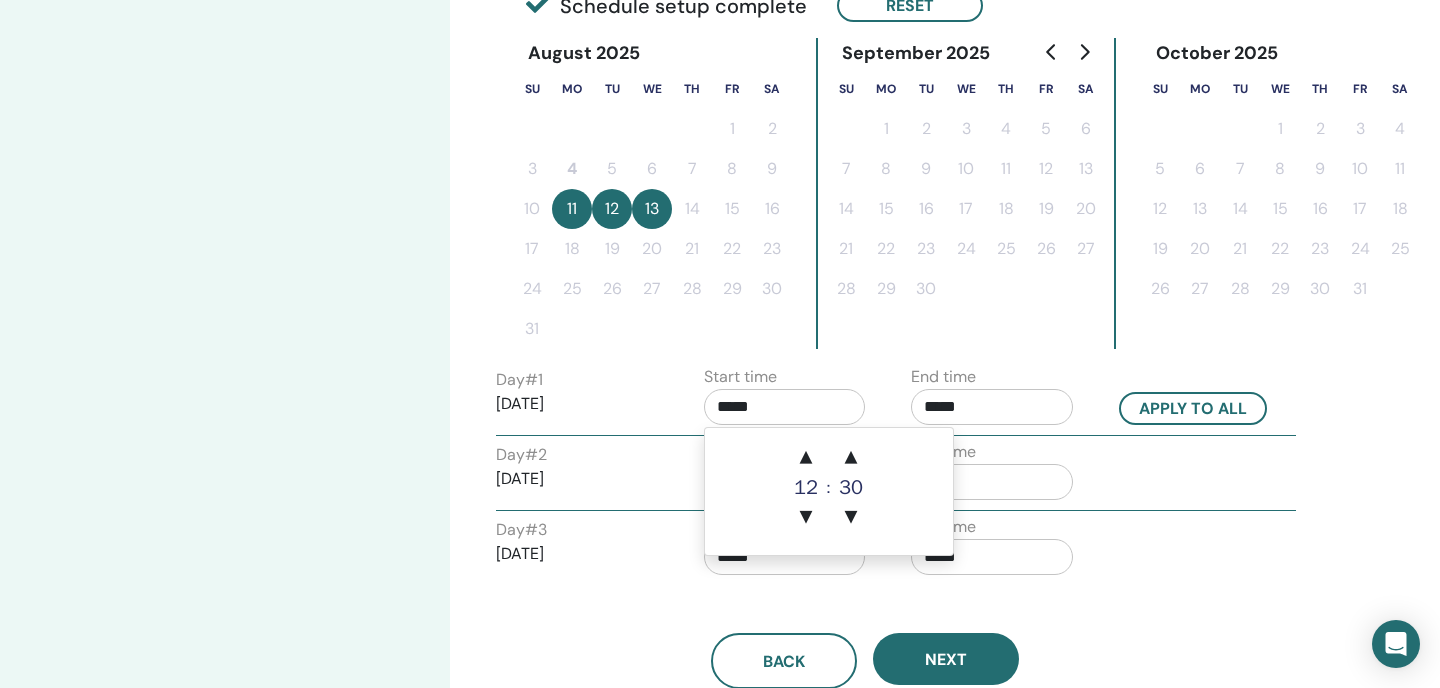 click on "*****" at bounding box center (785, 407) 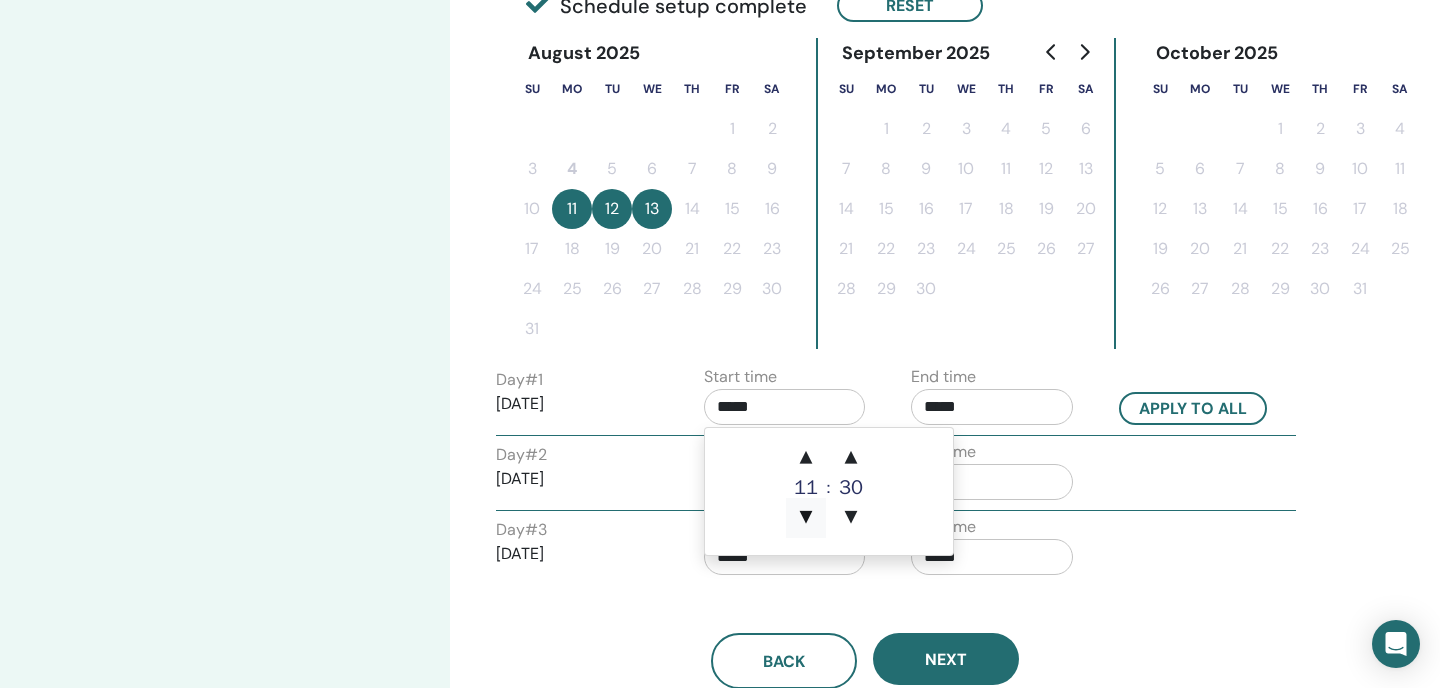 click on "▼" at bounding box center (806, 518) 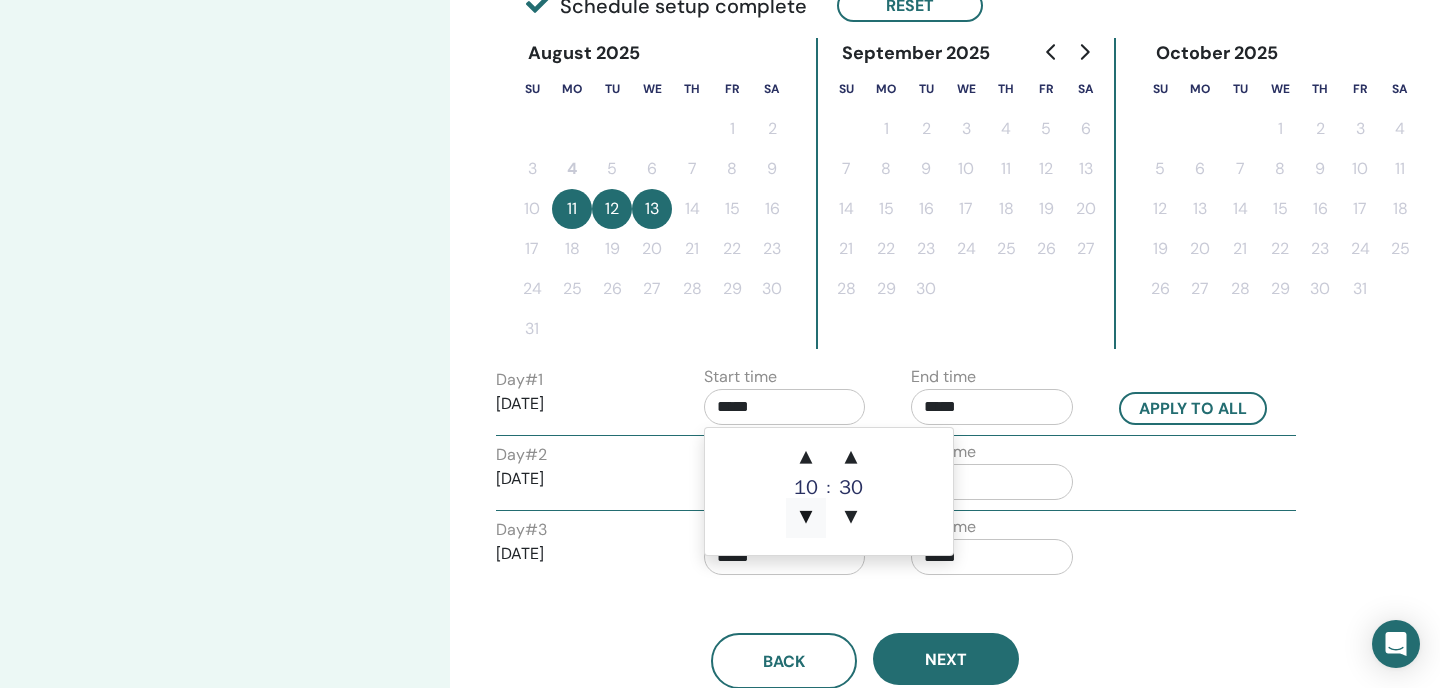 click on "▼" at bounding box center (806, 518) 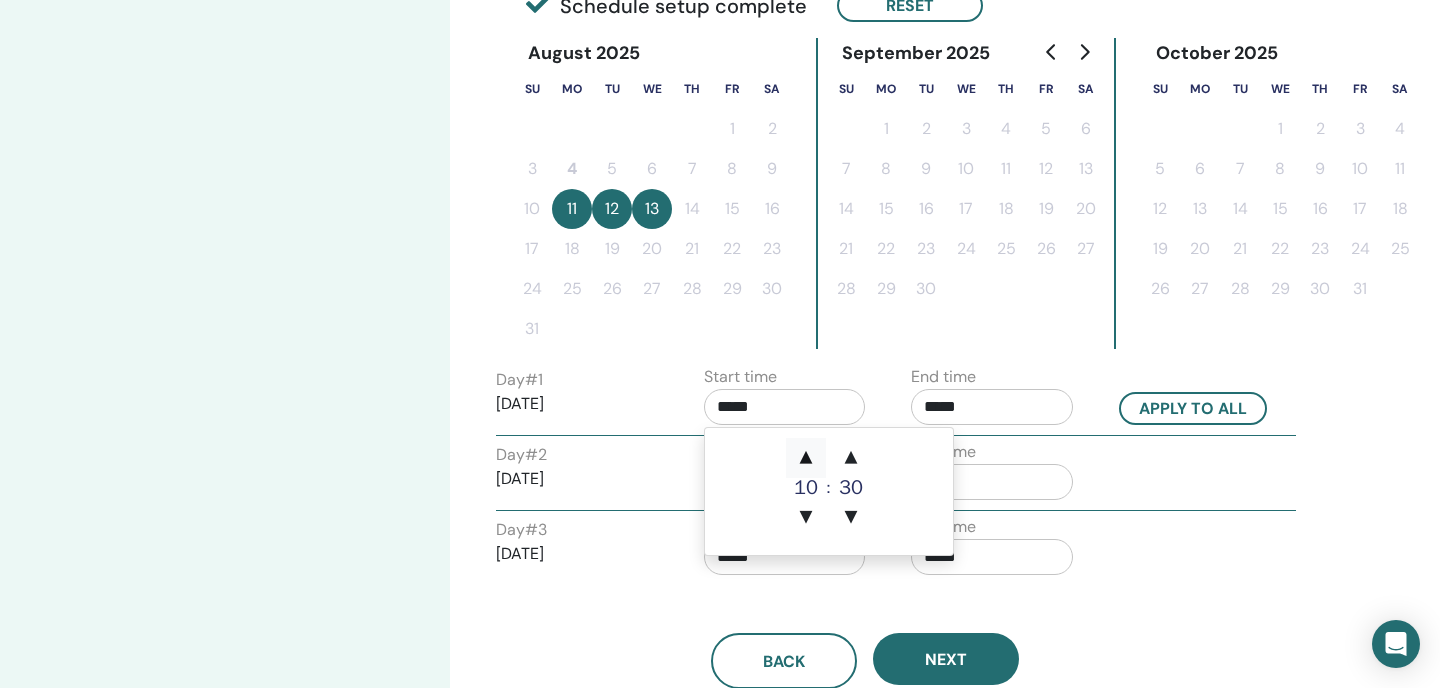 click on "▲" at bounding box center (806, 458) 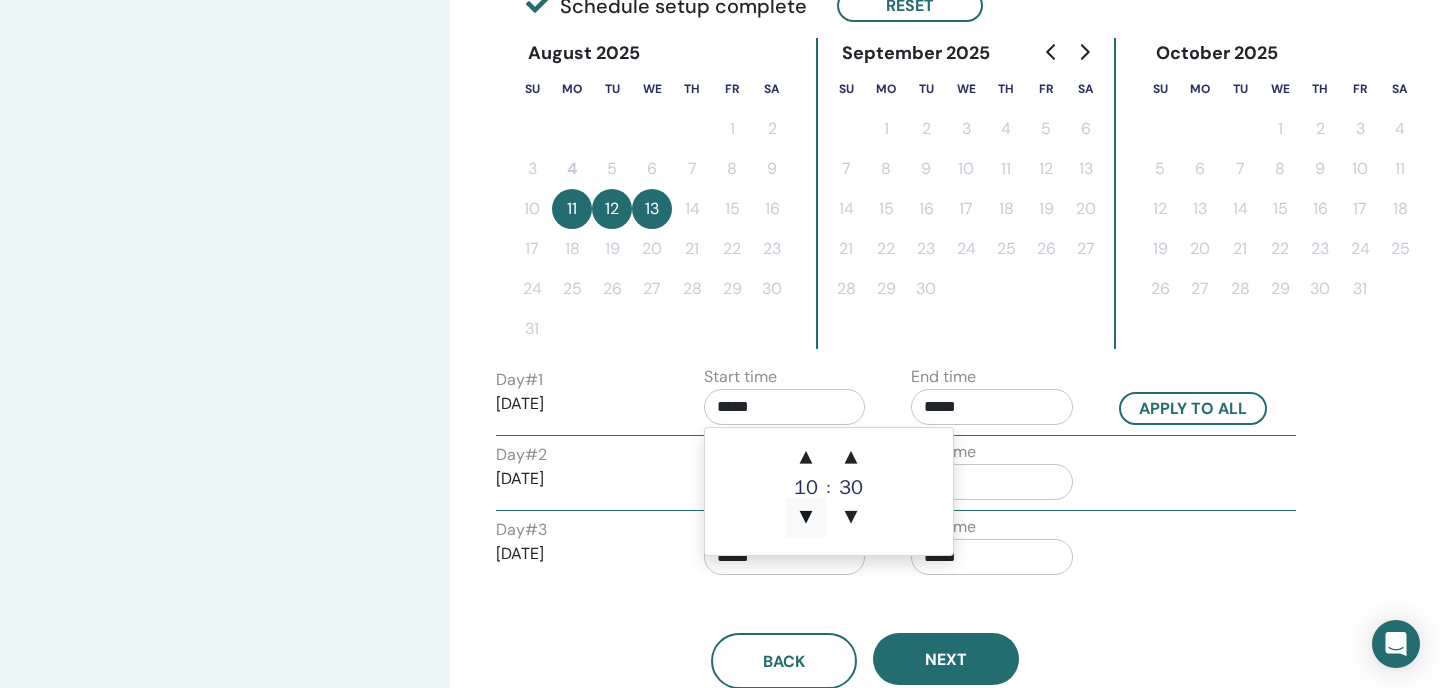 click on "▼" at bounding box center [806, 518] 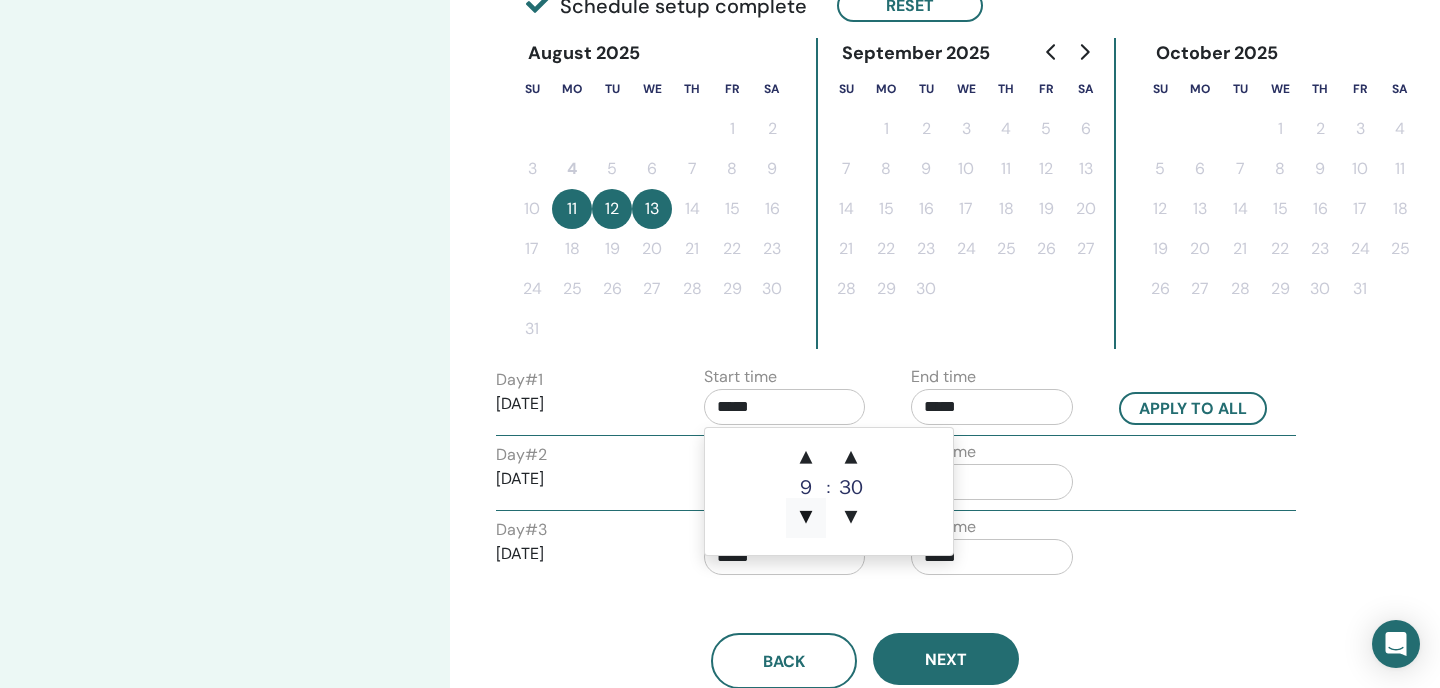 click on "▼" at bounding box center [806, 518] 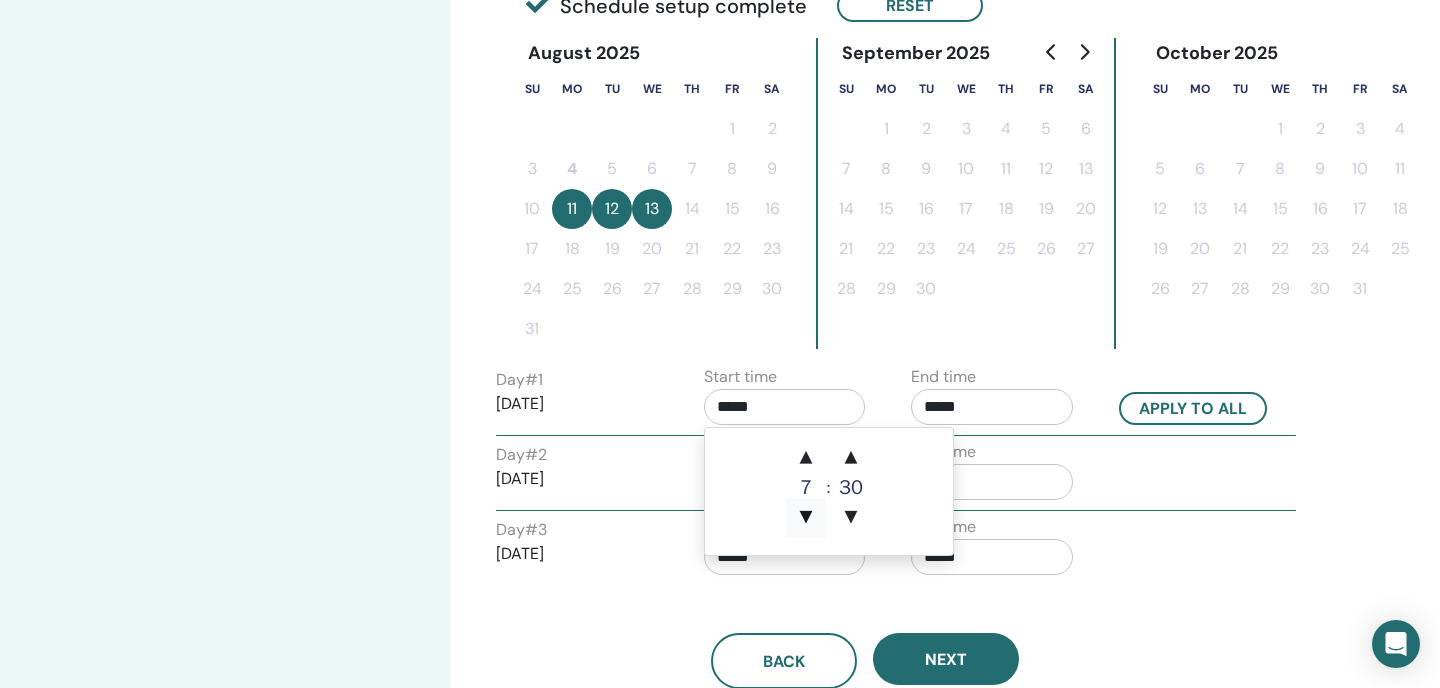 click on "▼" at bounding box center (806, 518) 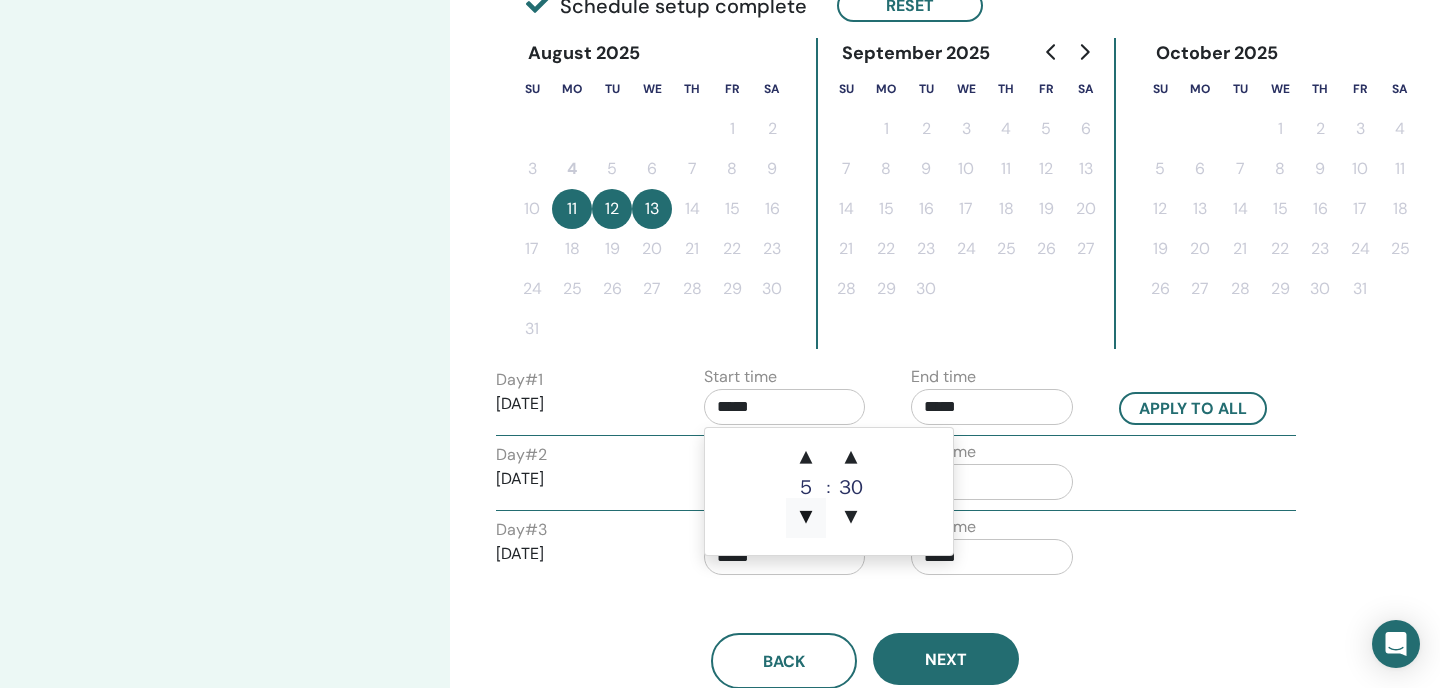 click on "▼" at bounding box center [806, 518] 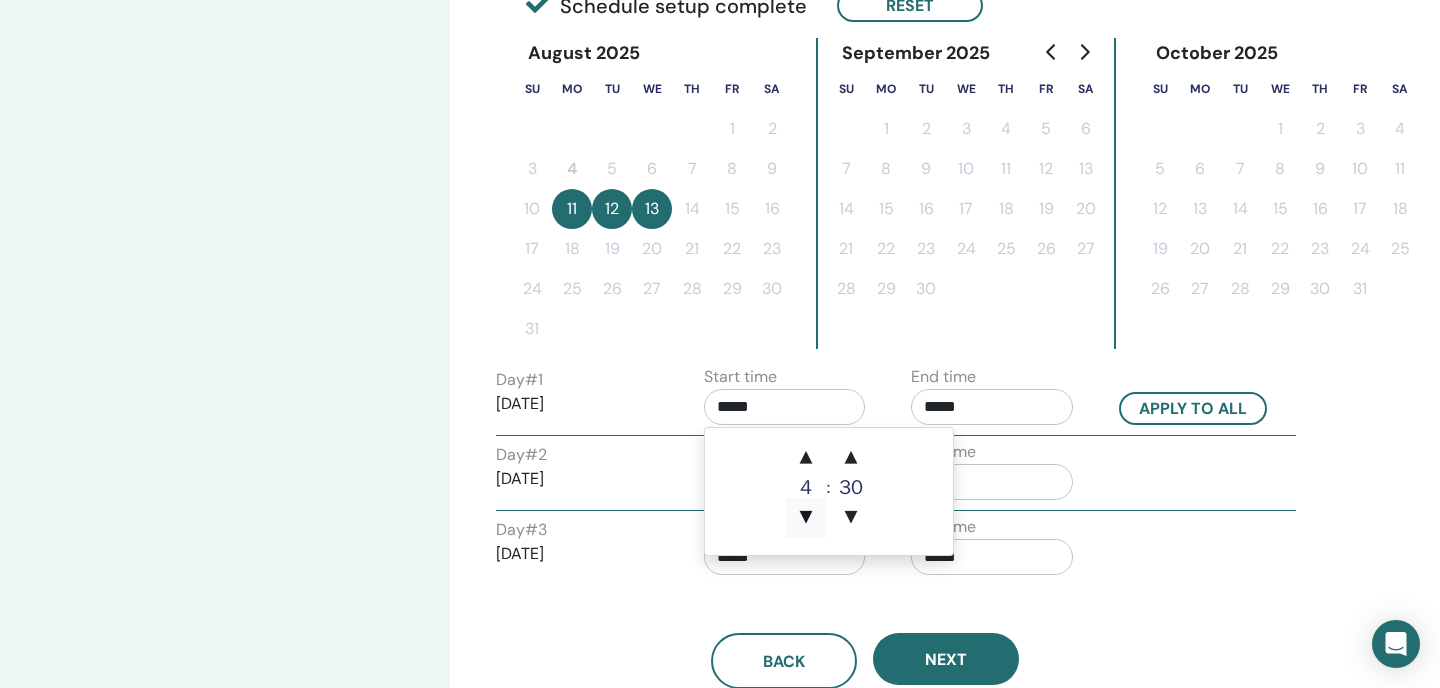 click on "▼" at bounding box center [806, 518] 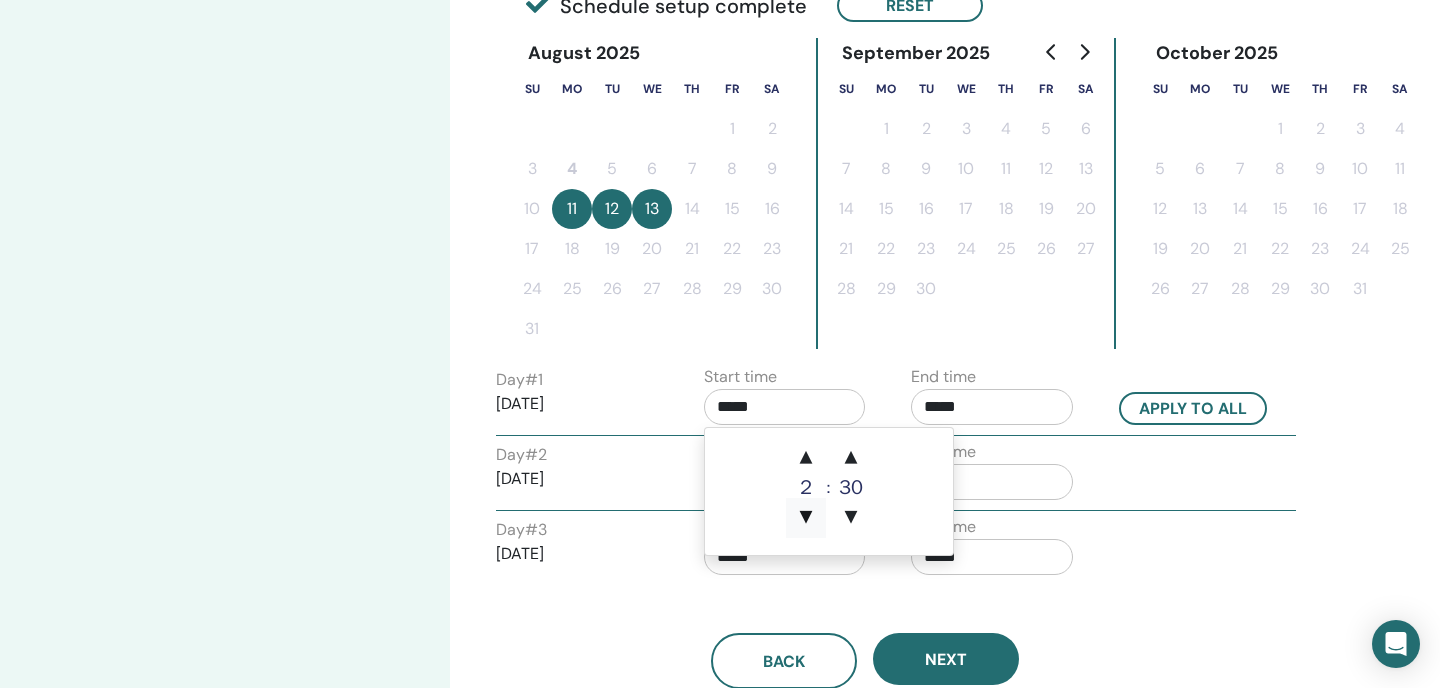 click on "▼" at bounding box center [806, 518] 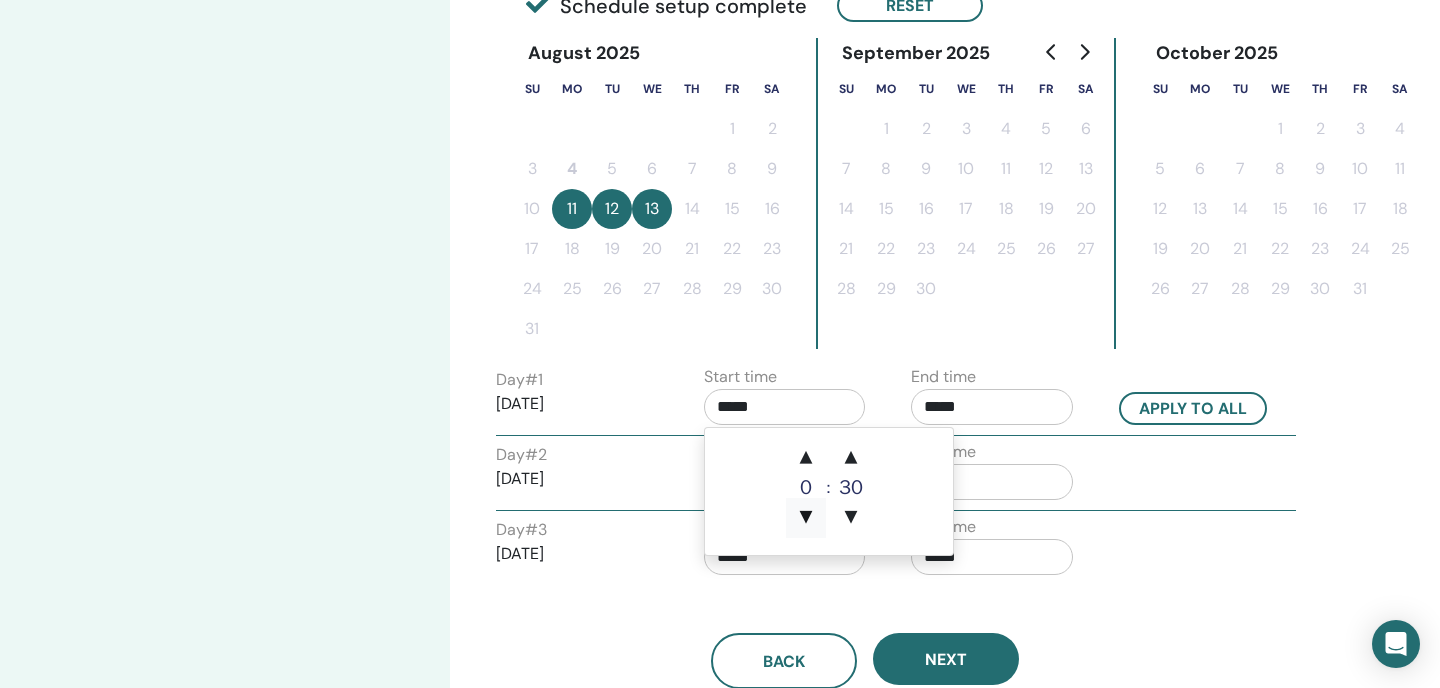 click on "▼" at bounding box center (806, 518) 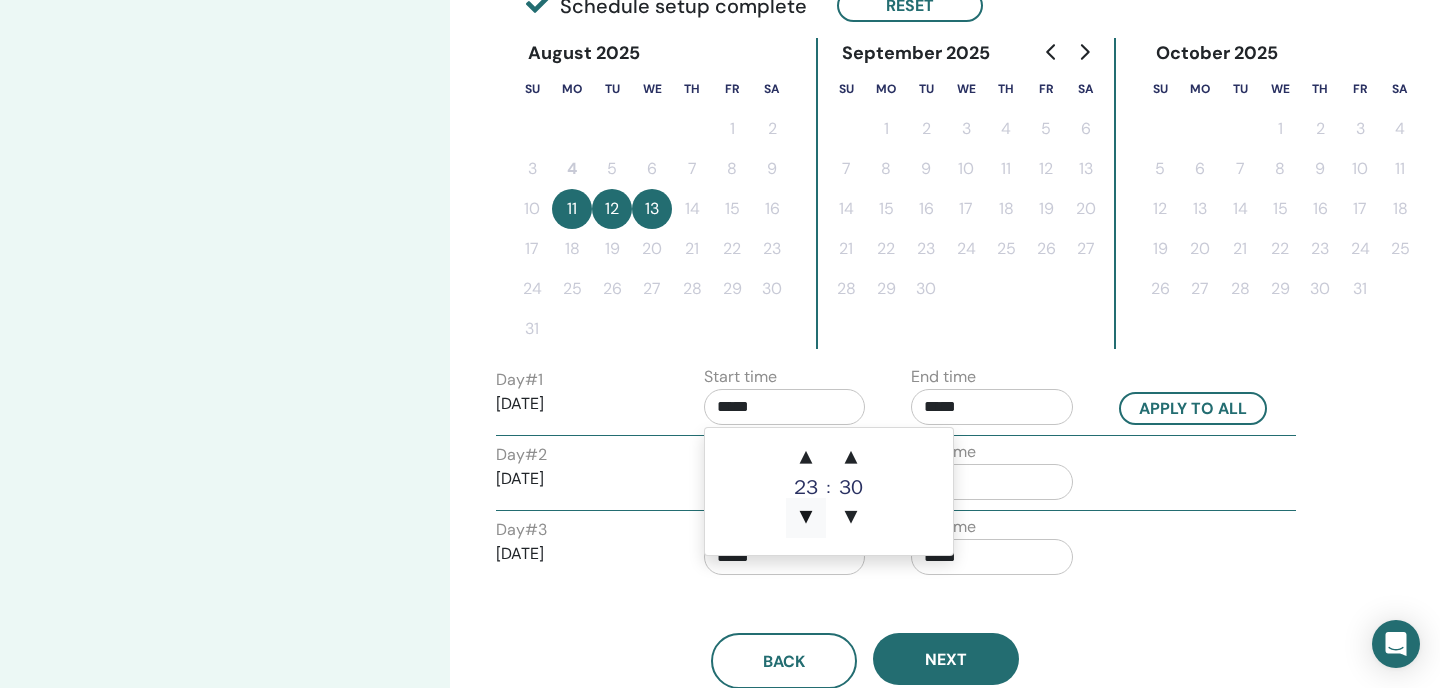 click on "▼" at bounding box center [806, 518] 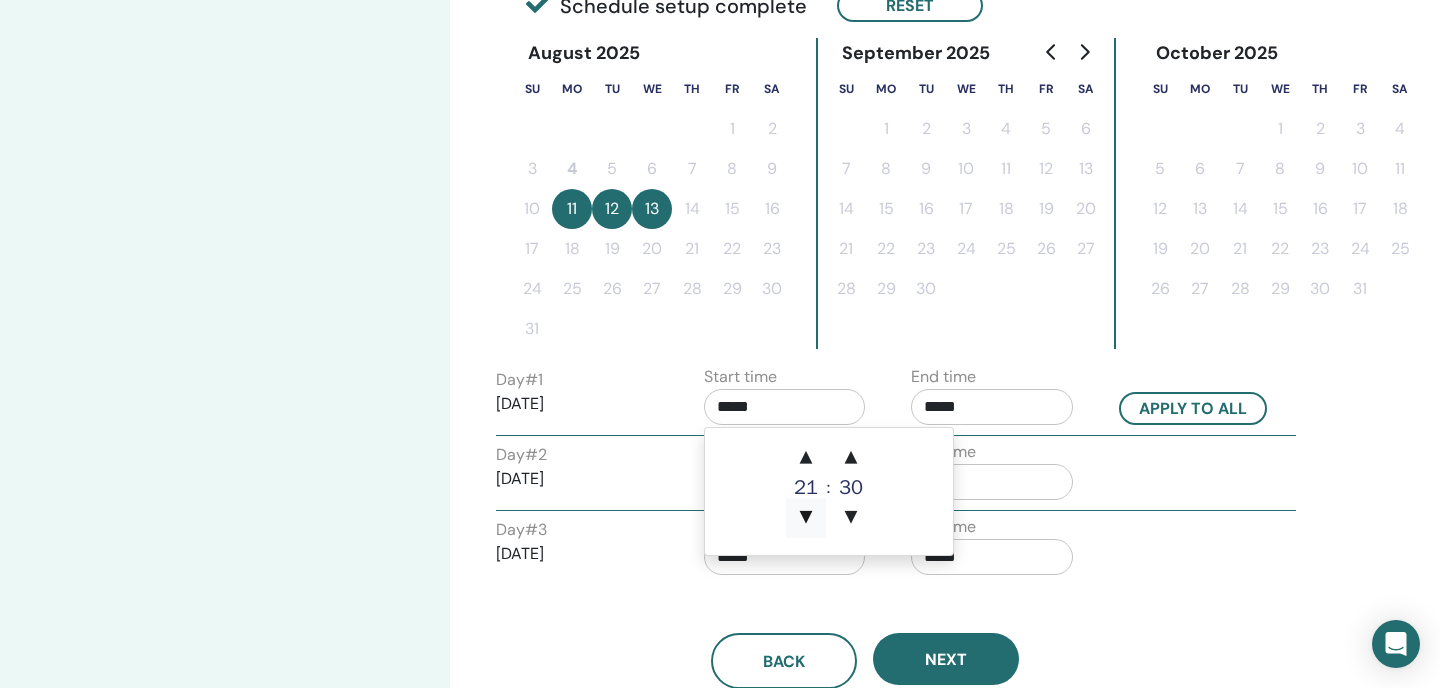 click on "▼" at bounding box center (806, 518) 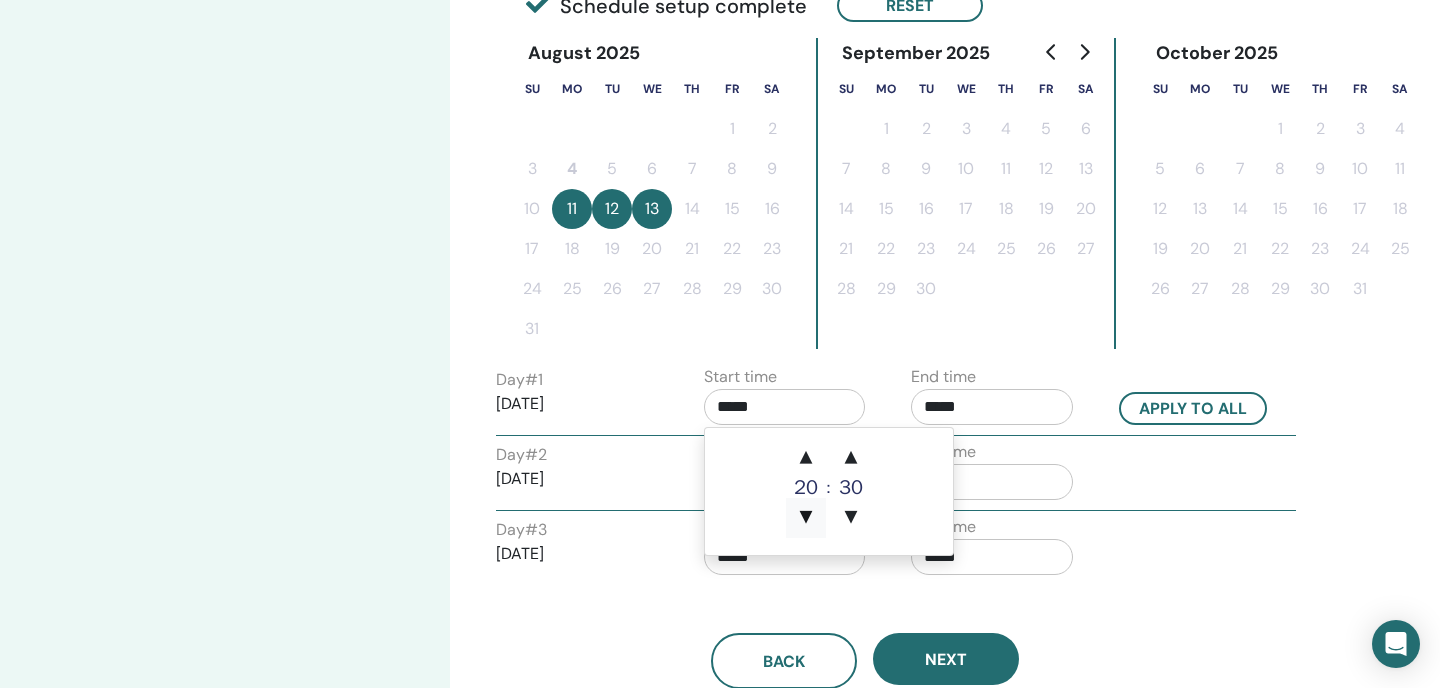 click on "▼" at bounding box center [806, 518] 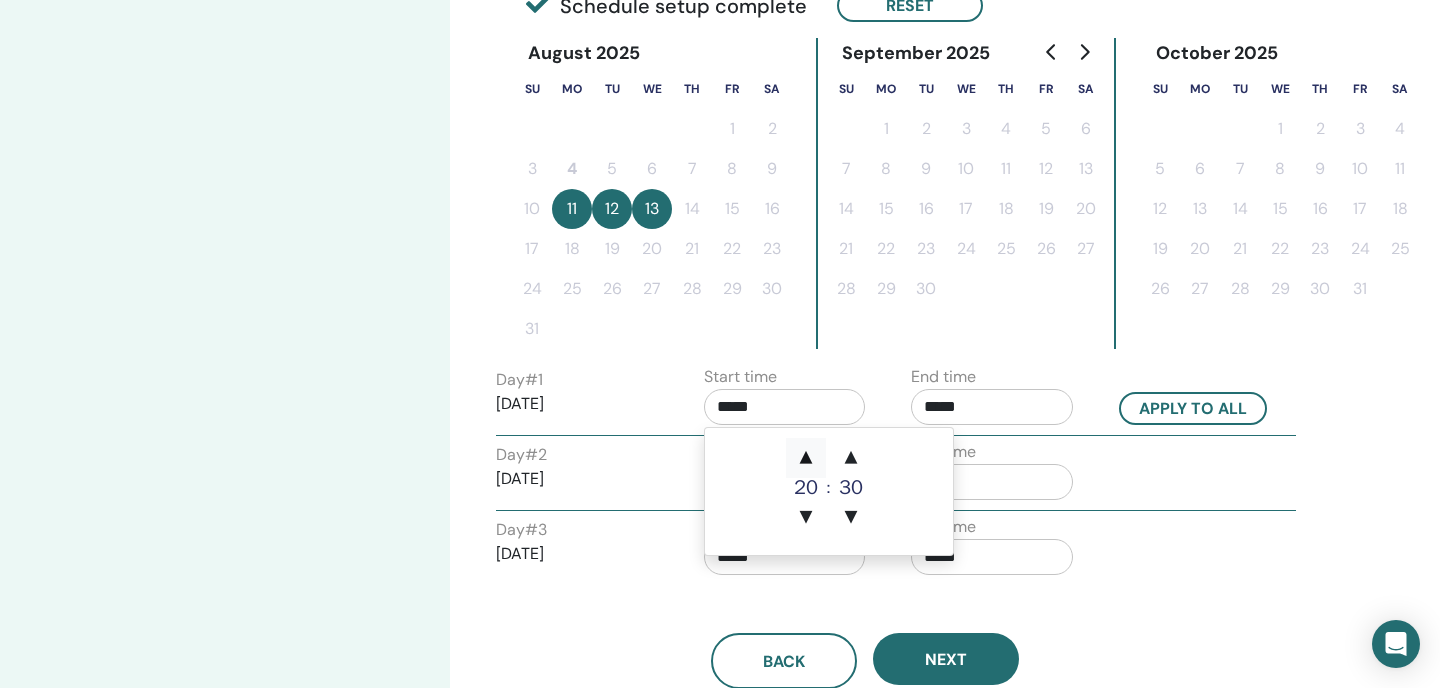 click on "▲" at bounding box center [806, 458] 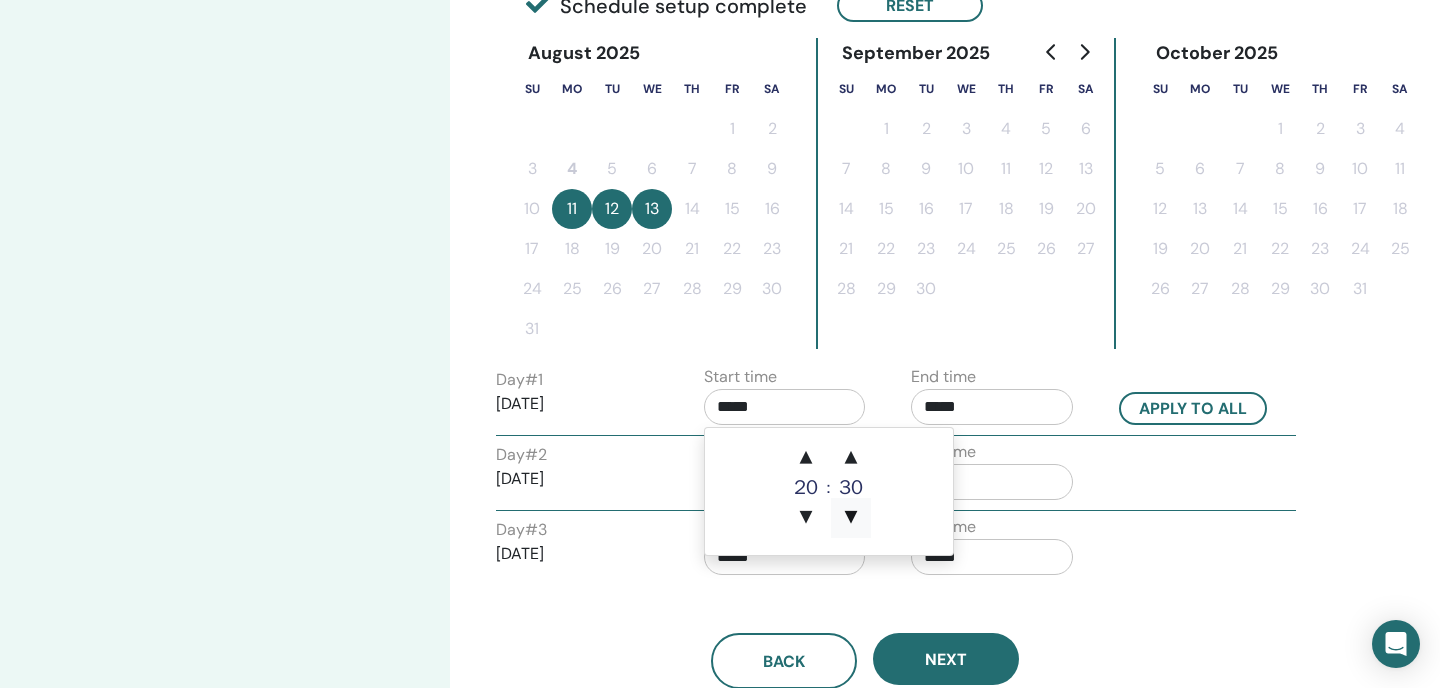 click on "▼" at bounding box center (851, 518) 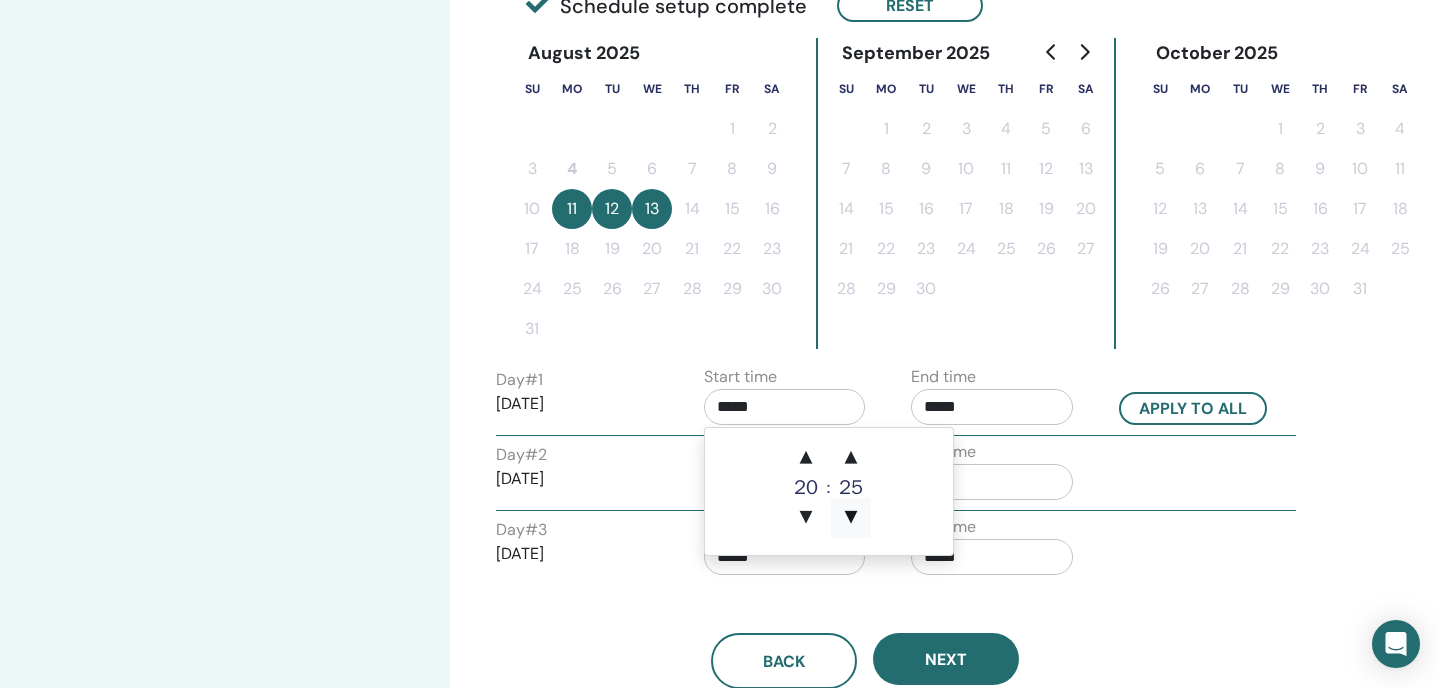 click on "▼" at bounding box center (851, 518) 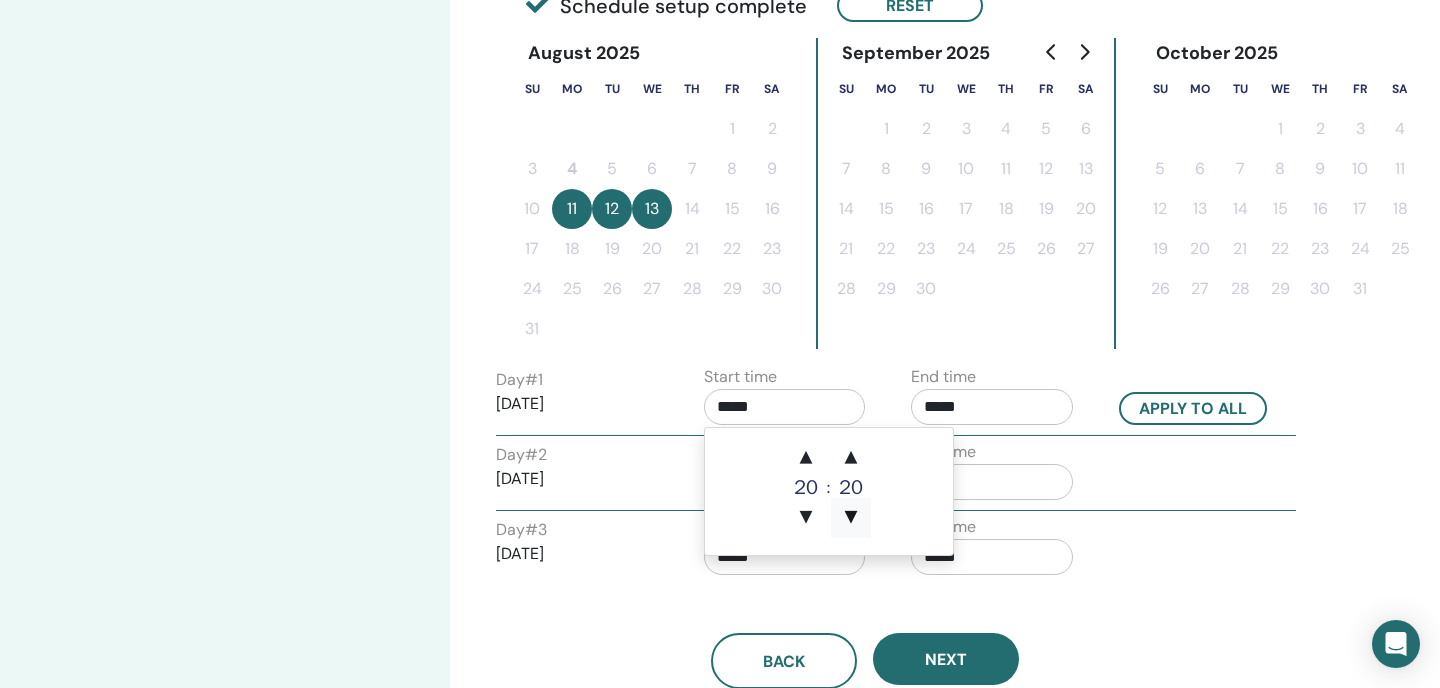 click on "▼" at bounding box center (851, 518) 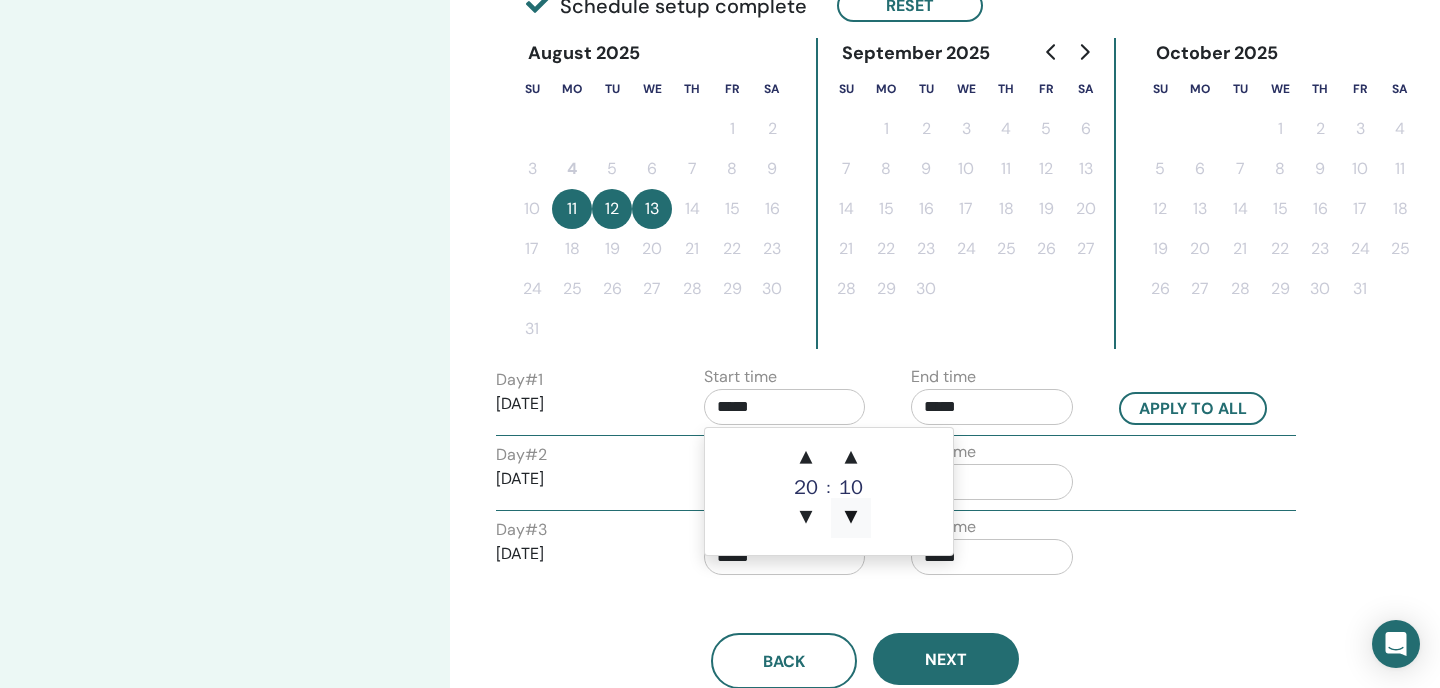 click on "▼" at bounding box center [851, 518] 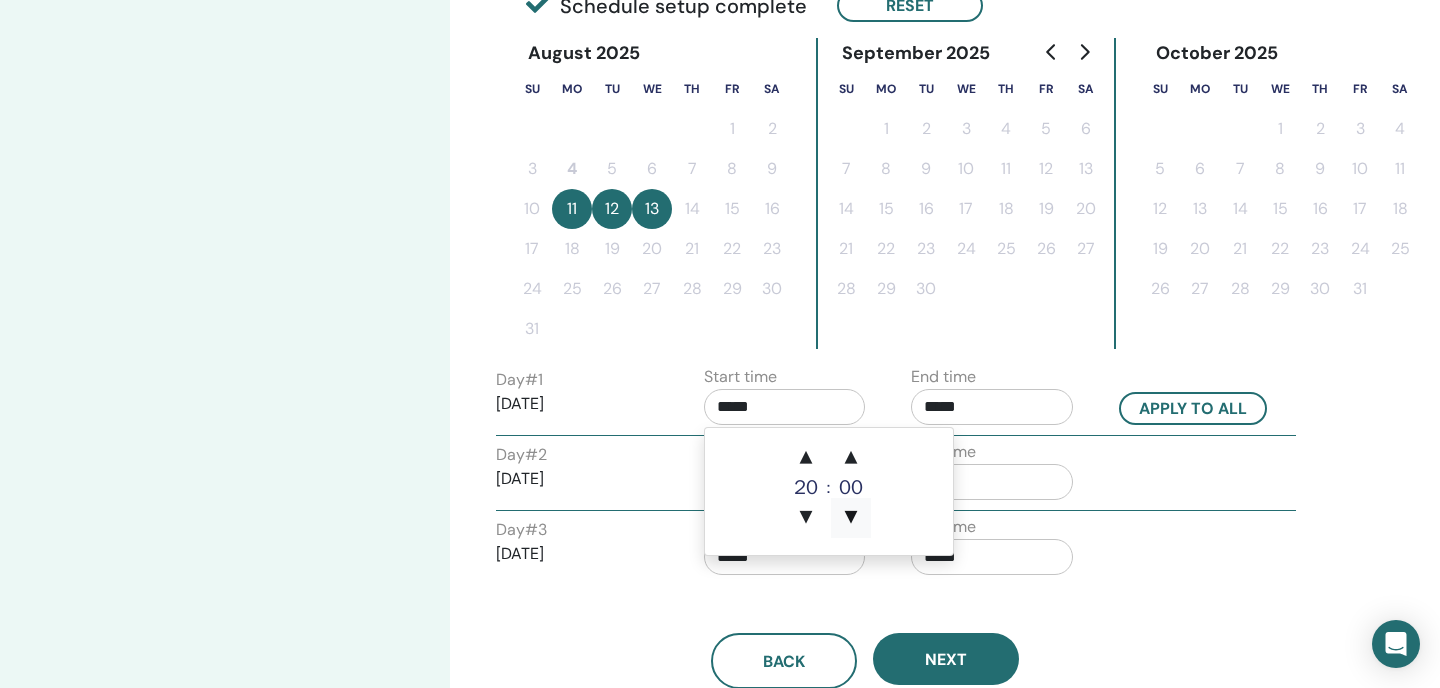 click on "▼" at bounding box center [851, 518] 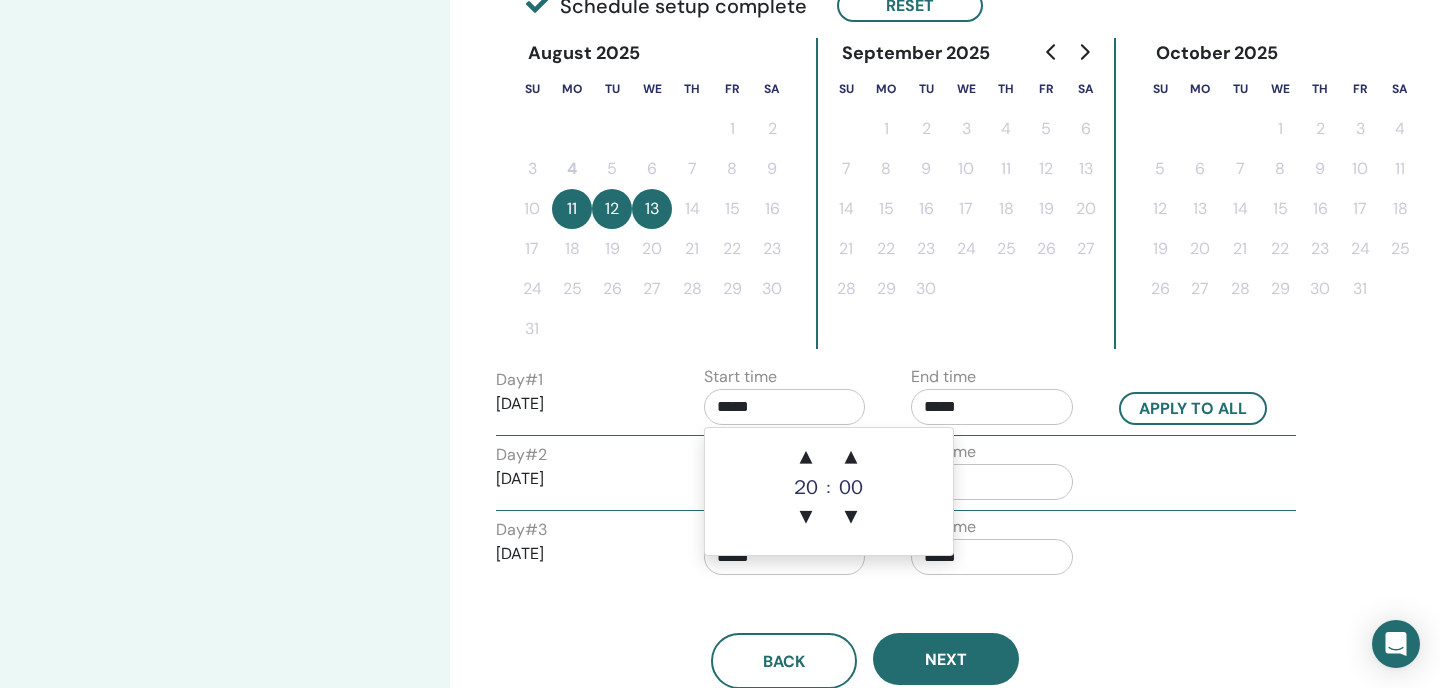 click on "*****" at bounding box center [785, 407] 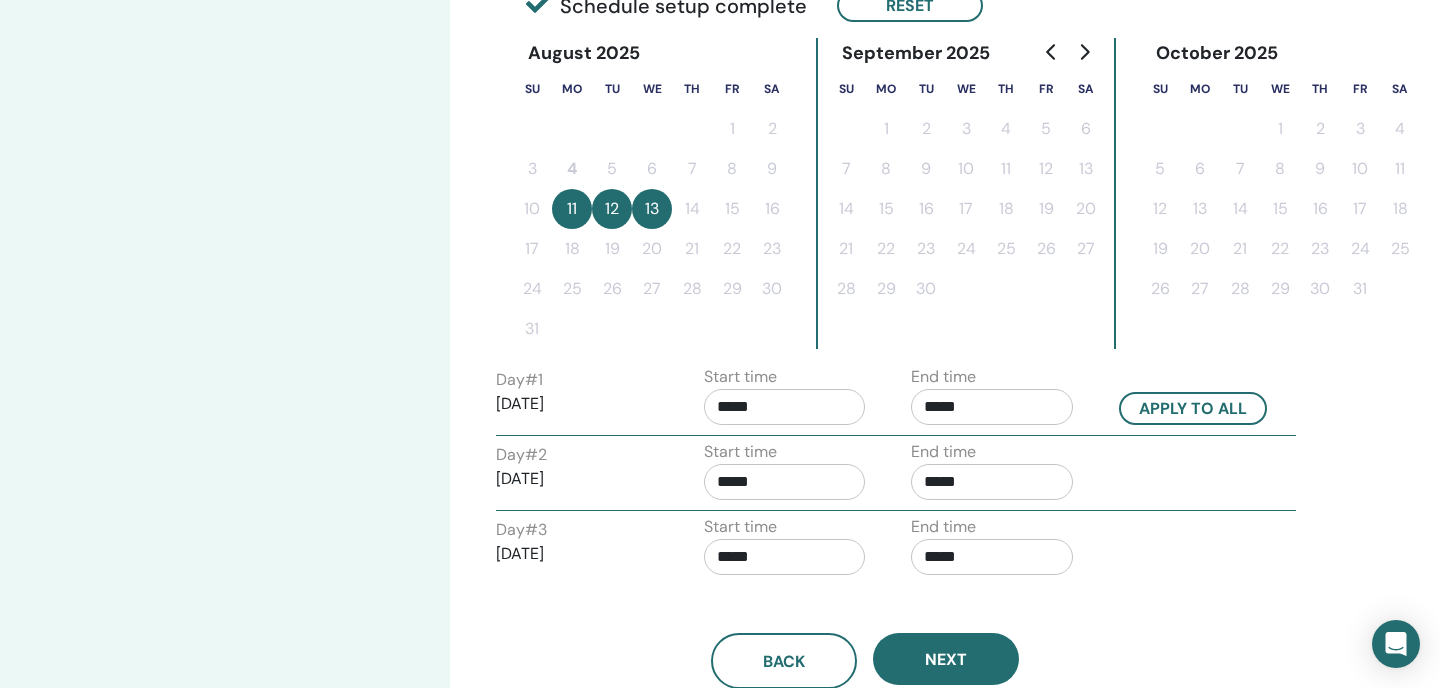 click on "Day  # 2 [DATE] Start time ***** End time *****" at bounding box center (896, 475) 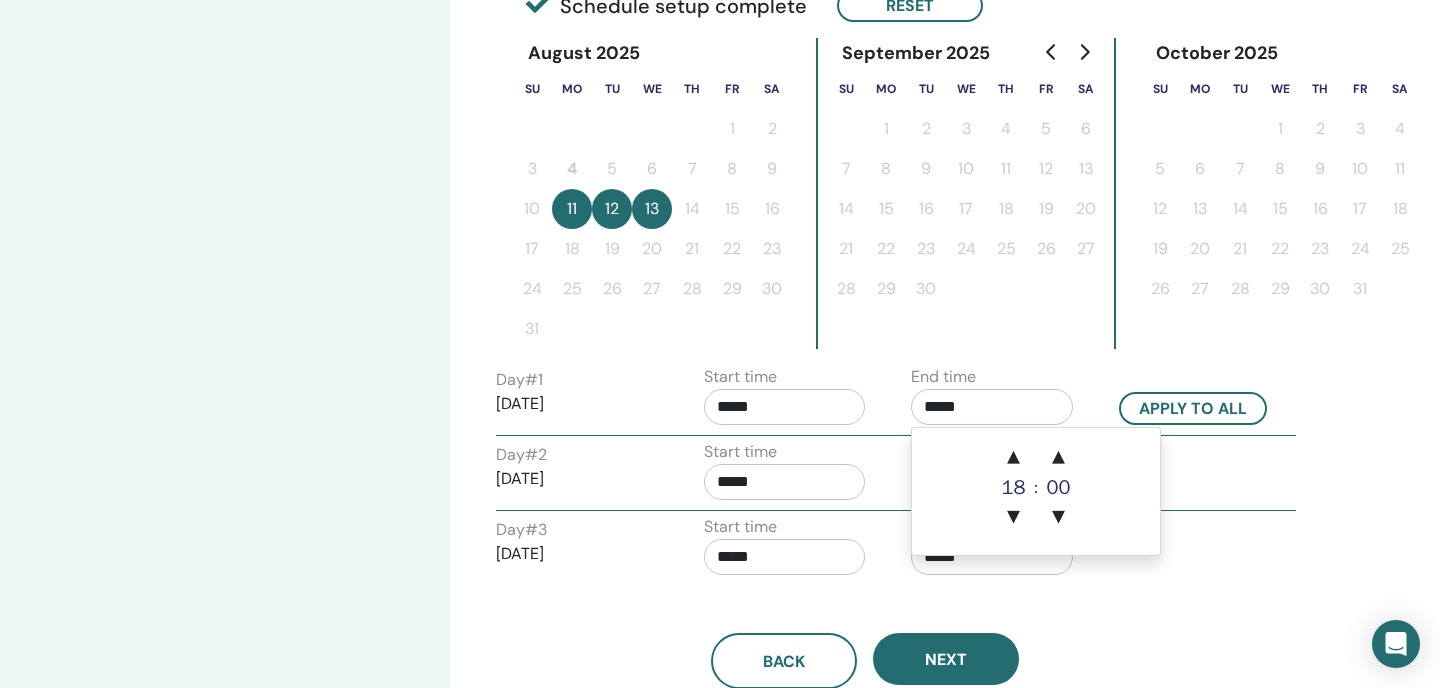 click on "*****" at bounding box center (992, 407) 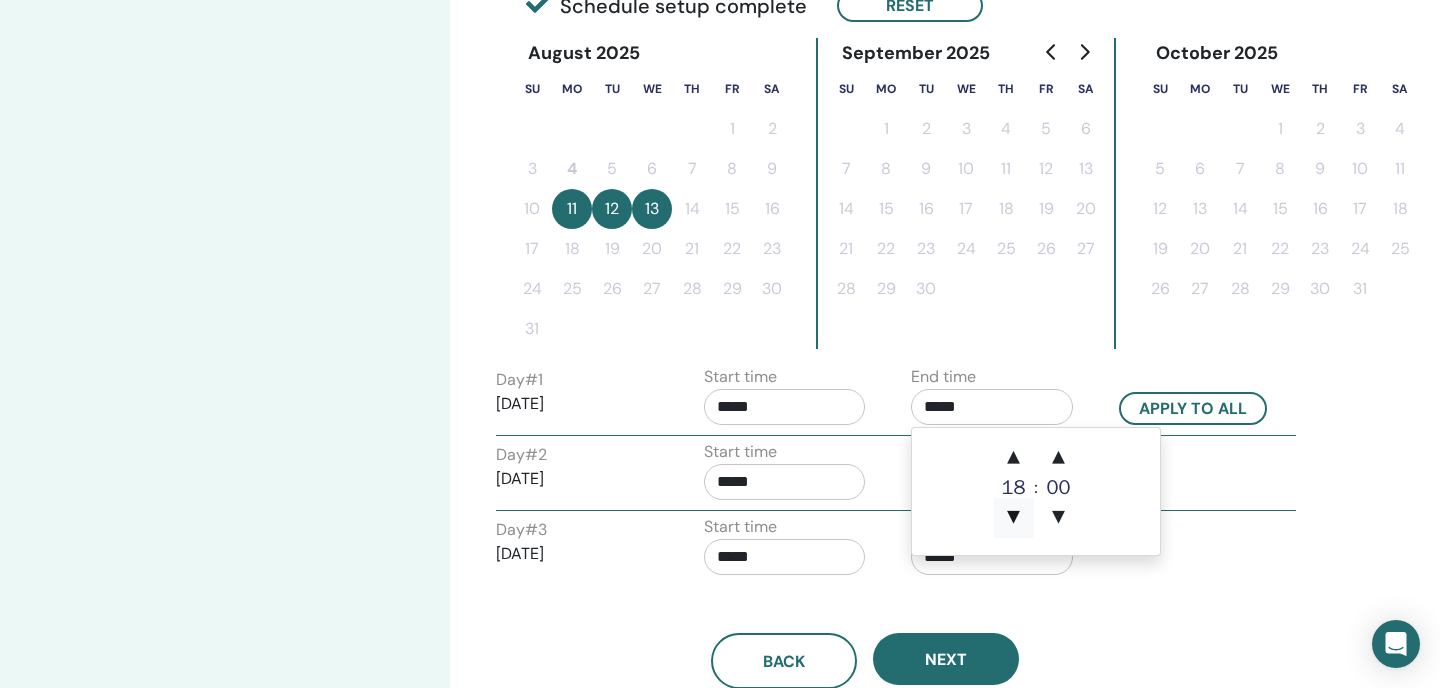 click on "▼" at bounding box center (1014, 518) 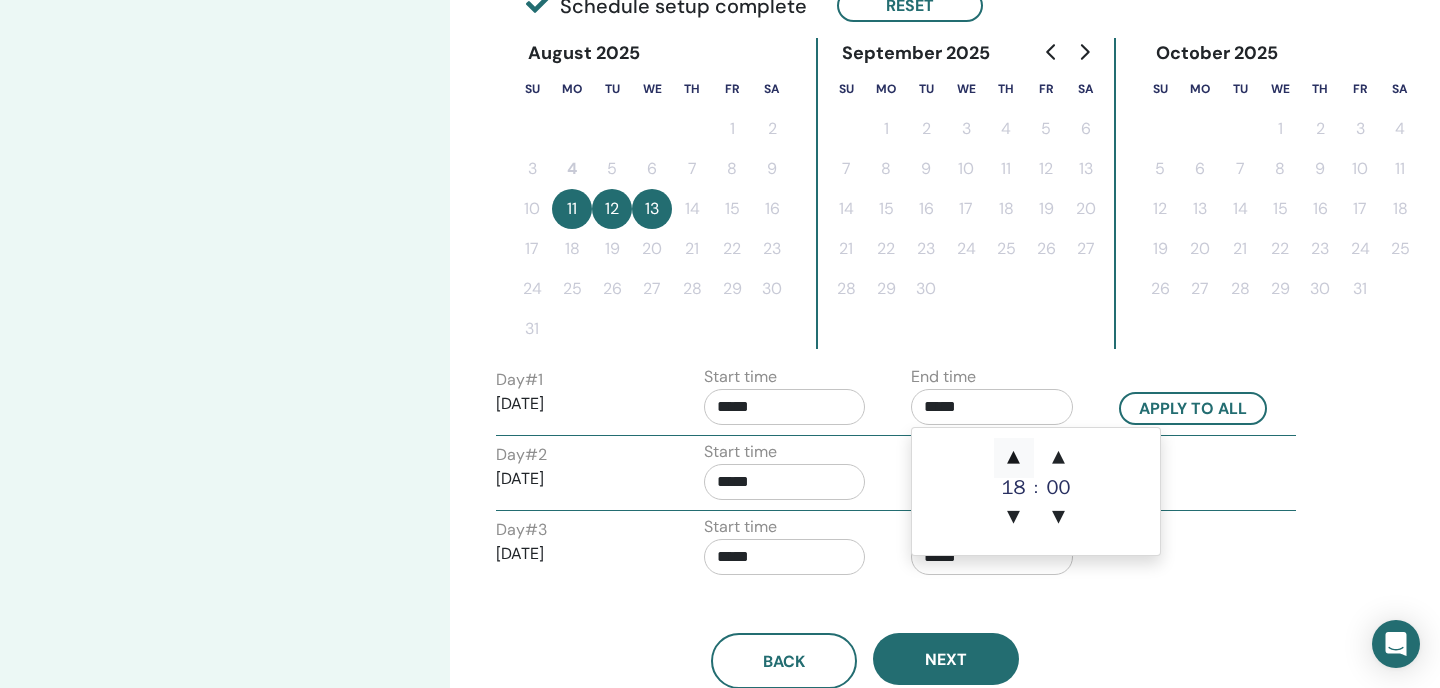 click on "▲" at bounding box center (1014, 458) 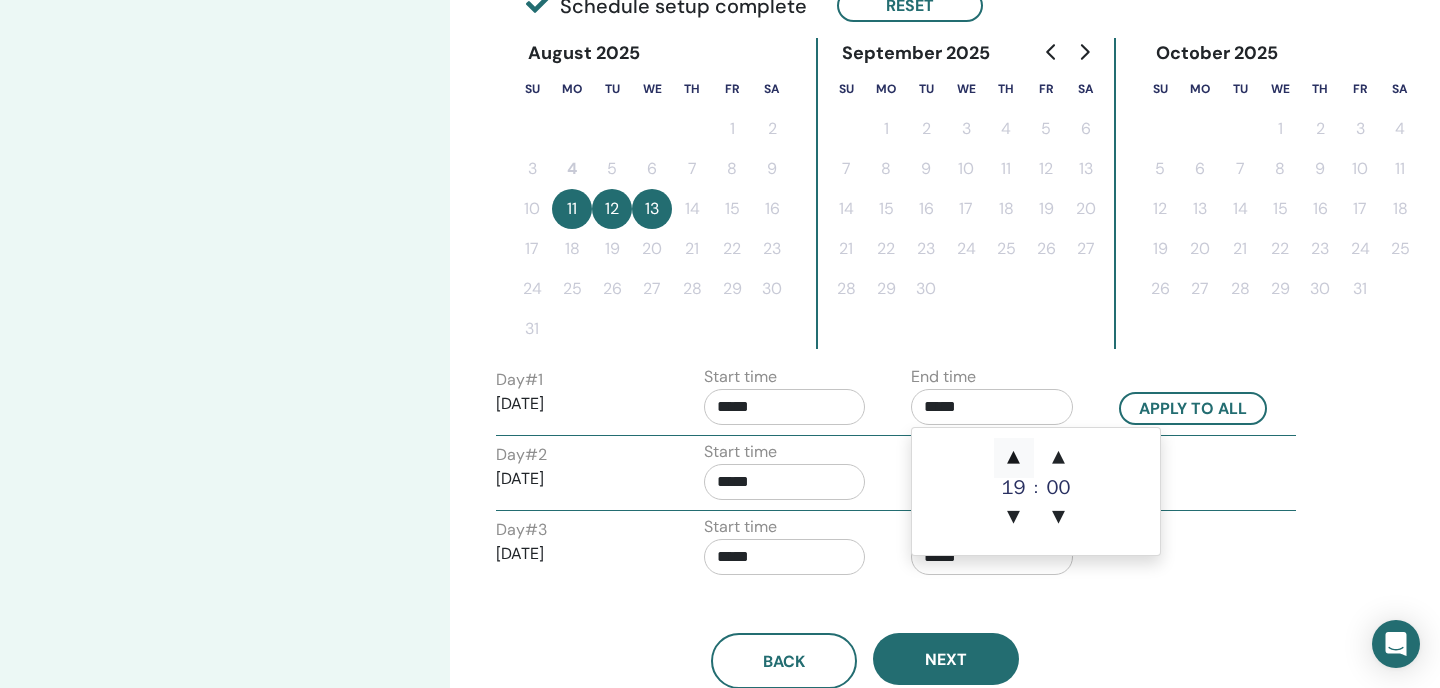 click on "▲" at bounding box center (1014, 458) 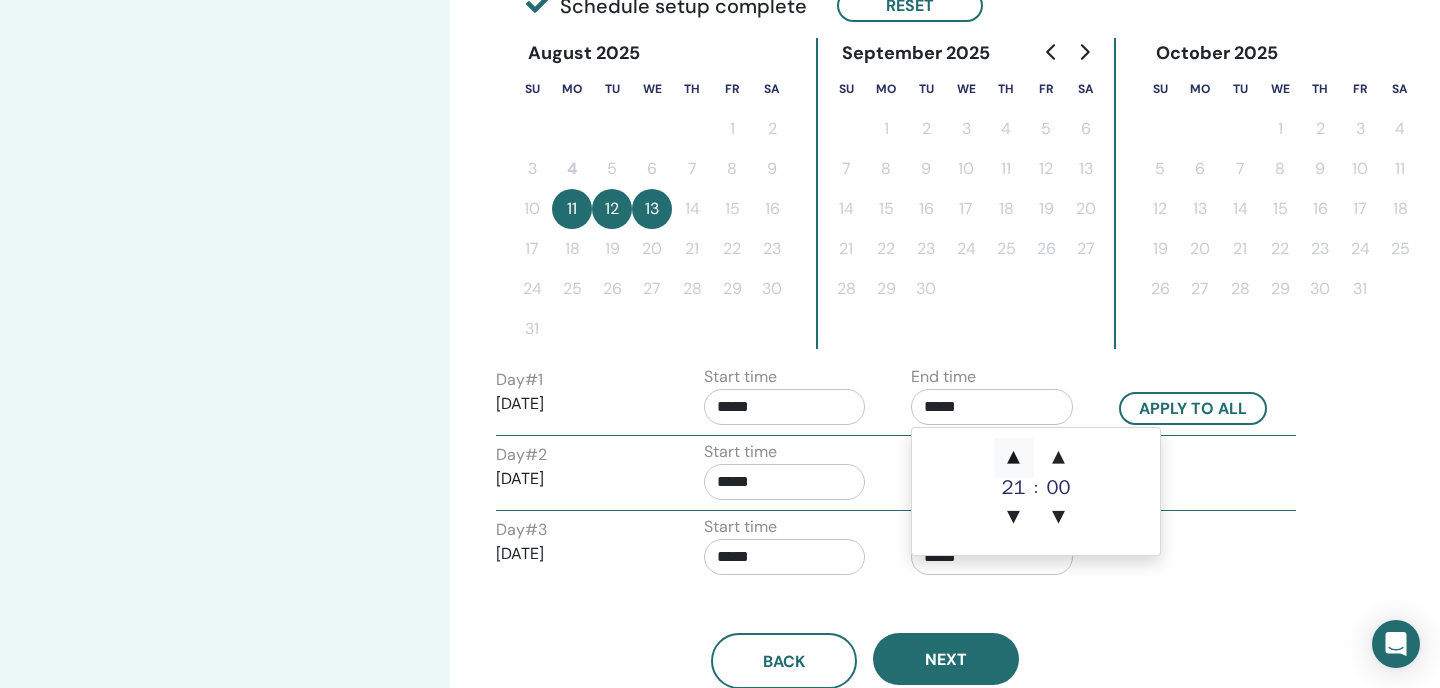 click on "▲" at bounding box center (1014, 458) 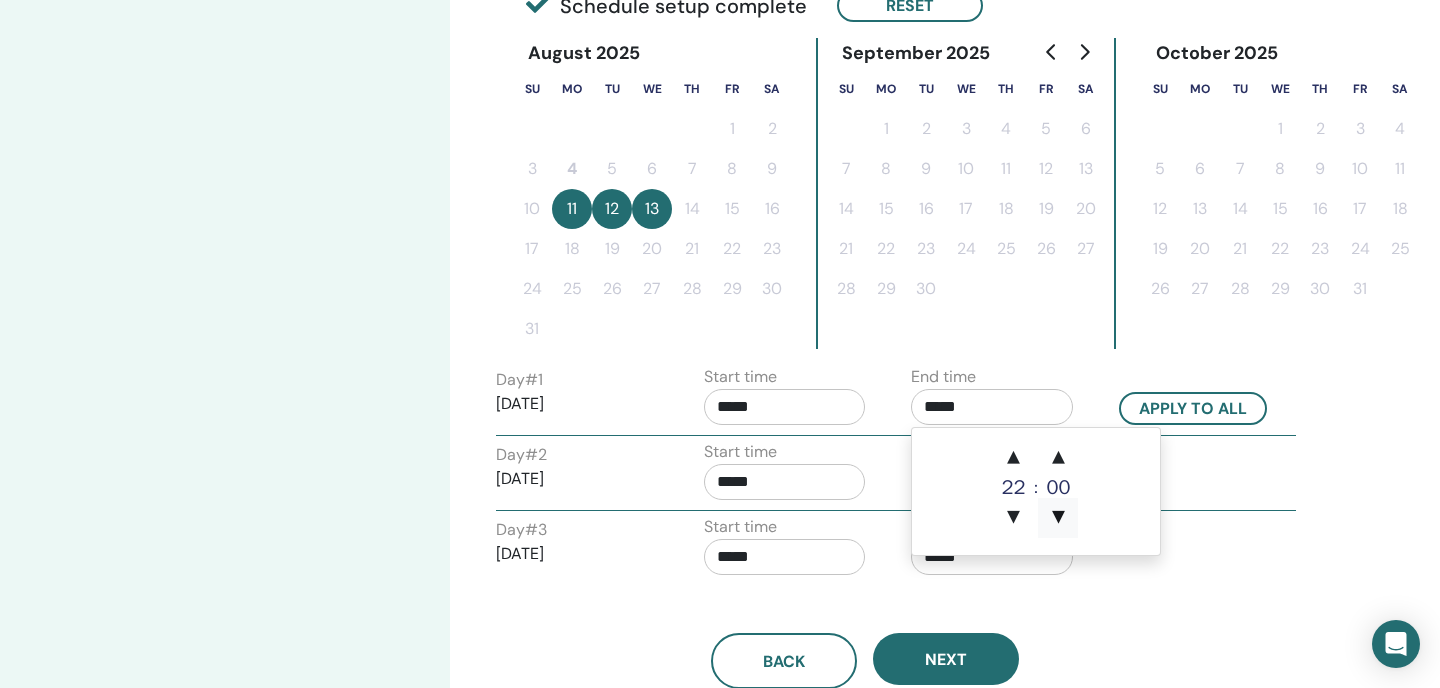 click on "▼" at bounding box center (1058, 518) 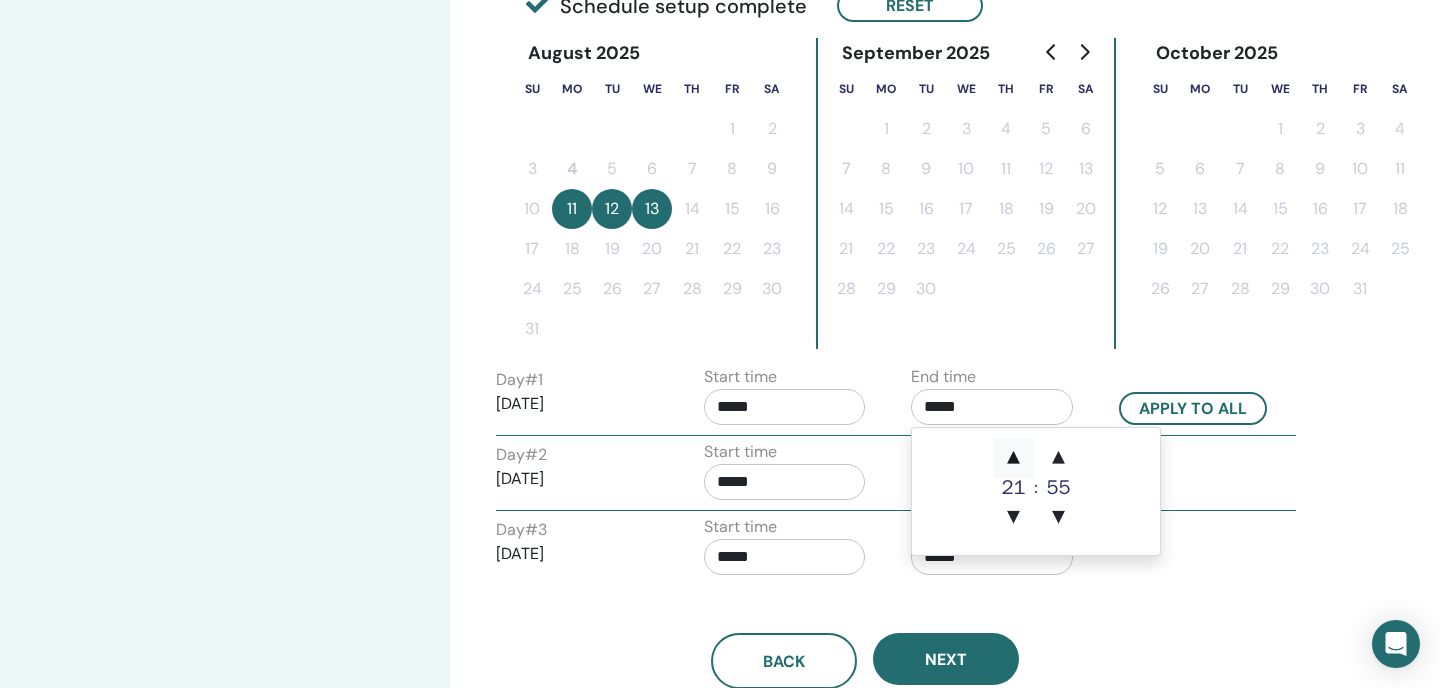 click on "▲" at bounding box center [1014, 458] 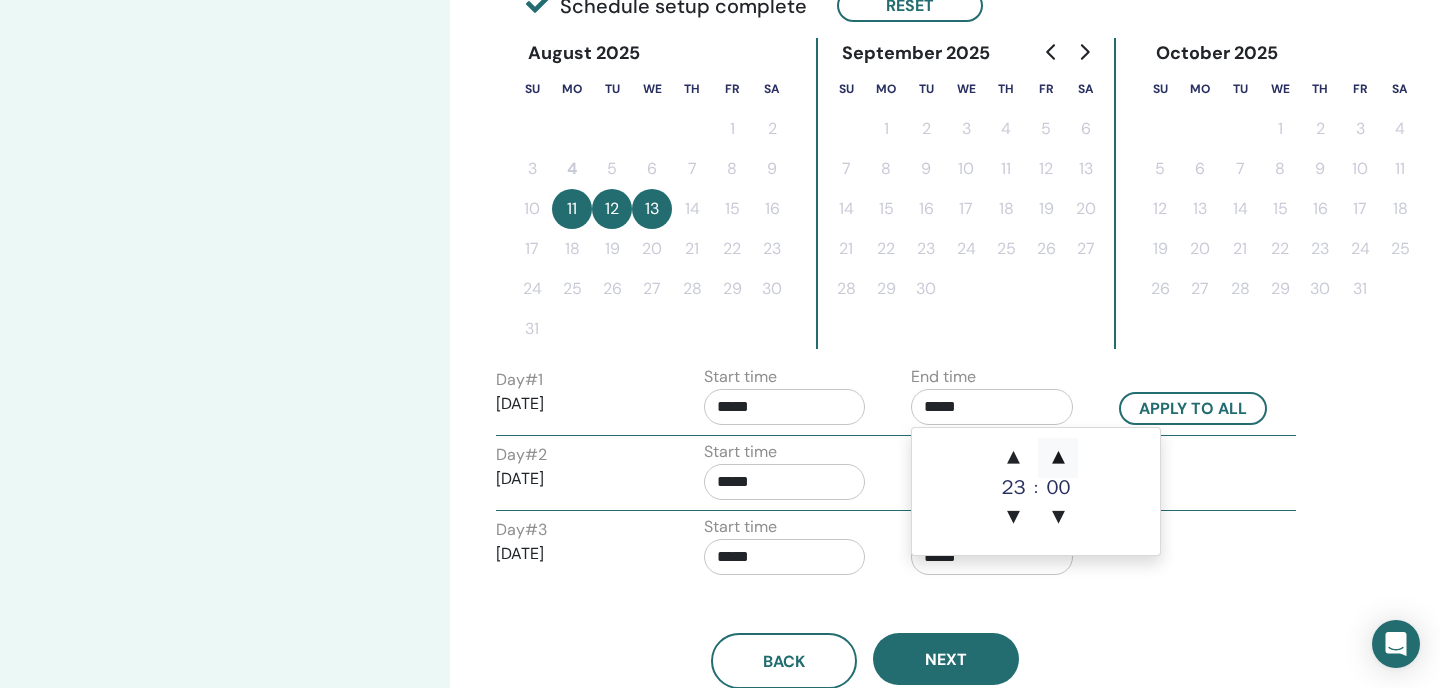 click on "▲" at bounding box center [1058, 458] 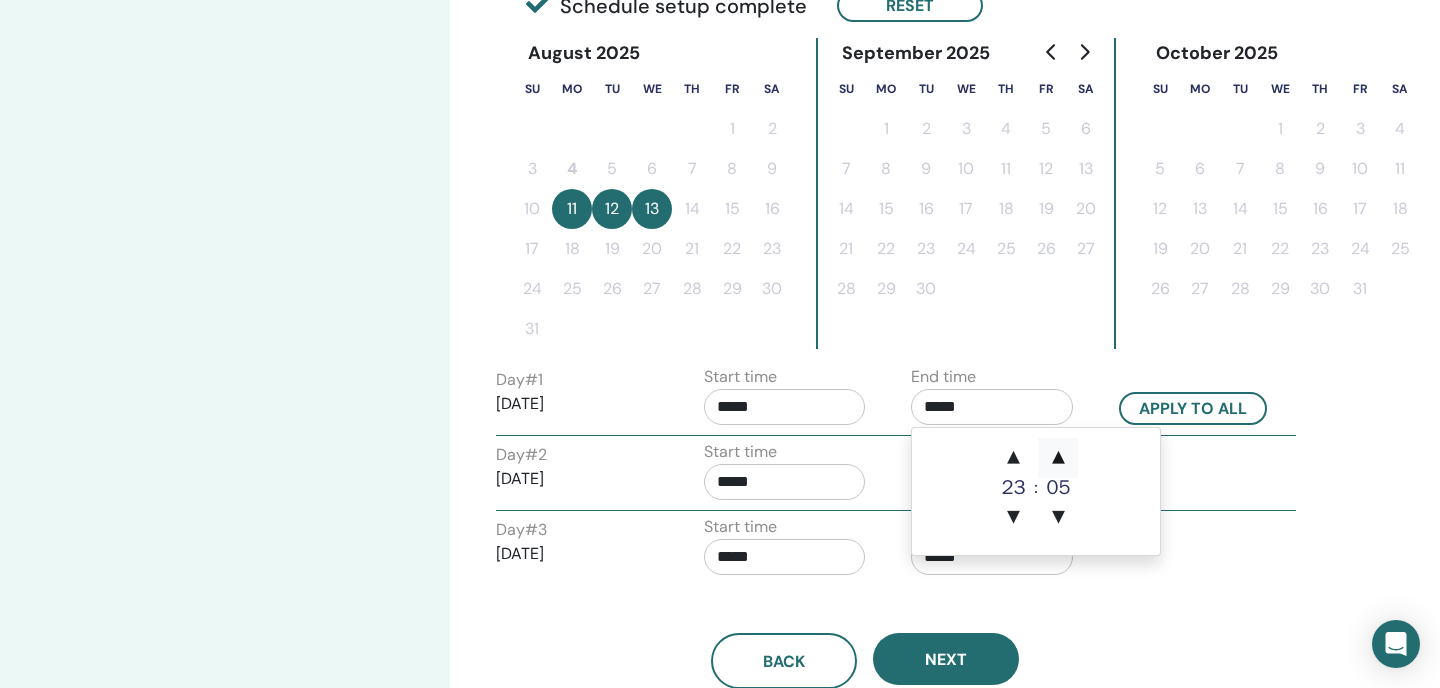 click on "▲" at bounding box center (1058, 458) 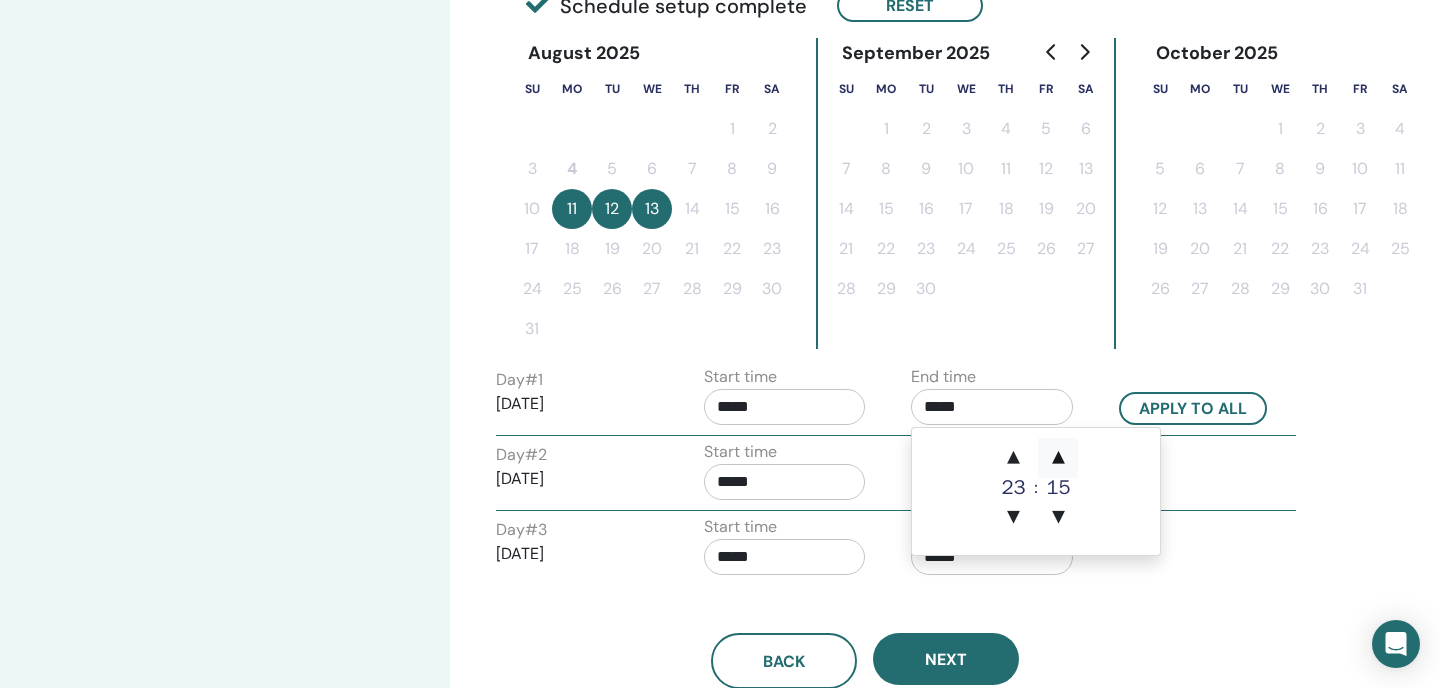 click on "▲" at bounding box center [1058, 458] 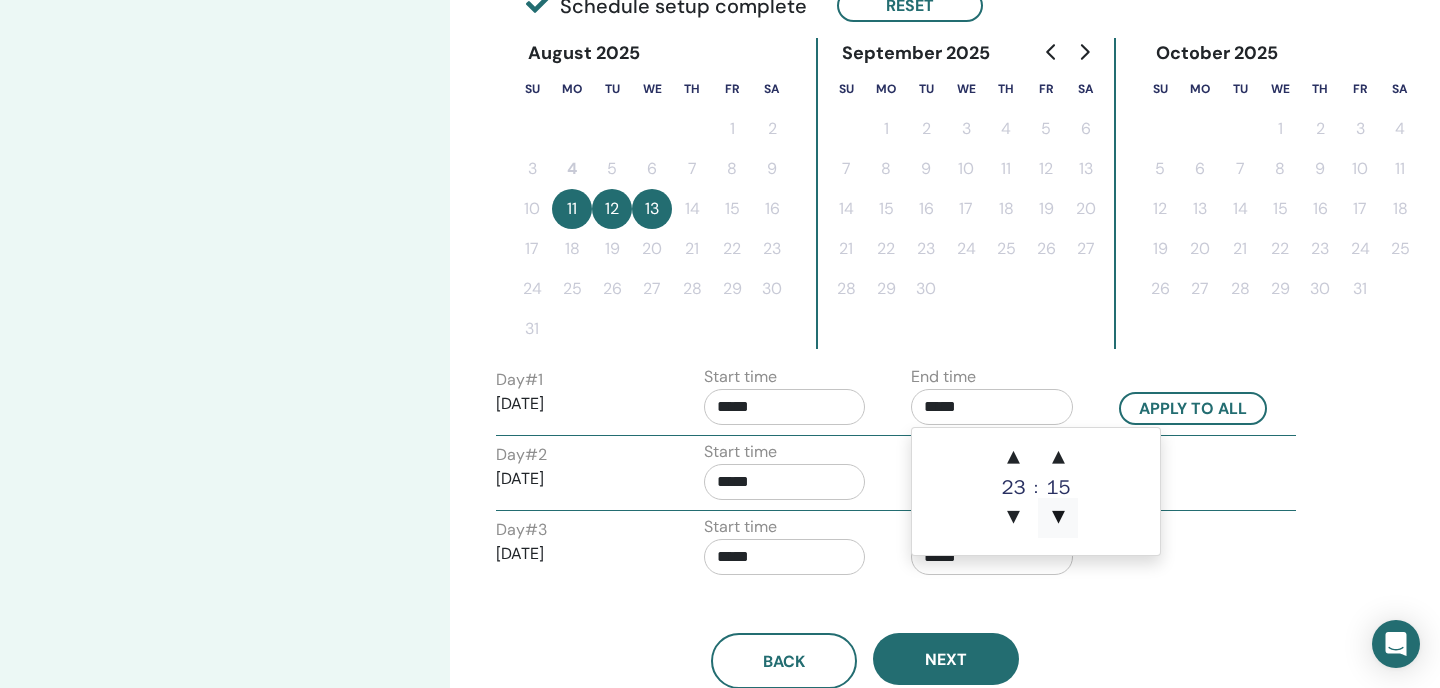 click on "▼" at bounding box center (1058, 518) 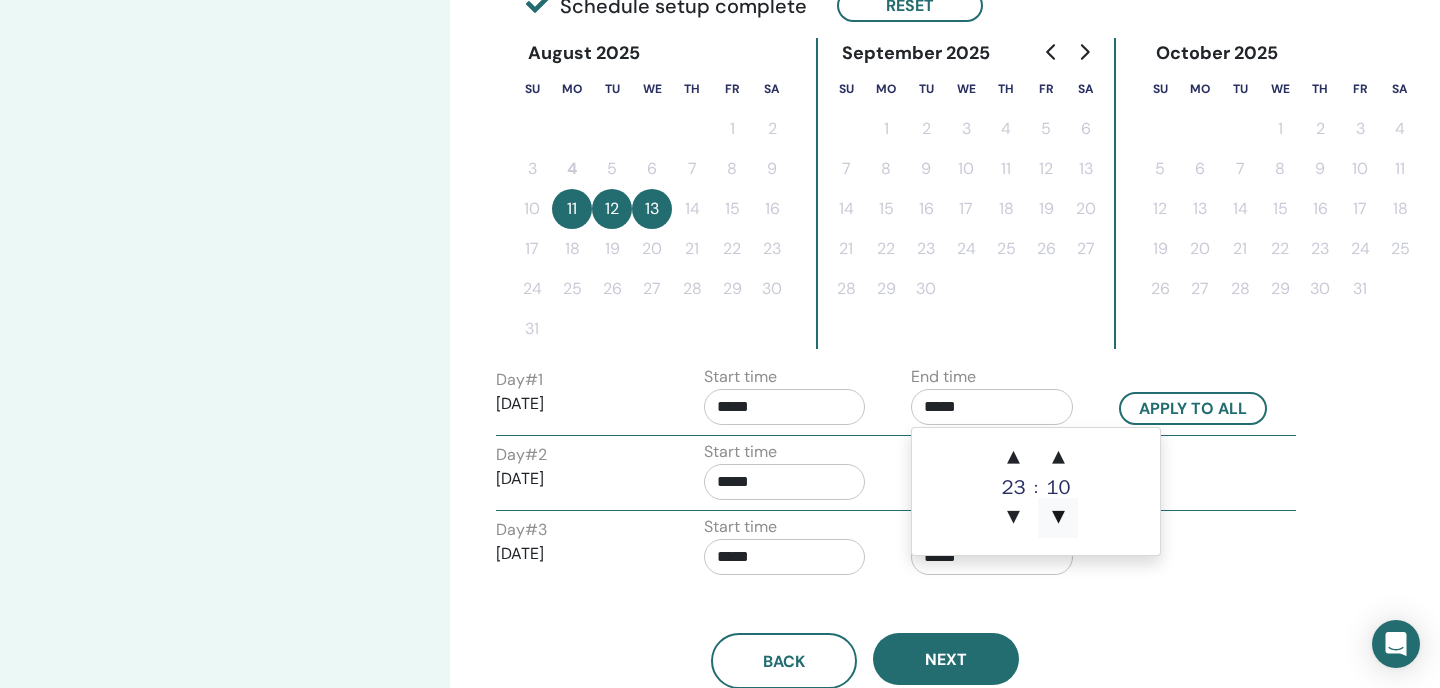 click on "▼" at bounding box center (1058, 518) 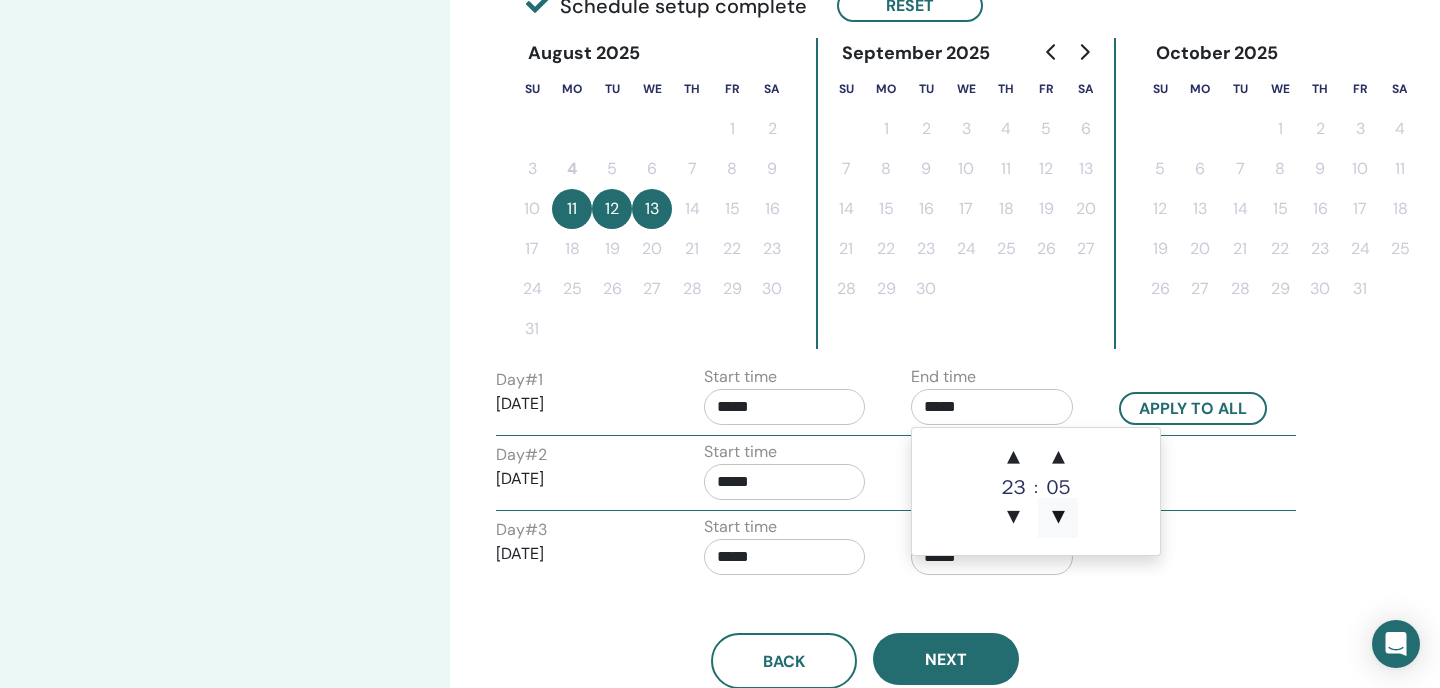 click on "▼" at bounding box center [1058, 518] 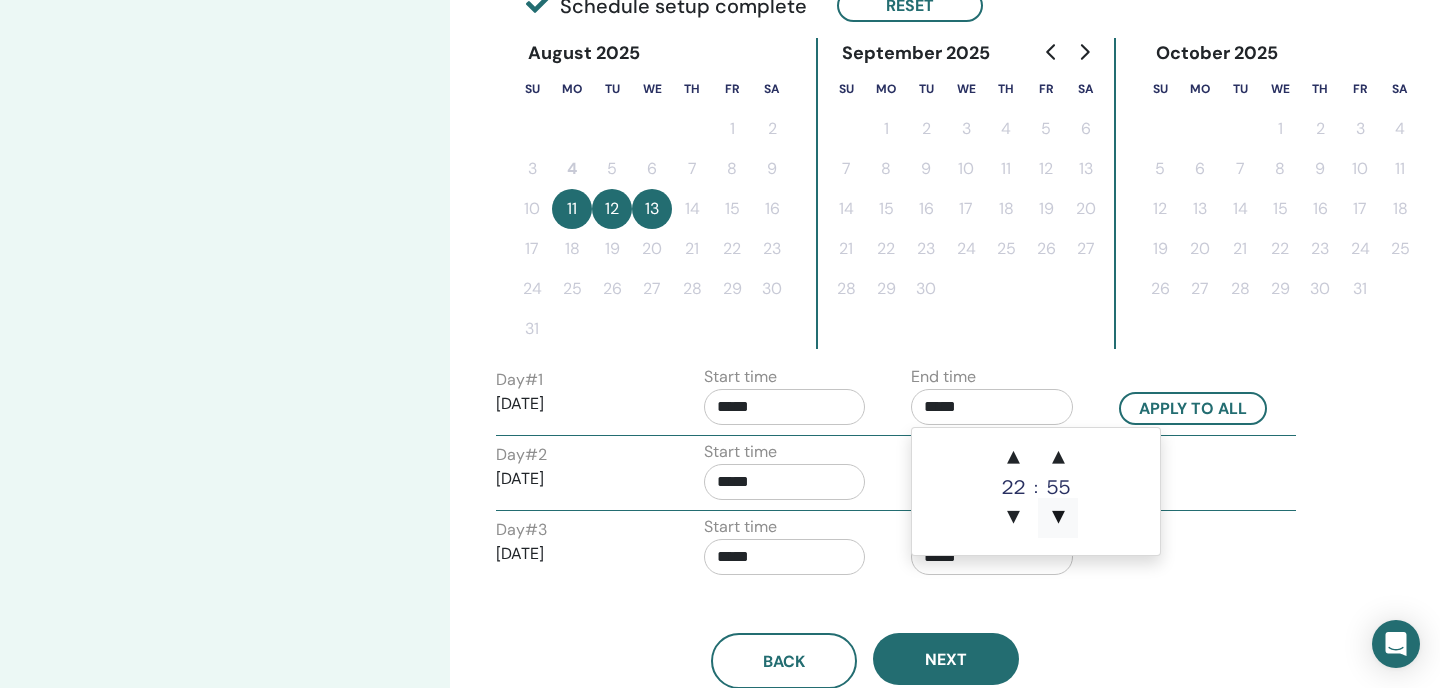click on "▼" at bounding box center [1058, 518] 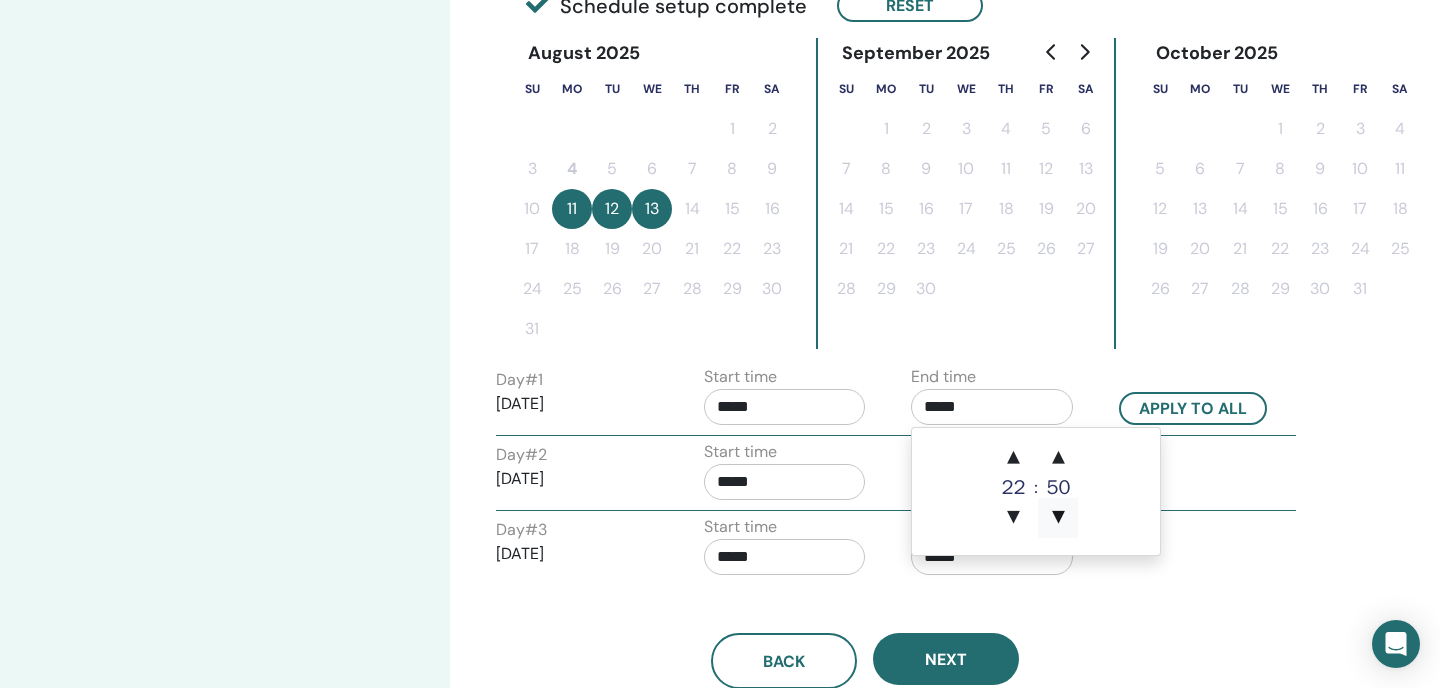 click on "▼" at bounding box center [1058, 518] 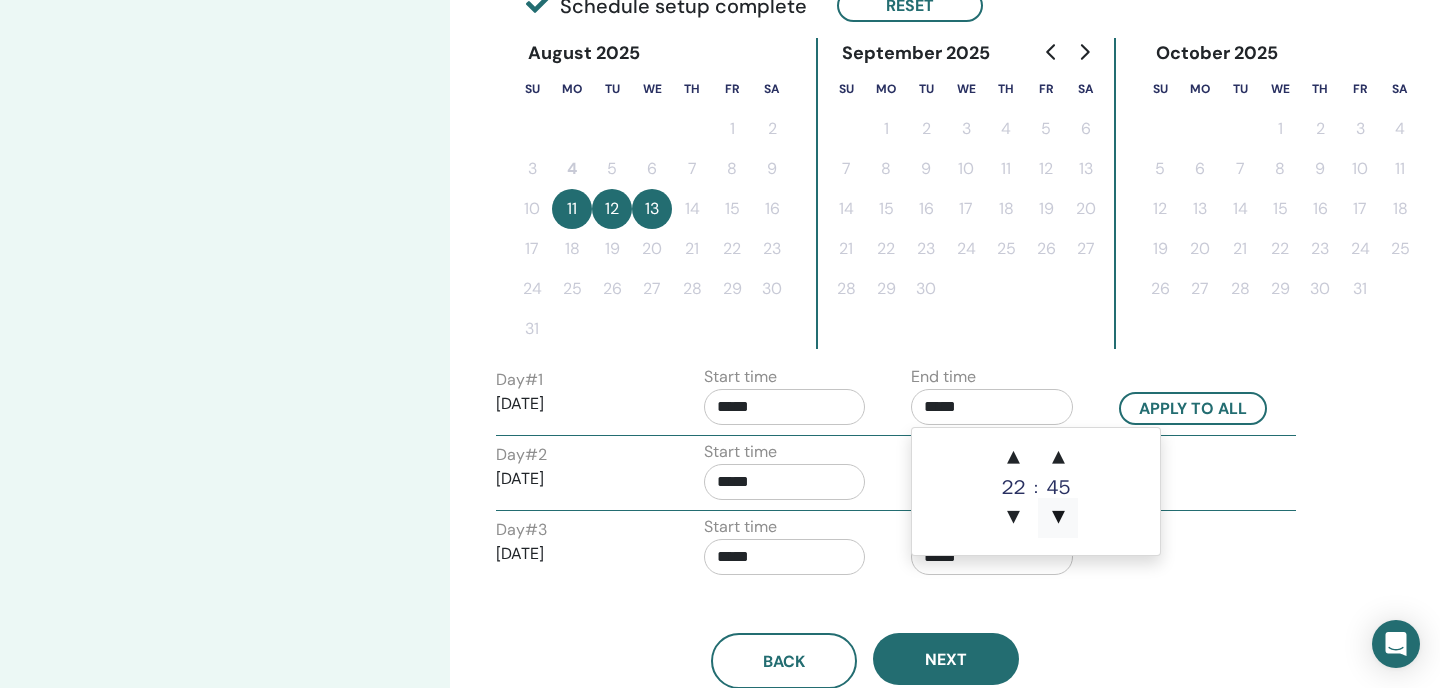 click on "▼" at bounding box center [1058, 518] 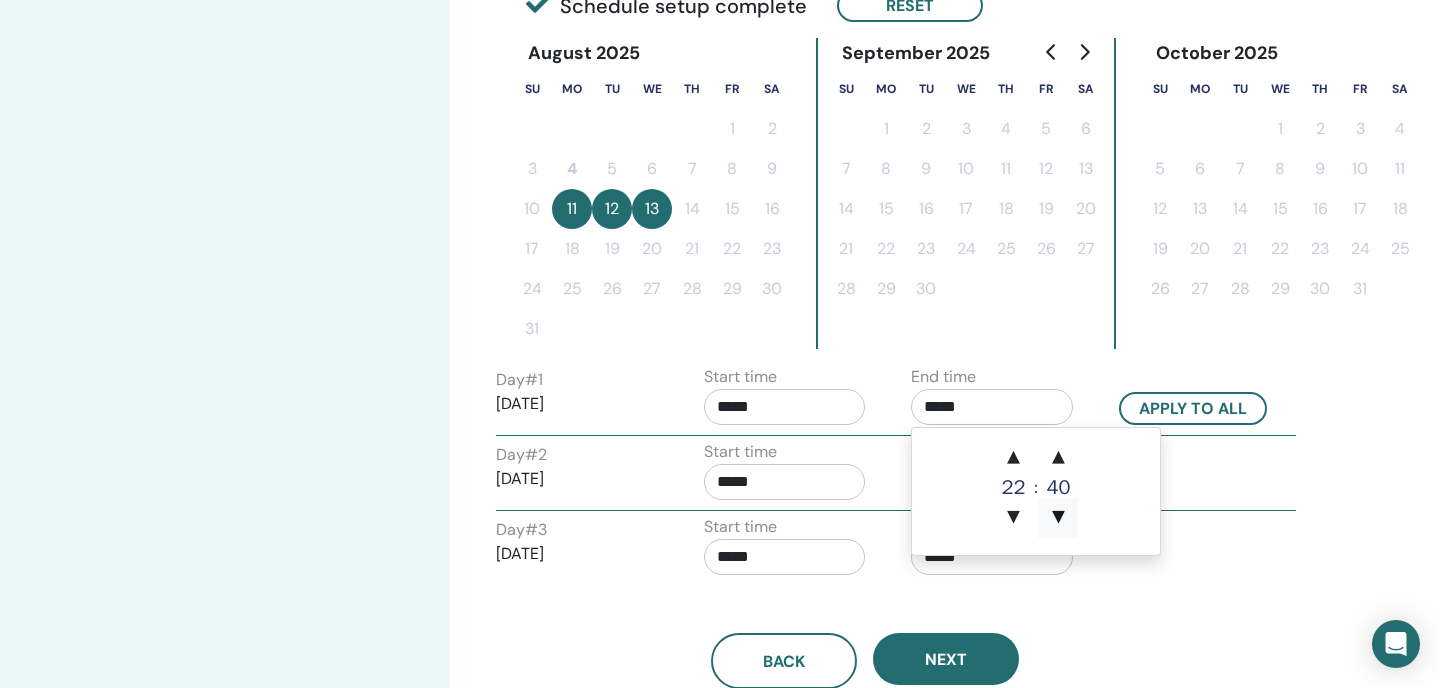 click on "▼" at bounding box center [1058, 518] 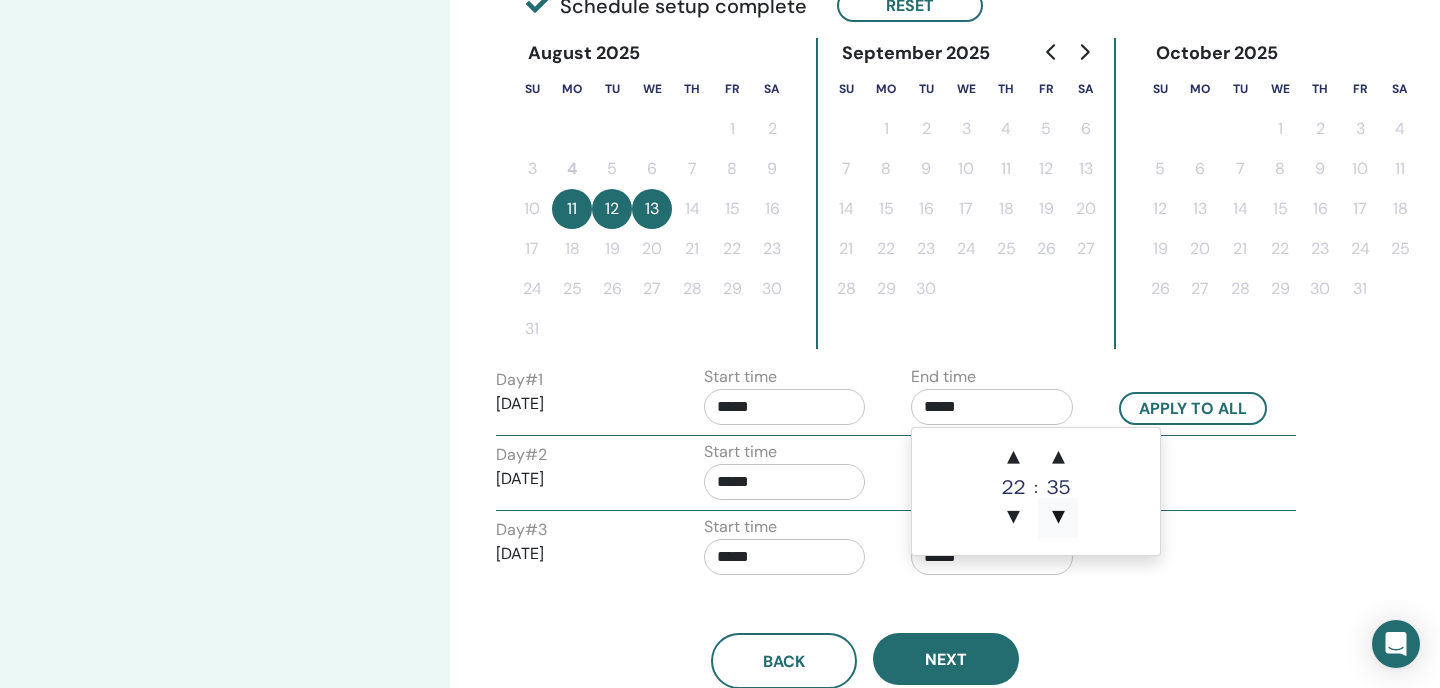 click on "▼" at bounding box center [1058, 518] 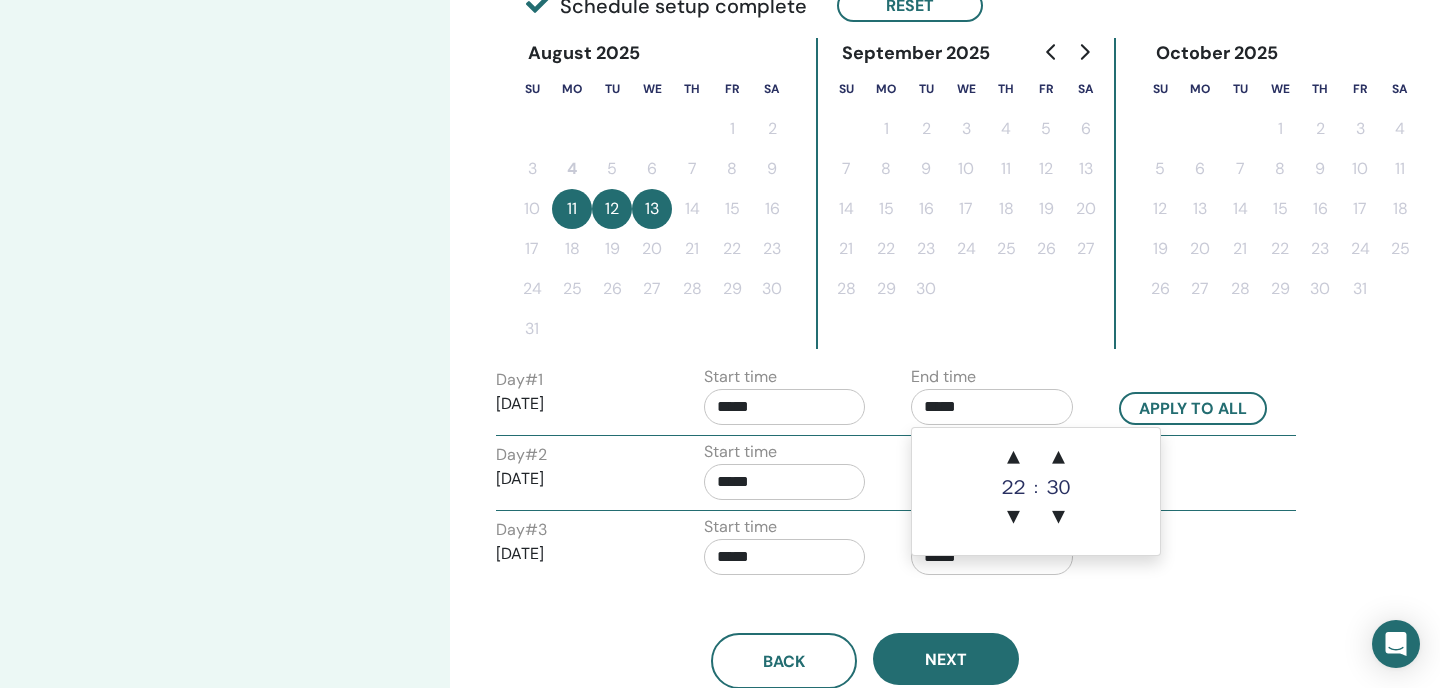 click on "*****" at bounding box center (785, 407) 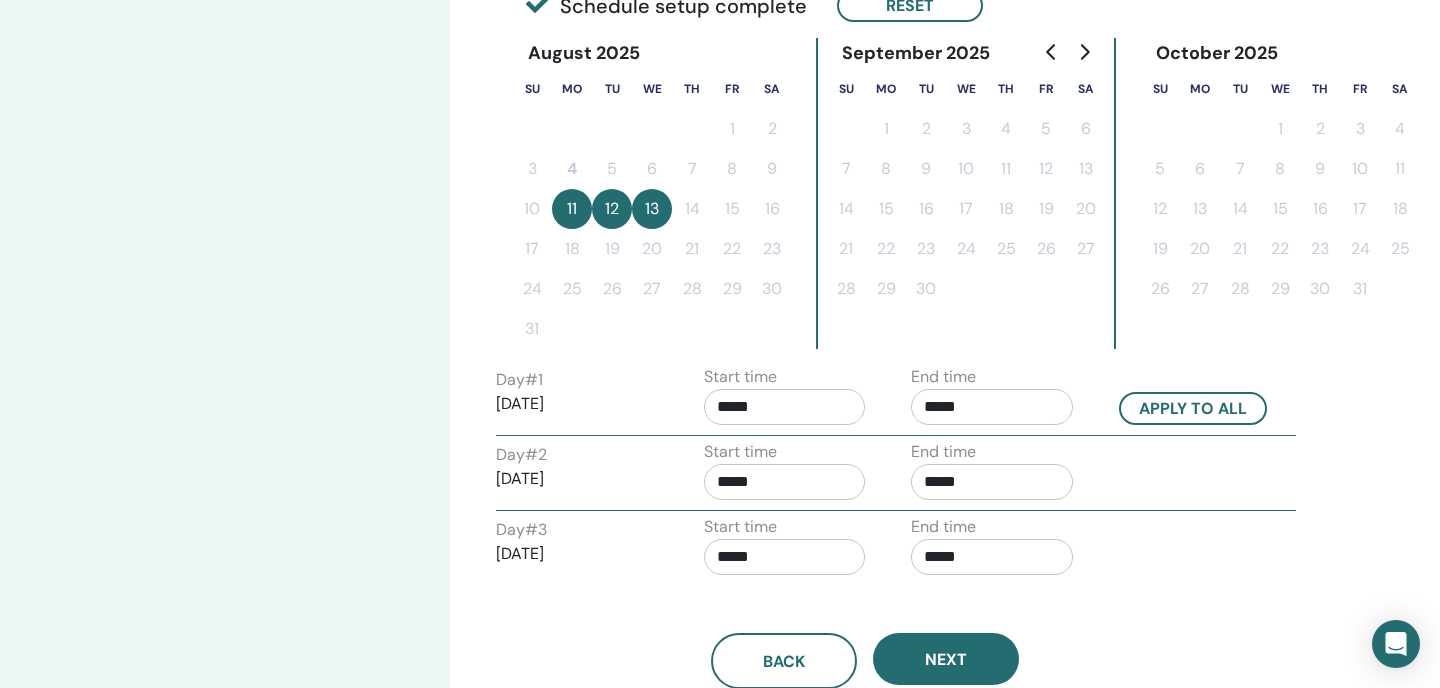 click on "*****" at bounding box center [785, 407] 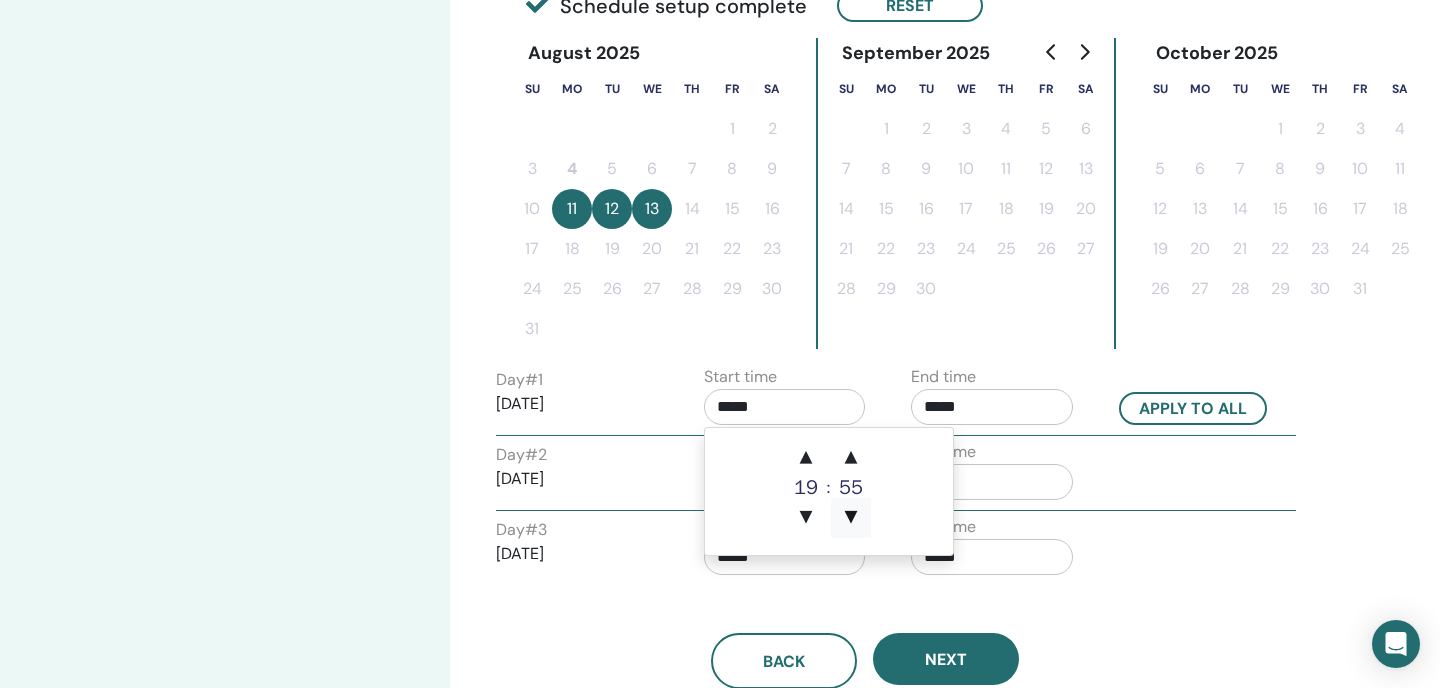 click on "▼" at bounding box center [851, 518] 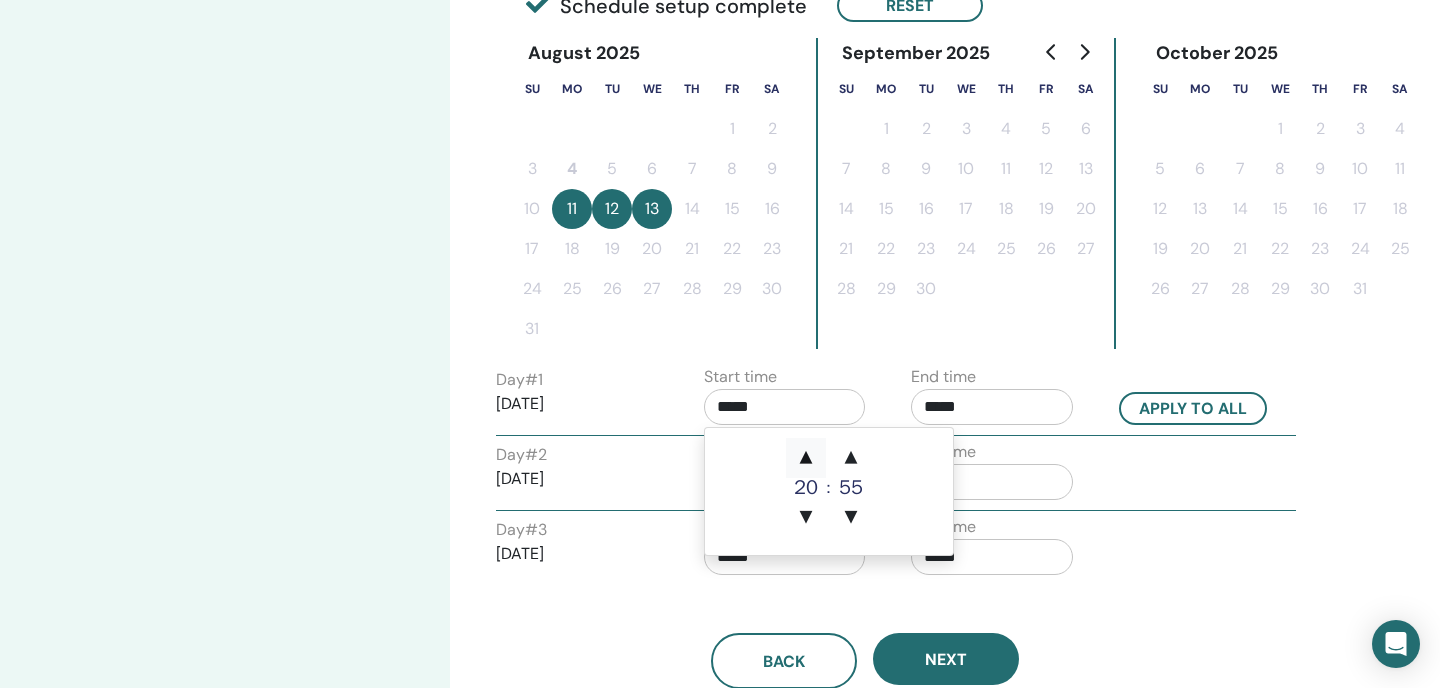 click on "▲" at bounding box center (806, 458) 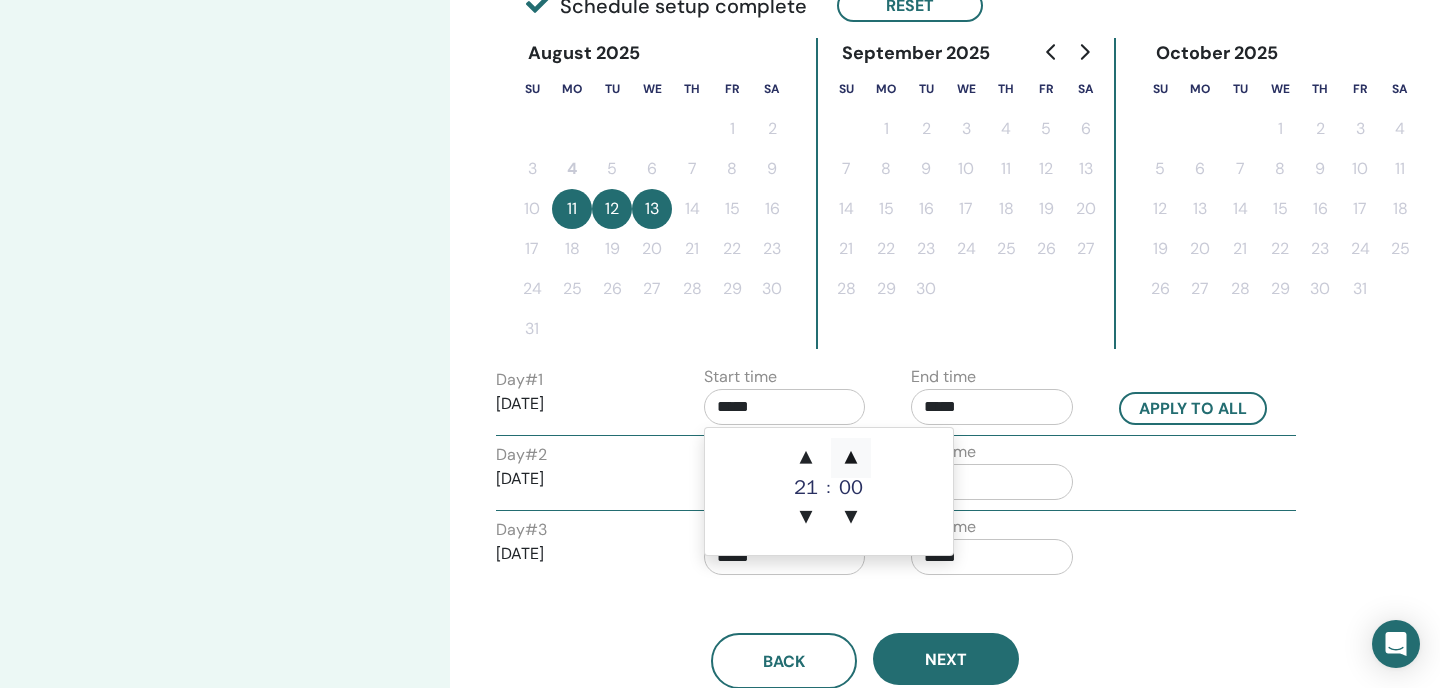 click on "▲" at bounding box center [851, 458] 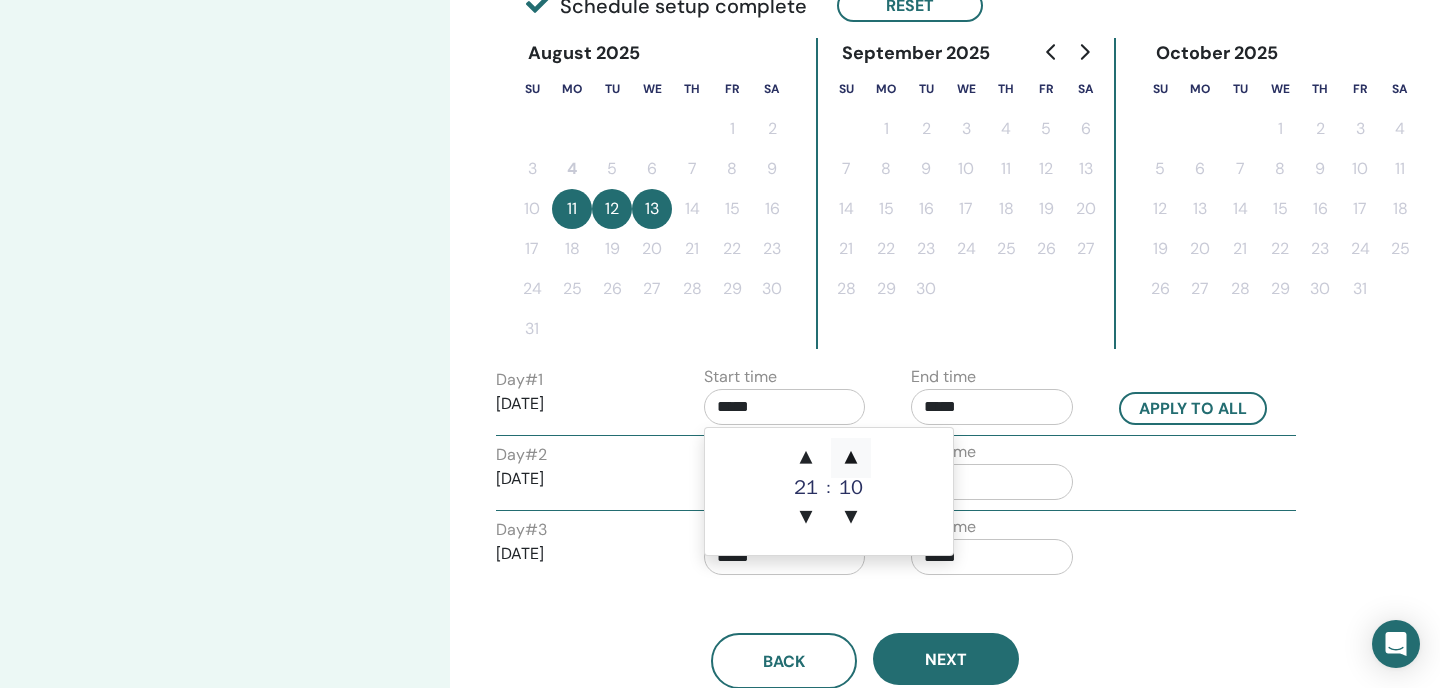 click on "▲" at bounding box center (851, 458) 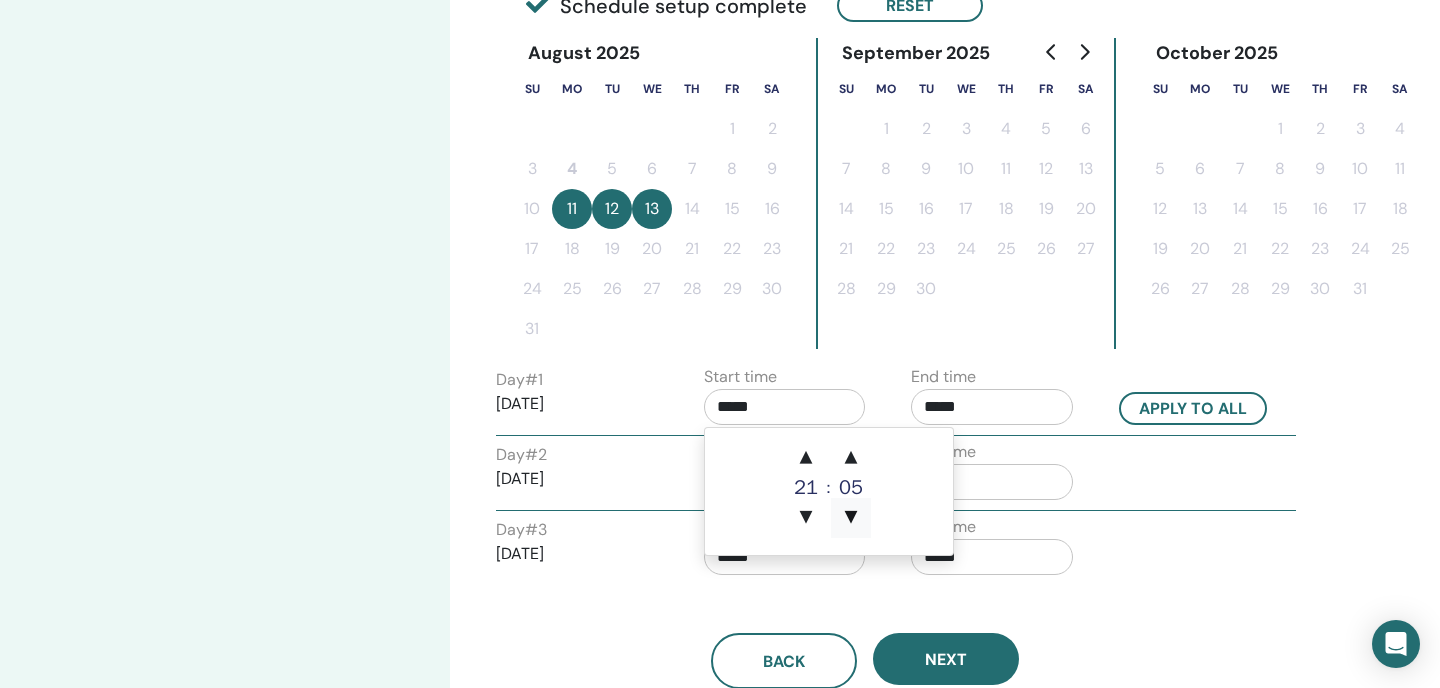click on "▼" at bounding box center (851, 518) 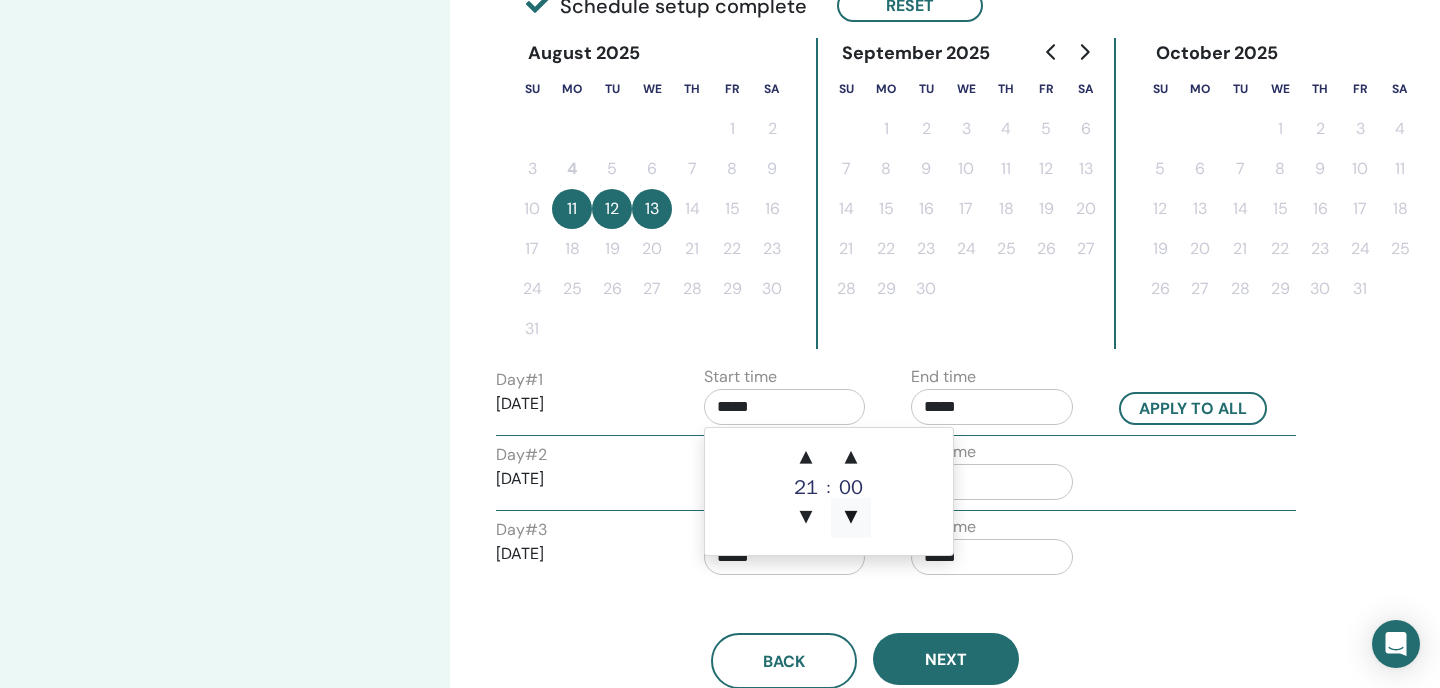 click on "▼" at bounding box center (851, 518) 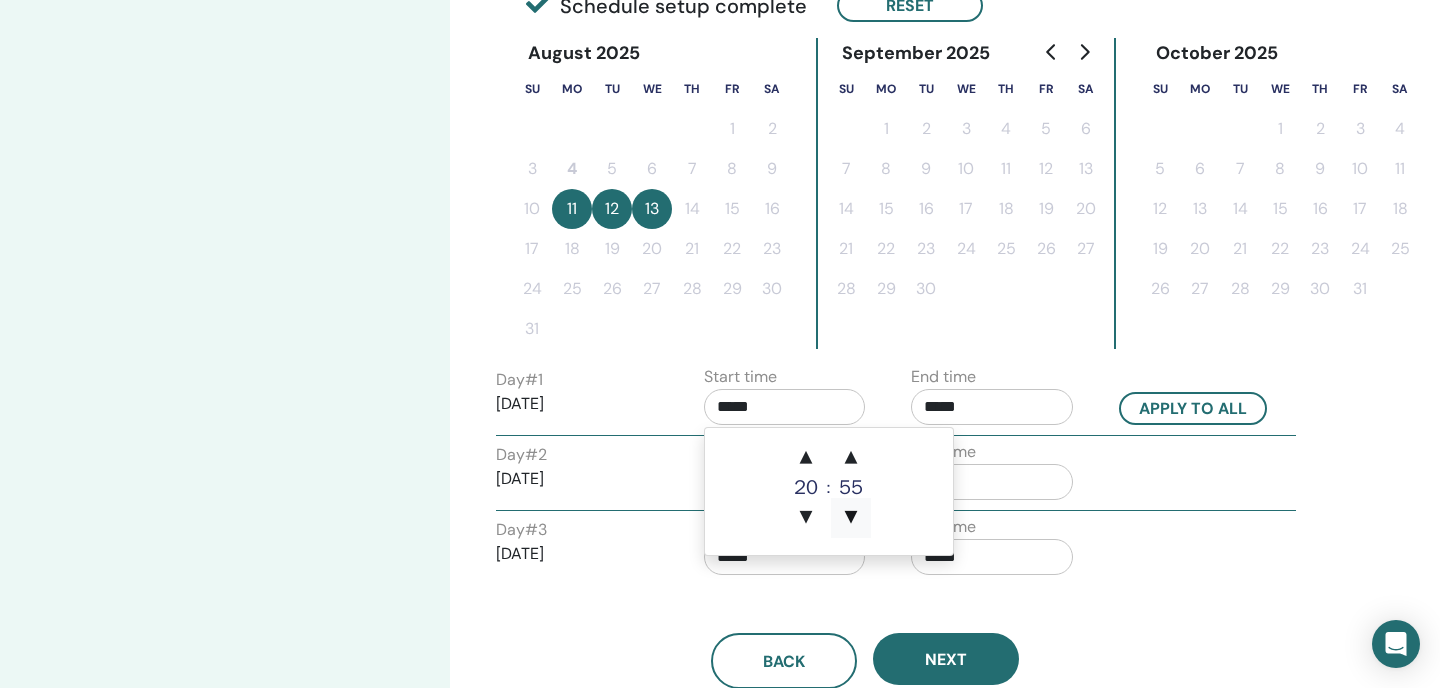 click on "▼" at bounding box center [851, 518] 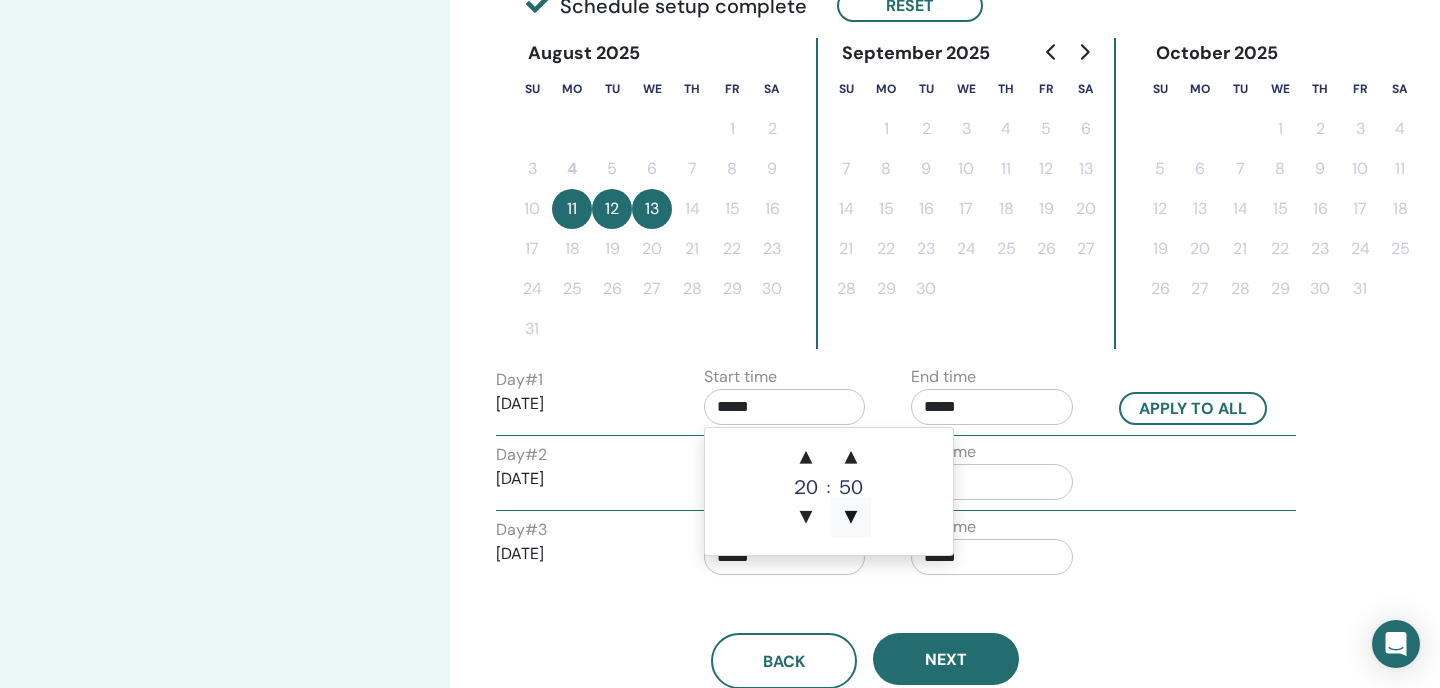 click on "▼" at bounding box center [851, 518] 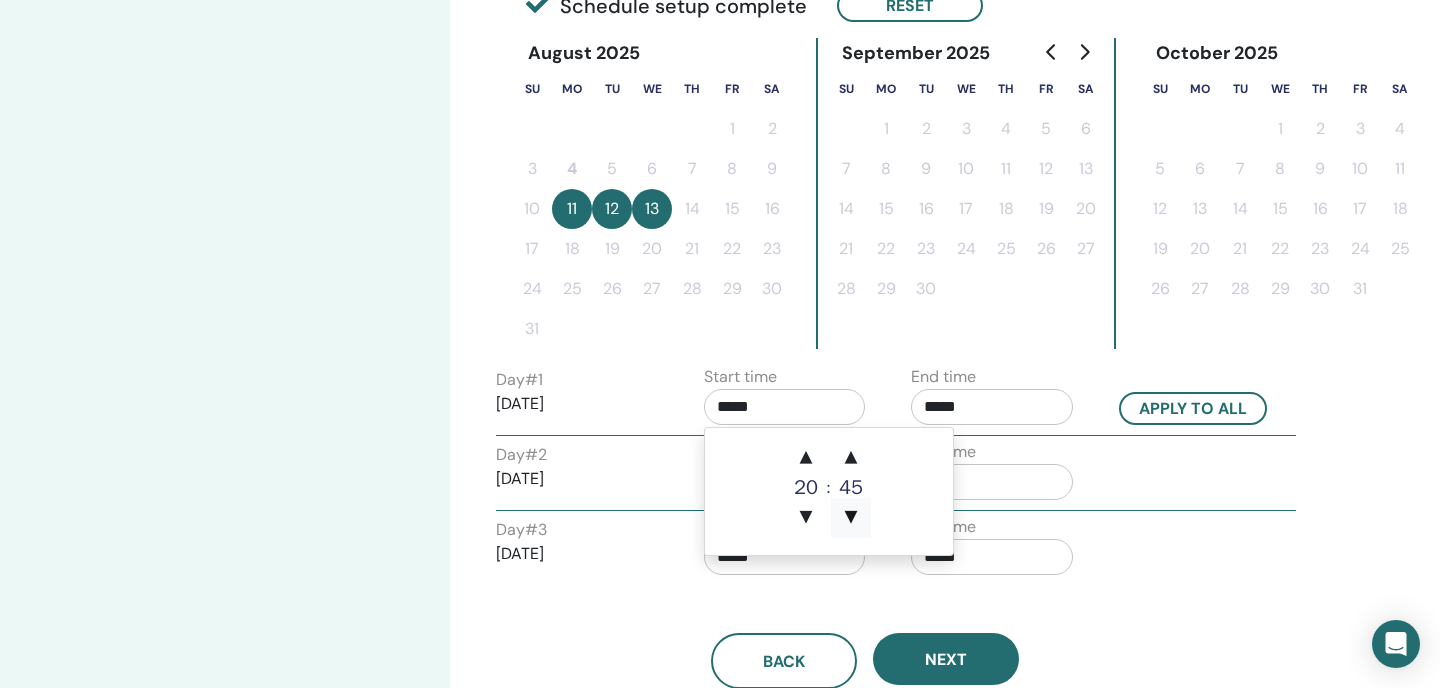 click on "▼" at bounding box center [851, 518] 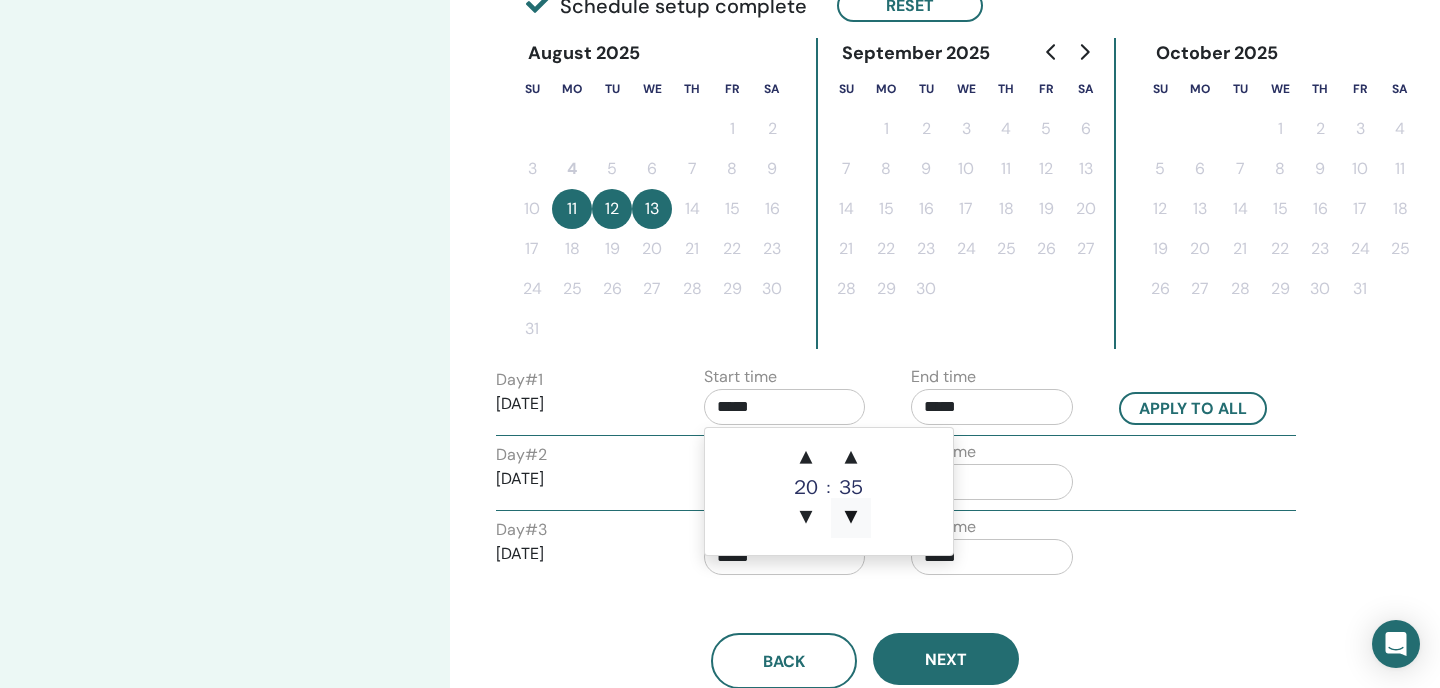 click on "▼" at bounding box center [851, 518] 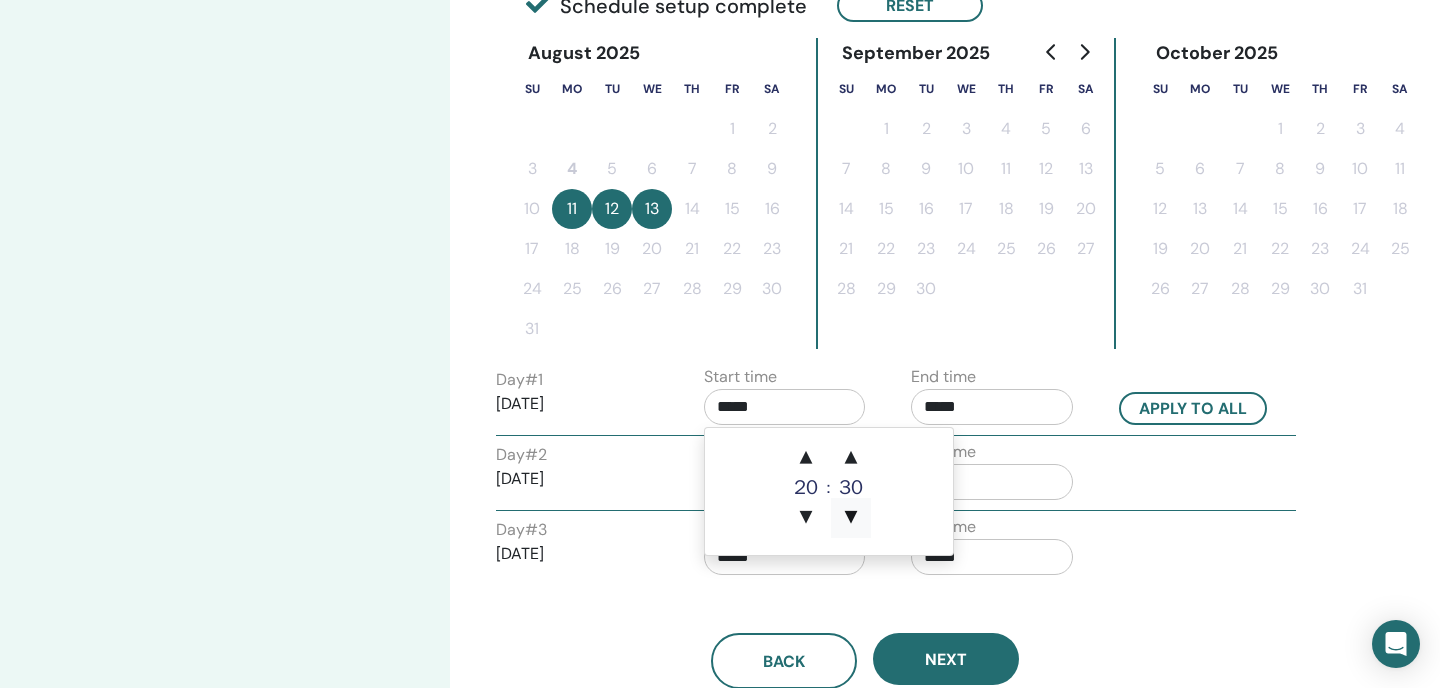 click on "▼" at bounding box center (851, 518) 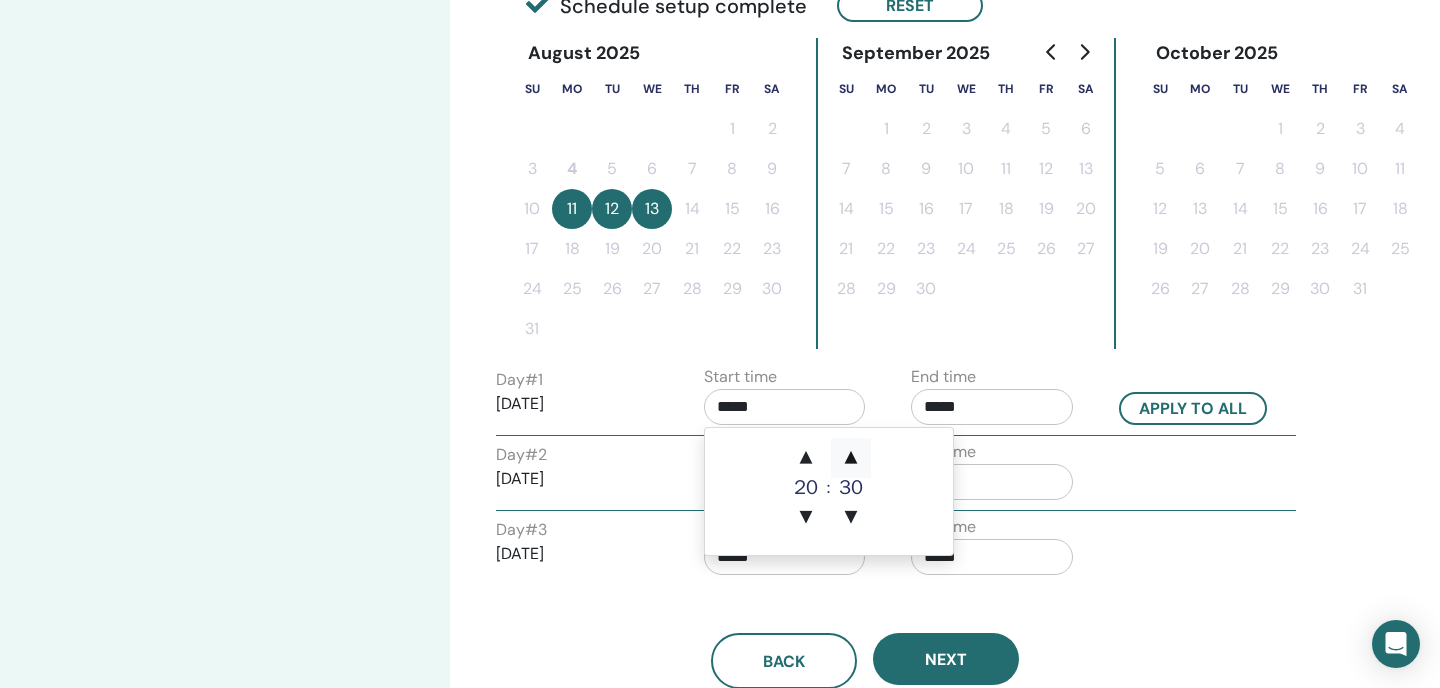 click on "▲" at bounding box center [851, 458] 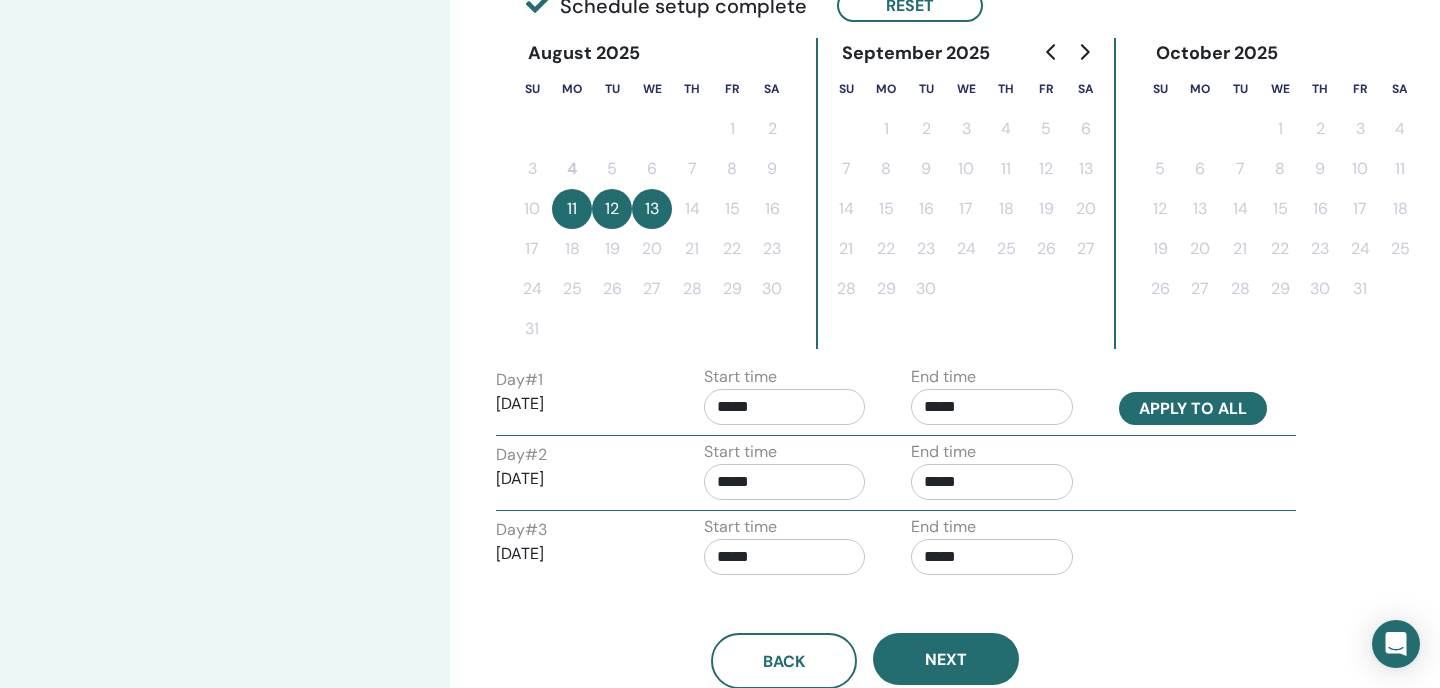 click on "Apply to all" at bounding box center [1193, 408] 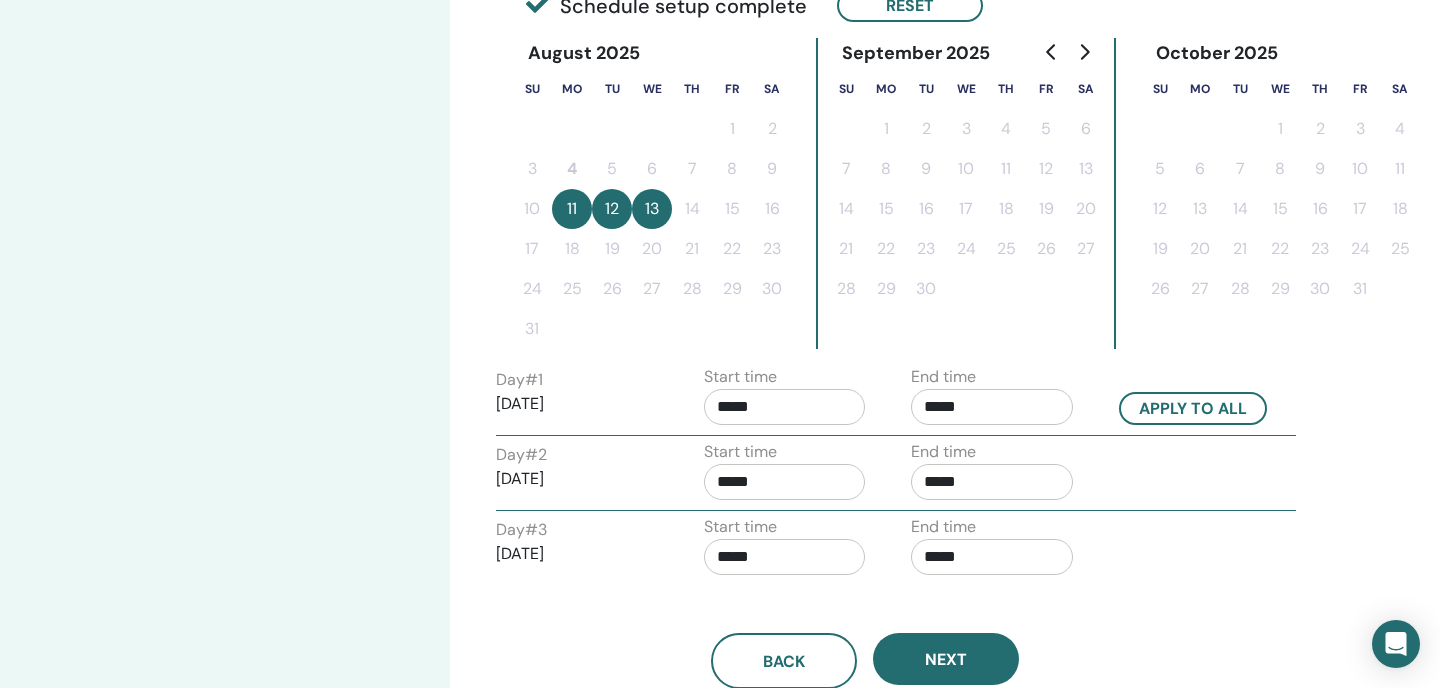 click on "*****" at bounding box center (785, 482) 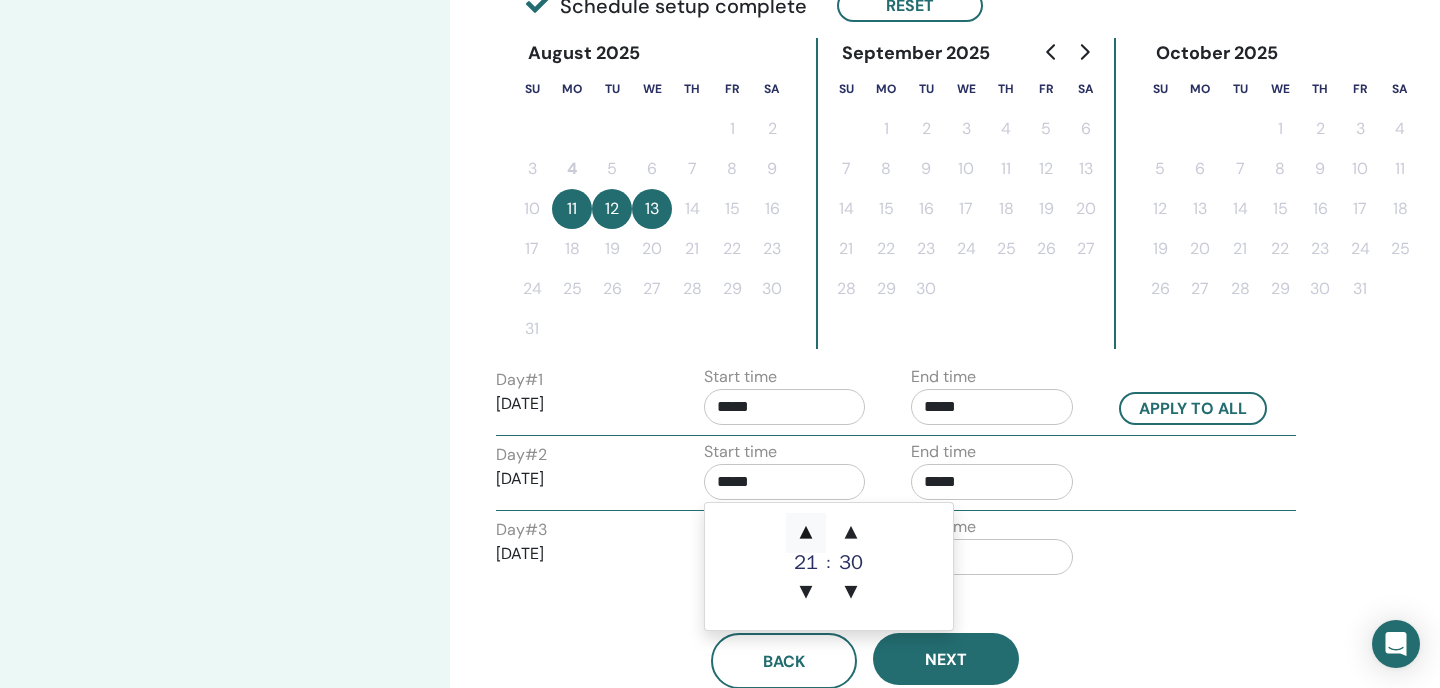 click on "▲" at bounding box center [806, 533] 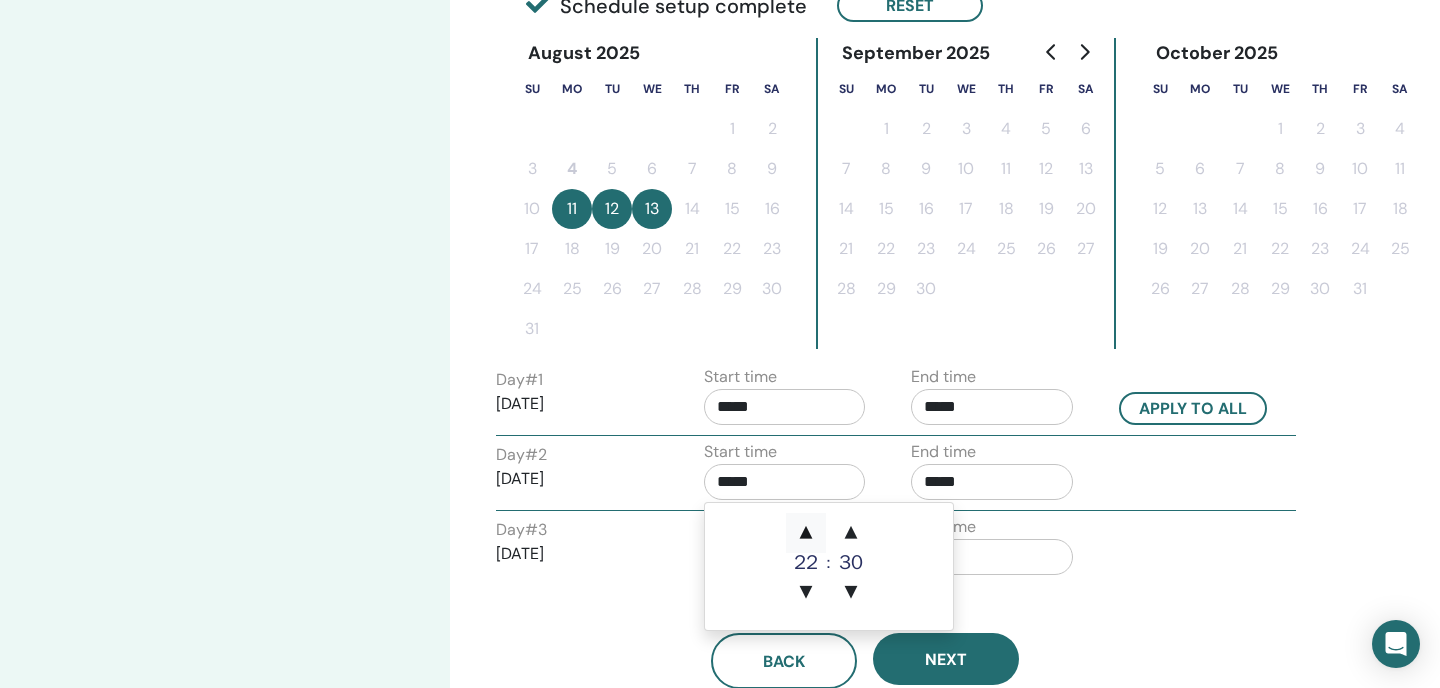 click on "▲" at bounding box center [806, 533] 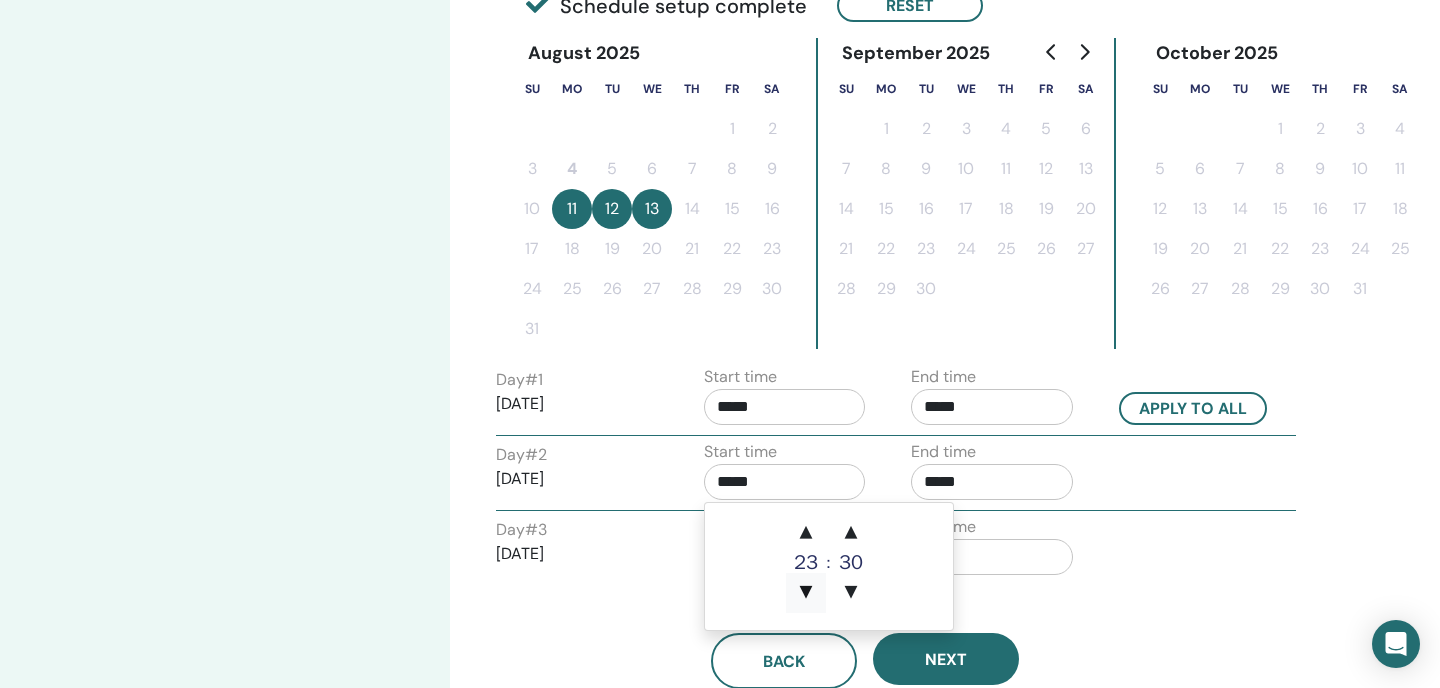 click on "▼" at bounding box center [806, 593] 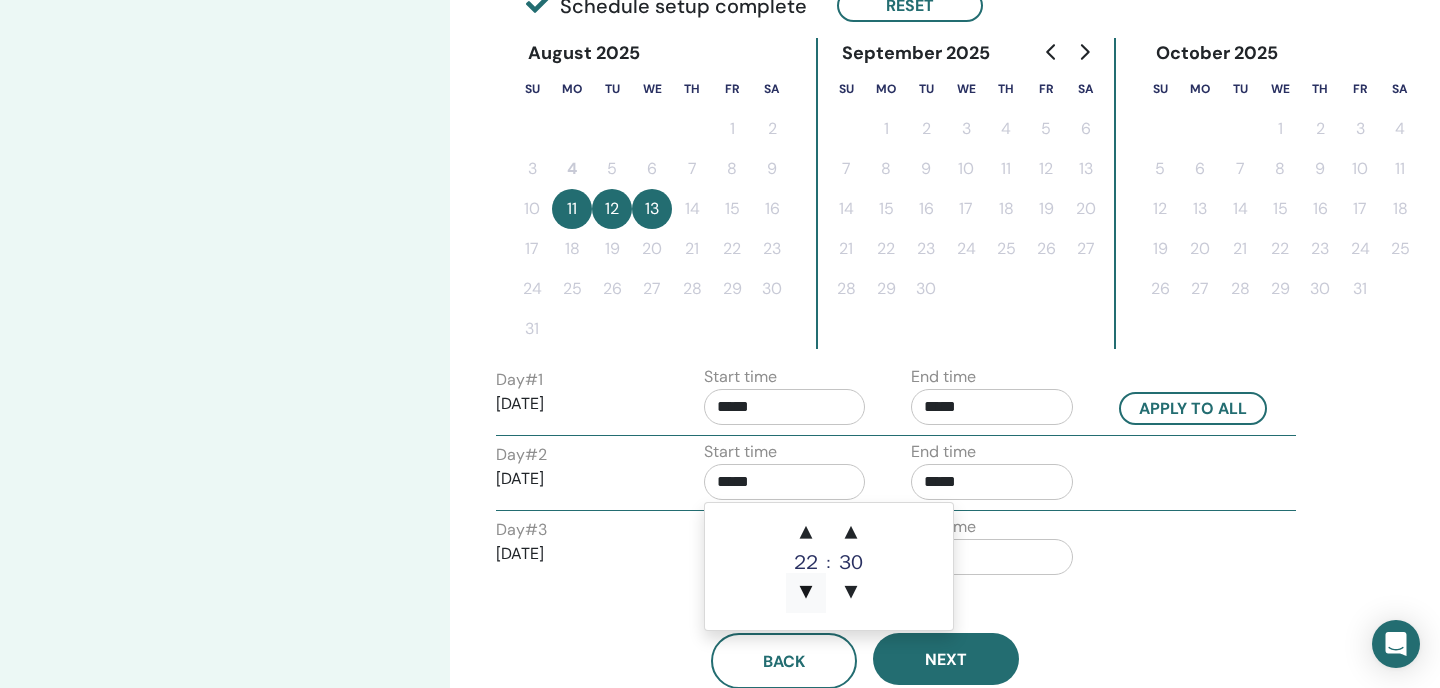 click on "▼" at bounding box center (806, 593) 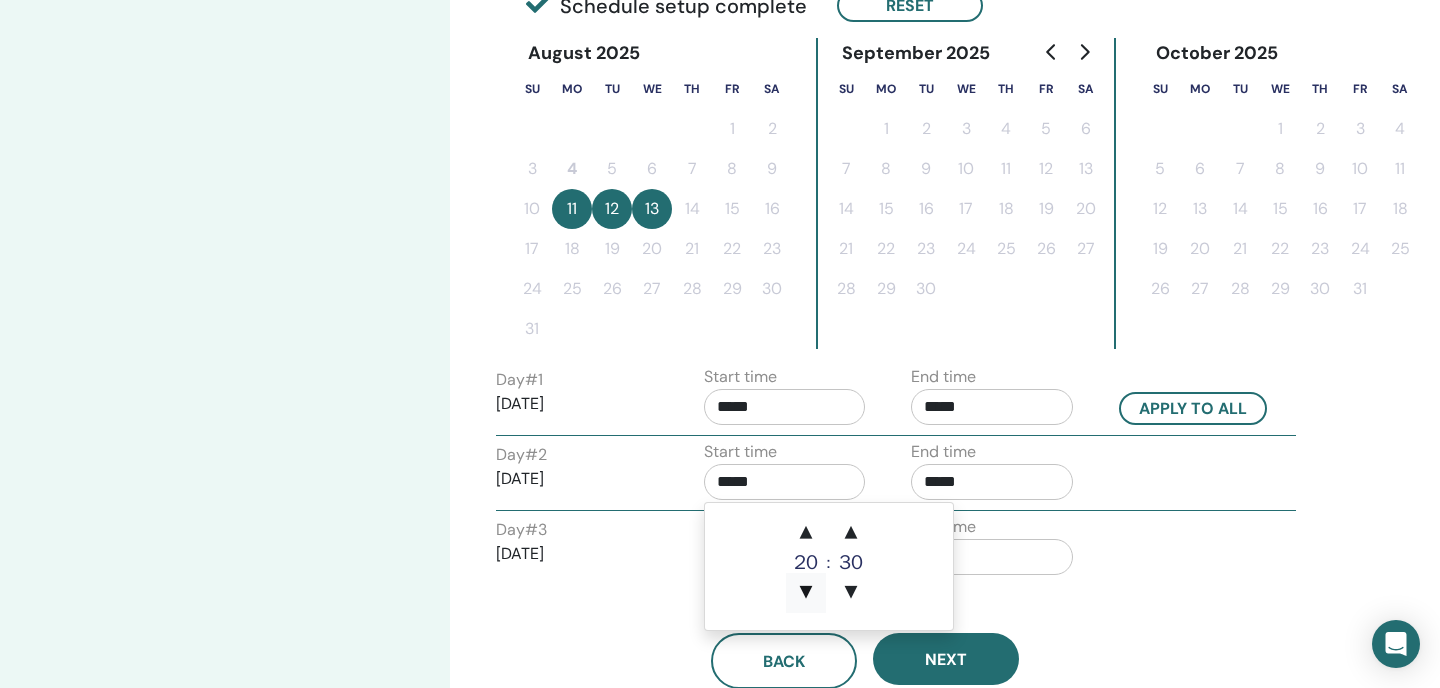 click on "▼" at bounding box center [806, 593] 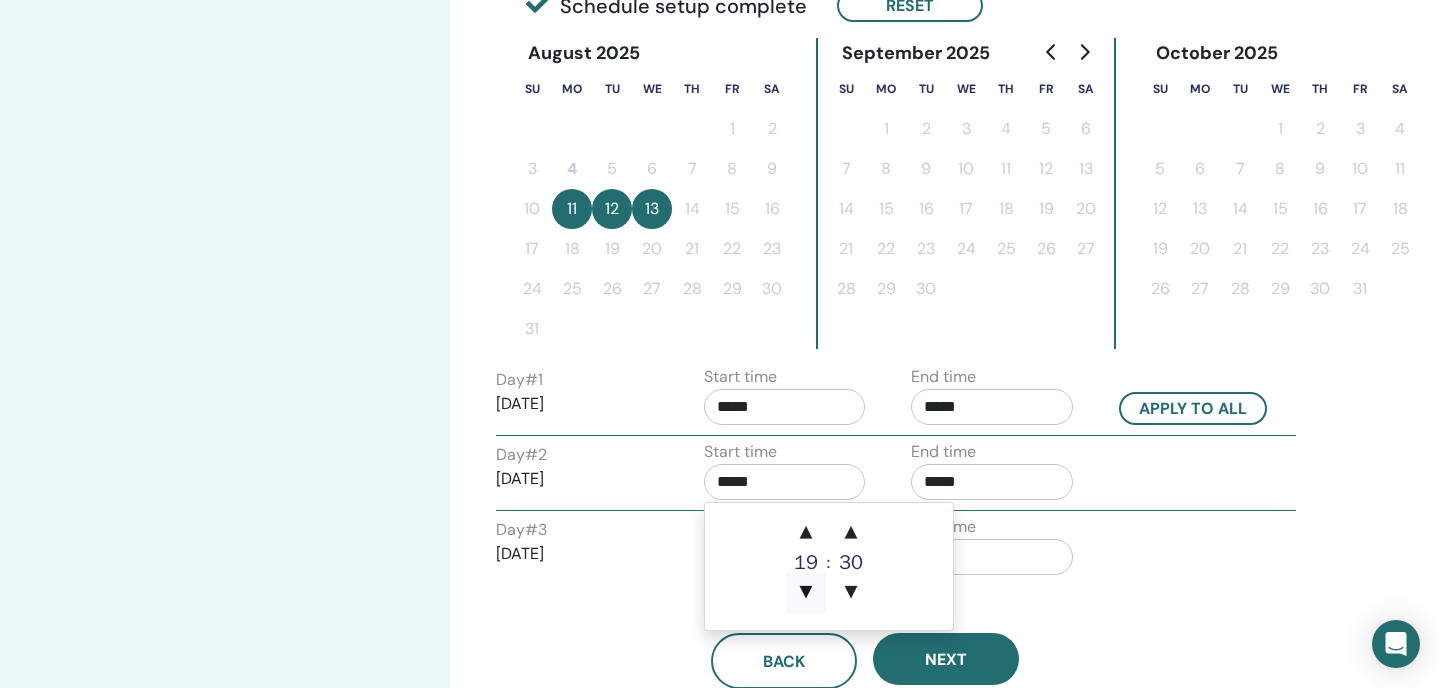 click on "▼" at bounding box center [806, 593] 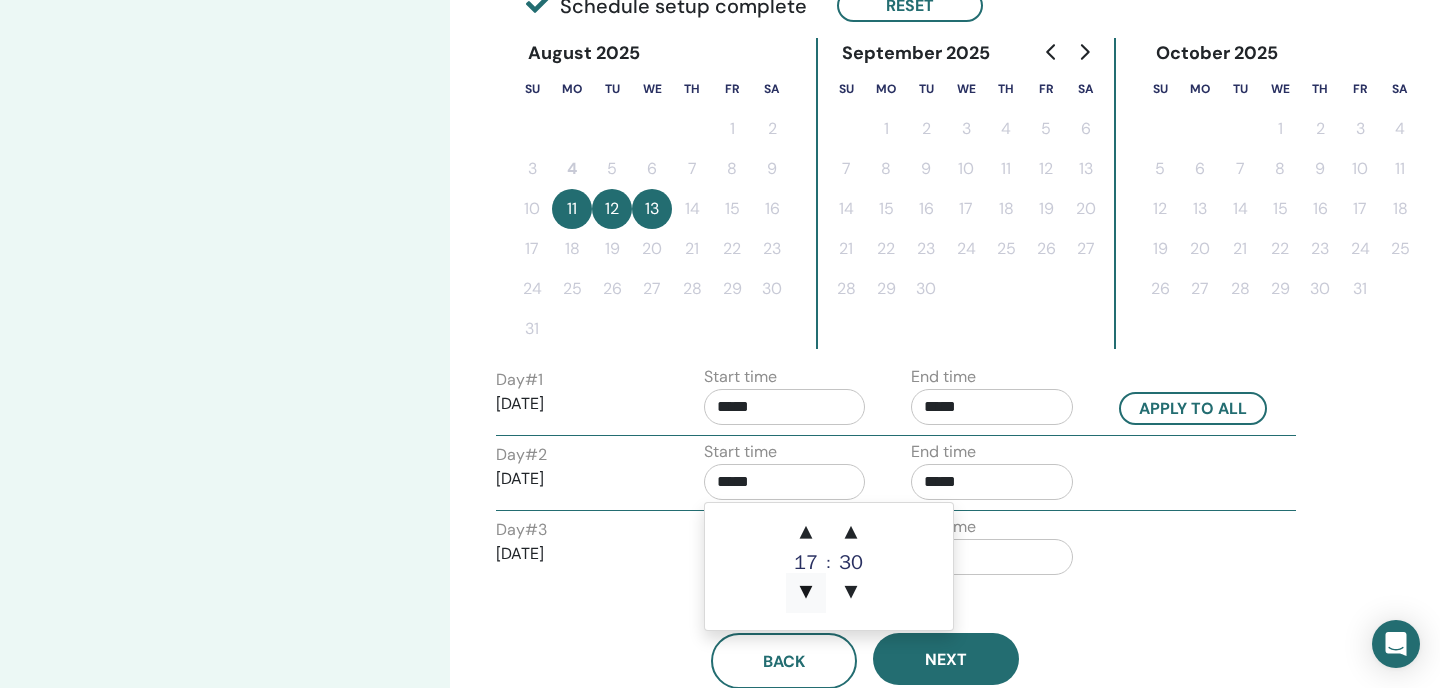 click on "▼" at bounding box center [806, 593] 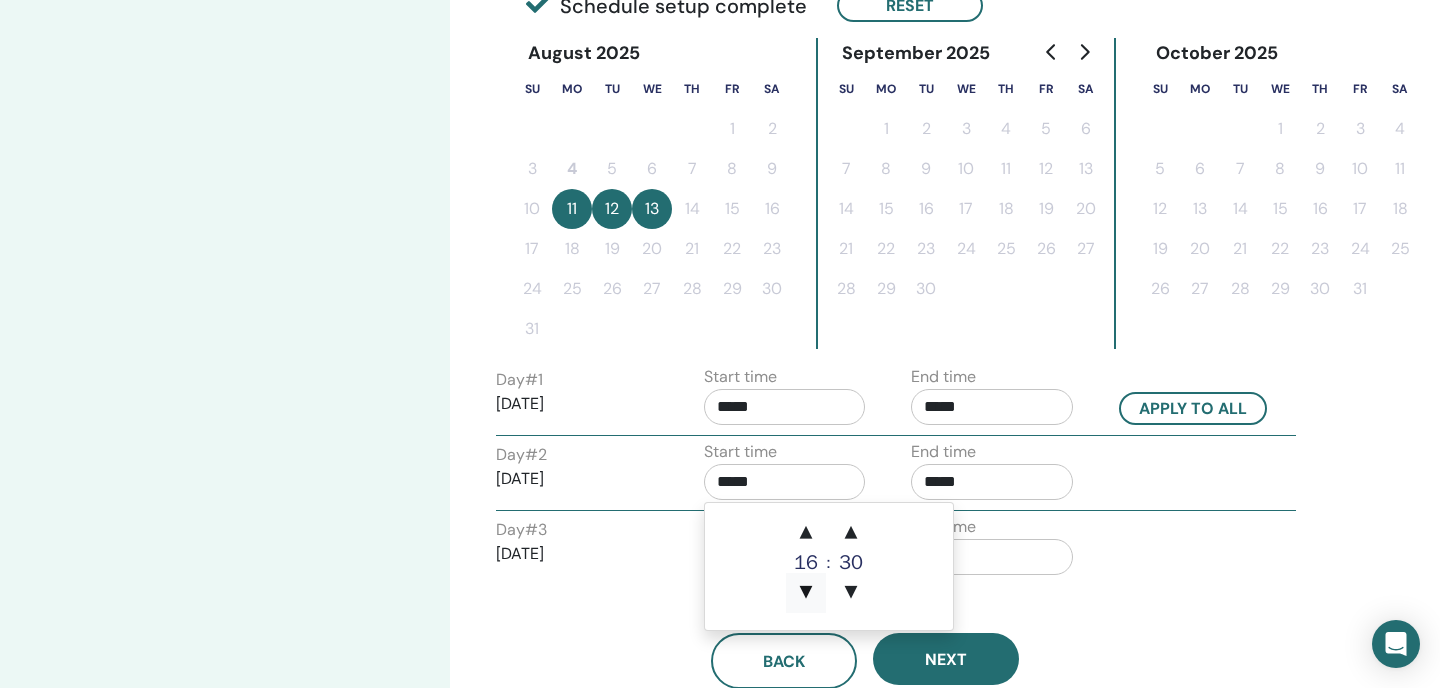 click on "▼" at bounding box center (806, 593) 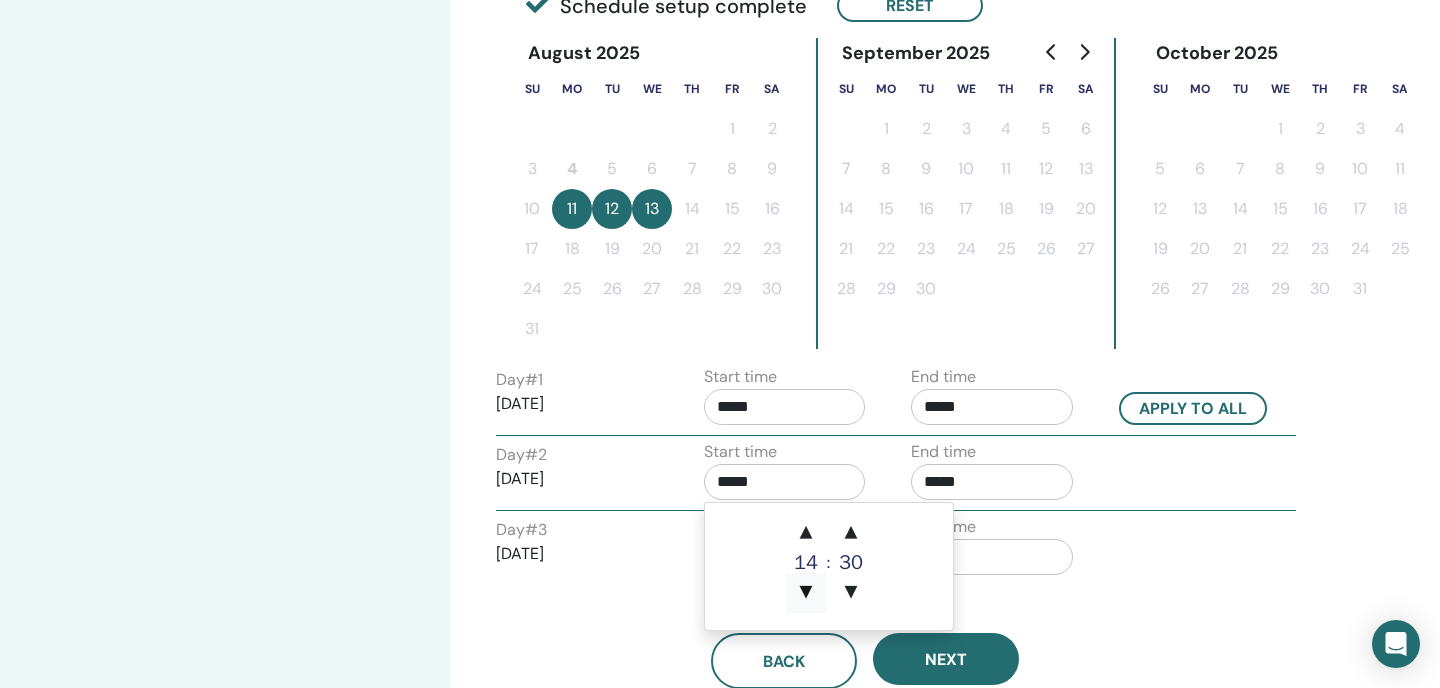 click on "▼" at bounding box center (806, 593) 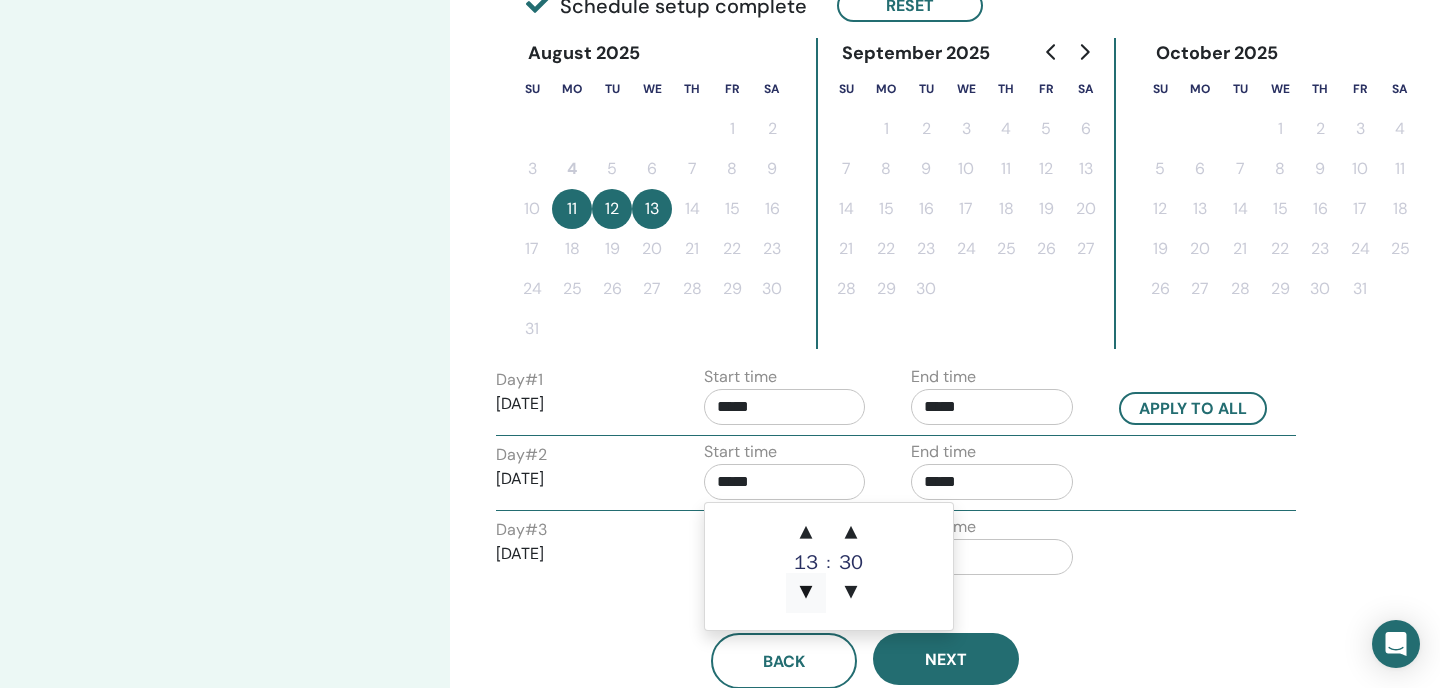 click on "▼" at bounding box center [806, 593] 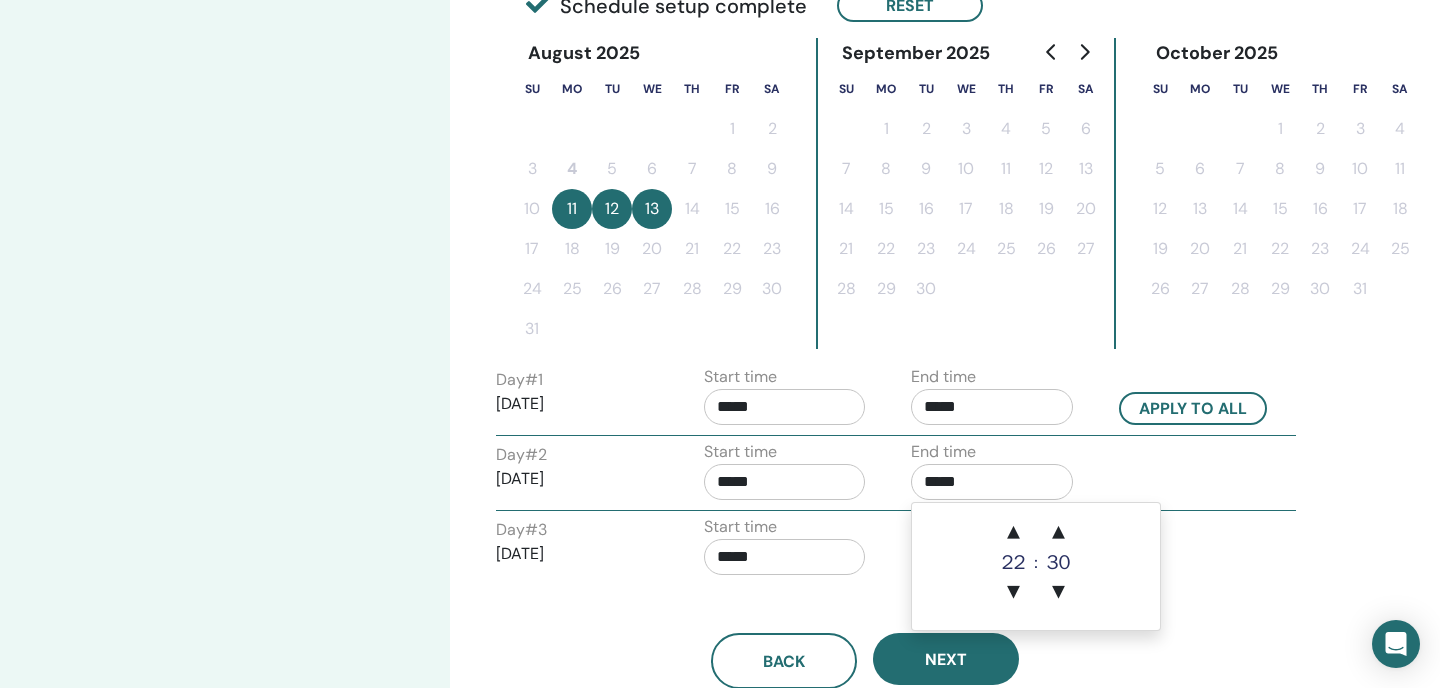 click on "*****" at bounding box center [992, 482] 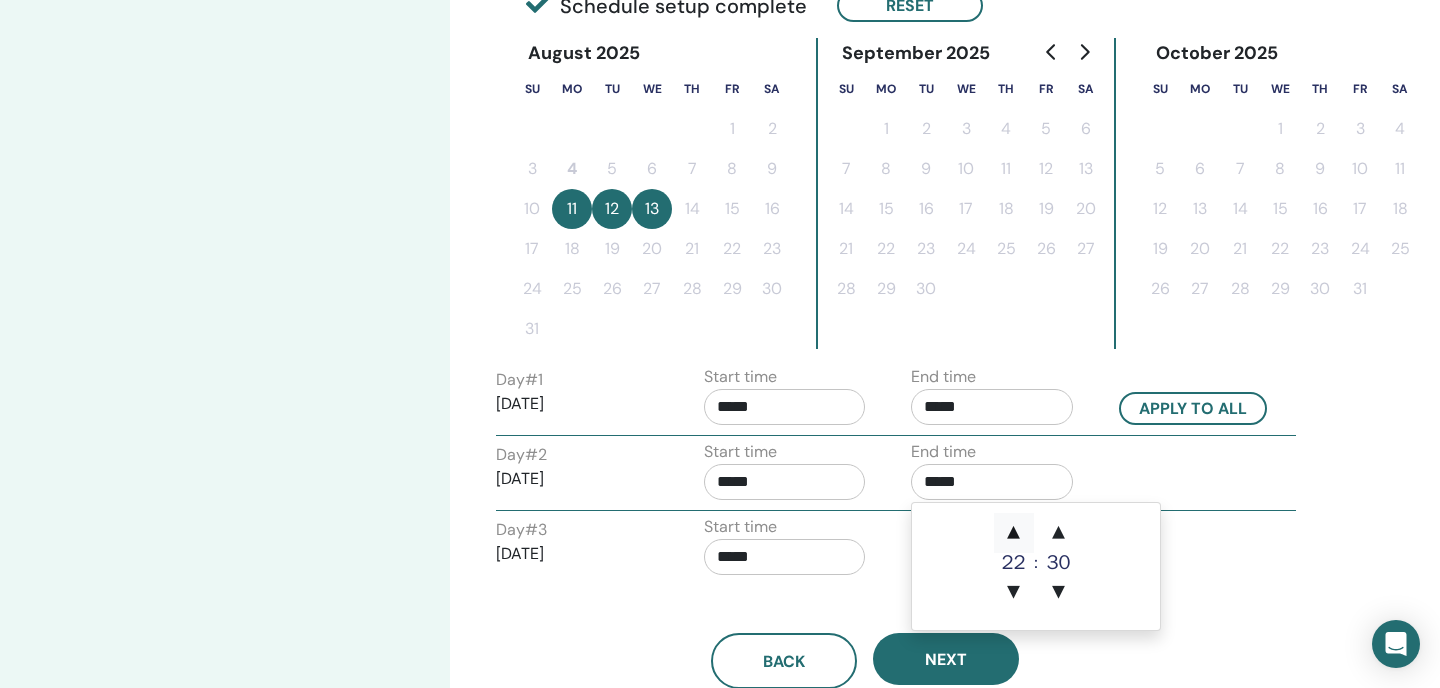 click on "▲" at bounding box center (1014, 533) 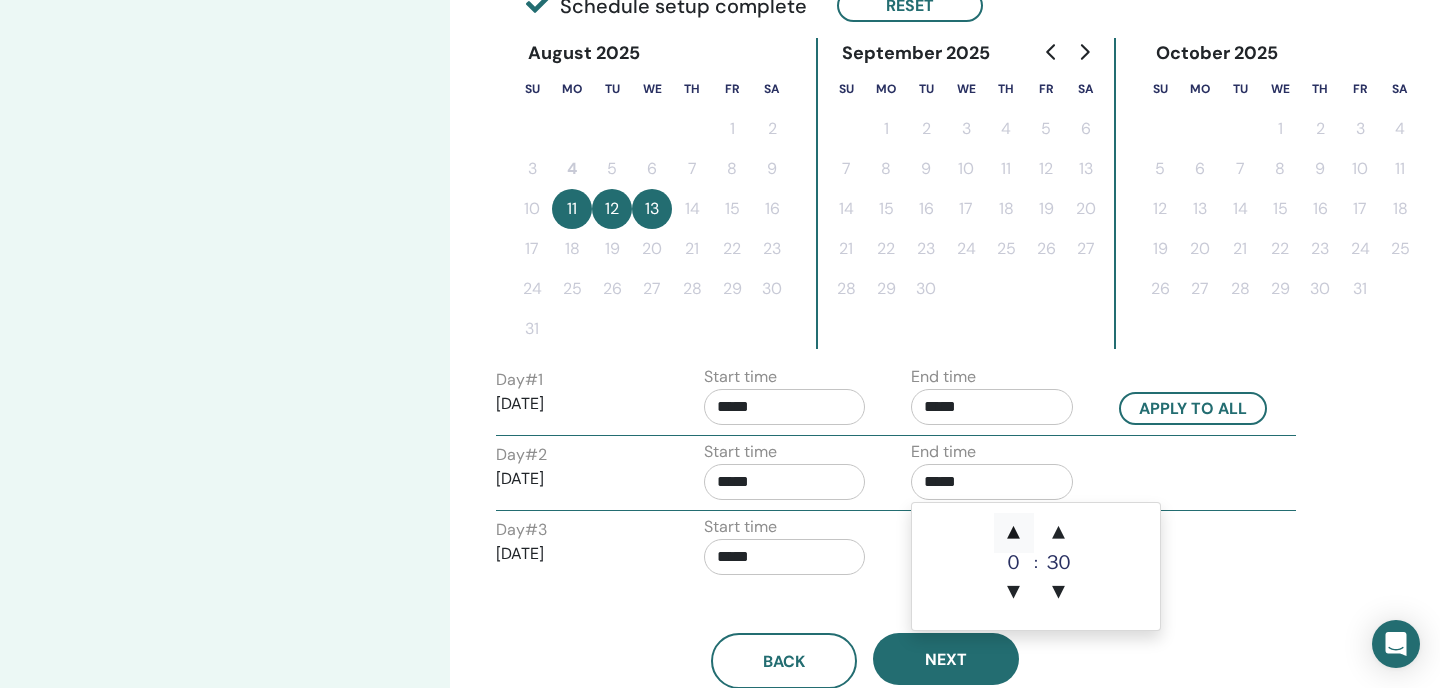 click on "▲" at bounding box center (1014, 533) 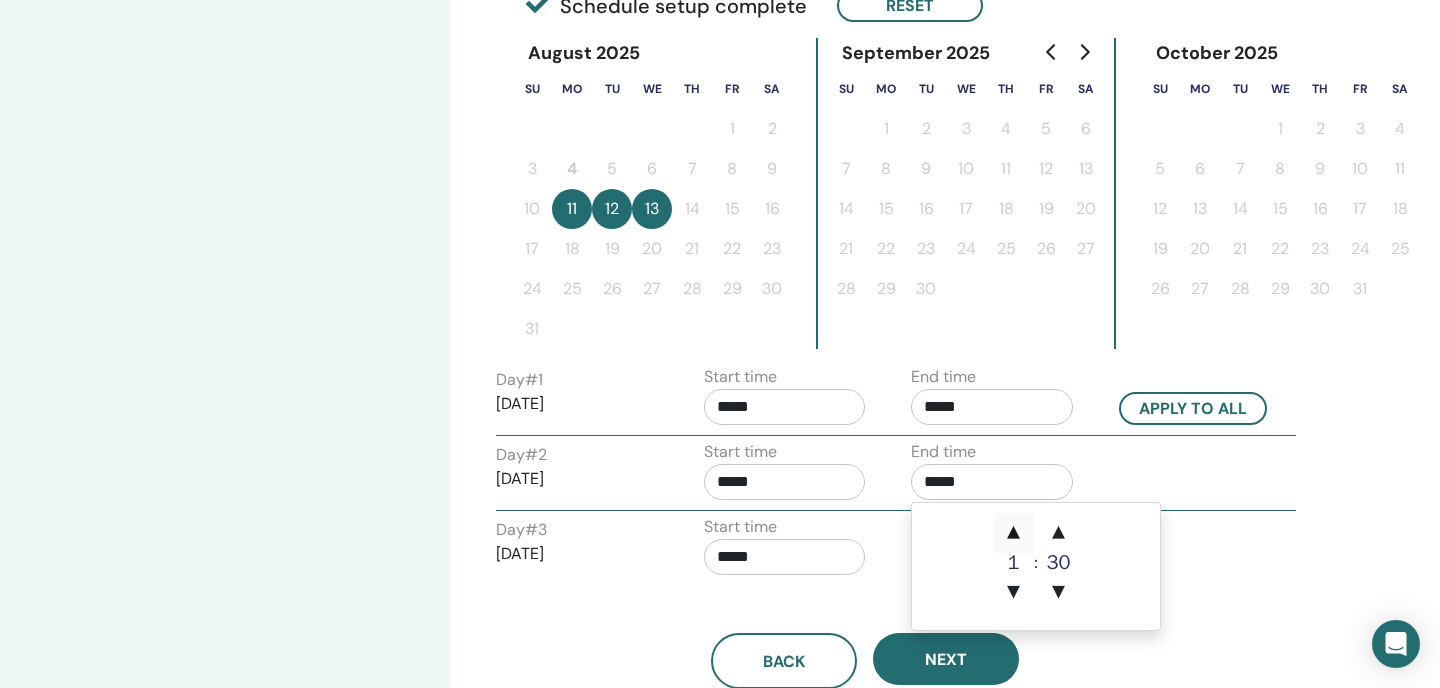 click on "▲" at bounding box center (1014, 533) 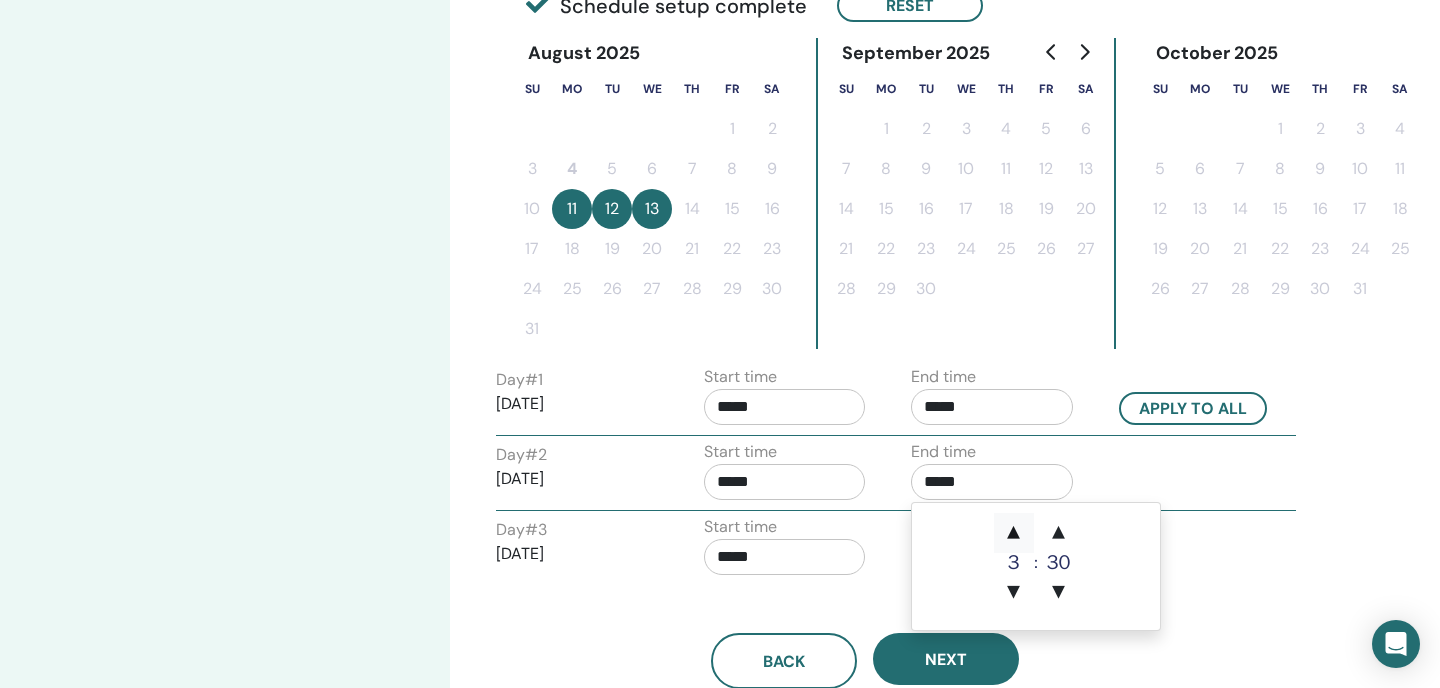 click on "▲" at bounding box center [1014, 533] 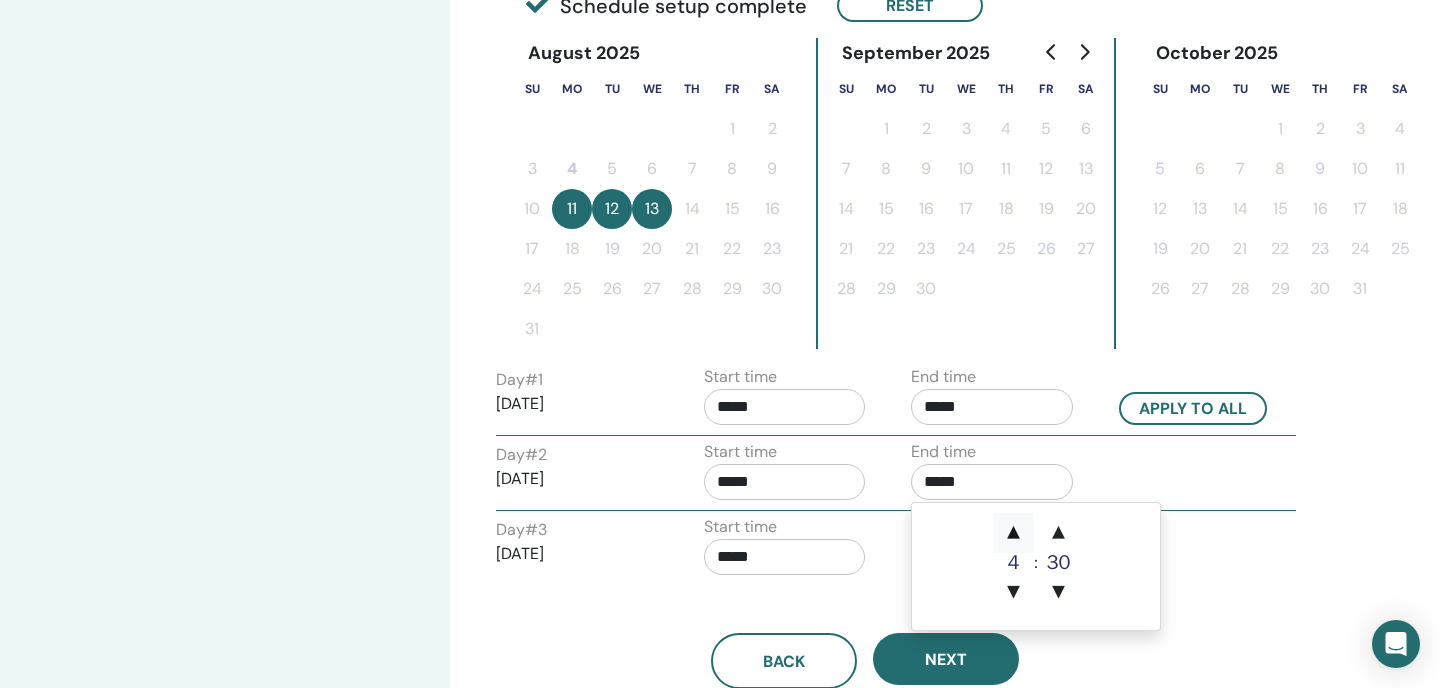 click on "▲" at bounding box center [1014, 533] 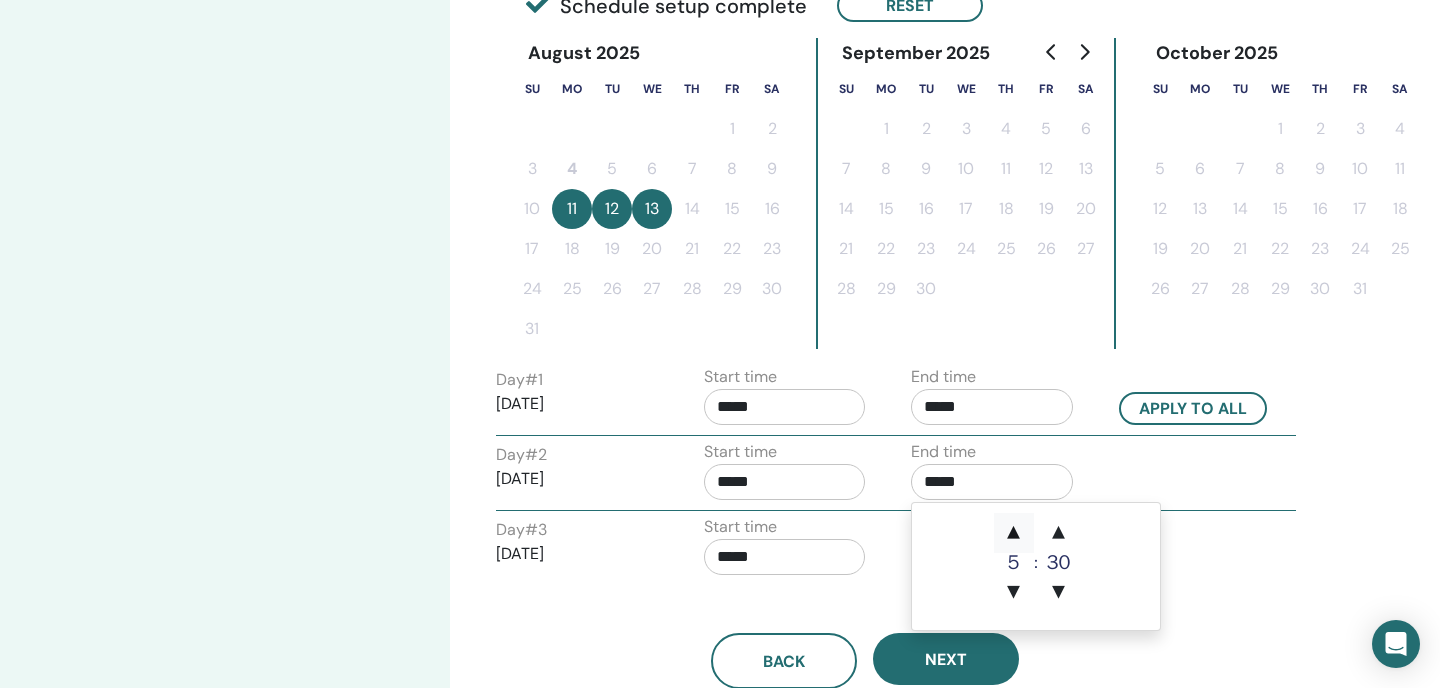 click on "▲" at bounding box center (1014, 533) 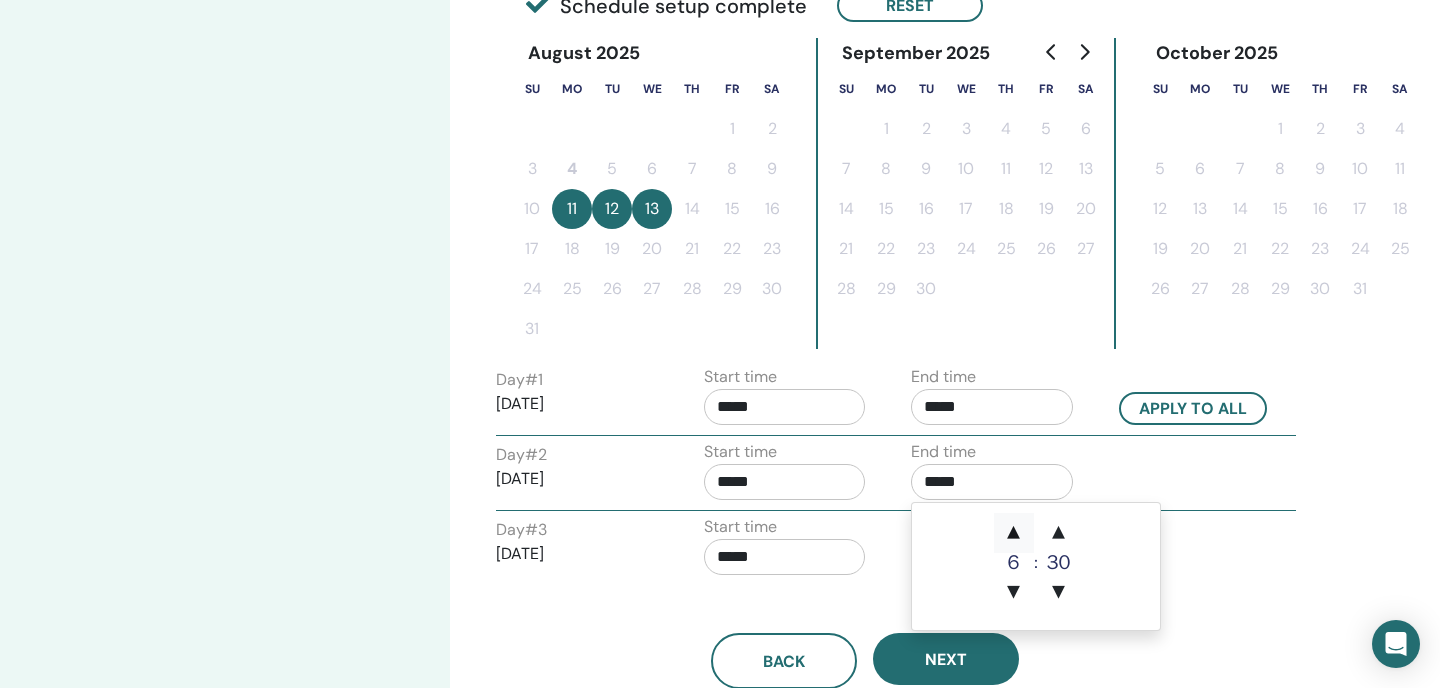 click on "▲" at bounding box center (1014, 533) 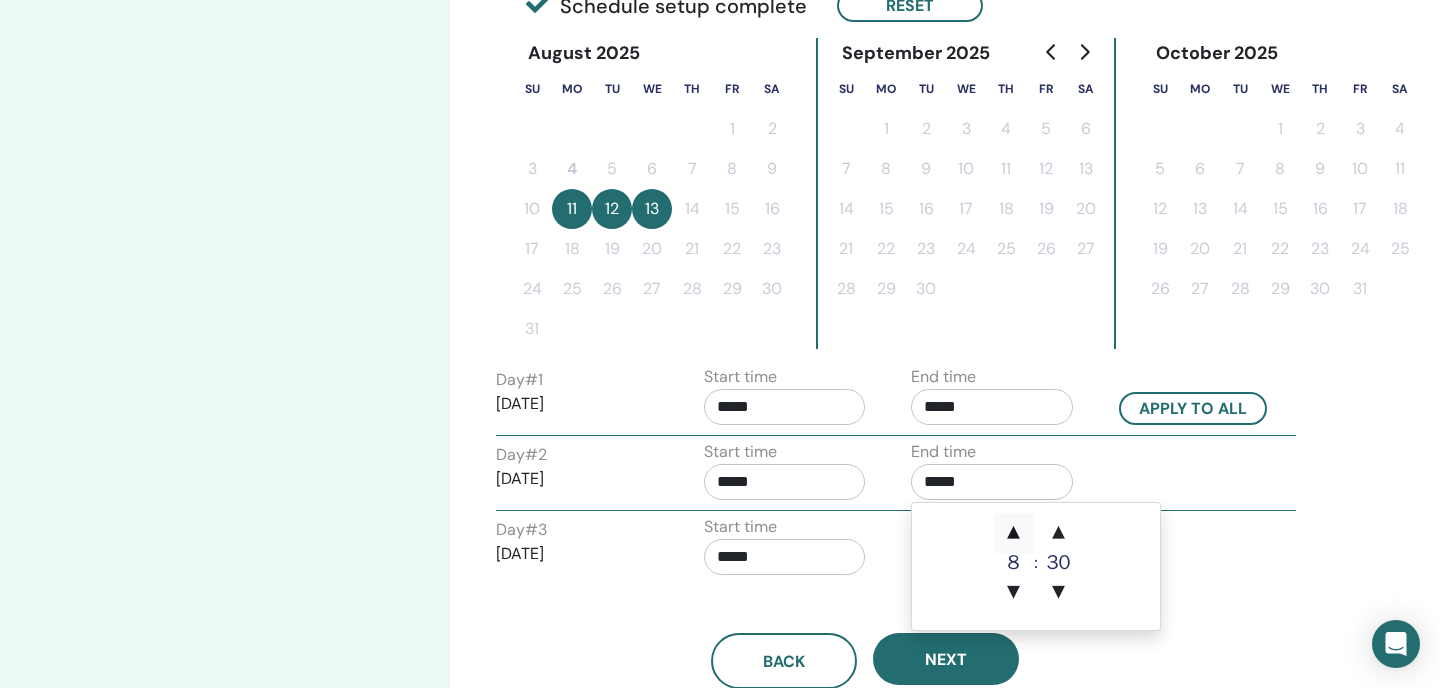 click on "▲" at bounding box center [1014, 533] 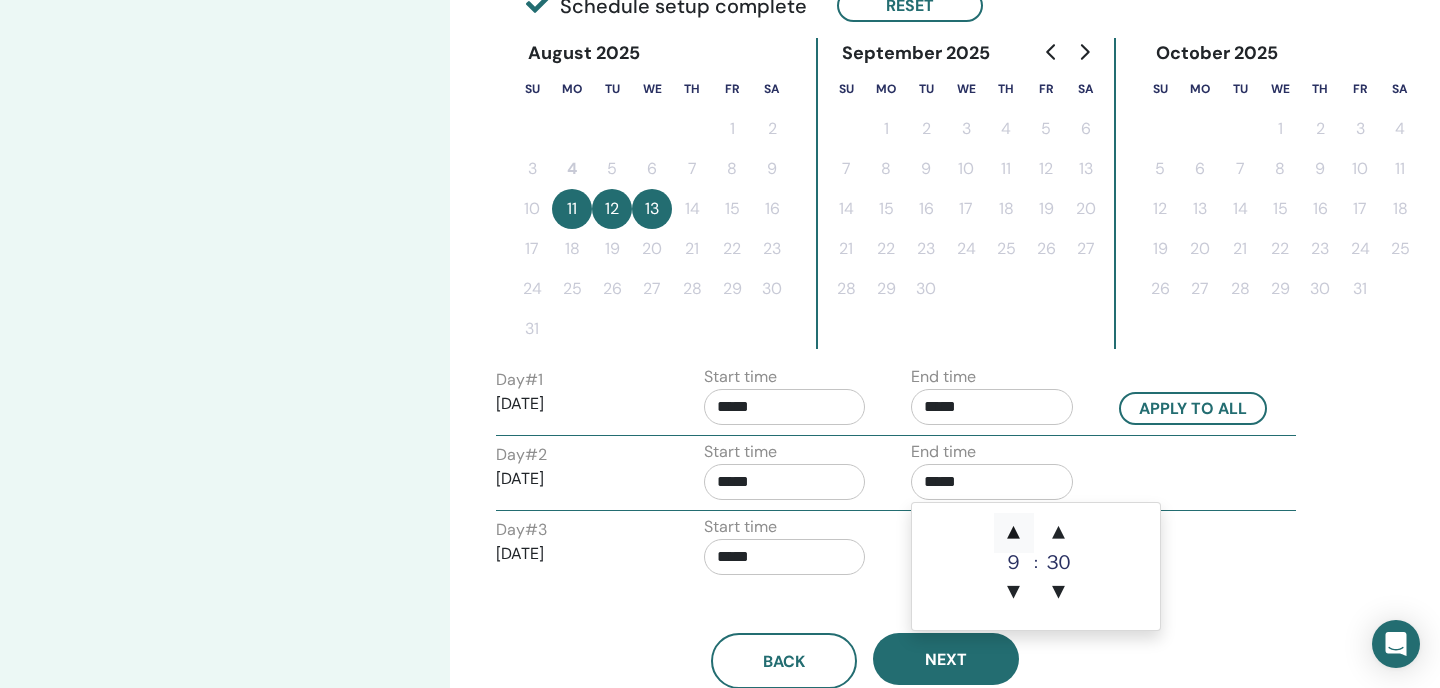 click on "▲" at bounding box center (1014, 533) 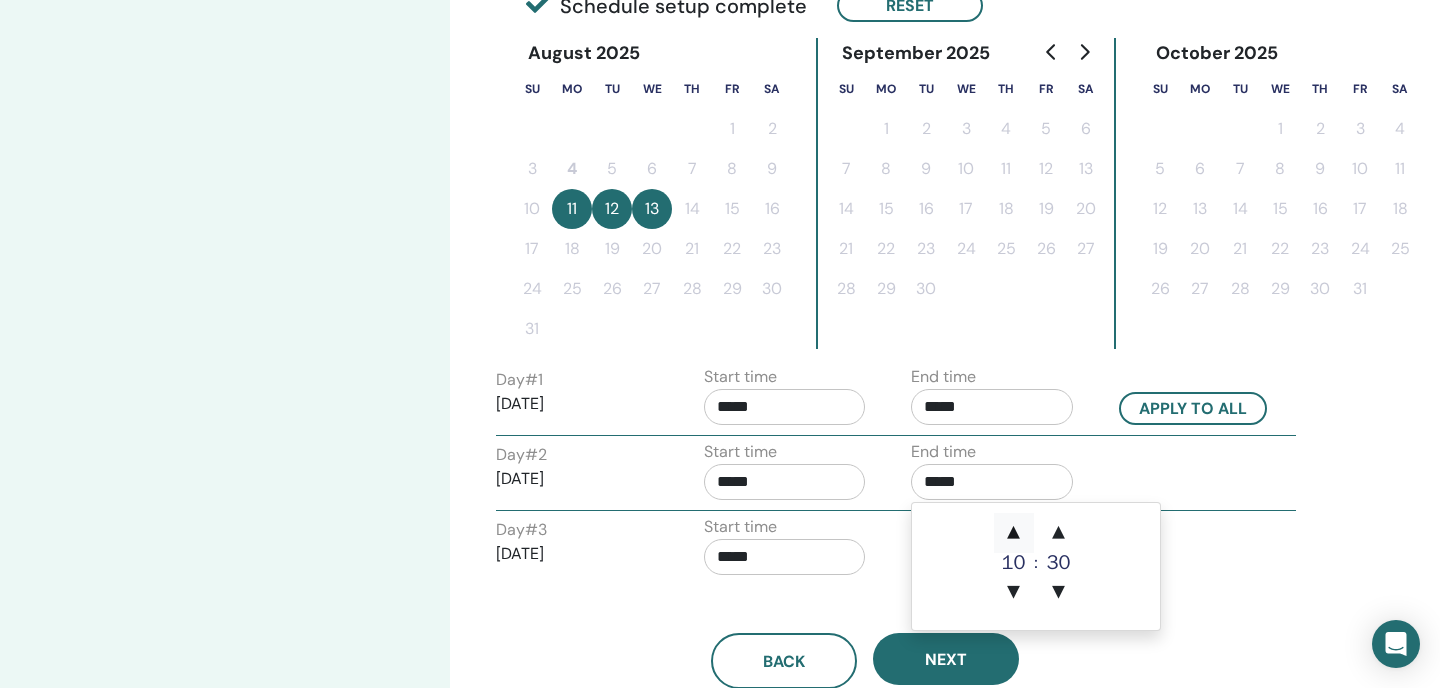click on "▲" at bounding box center [1014, 533] 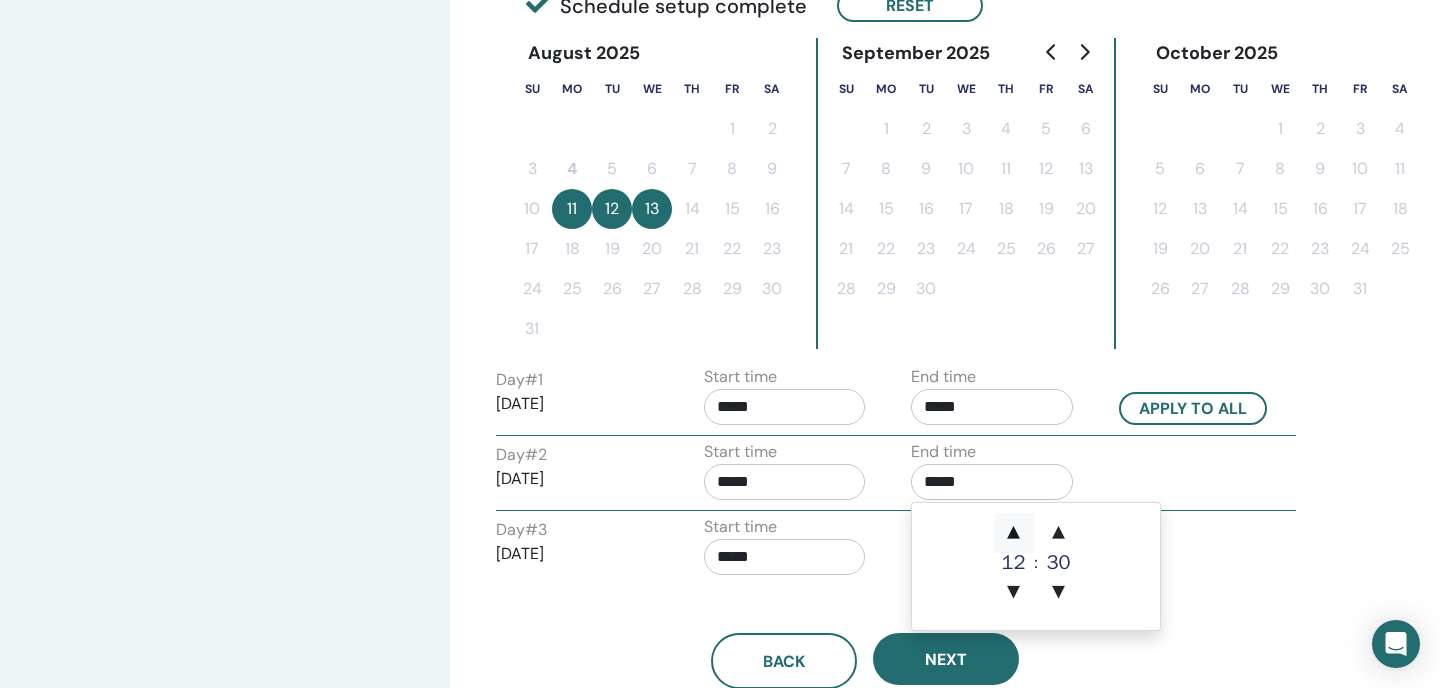 click on "▲" at bounding box center (1014, 533) 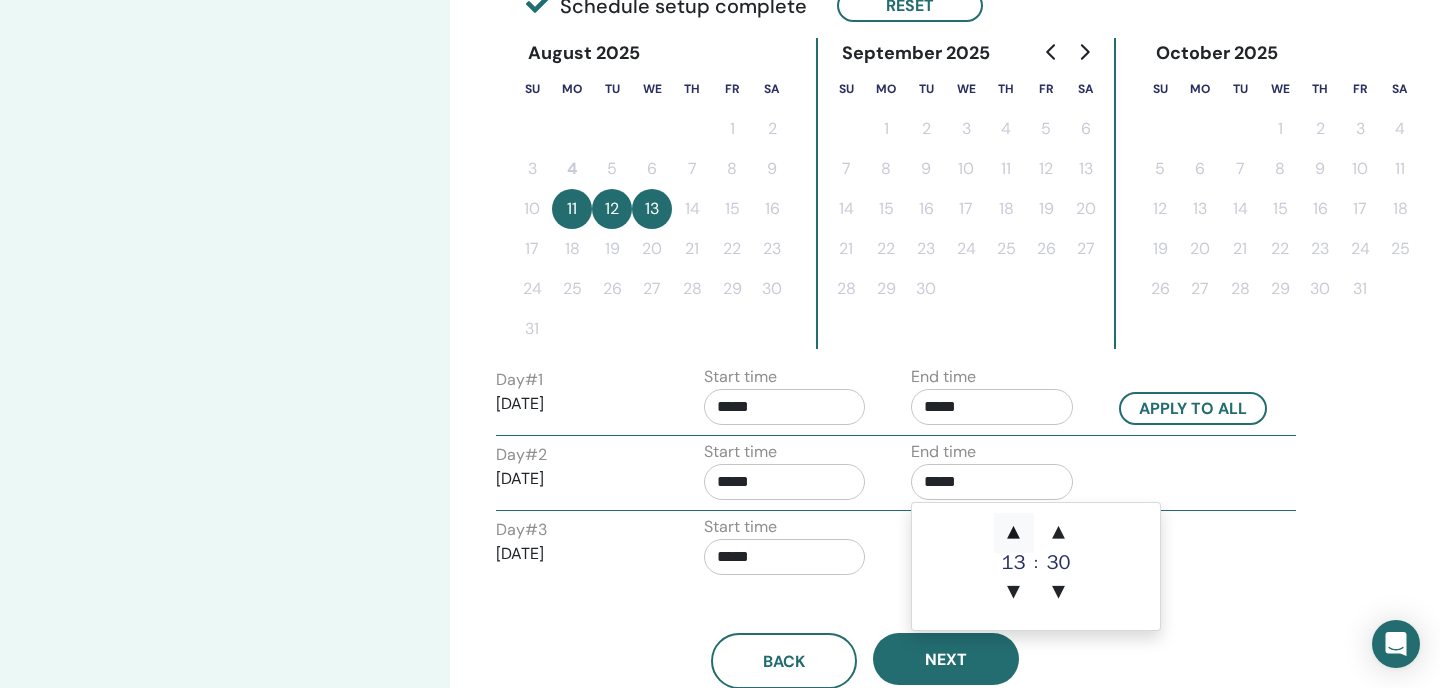 click on "▲" at bounding box center [1014, 533] 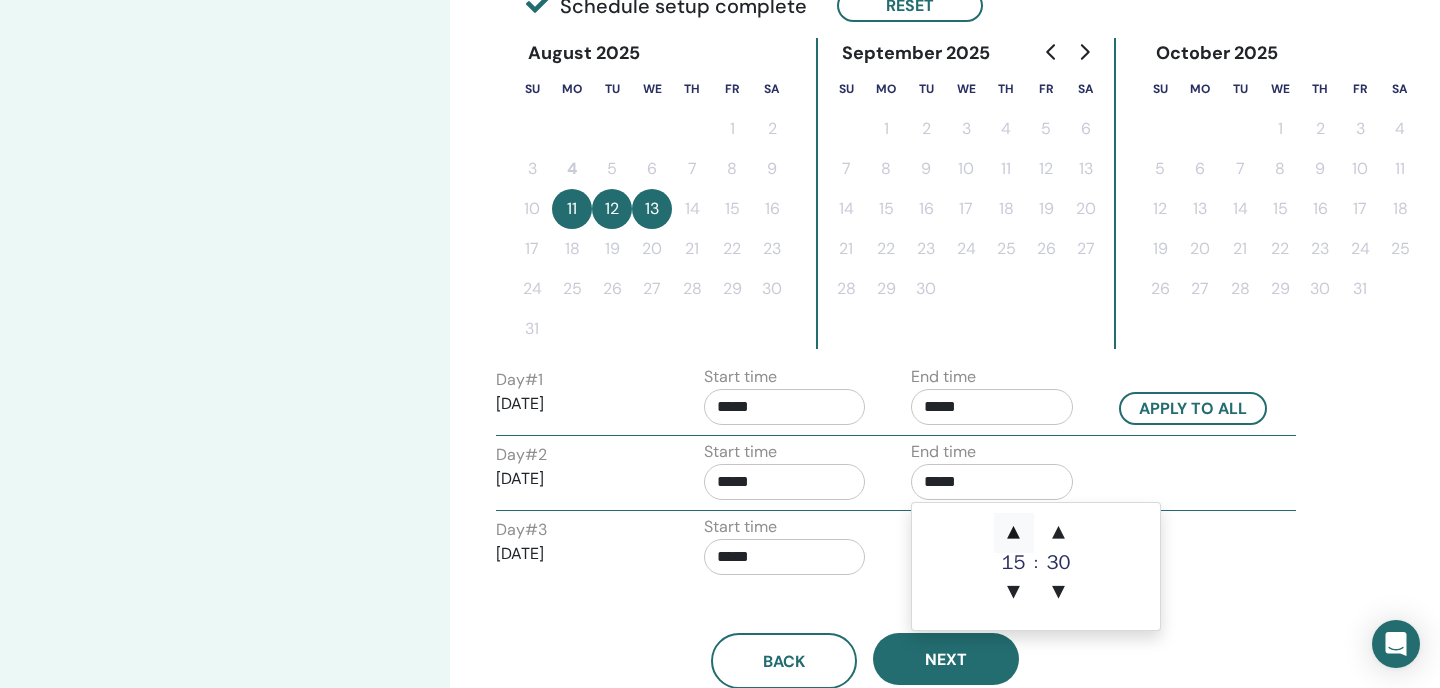 click on "▲" at bounding box center [1014, 533] 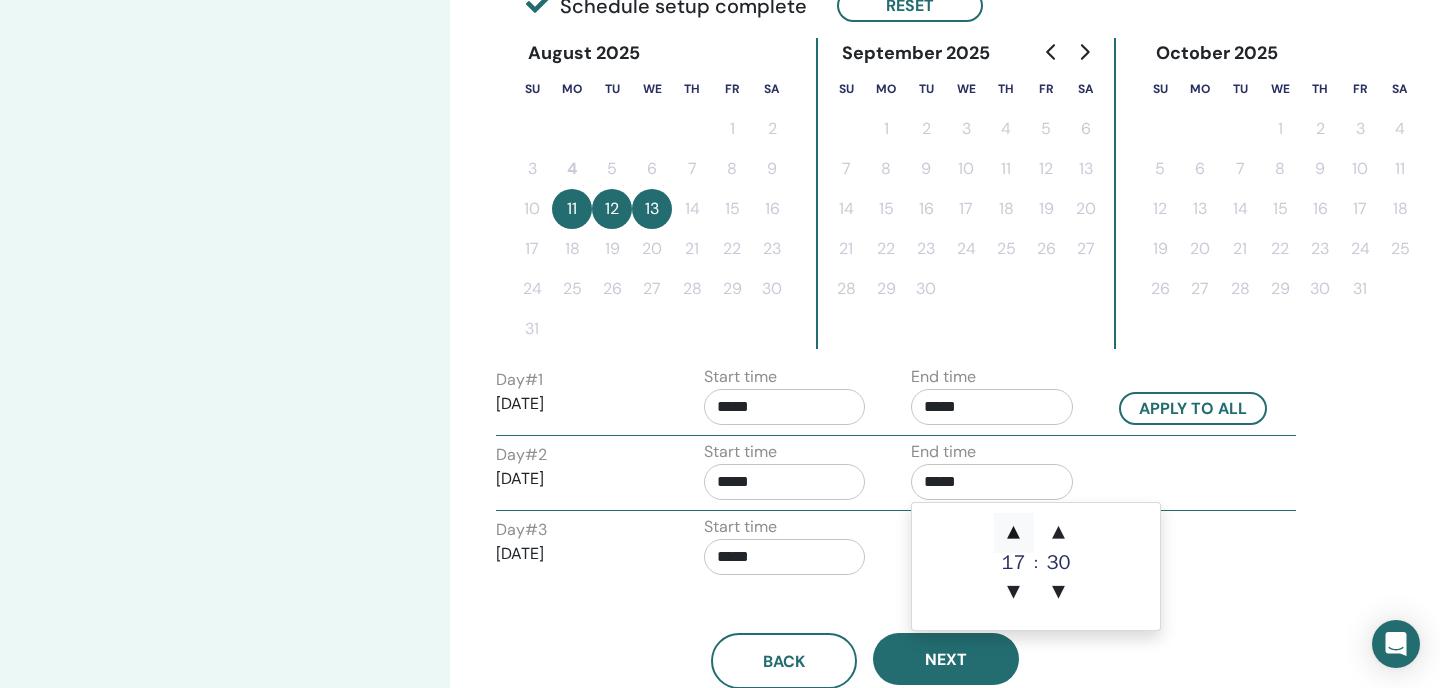 click on "▲" at bounding box center (1014, 533) 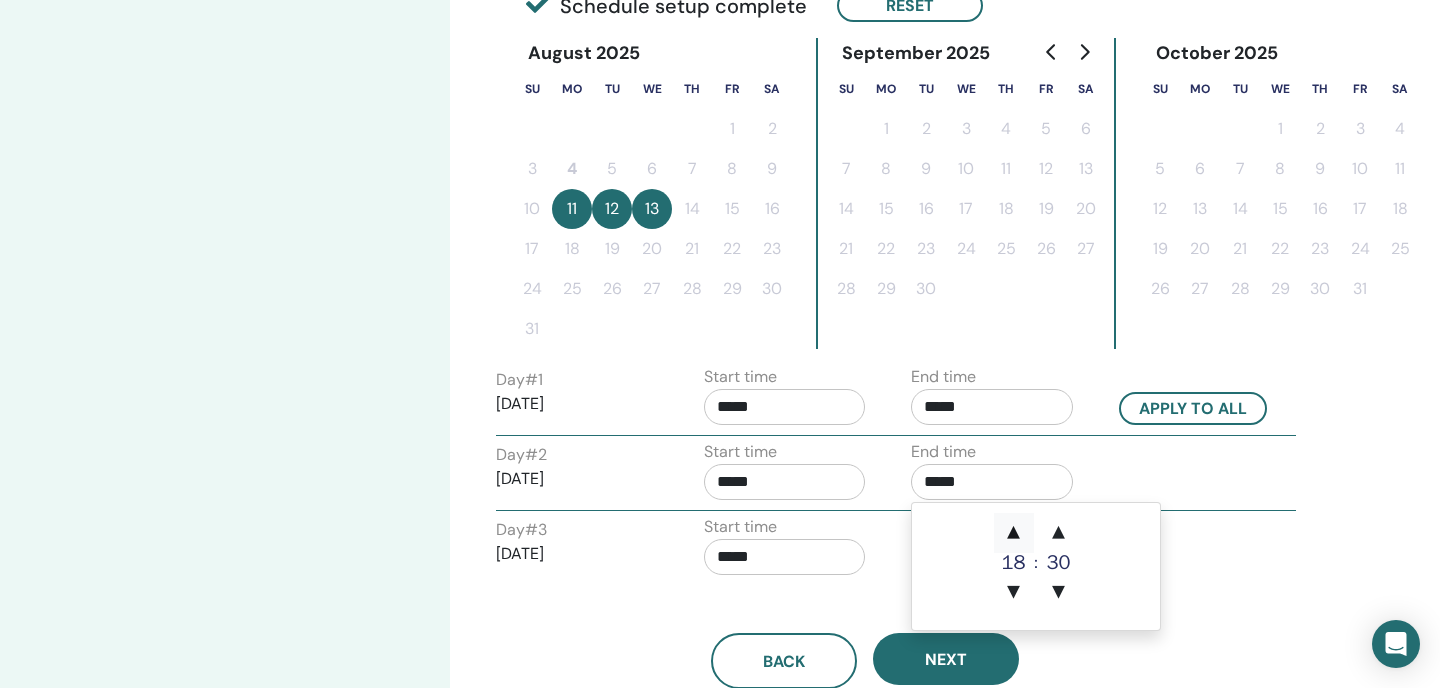 click on "▲" at bounding box center (1014, 533) 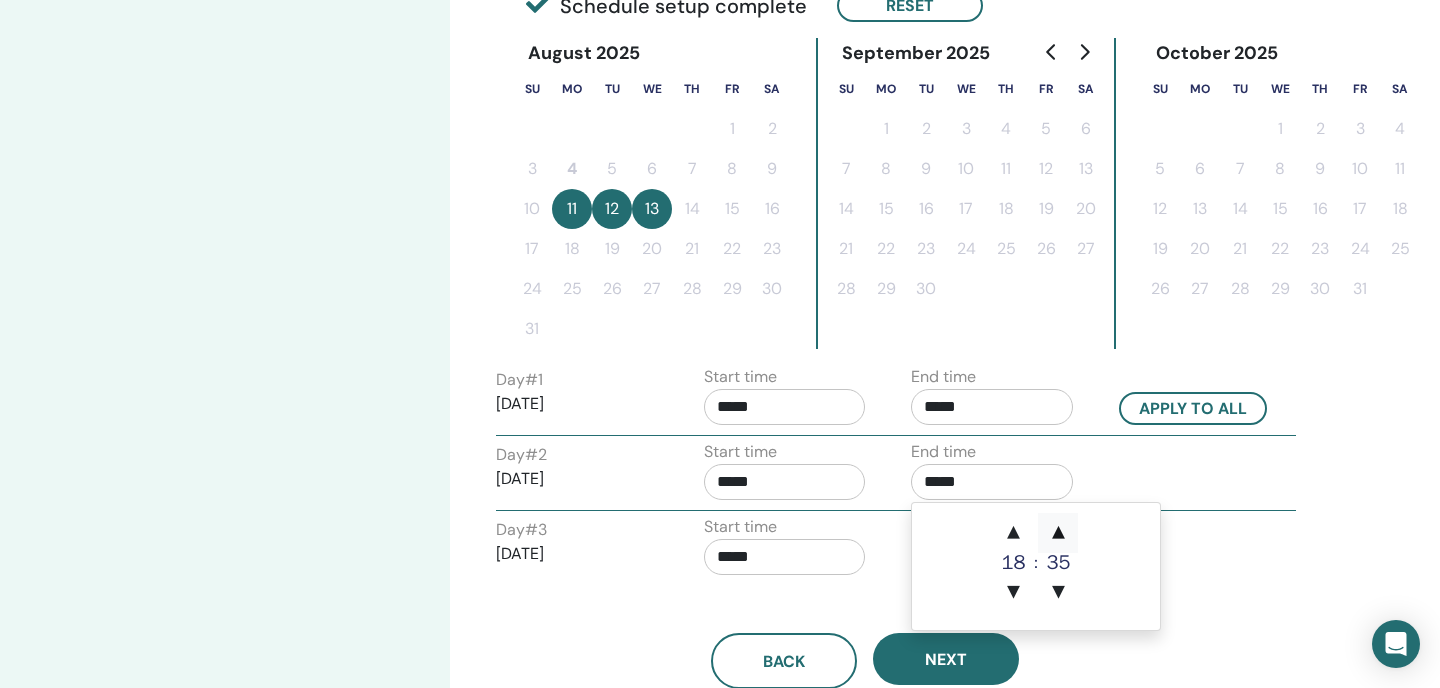 click on "▲" at bounding box center [1058, 533] 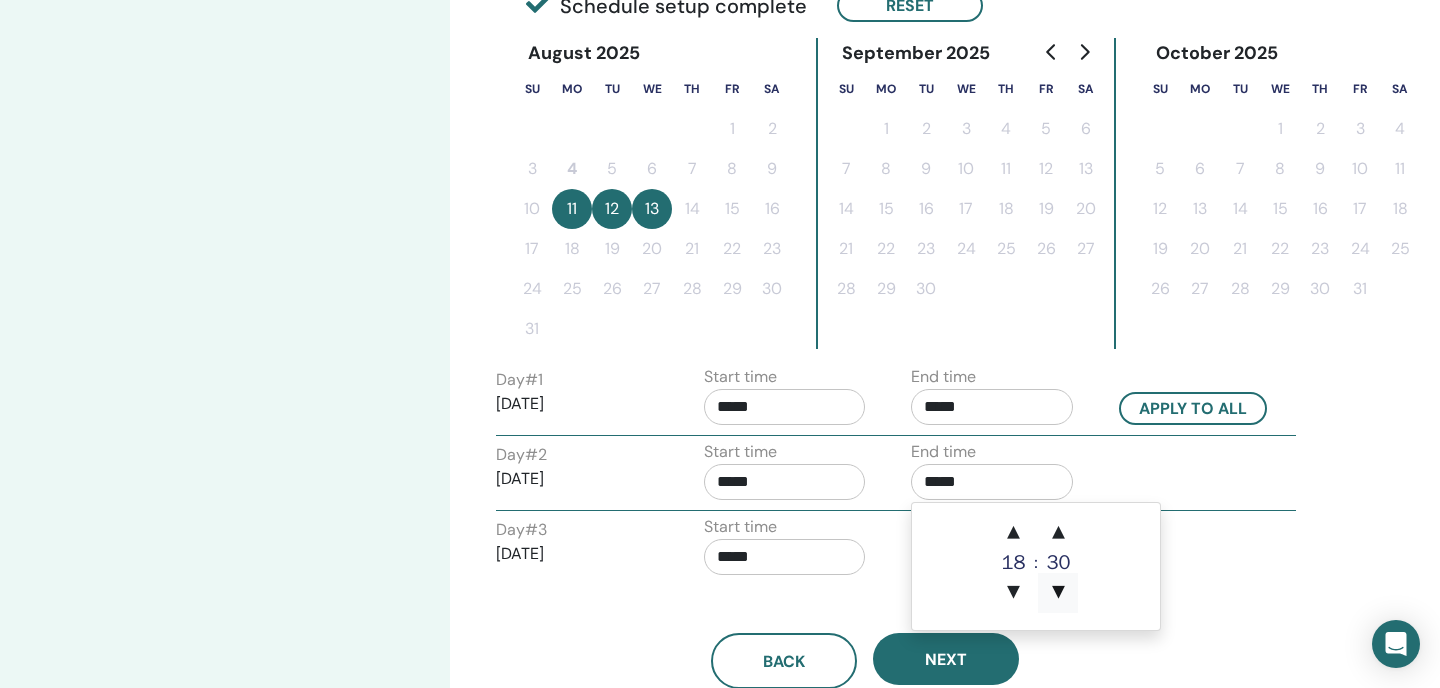 click on "▼" at bounding box center [1058, 593] 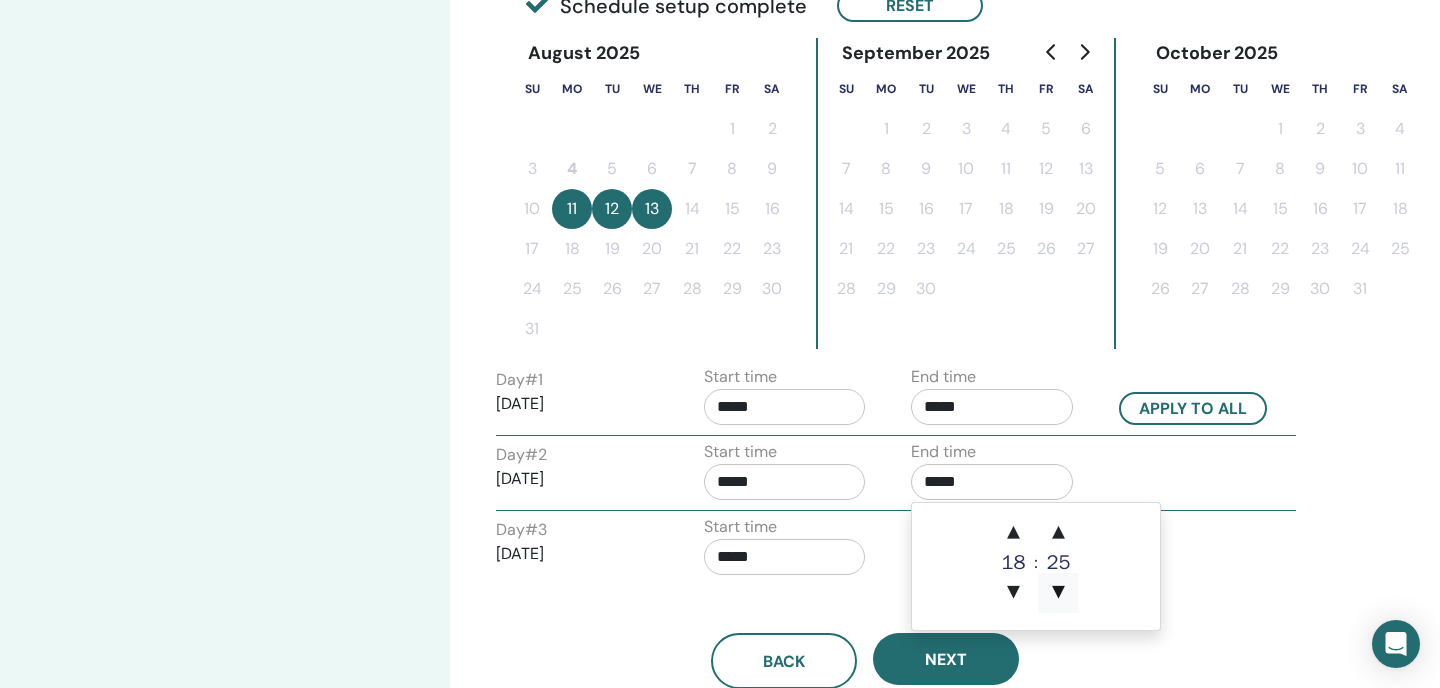 click on "▼" at bounding box center [1058, 593] 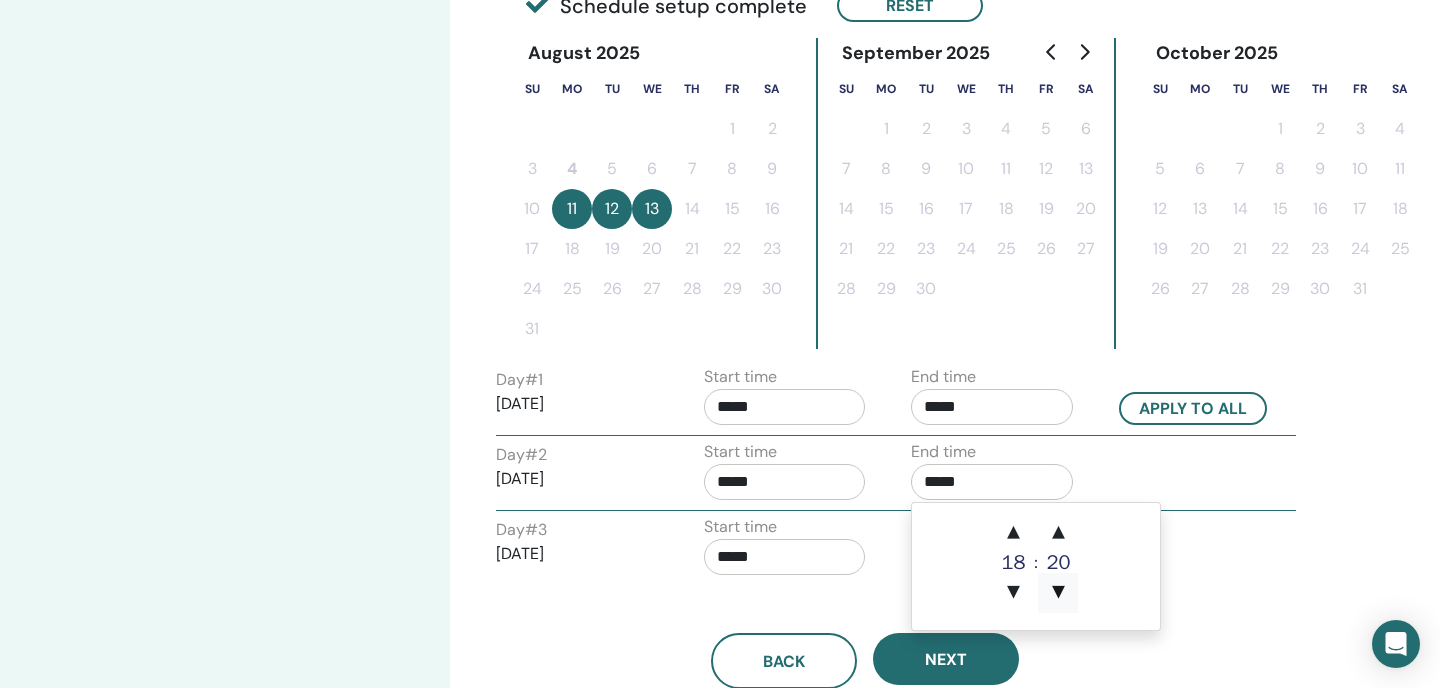 click on "▼" at bounding box center [1058, 593] 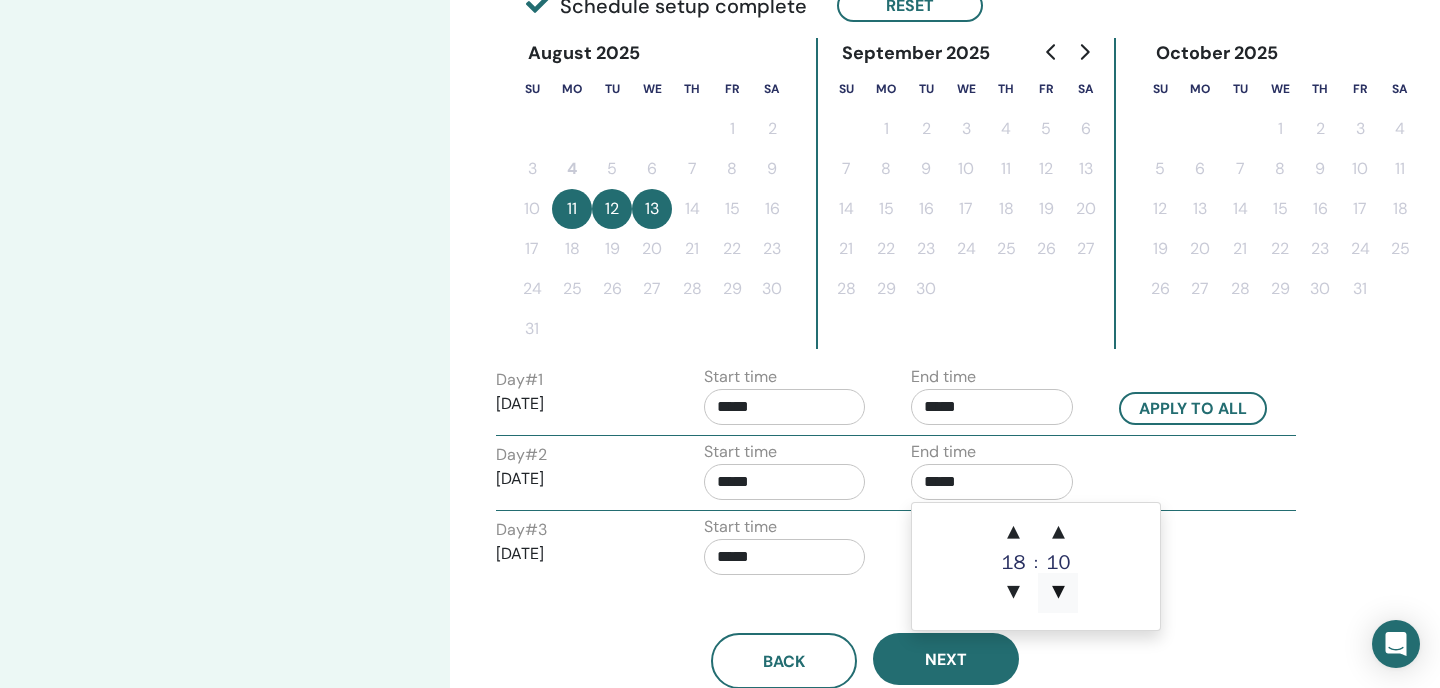 click on "▼" at bounding box center [1058, 593] 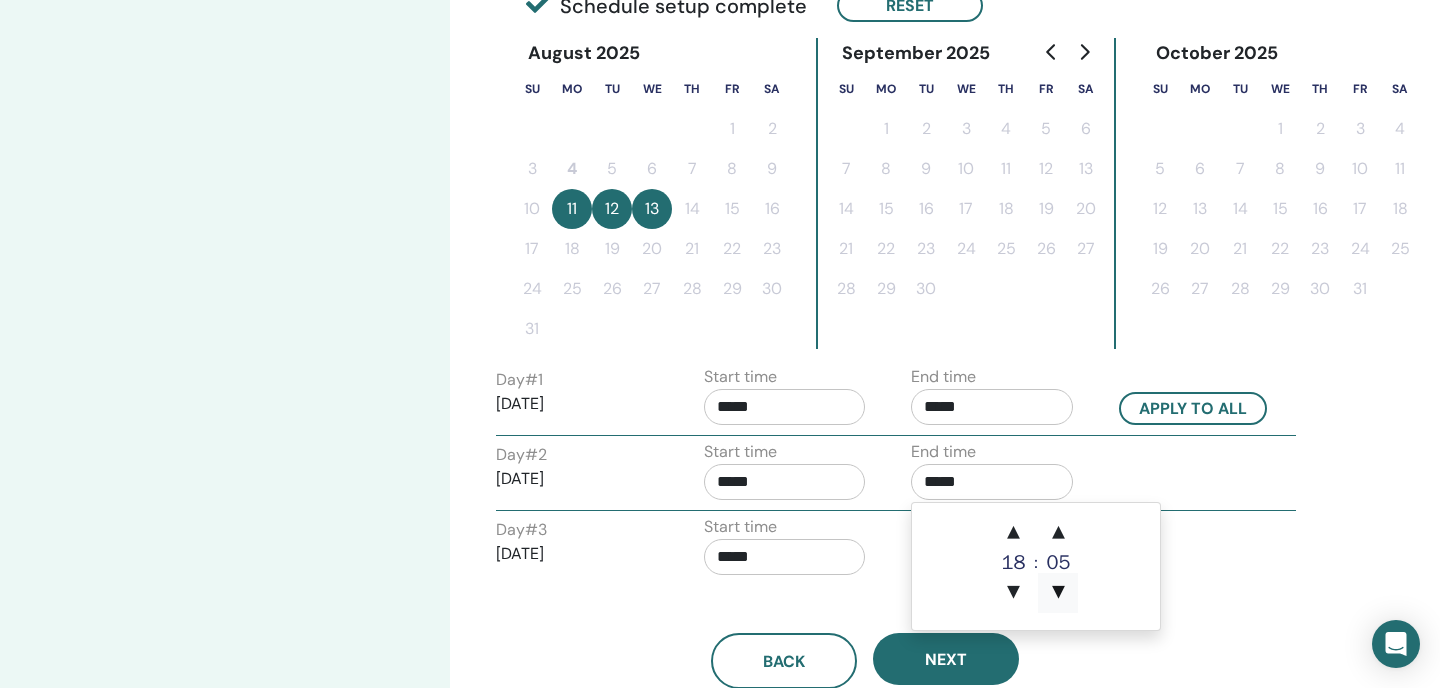 click on "▼" at bounding box center (1058, 593) 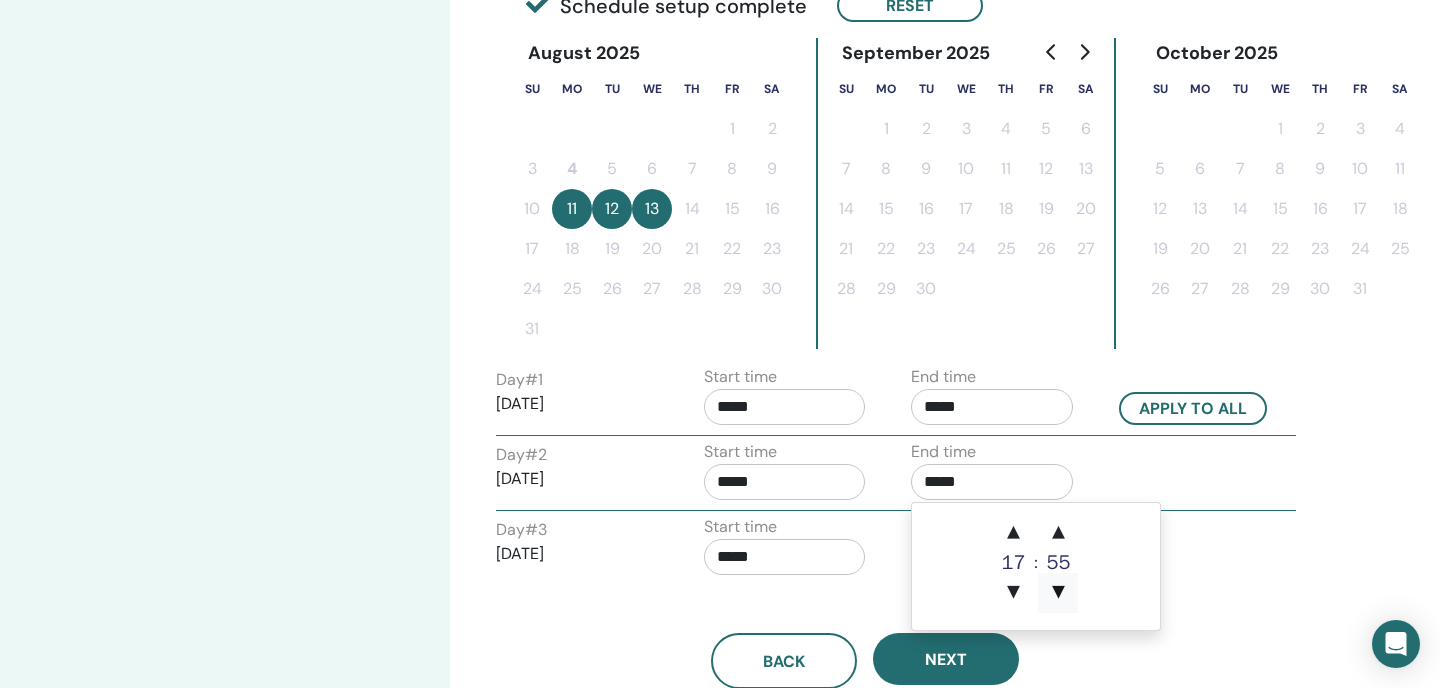 click on "▼" at bounding box center (1058, 593) 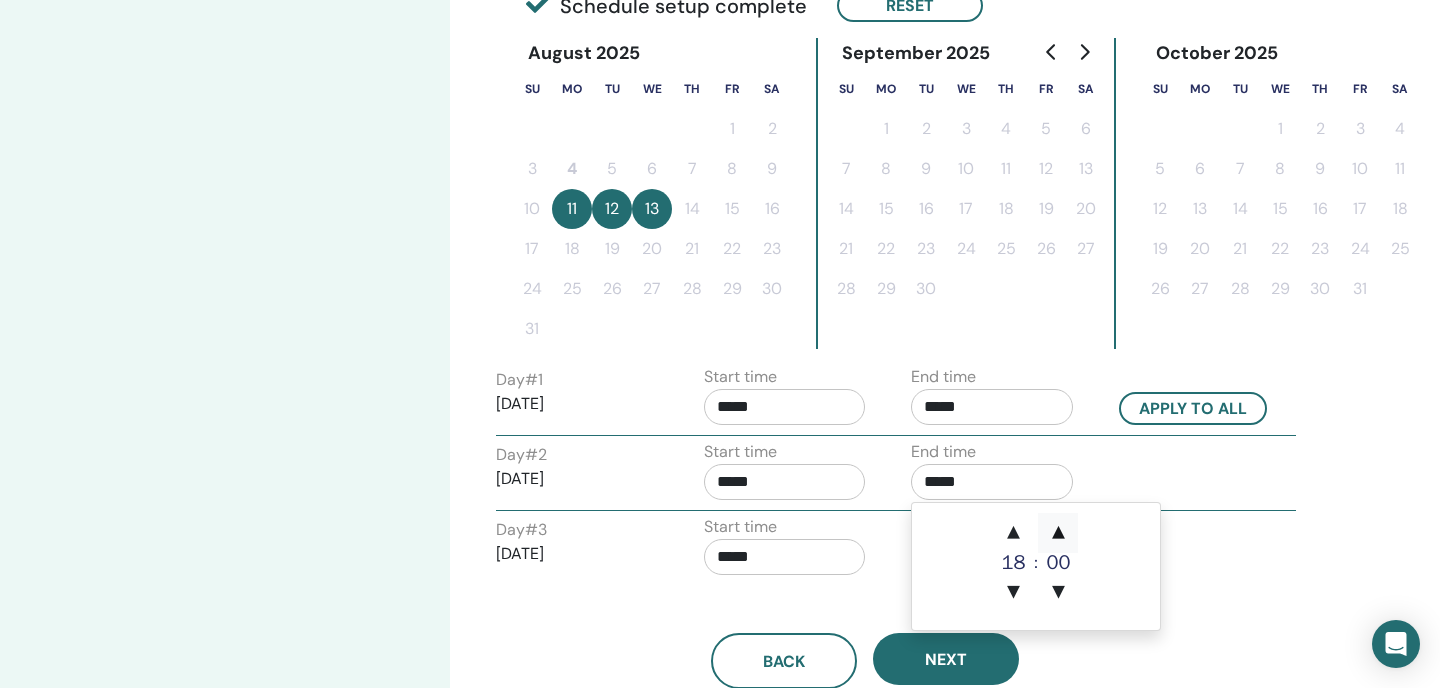click on "▲" at bounding box center [1058, 533] 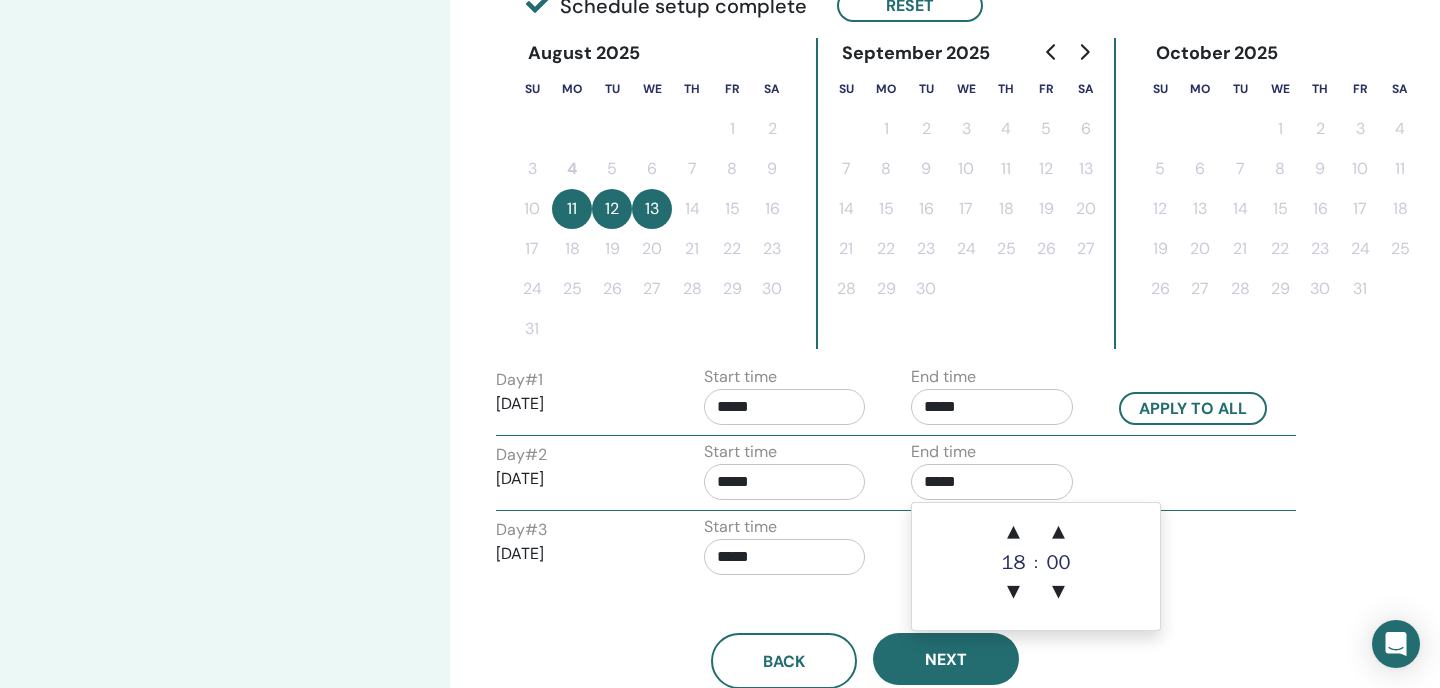 click on "Start time *****" at bounding box center (793, 550) 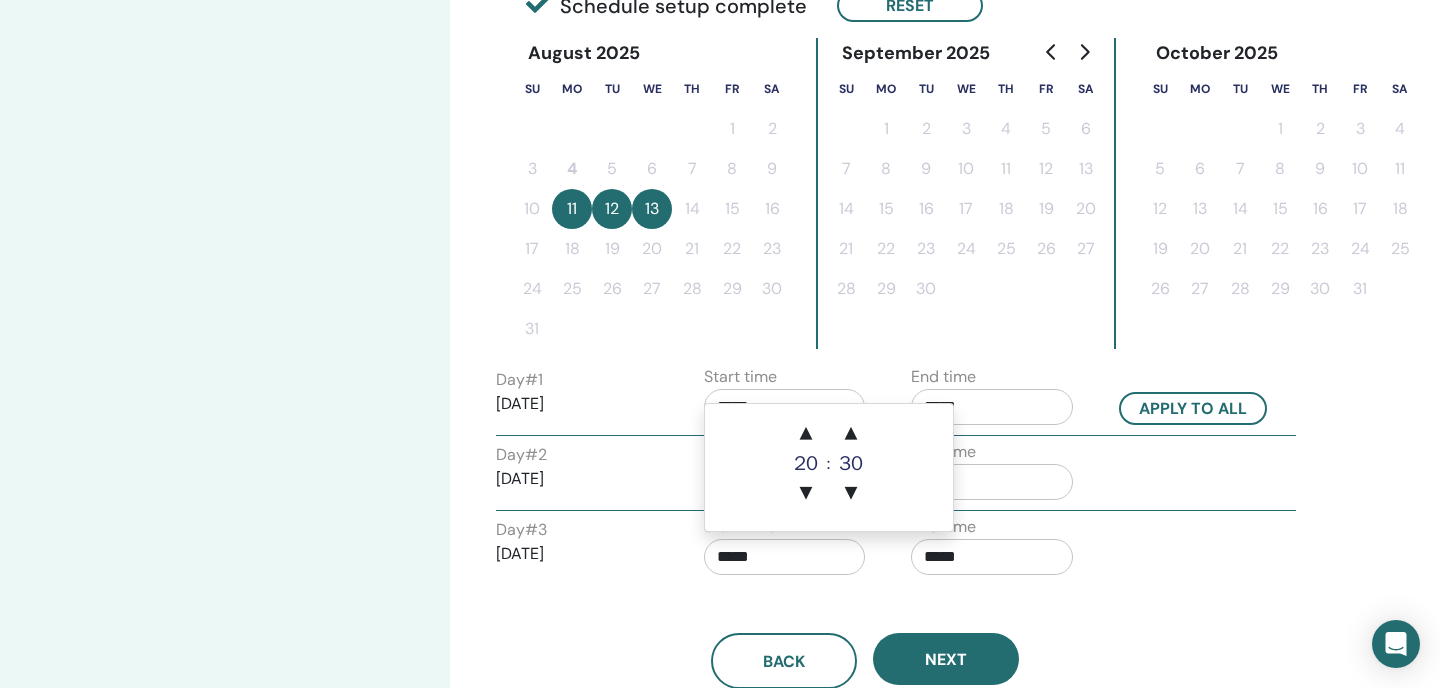 click on "*****" at bounding box center (785, 557) 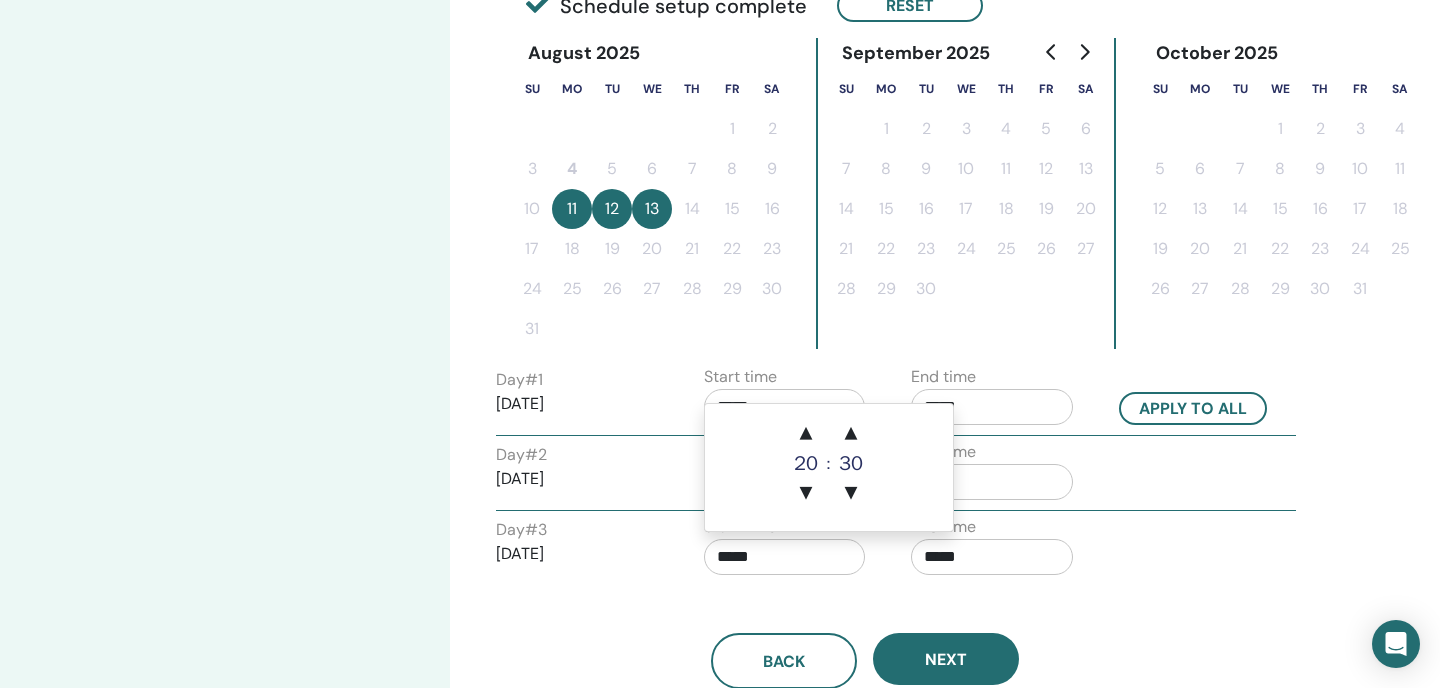 click on "*****" at bounding box center [785, 557] 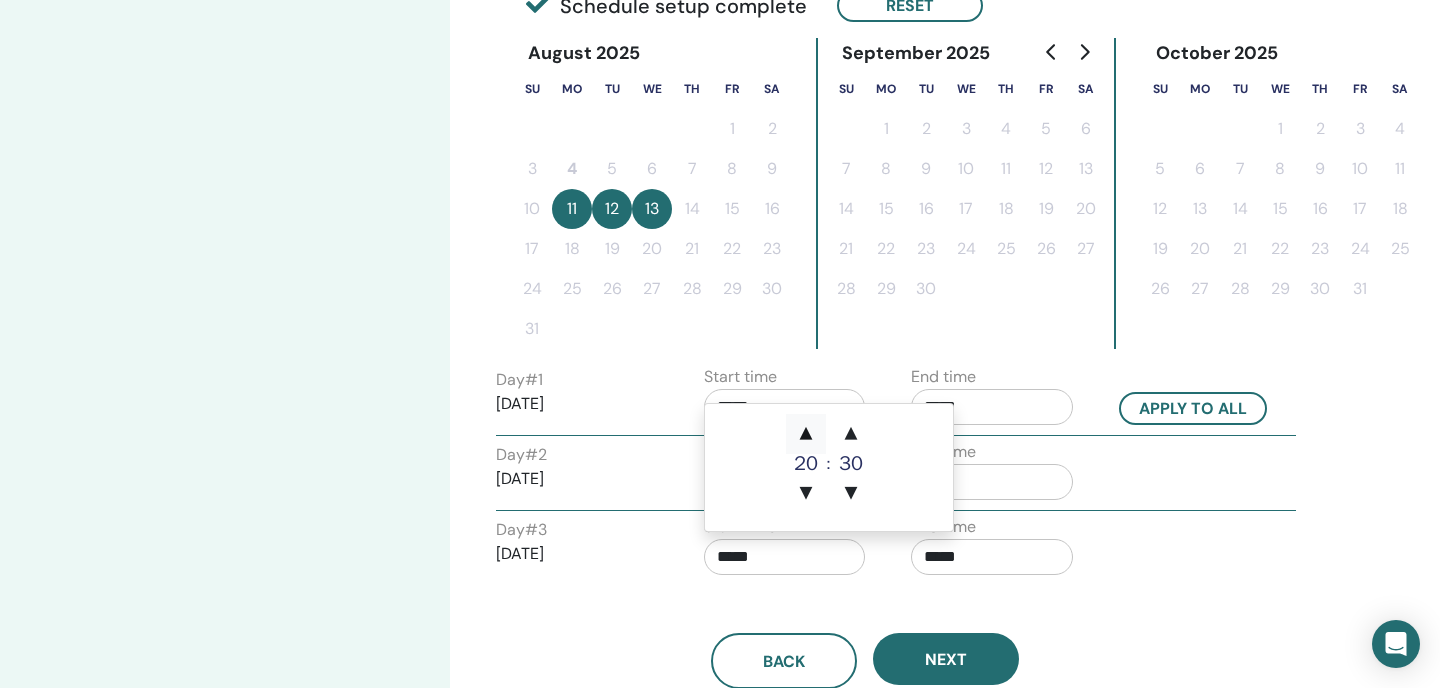 click on "▲" at bounding box center (806, 434) 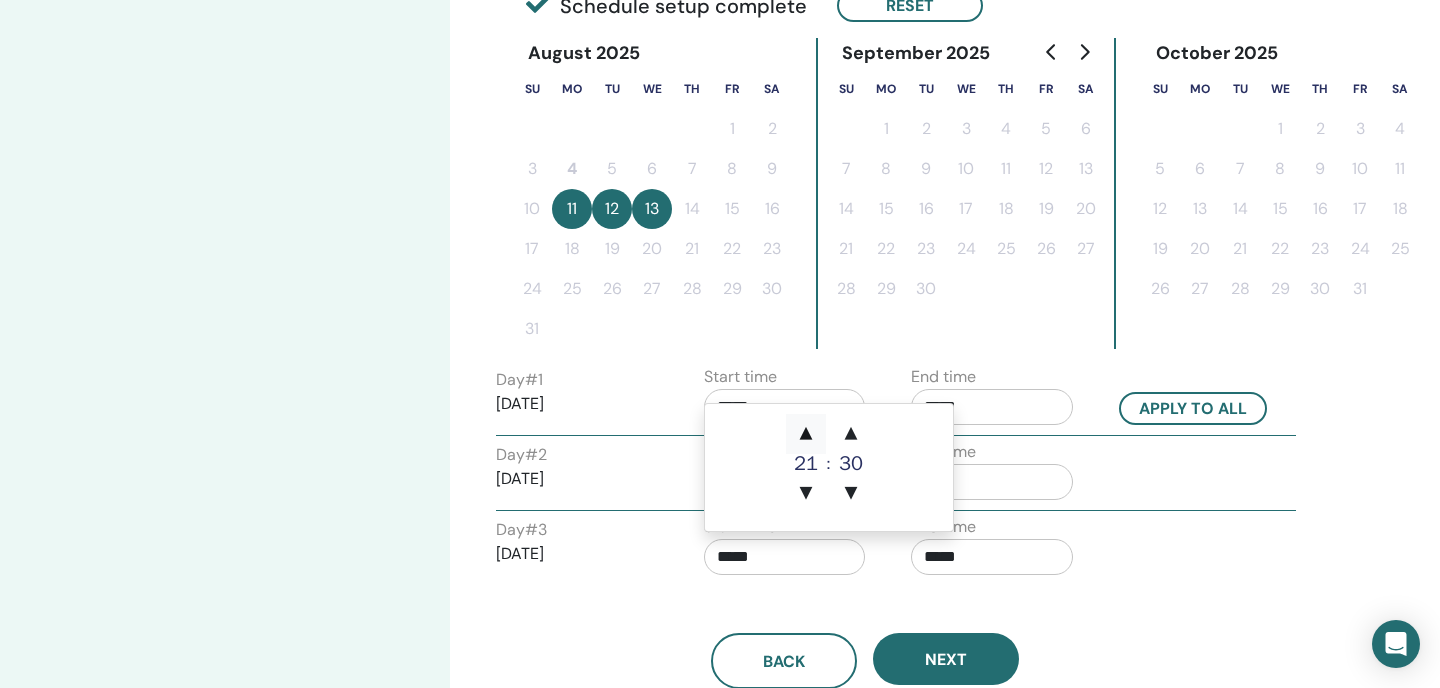 click on "▲" at bounding box center (806, 434) 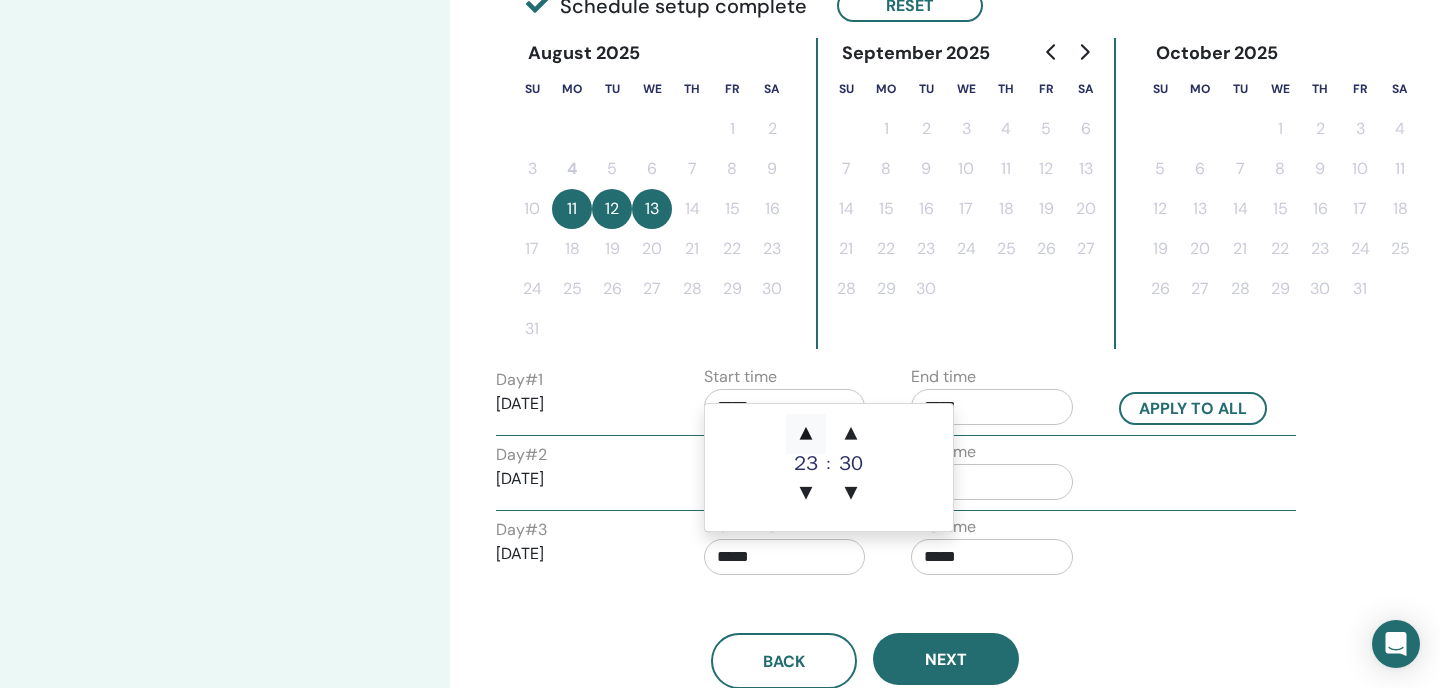 click on "▲" at bounding box center [806, 434] 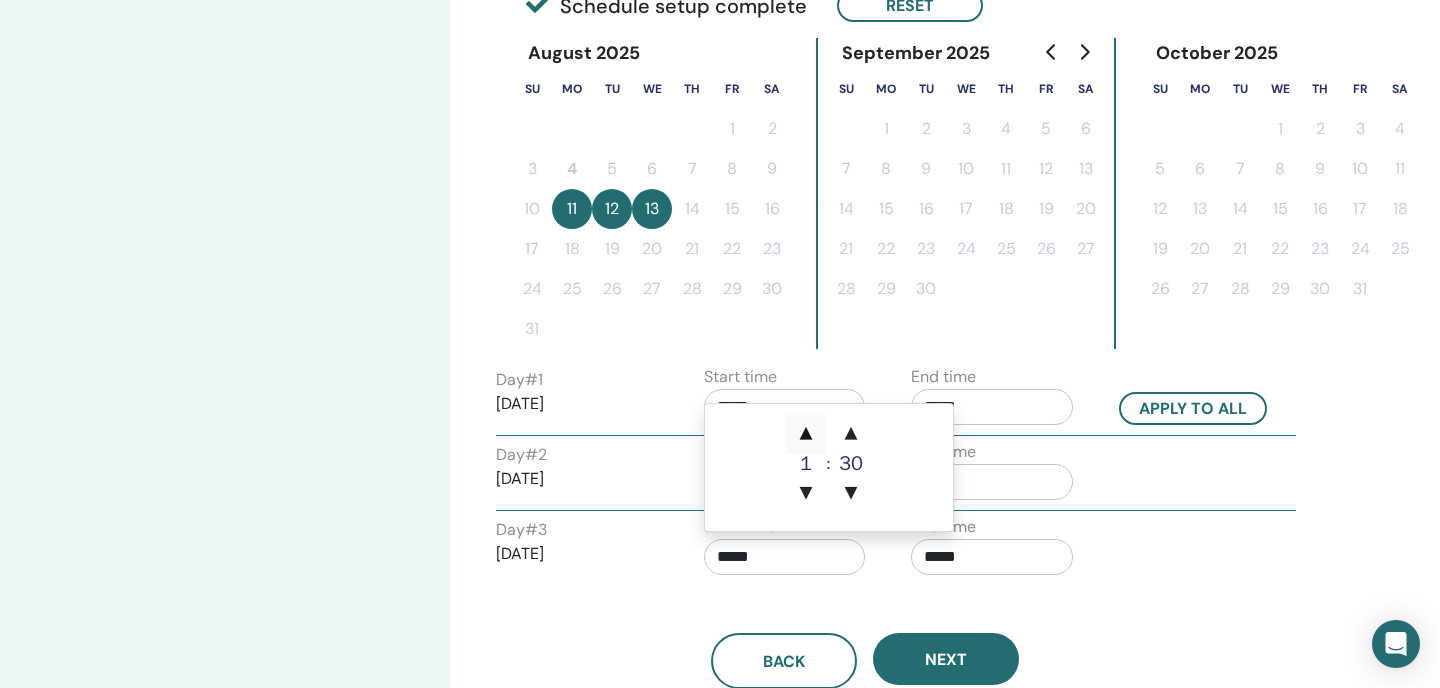 click on "▲" at bounding box center [806, 434] 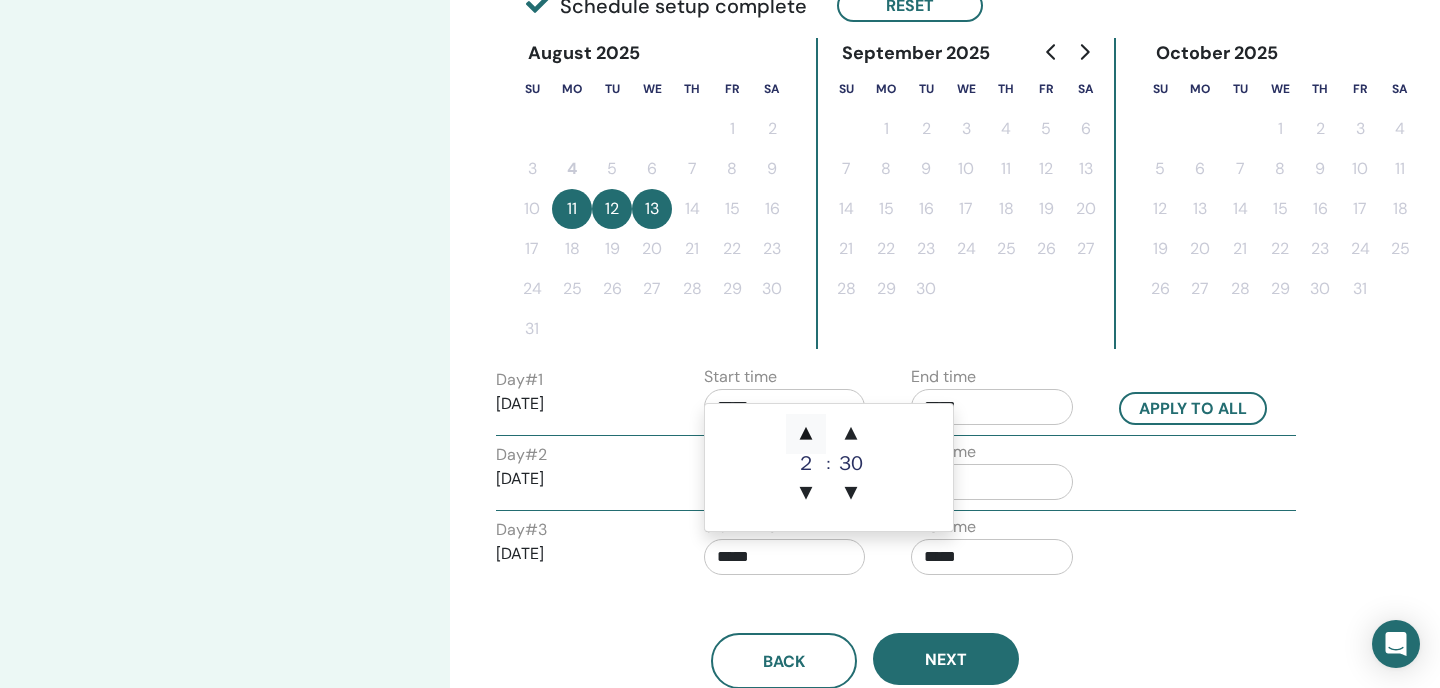 click on "▲" at bounding box center (806, 434) 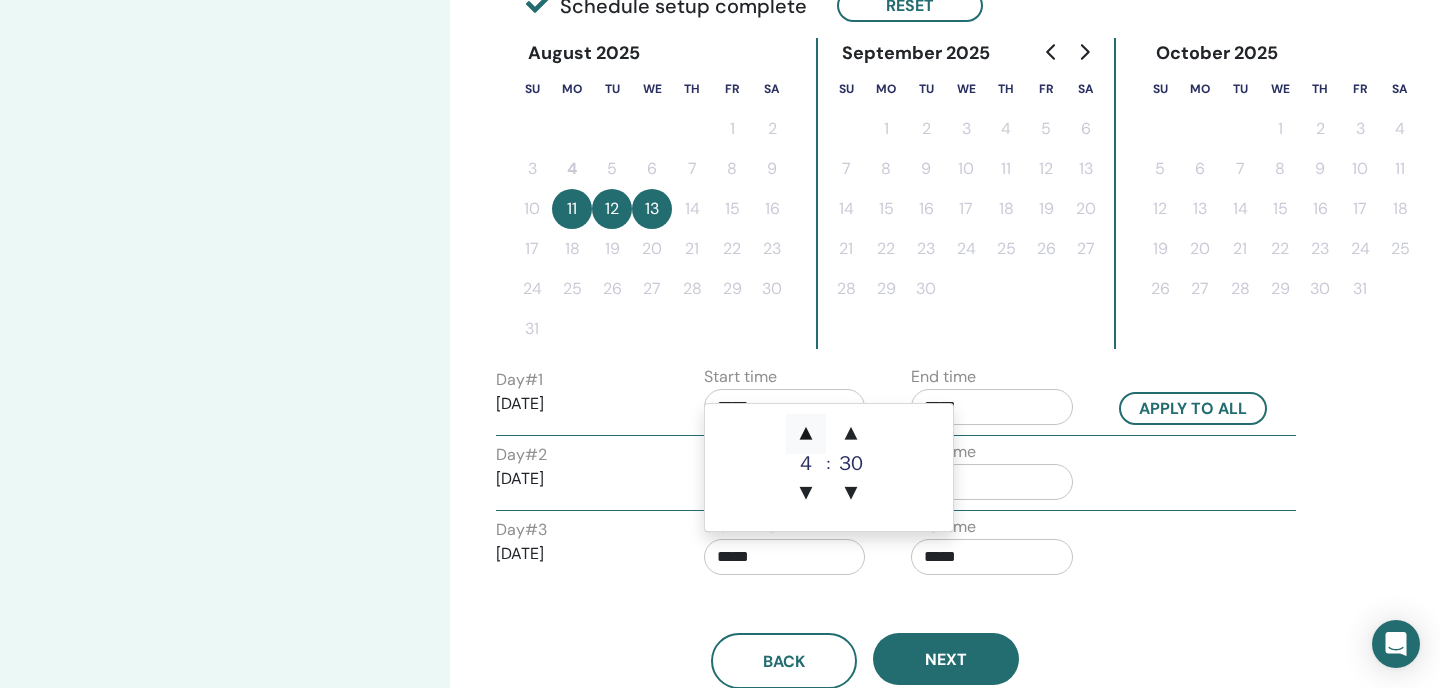 click on "▲" at bounding box center [806, 434] 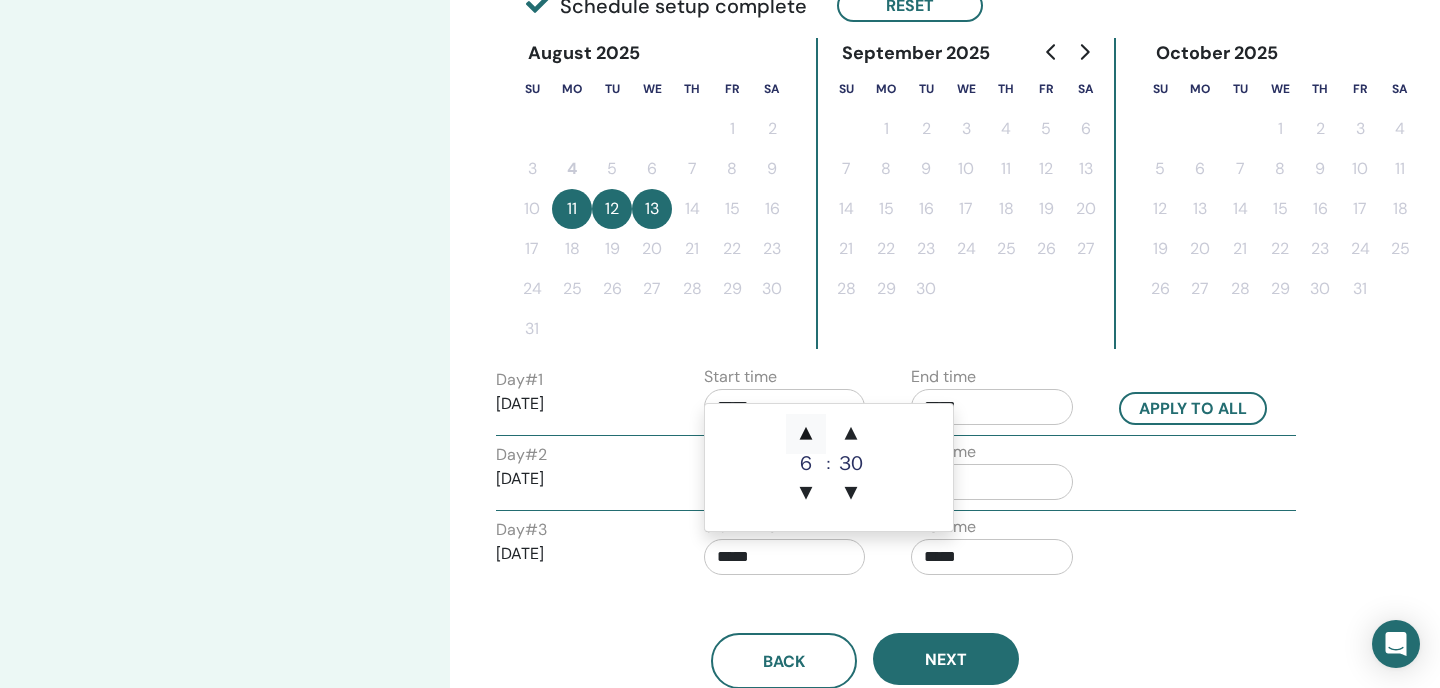 click on "▲" at bounding box center (806, 434) 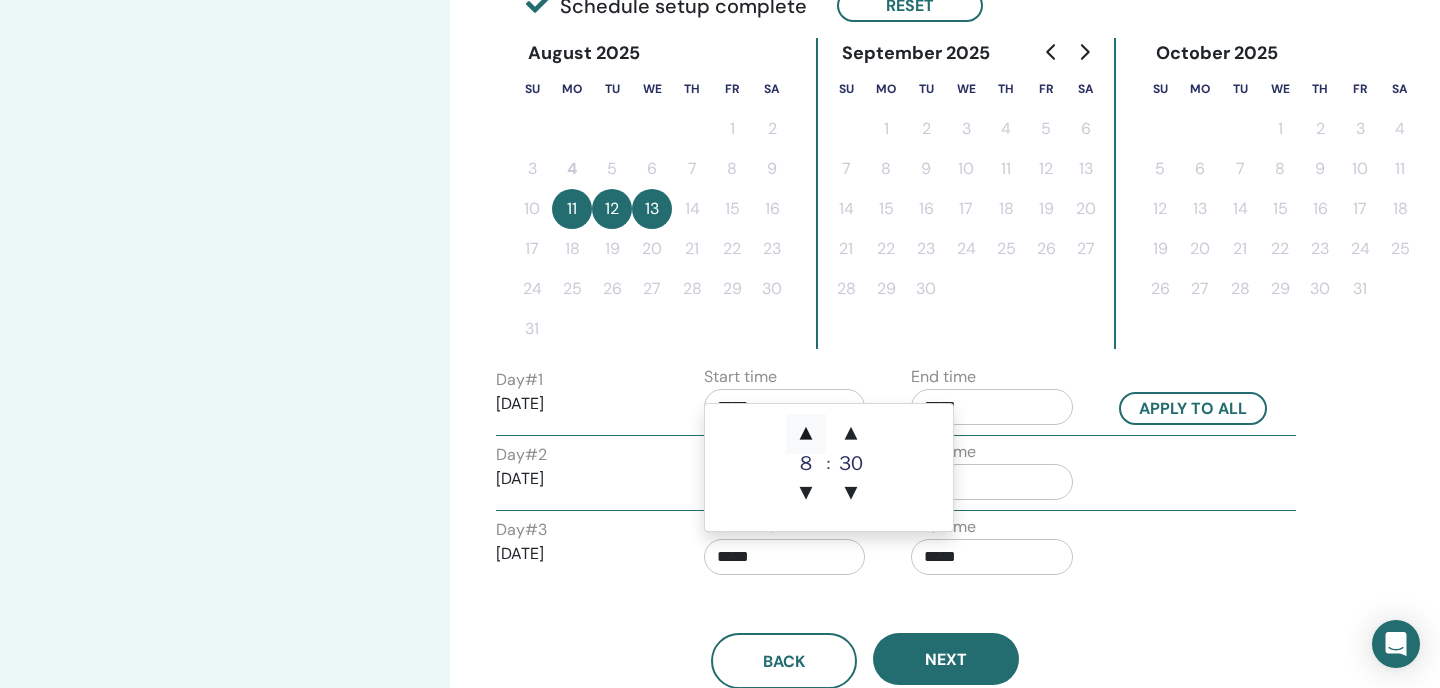 click on "▲" at bounding box center [806, 434] 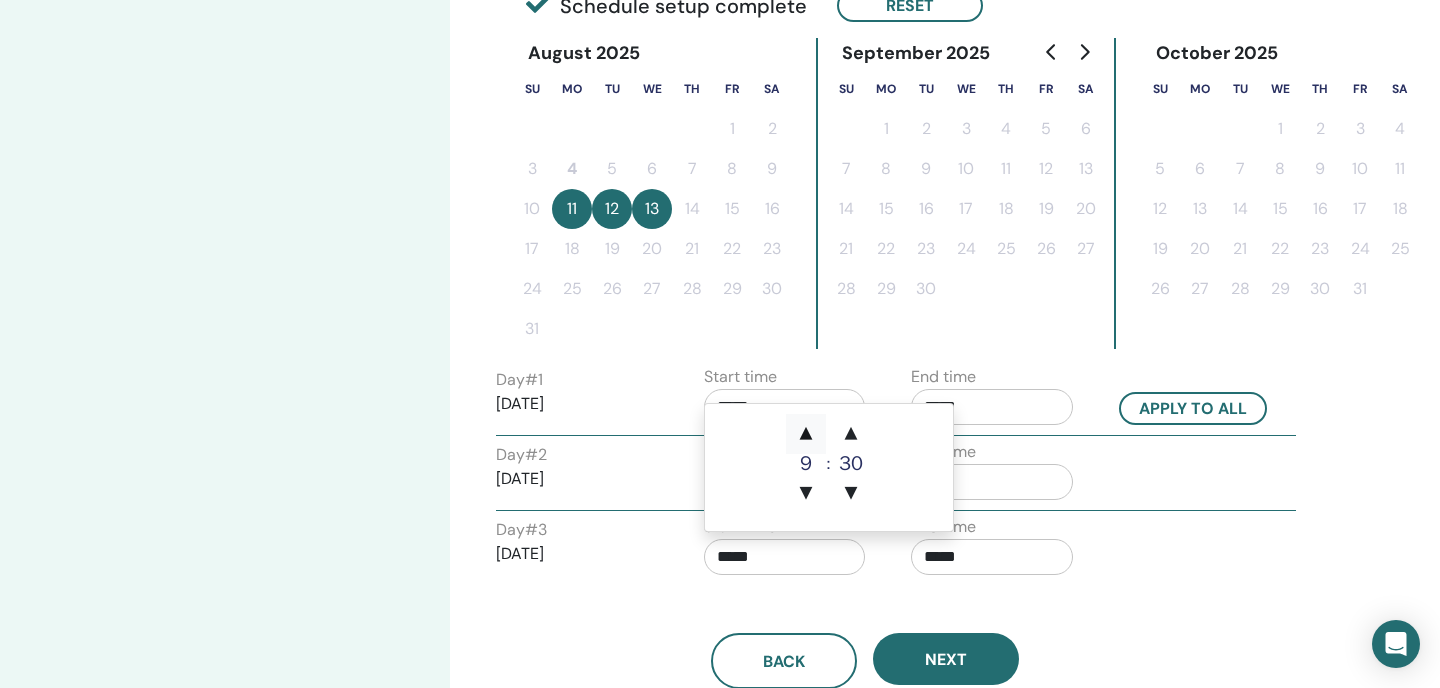 click on "▲" at bounding box center (806, 434) 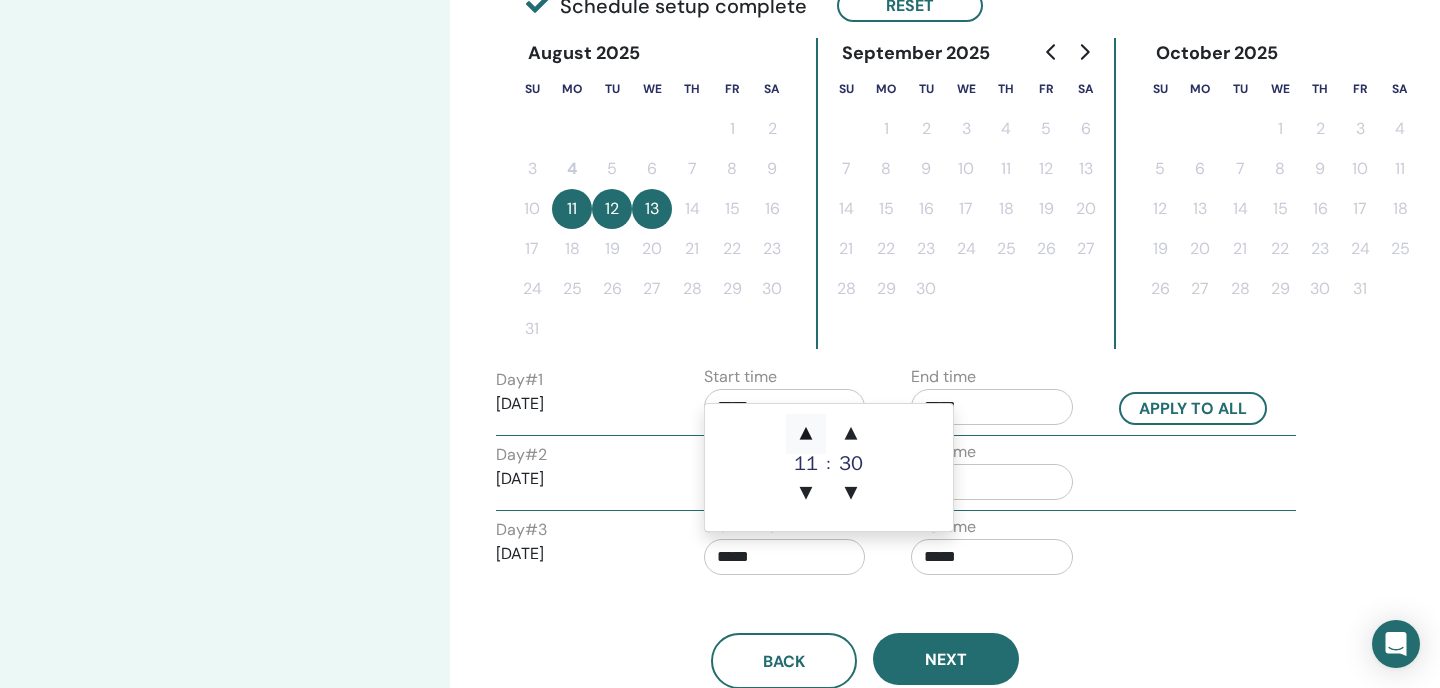 click on "▲" at bounding box center (806, 434) 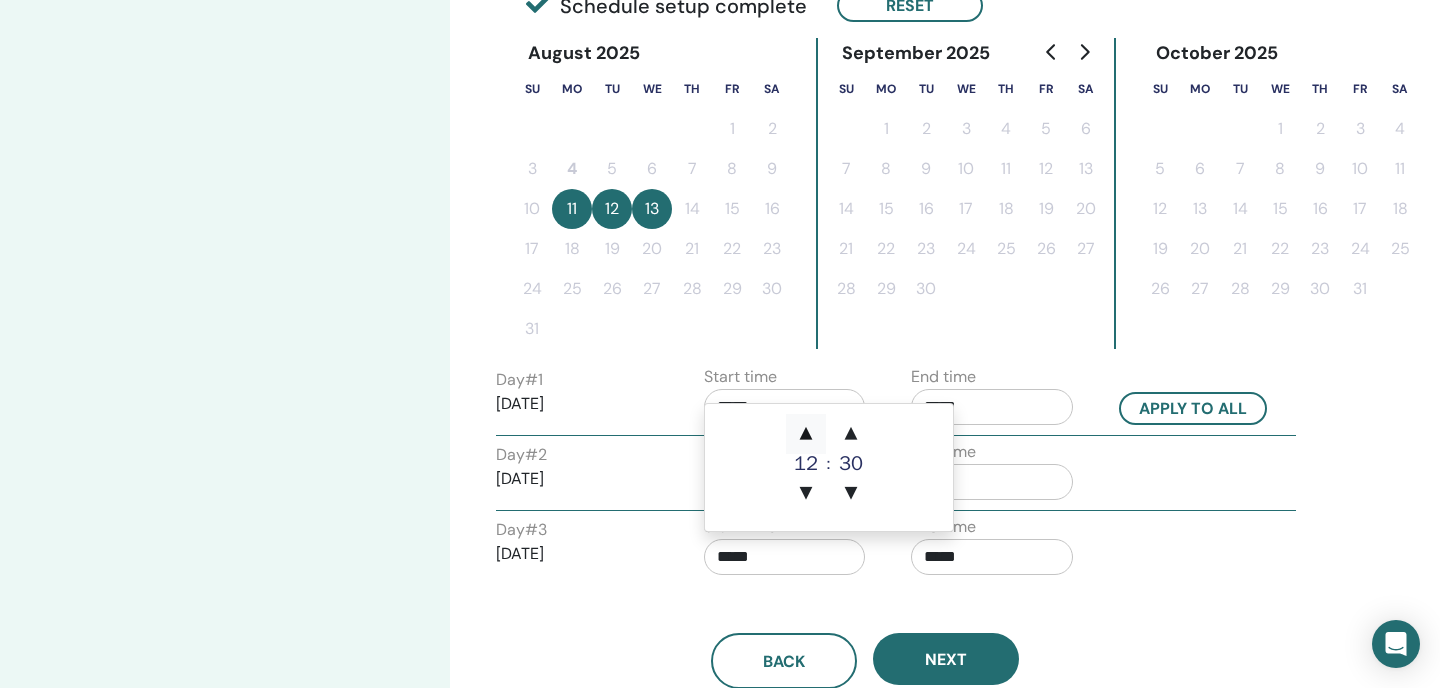 click on "▲" at bounding box center (806, 434) 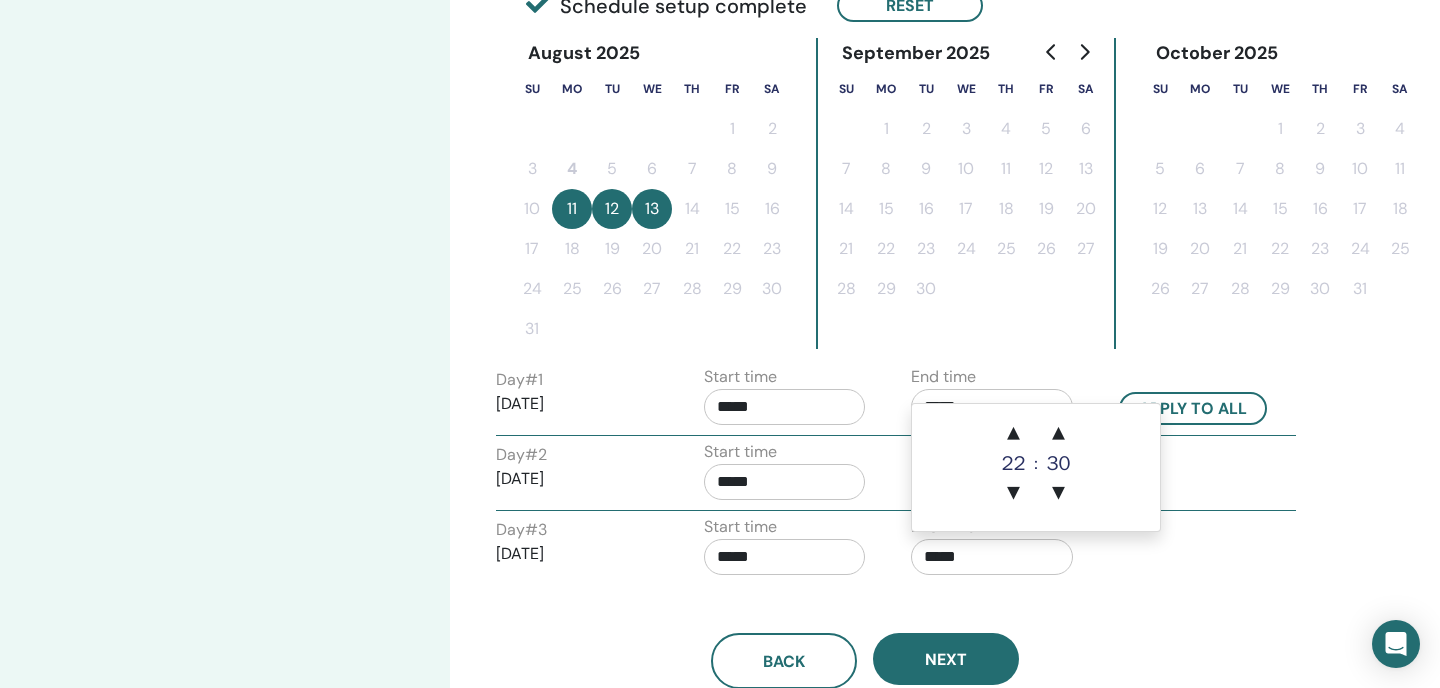 click on "*****" at bounding box center (992, 557) 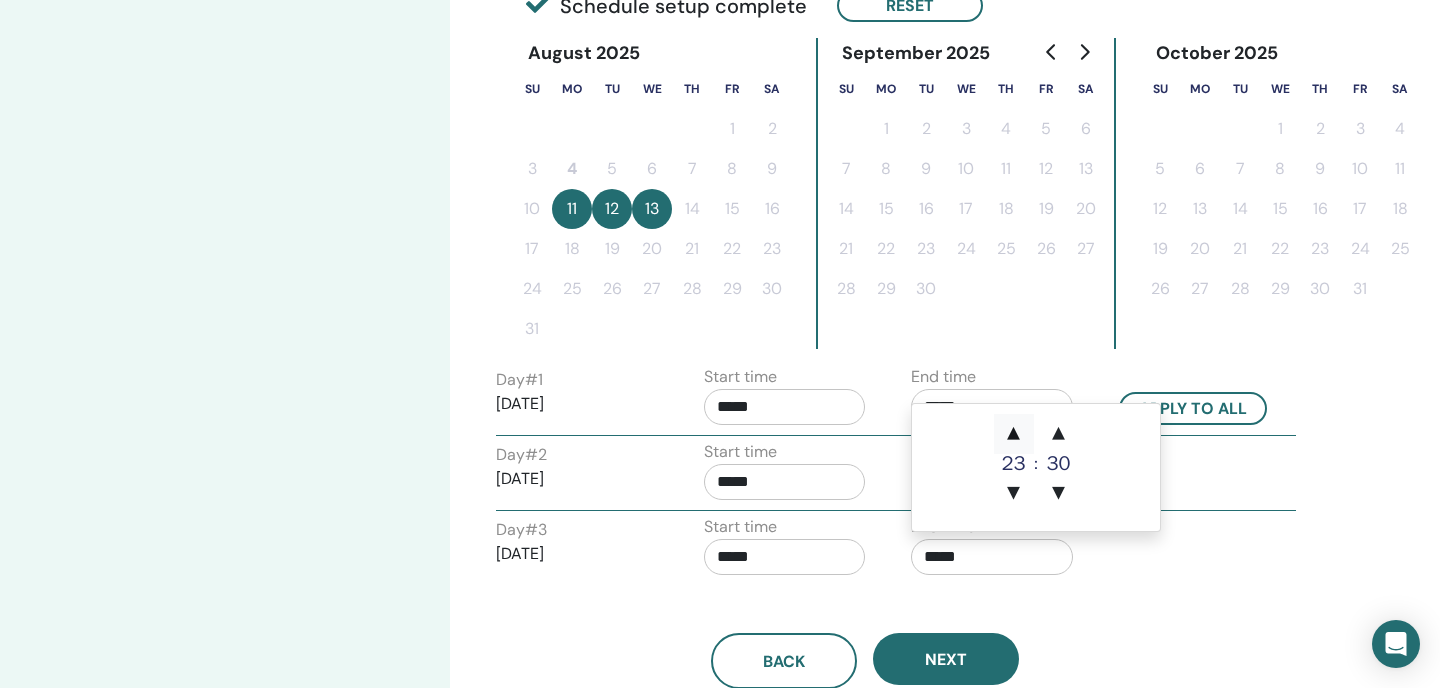 click on "▲" at bounding box center [1014, 434] 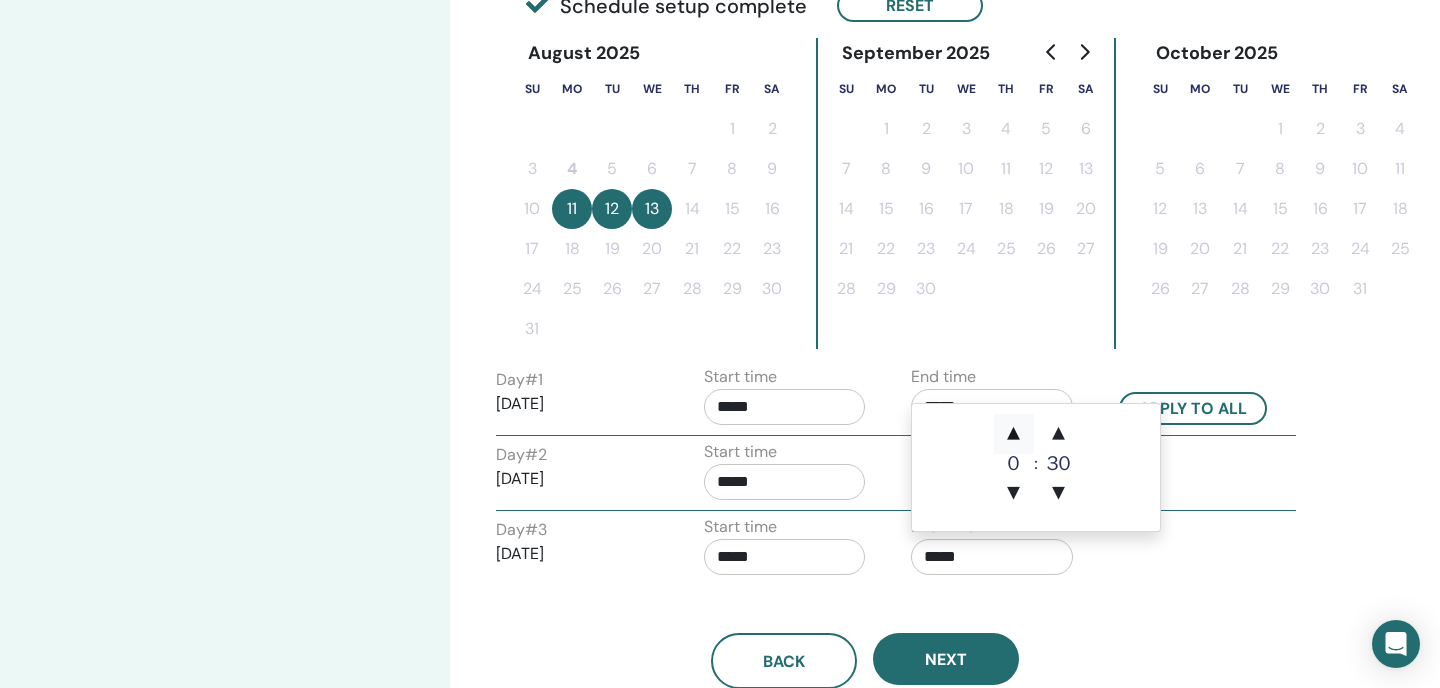 click on "▲" at bounding box center [1014, 434] 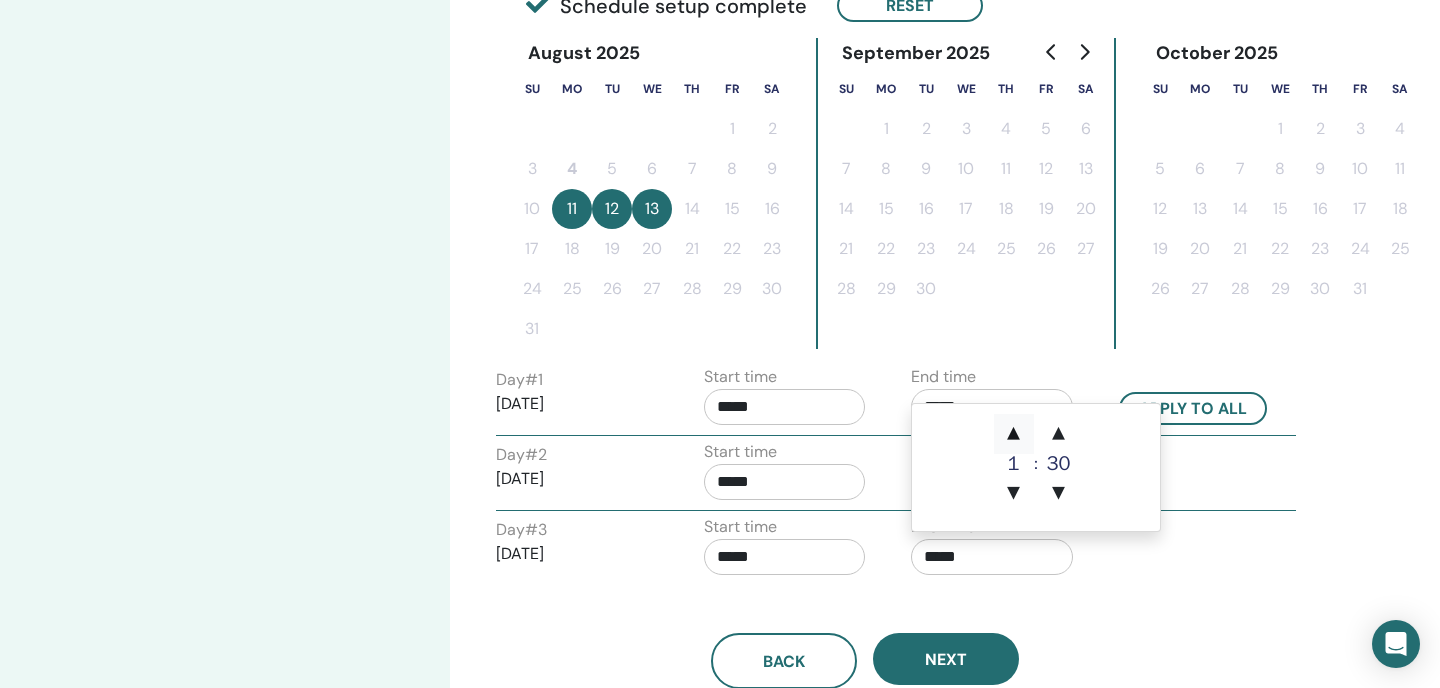 click on "▲" at bounding box center [1014, 434] 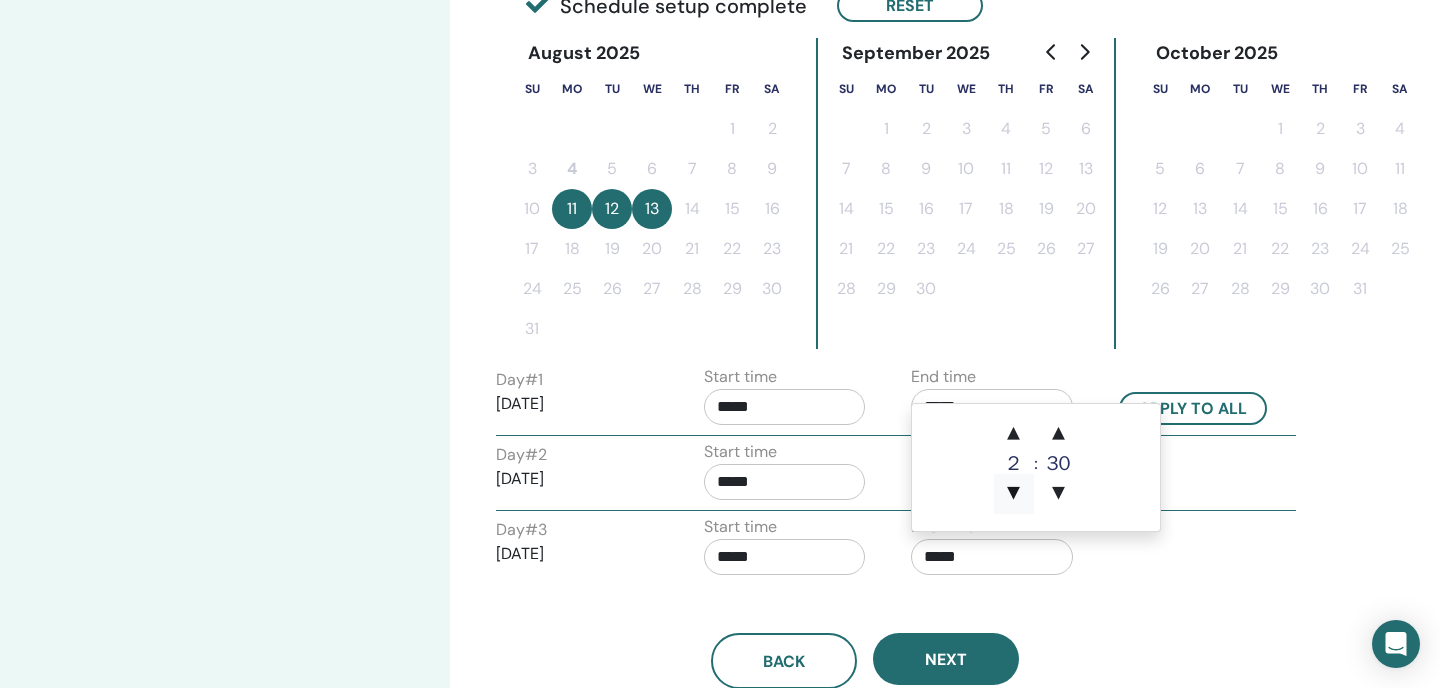 click on "▼" at bounding box center [1014, 494] 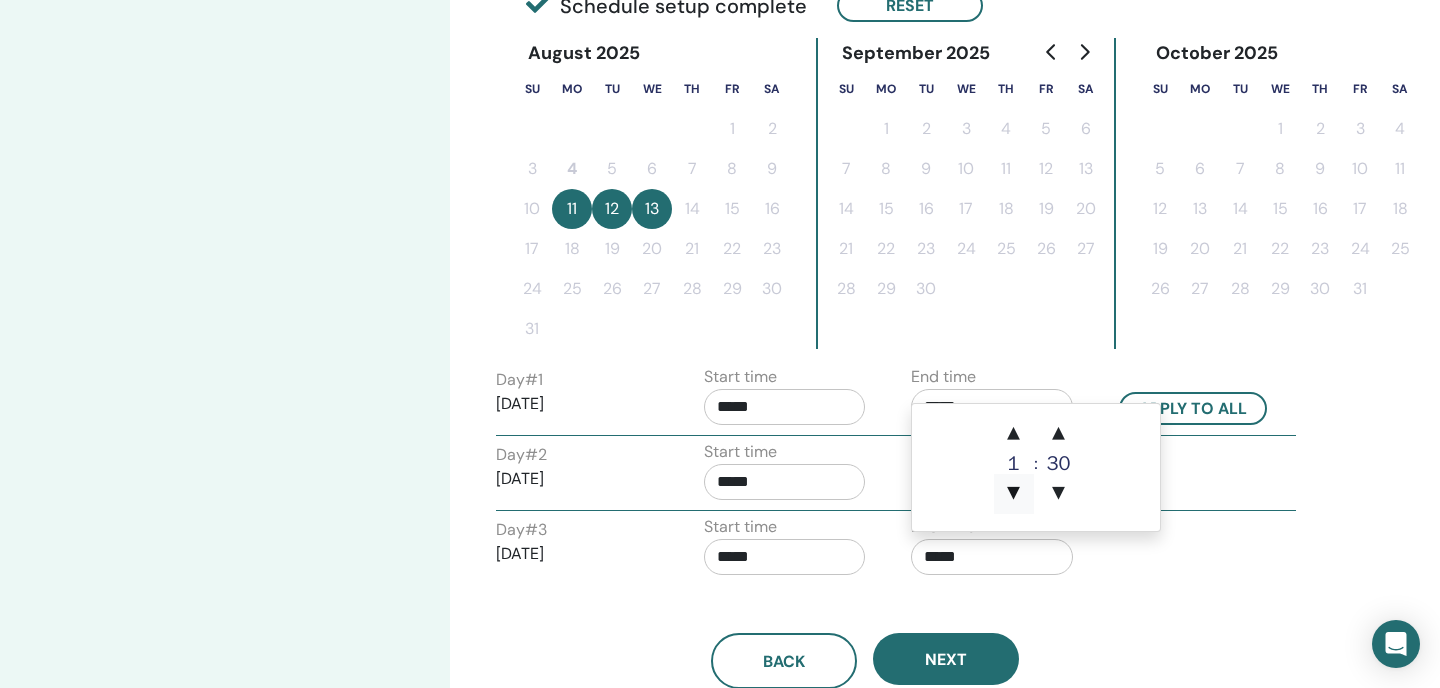 click on "▼" at bounding box center (1014, 494) 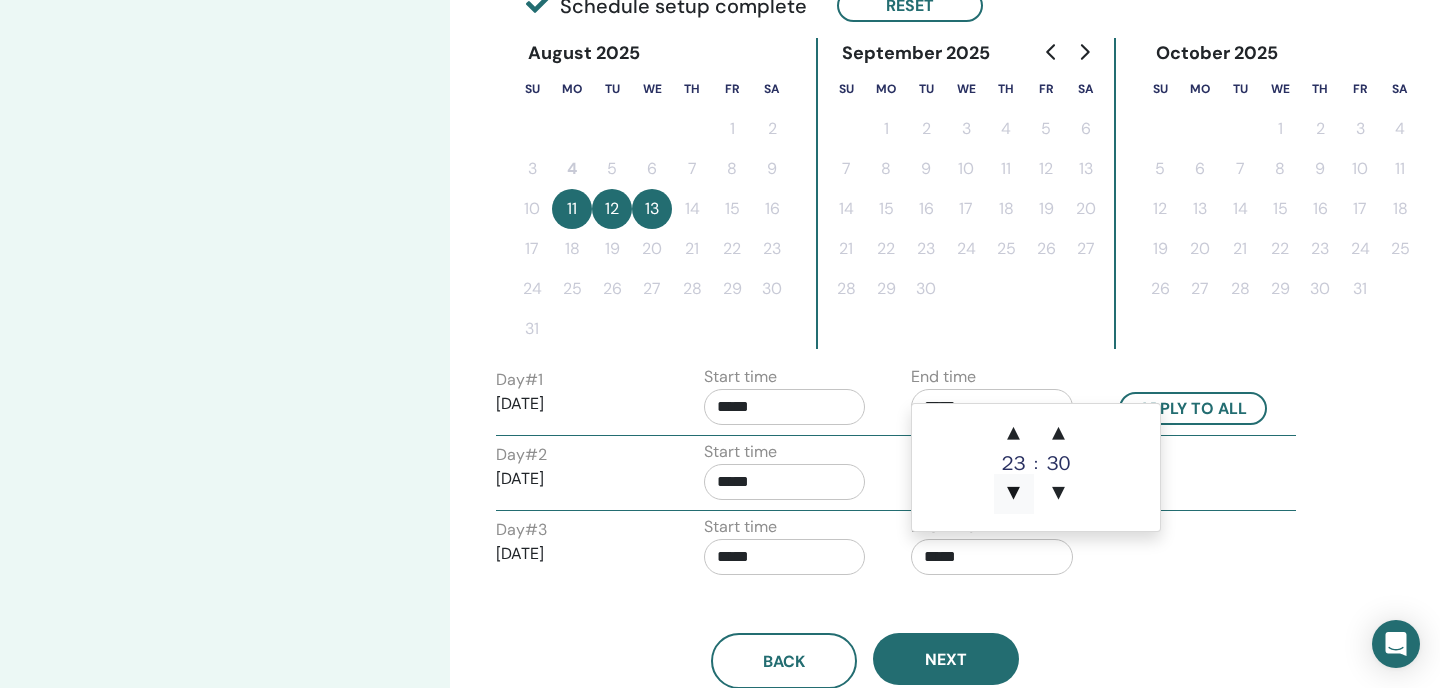 click on "▼" at bounding box center [1014, 494] 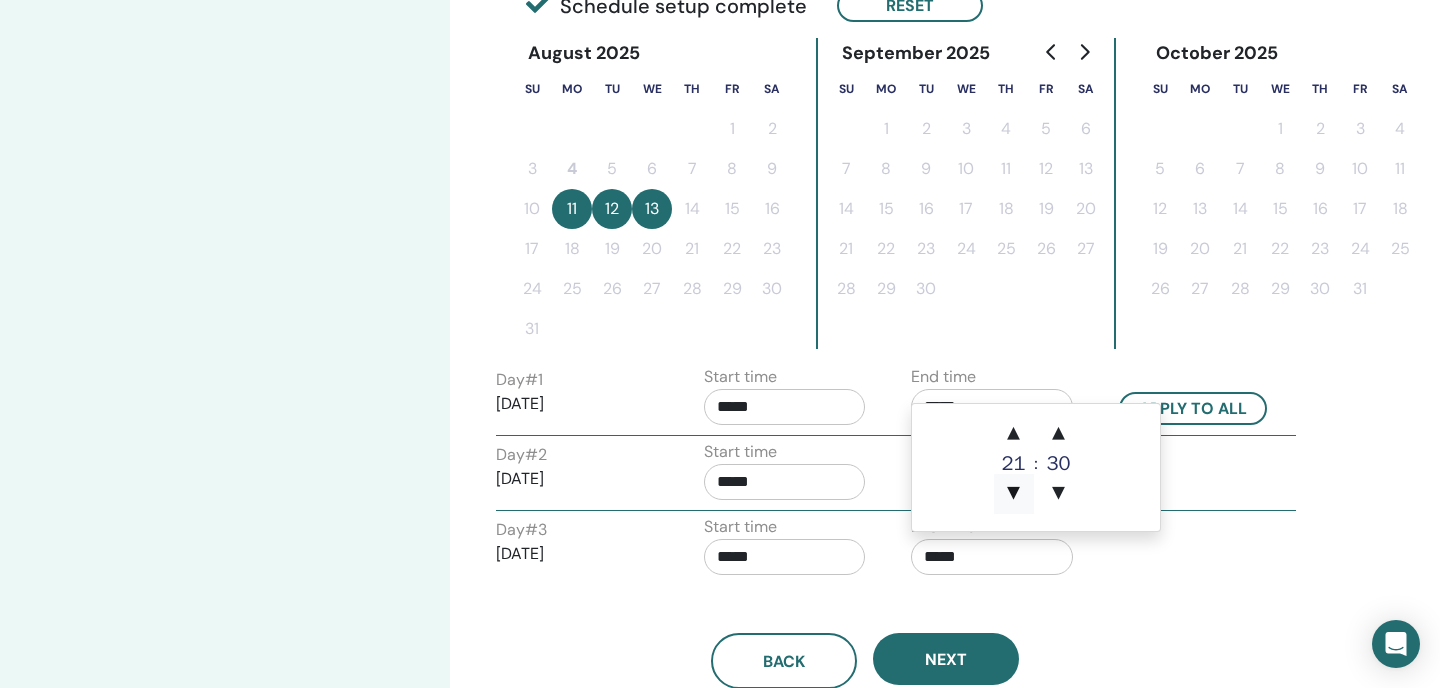 click on "▼" at bounding box center [1014, 494] 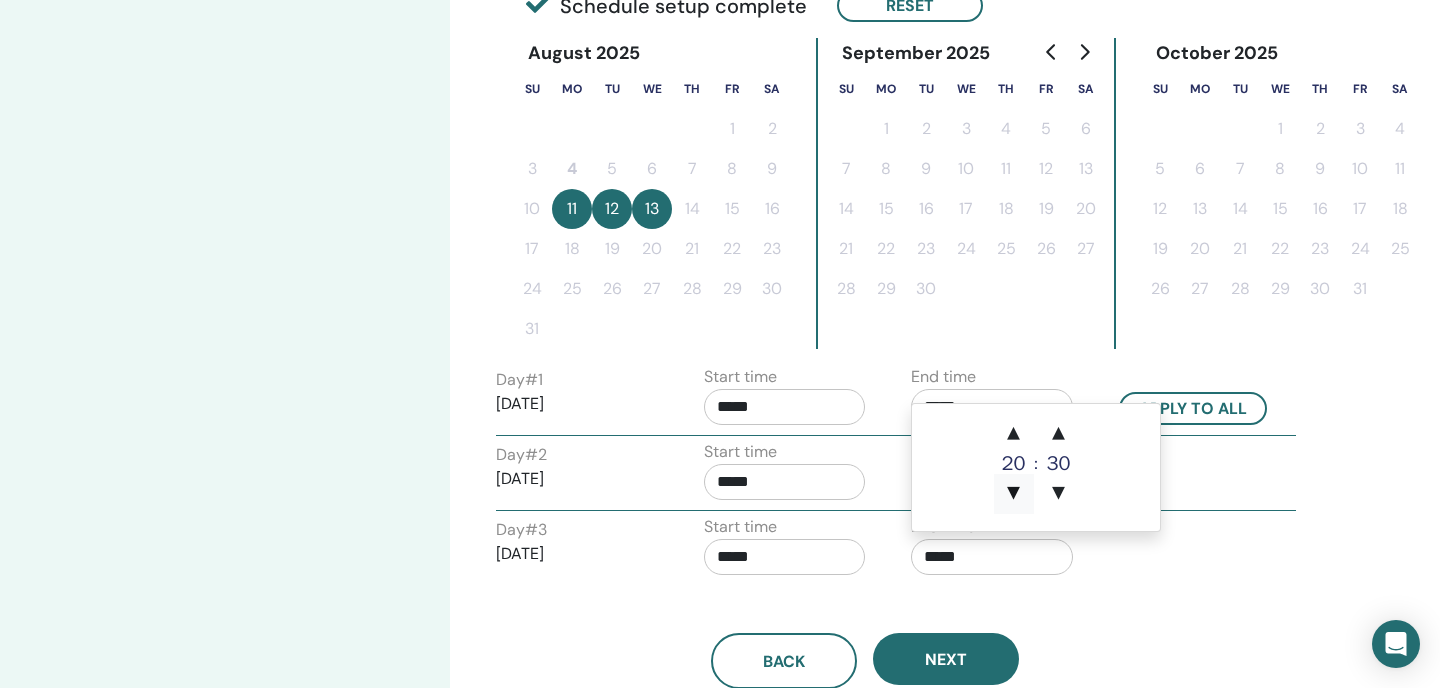 click on "▼" at bounding box center [1014, 494] 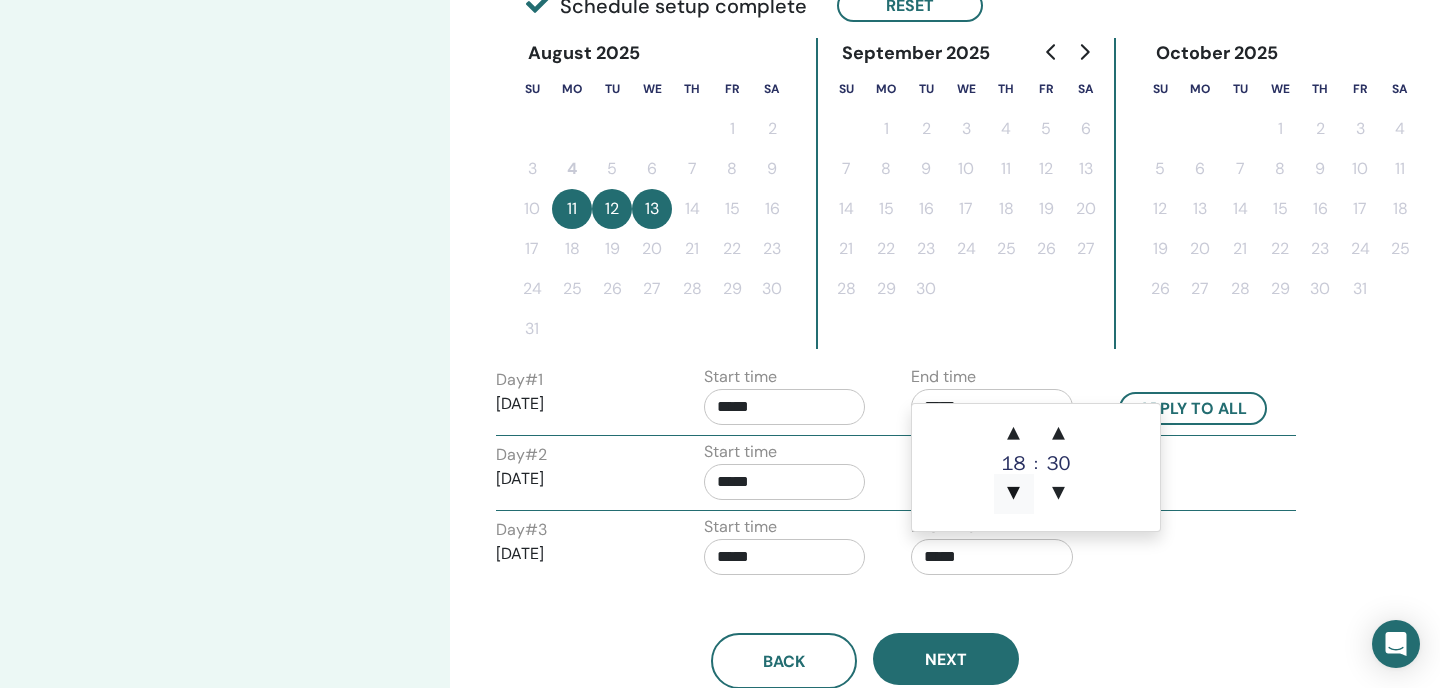 click on "▼" at bounding box center [1014, 494] 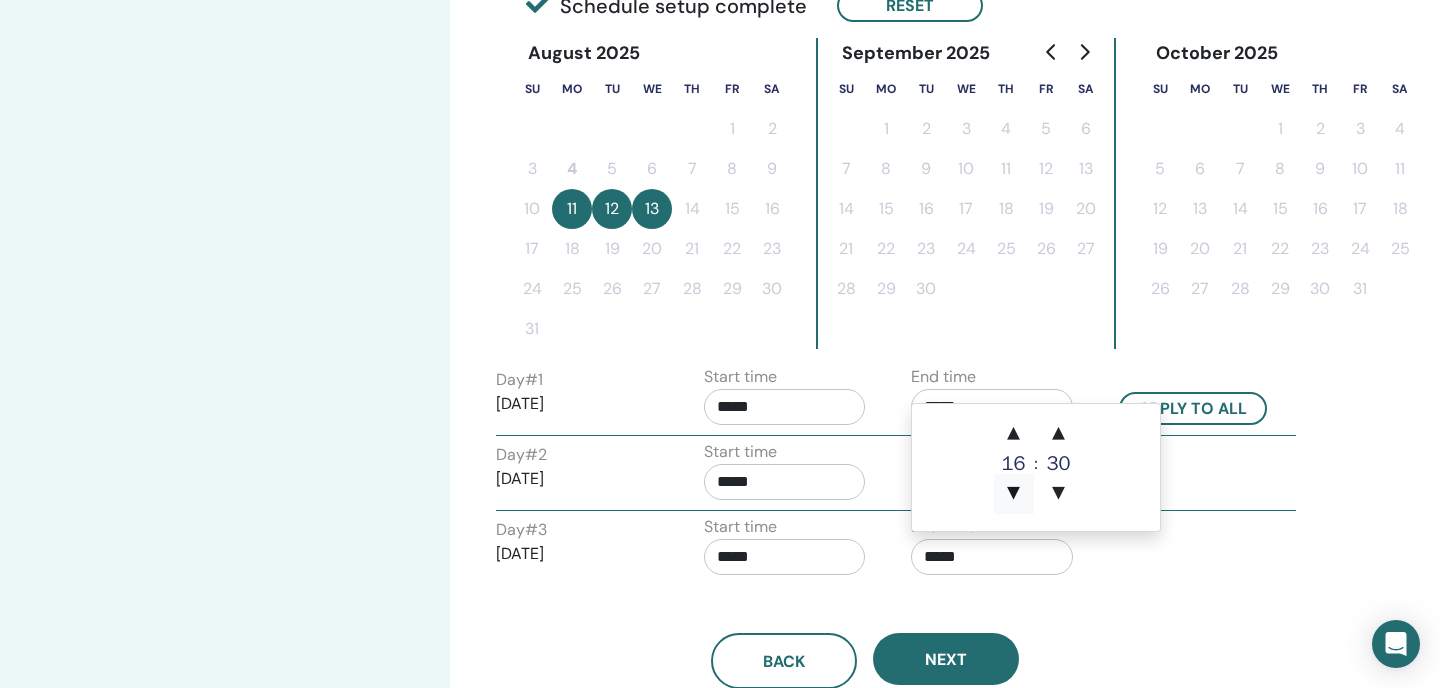 click on "▼" at bounding box center [1014, 494] 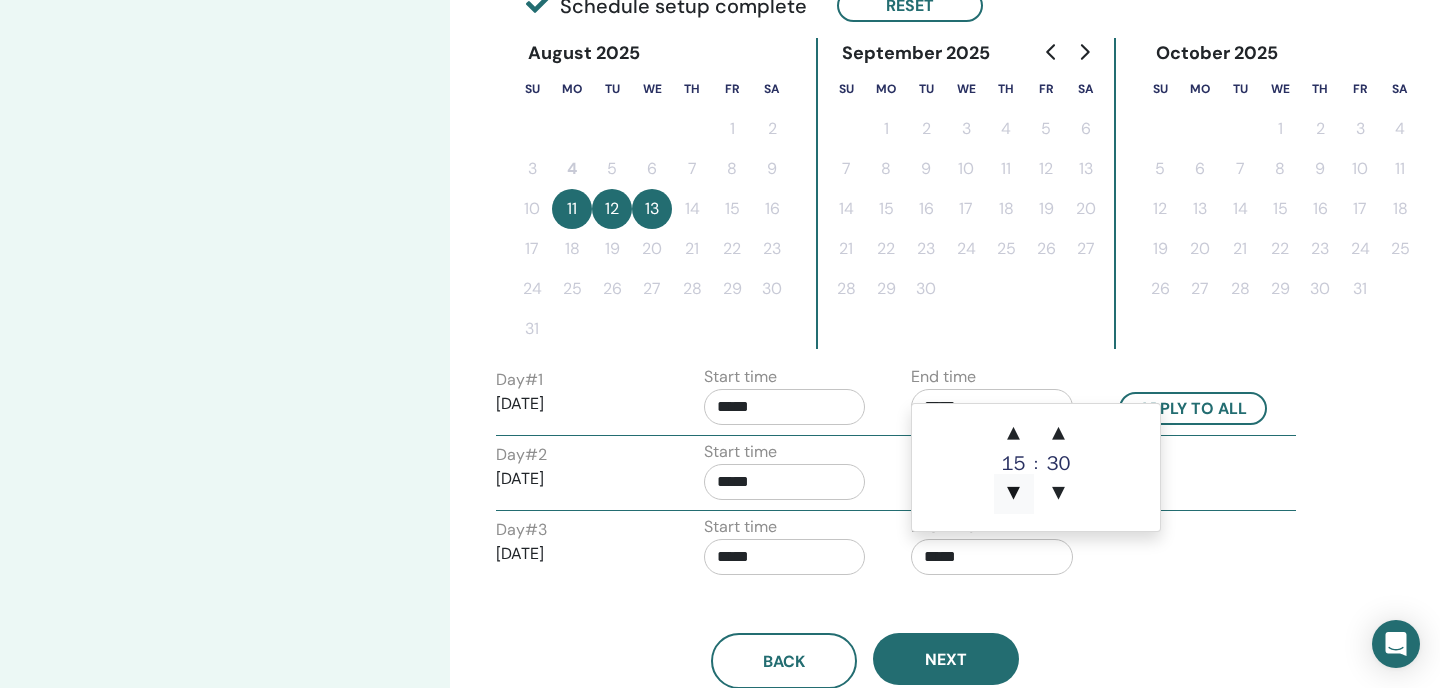 click on "▼" at bounding box center (1014, 494) 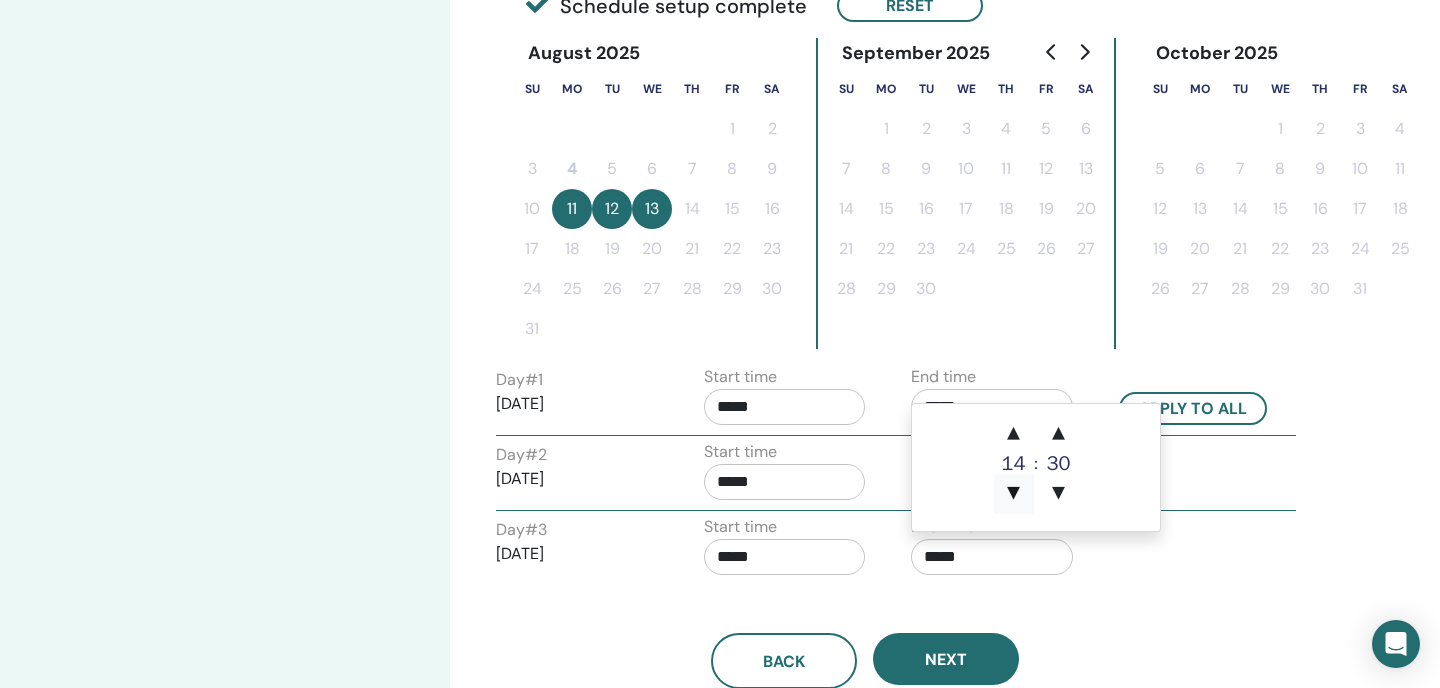 click on "▼" at bounding box center (1014, 494) 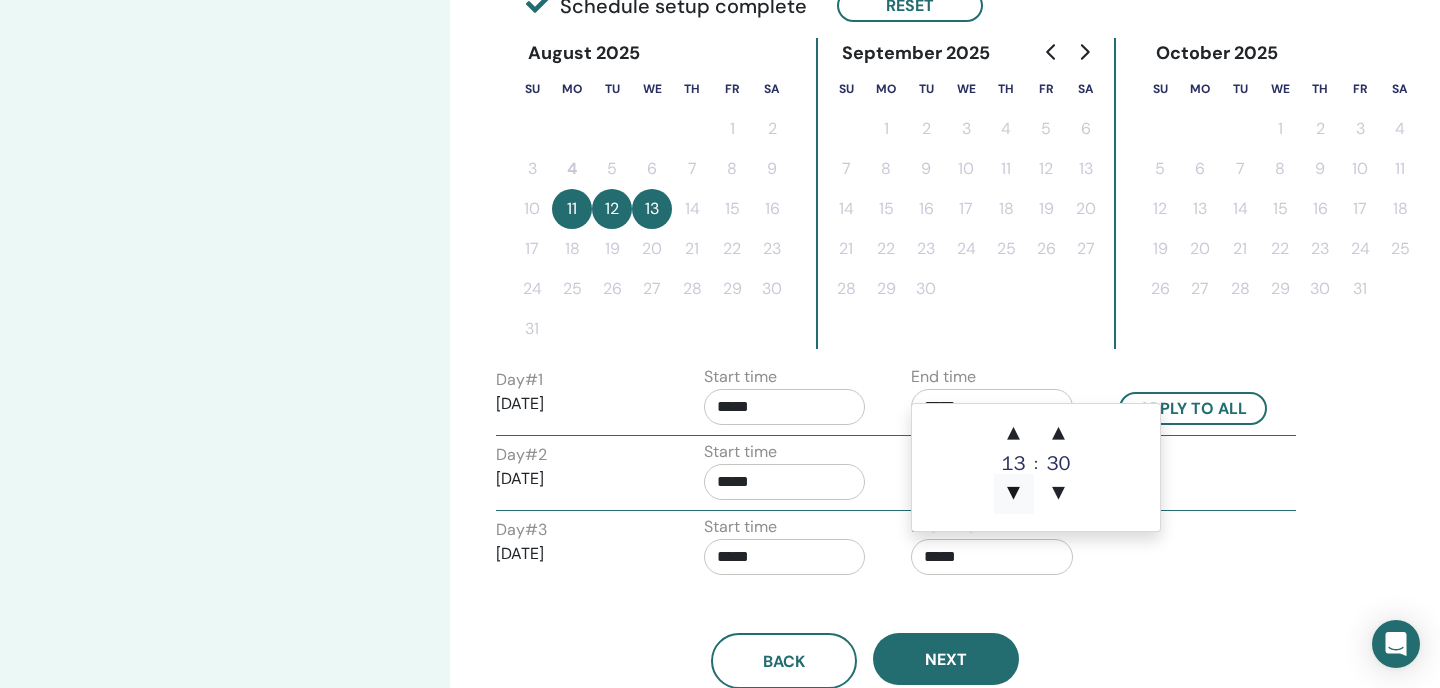 click on "▼" at bounding box center (1014, 494) 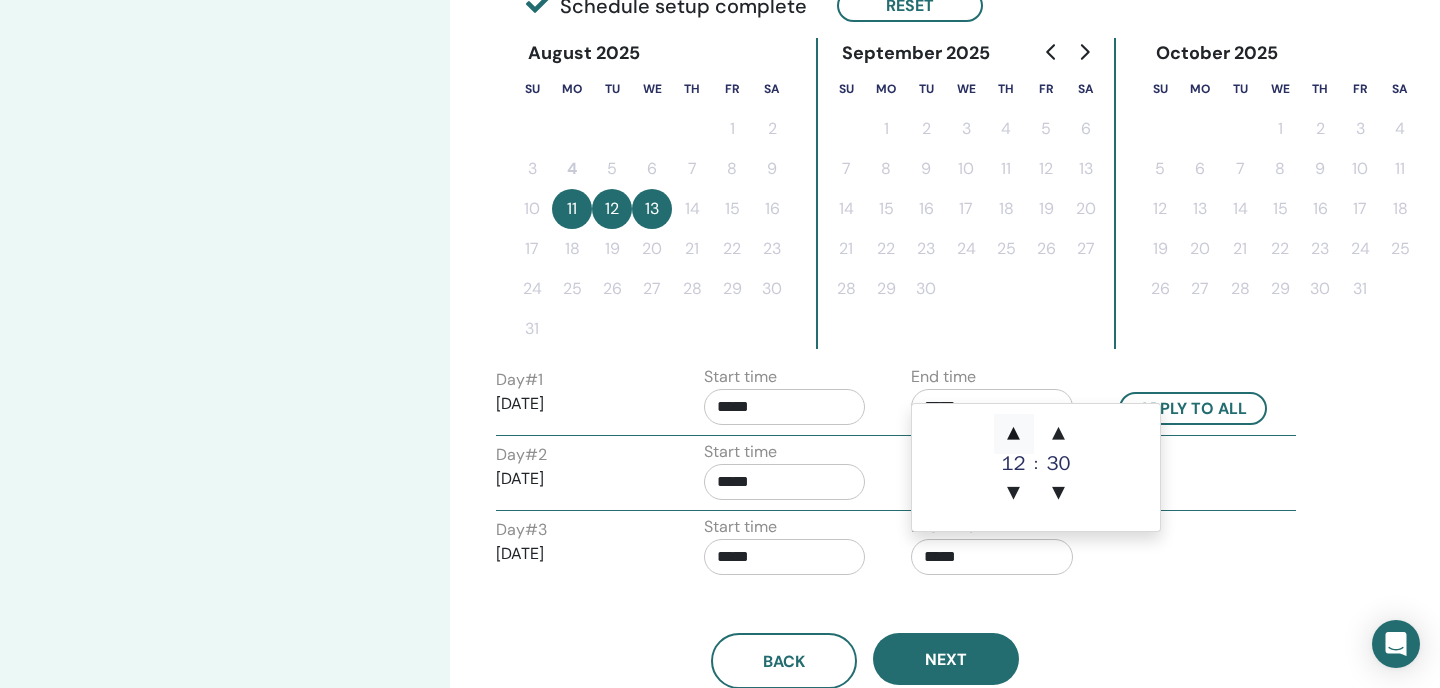 click on "▲" at bounding box center (1014, 434) 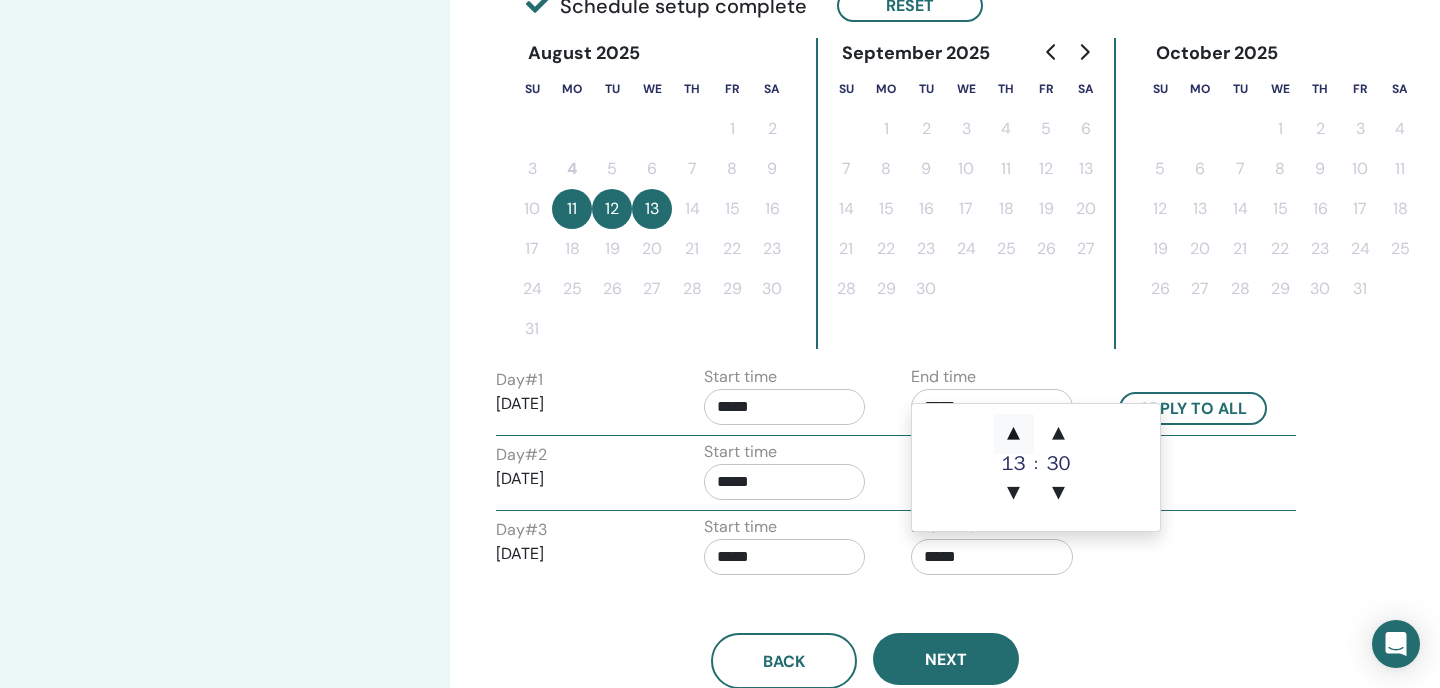 click on "▲" at bounding box center (1014, 434) 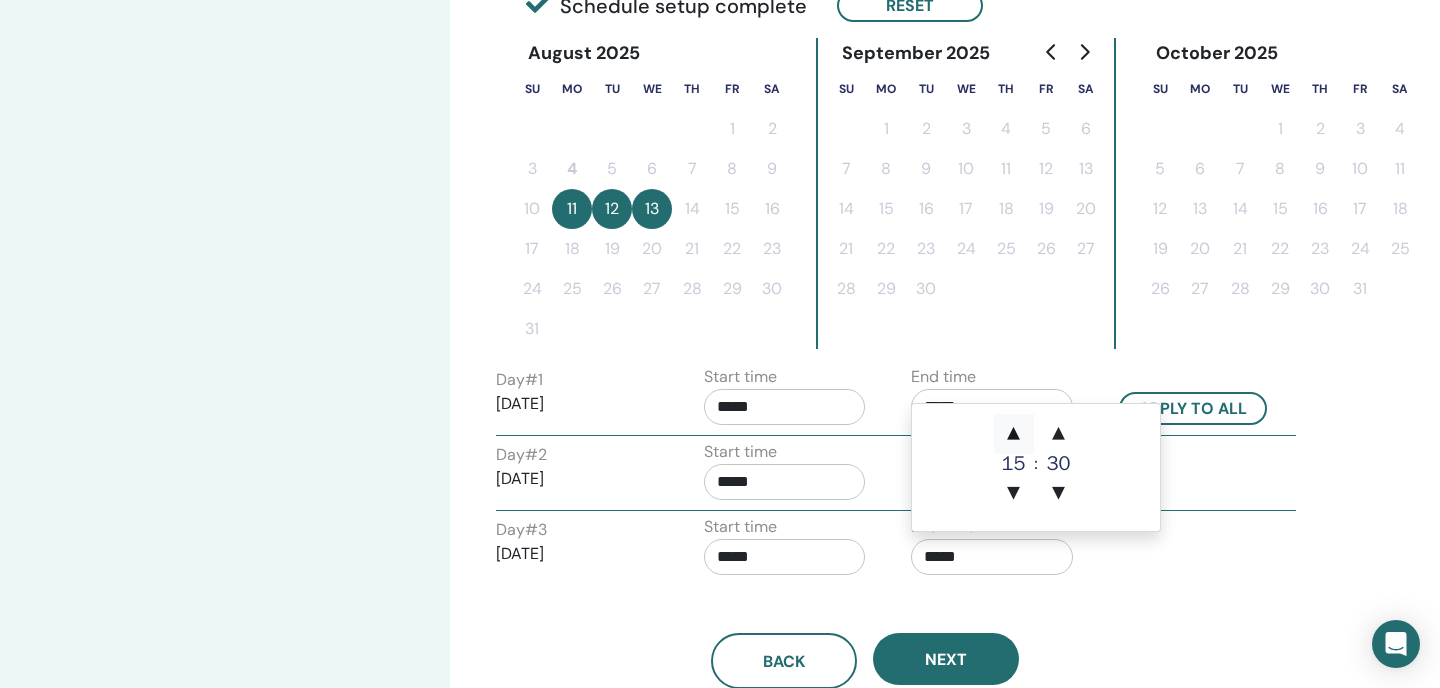 click on "▲" at bounding box center (1014, 434) 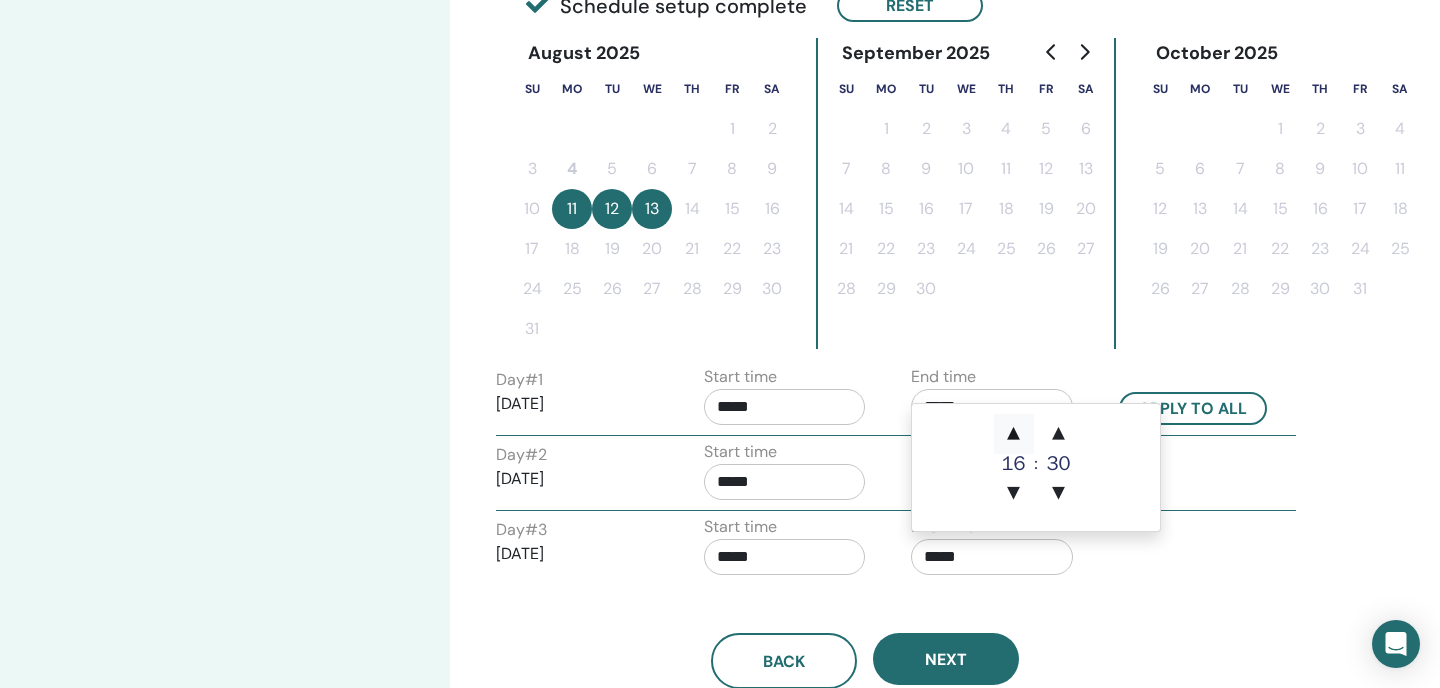 click on "▲" at bounding box center (1014, 434) 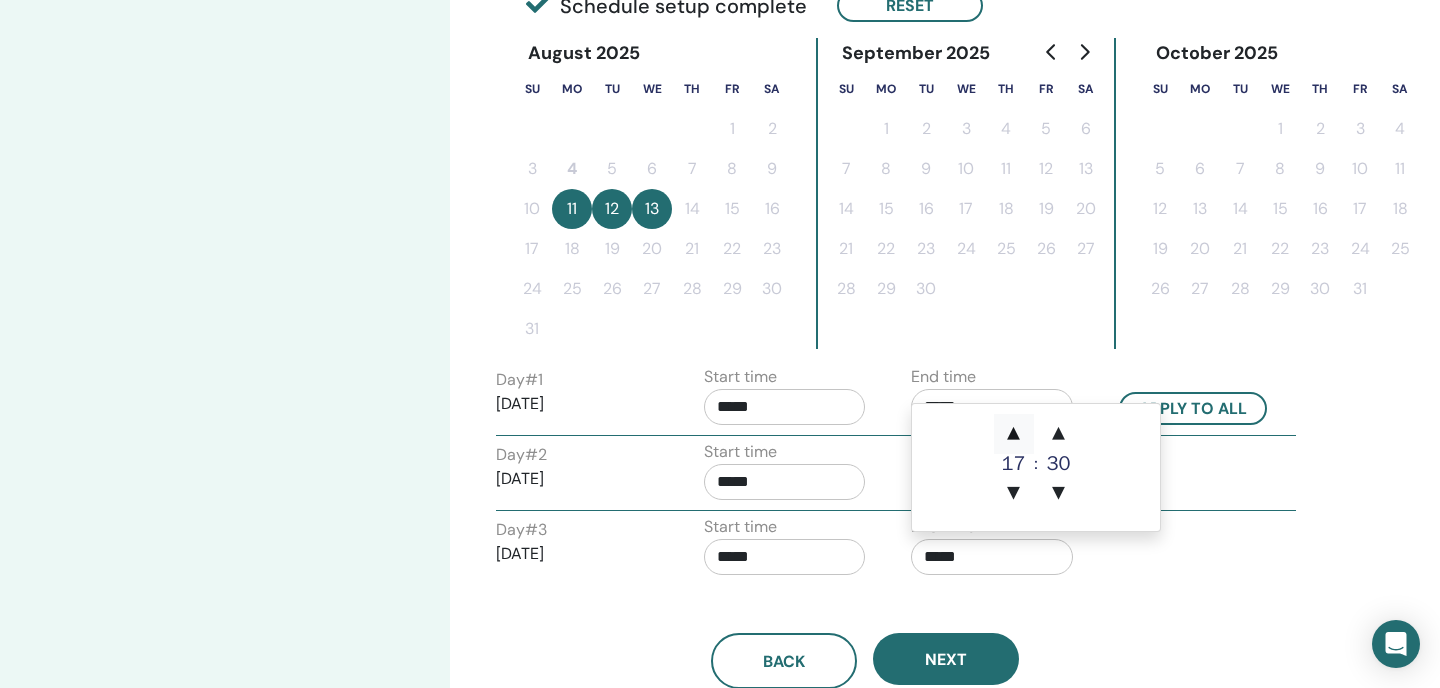 click on "▲" at bounding box center [1014, 434] 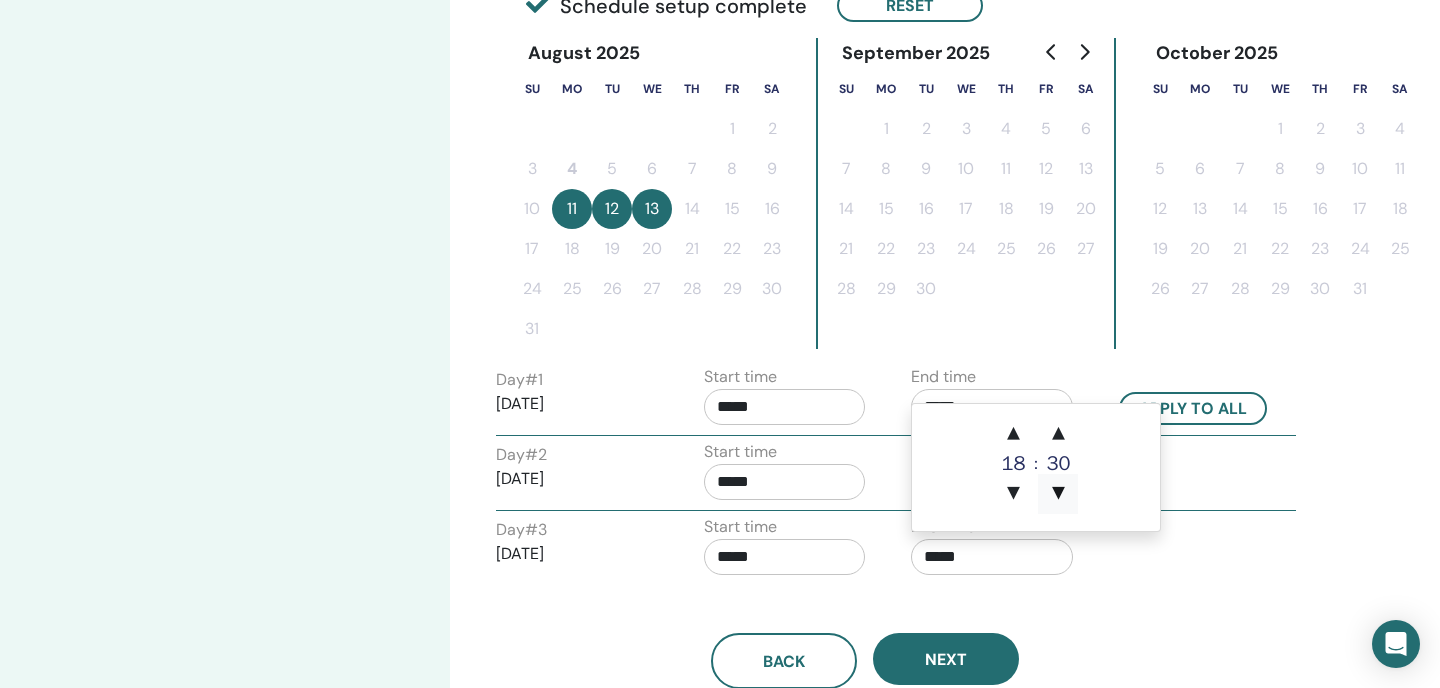 click on "▼" at bounding box center (1058, 494) 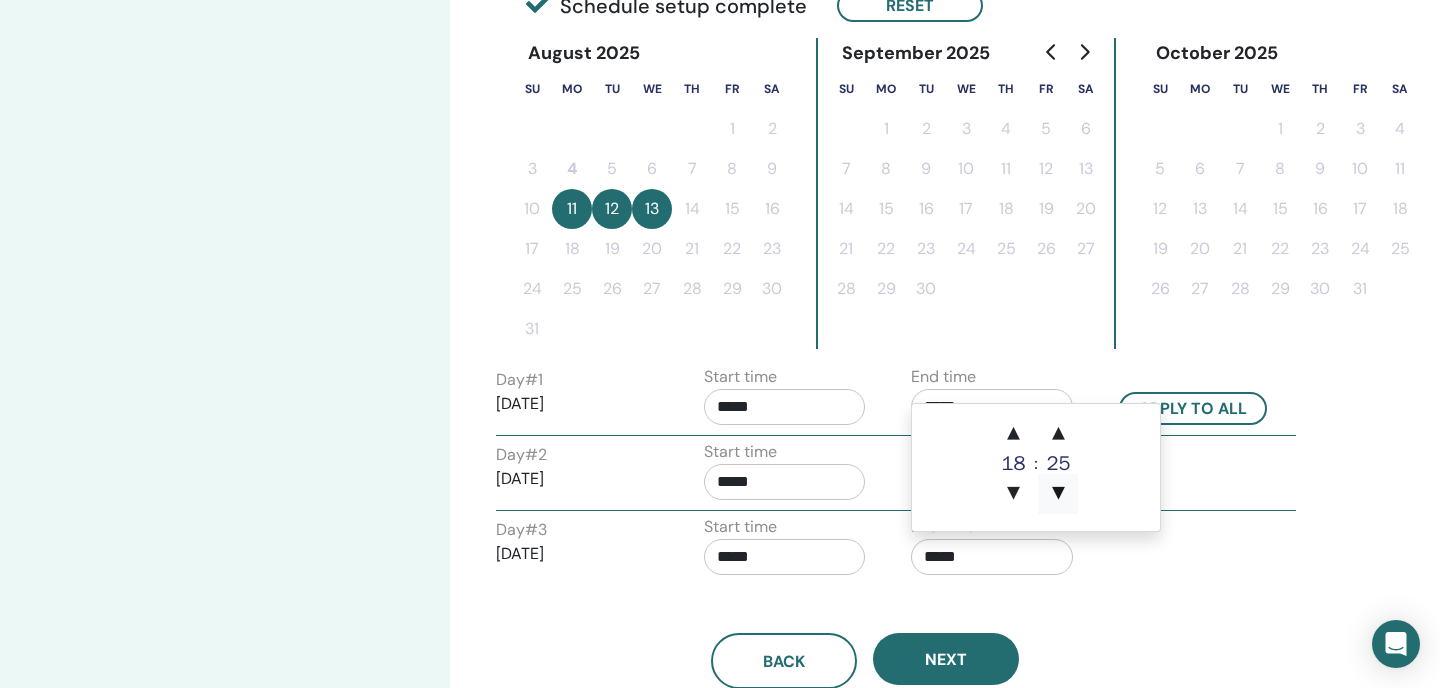 click on "▼" at bounding box center [1058, 494] 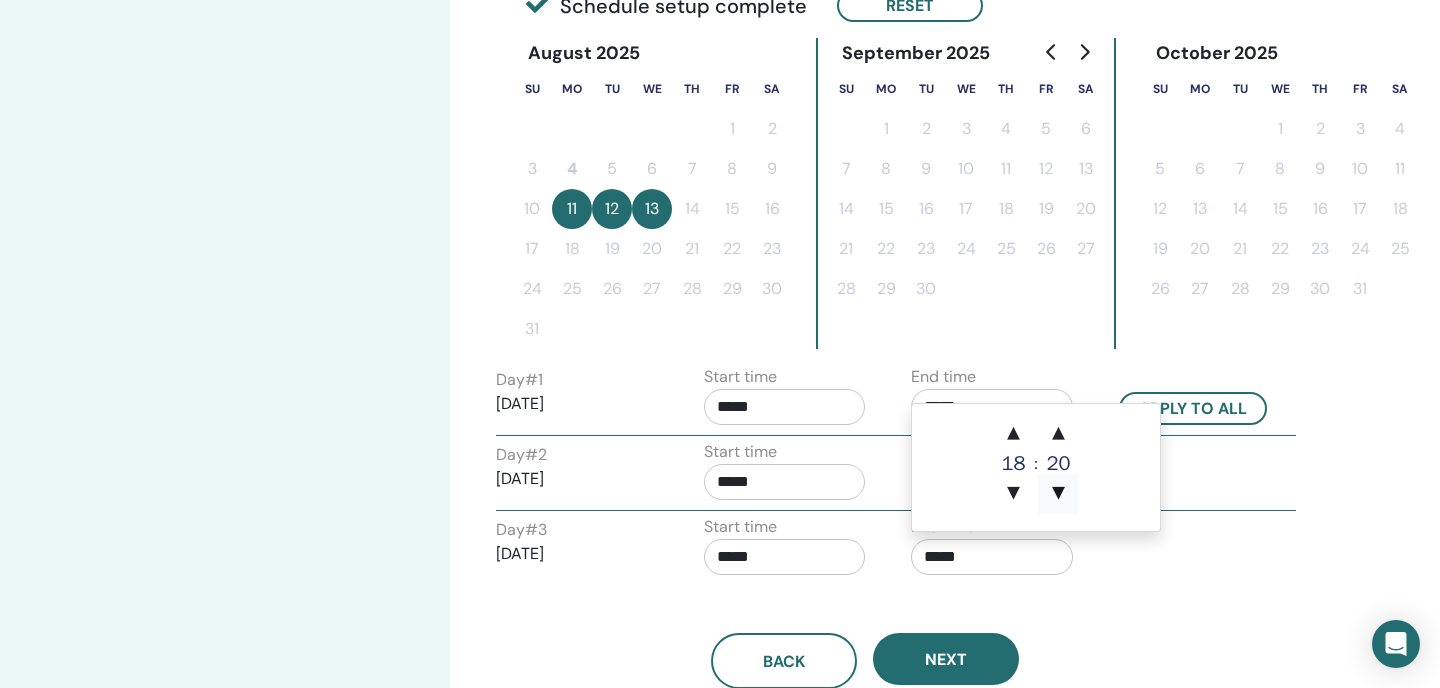click on "▼" at bounding box center [1058, 494] 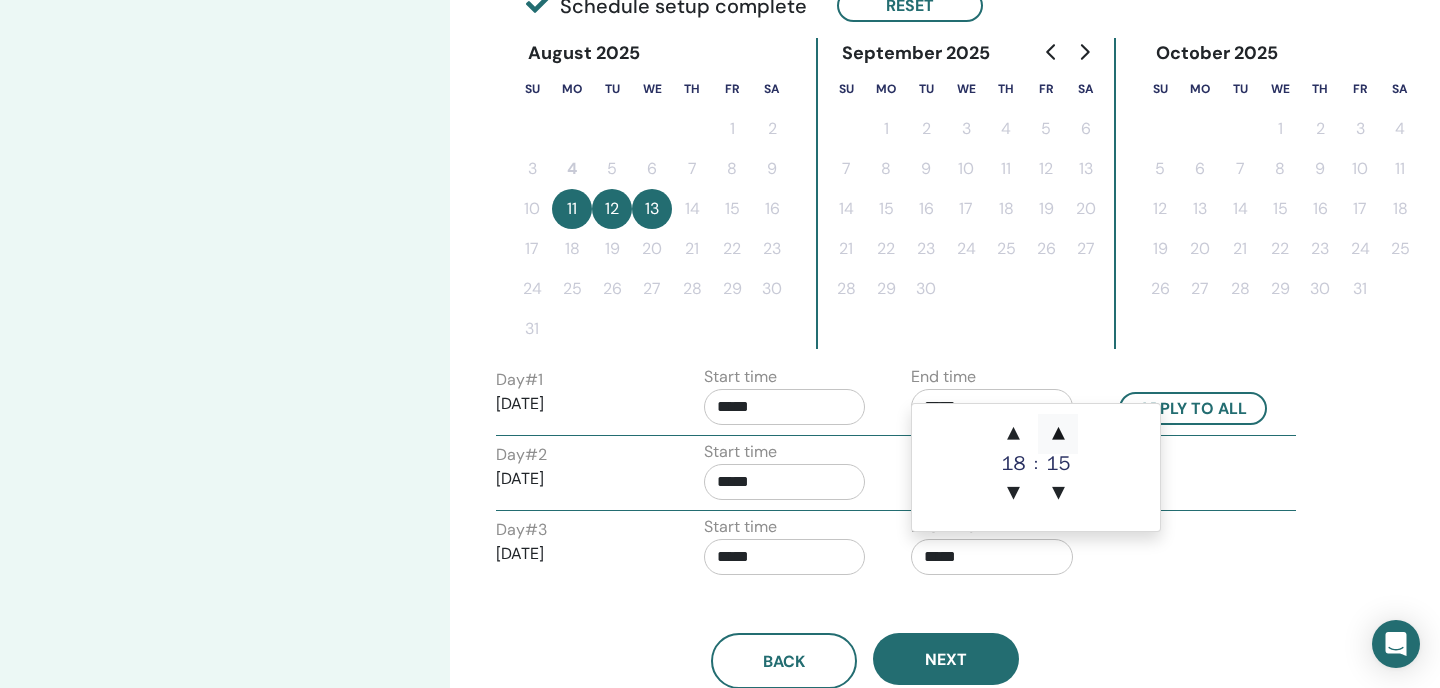 click on "▲" at bounding box center (1058, 434) 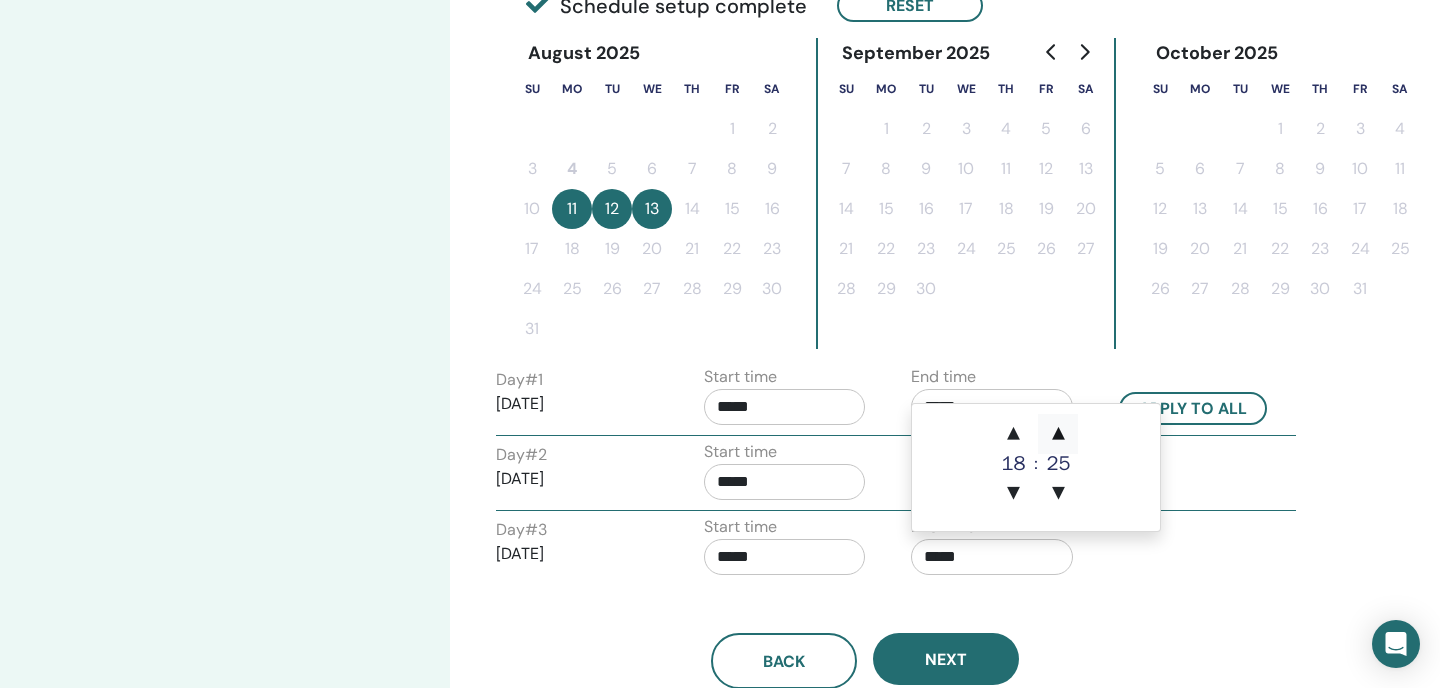 click on "▲" at bounding box center (1058, 434) 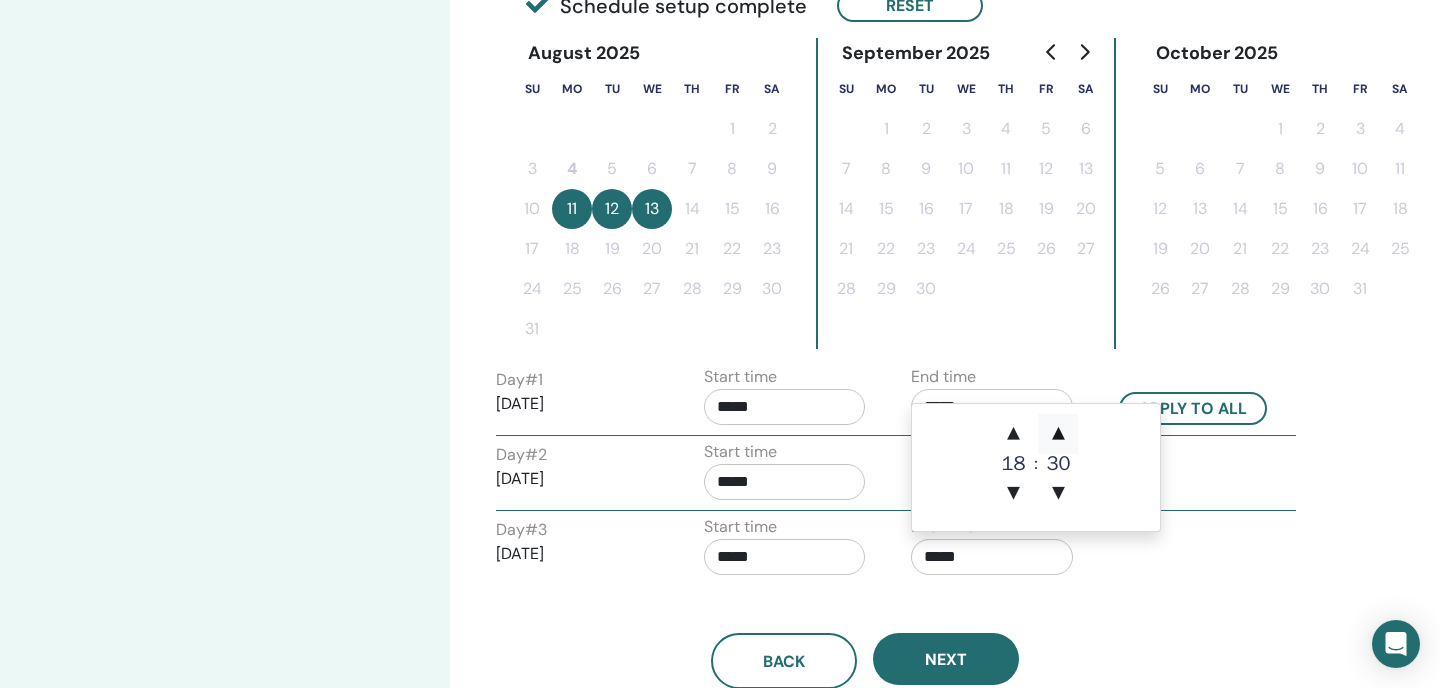 click on "▲" at bounding box center [1058, 434] 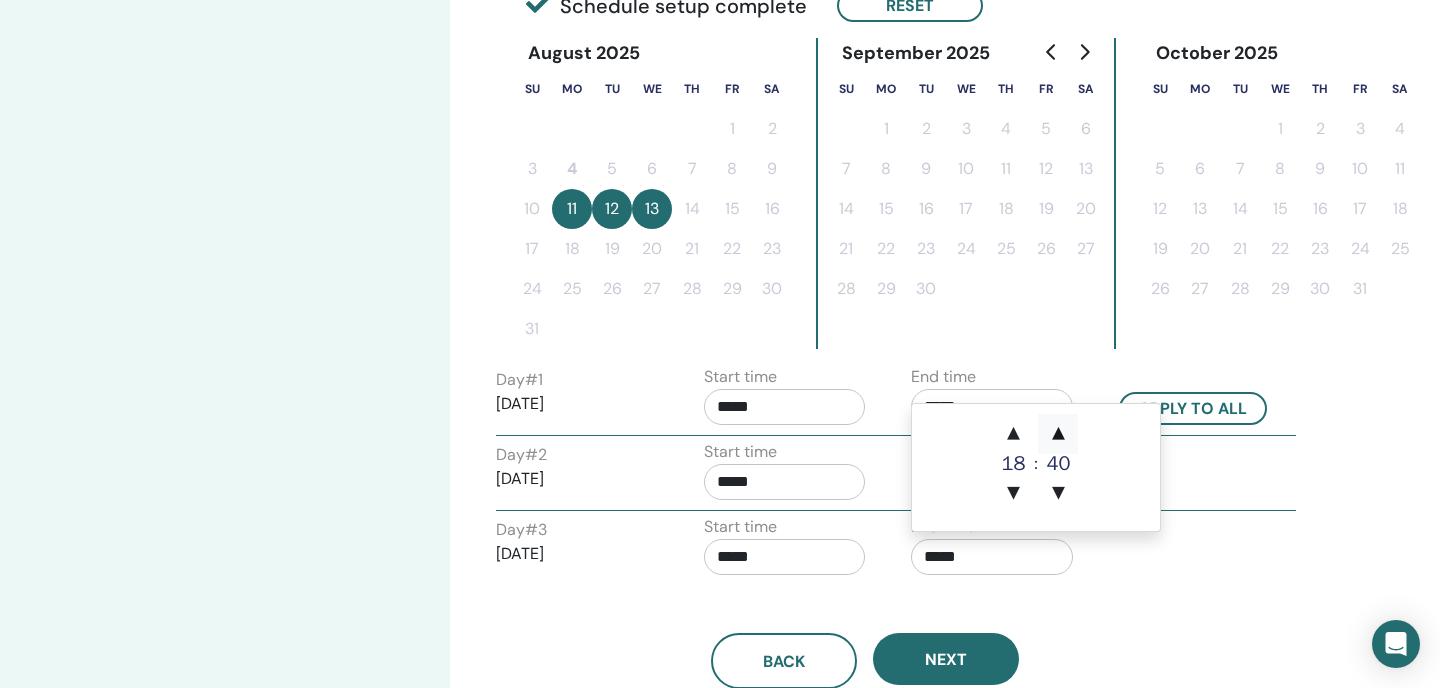 click on "▲" at bounding box center (1058, 434) 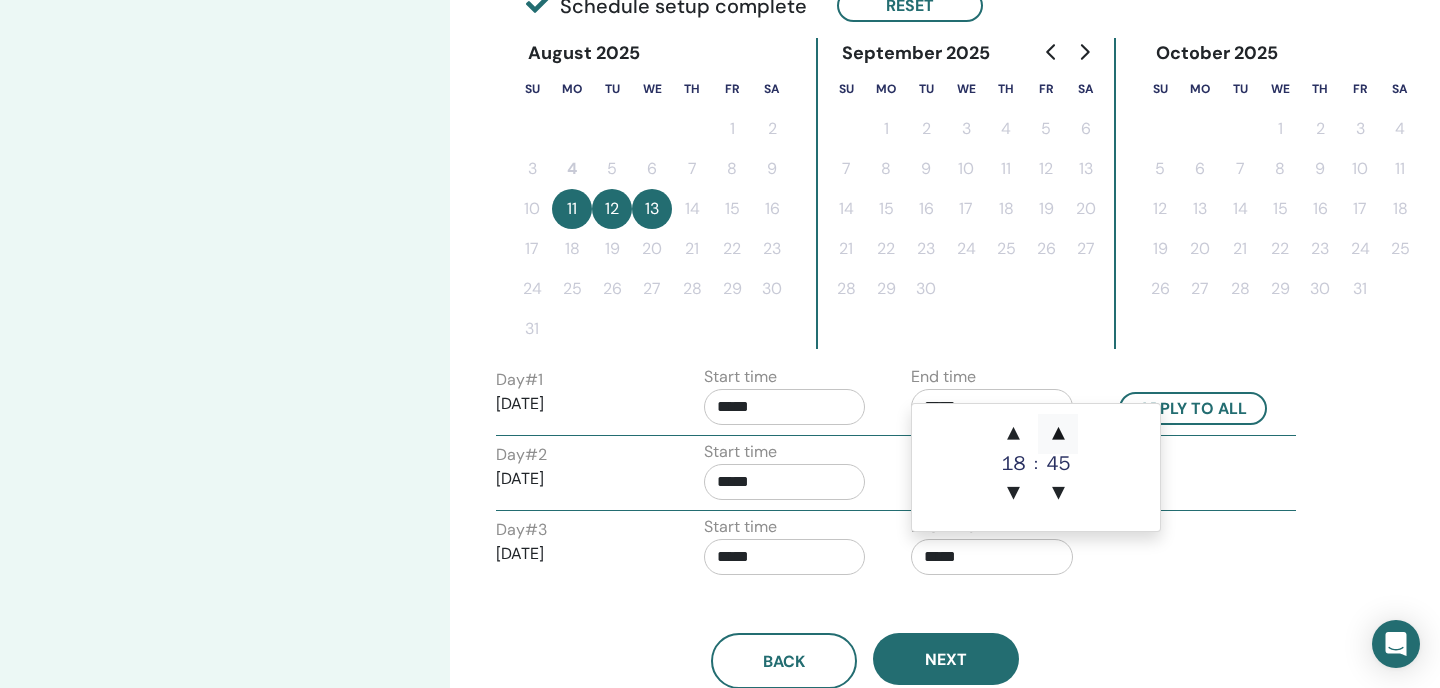 click on "▲" at bounding box center [1058, 434] 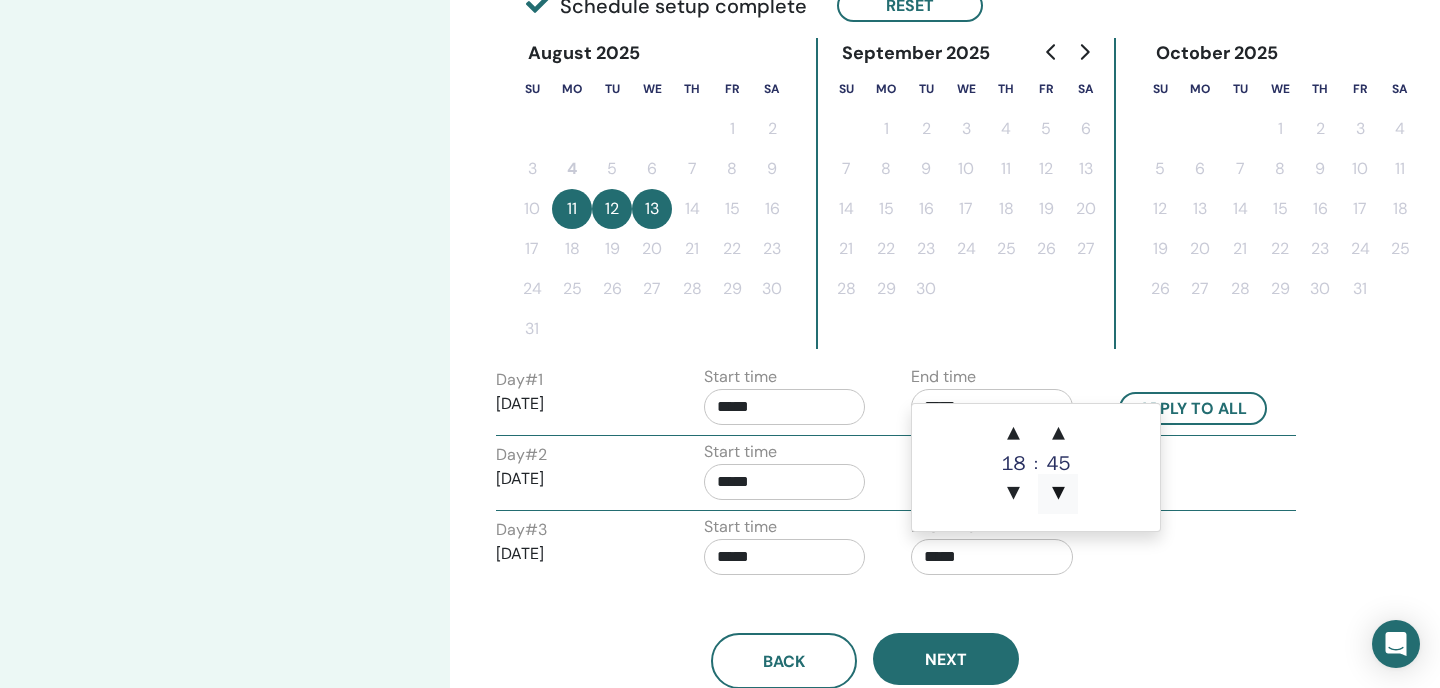 click on "▼" at bounding box center (1058, 494) 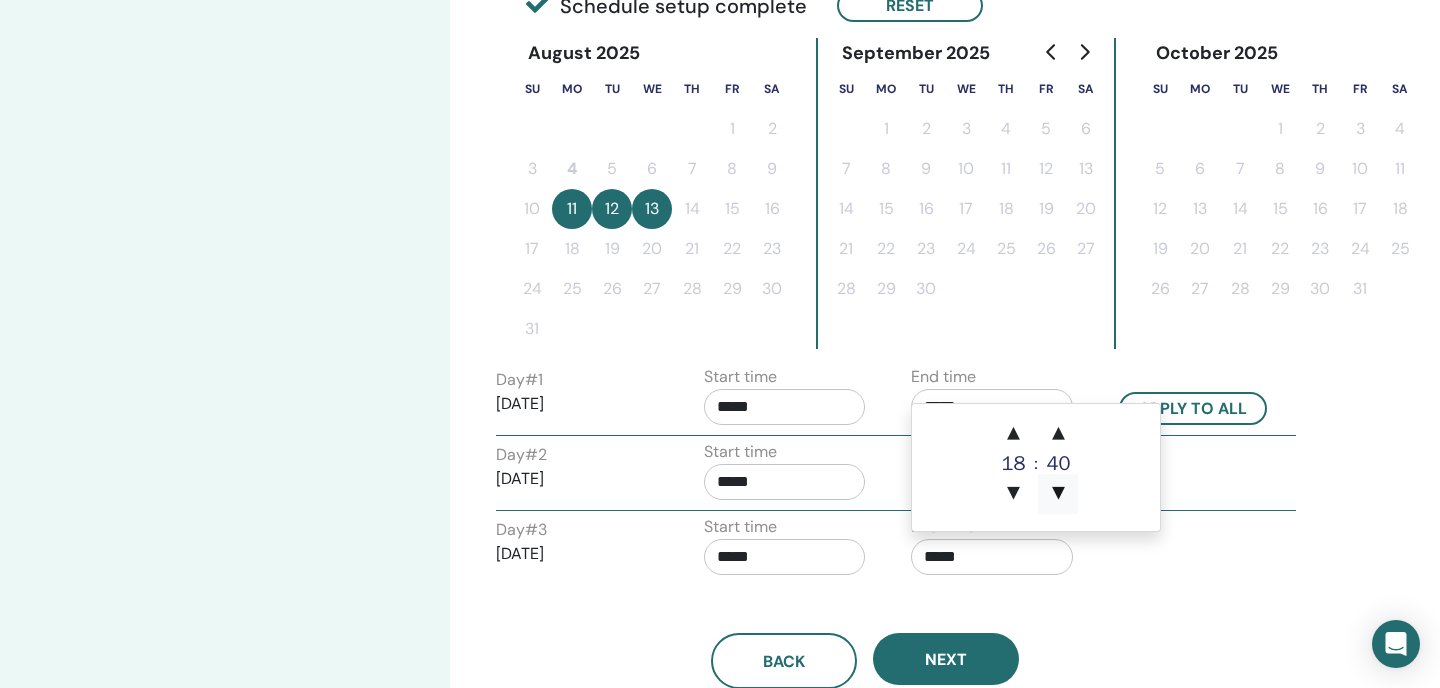 click on "▼" at bounding box center [1058, 494] 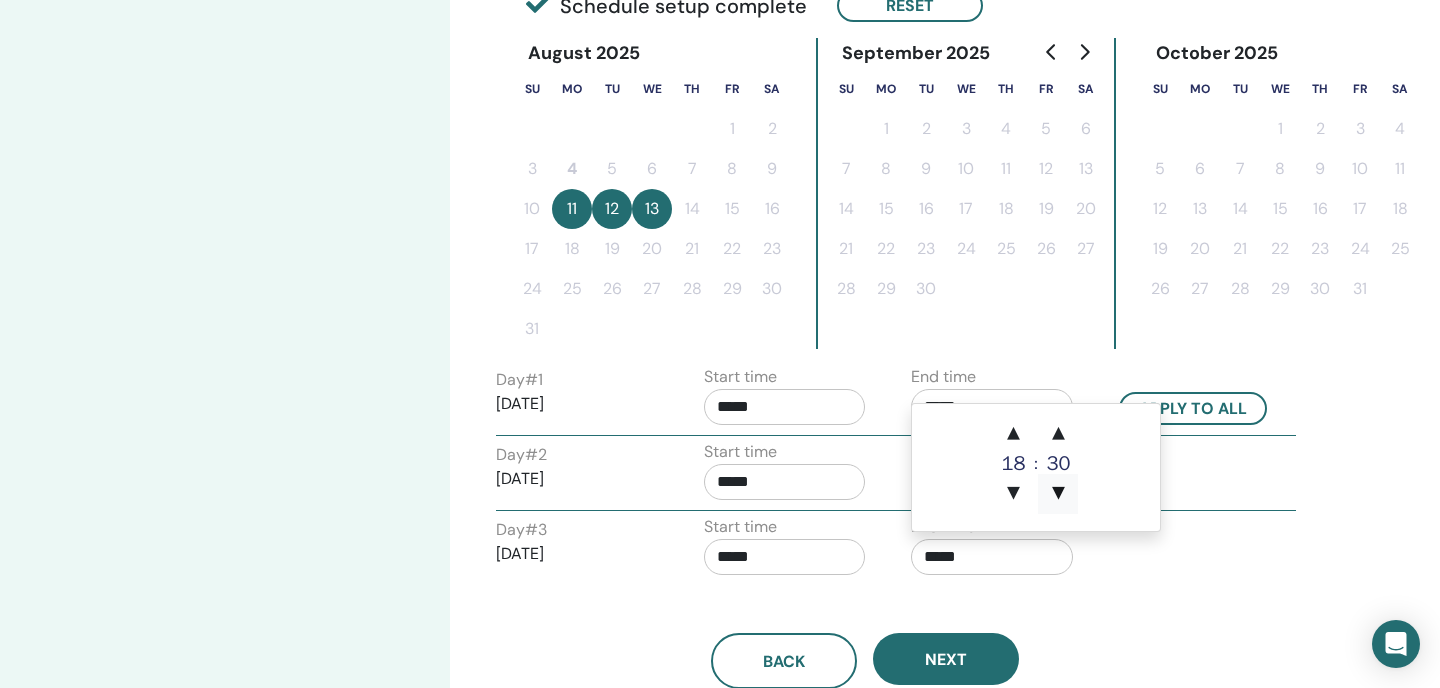 click on "▼" at bounding box center (1058, 494) 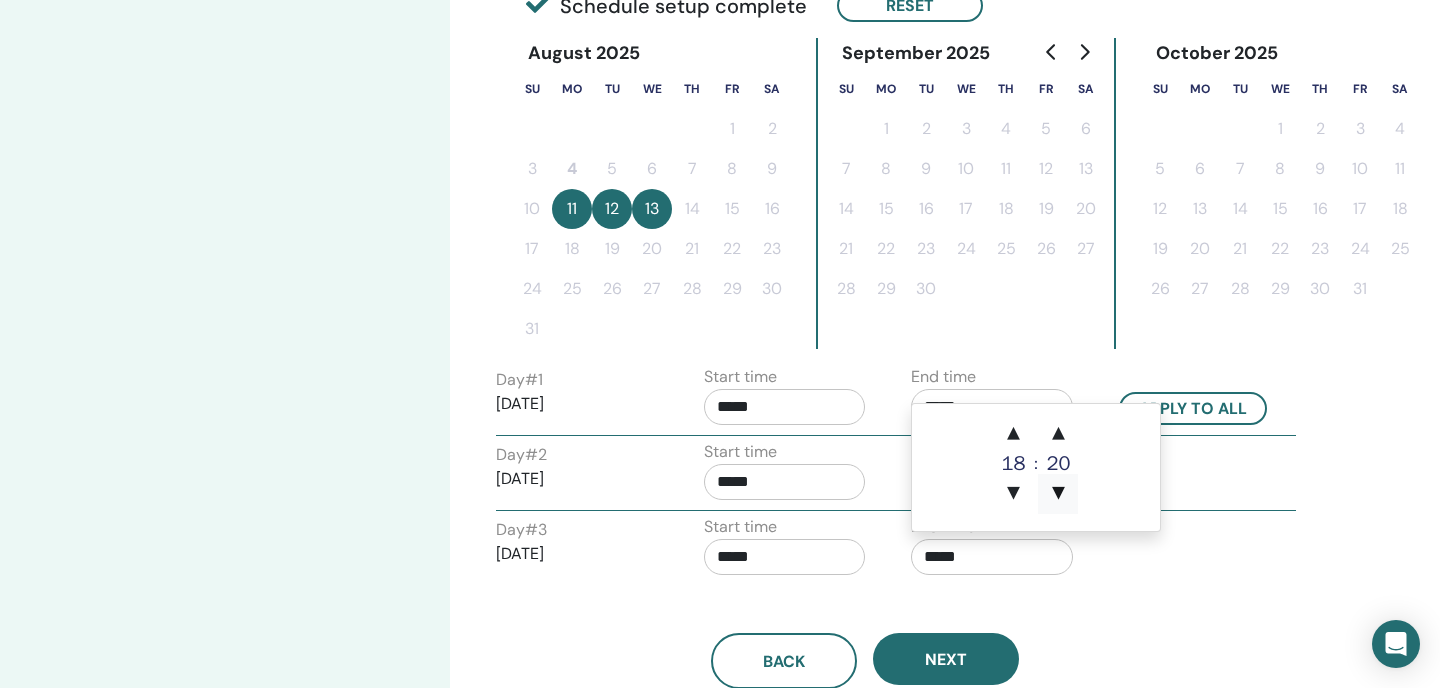 click on "▼" at bounding box center (1058, 494) 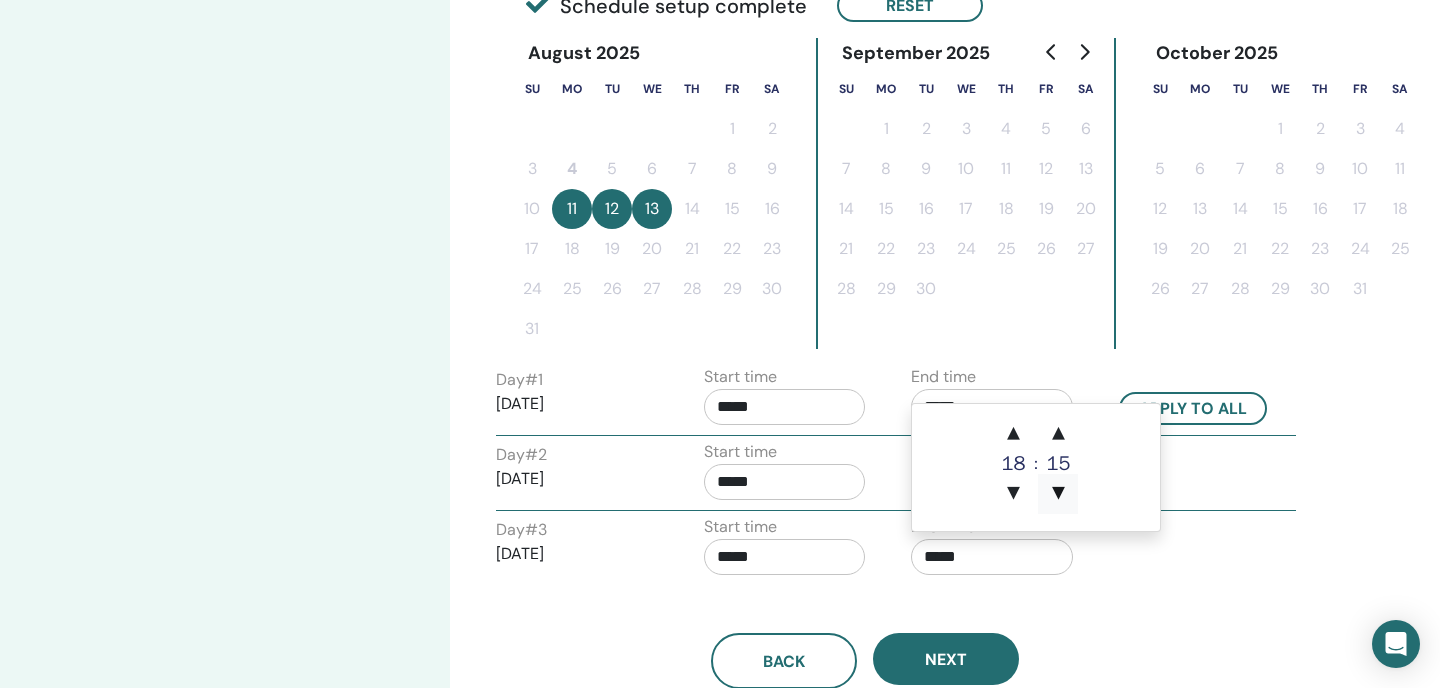click on "▼" at bounding box center [1058, 494] 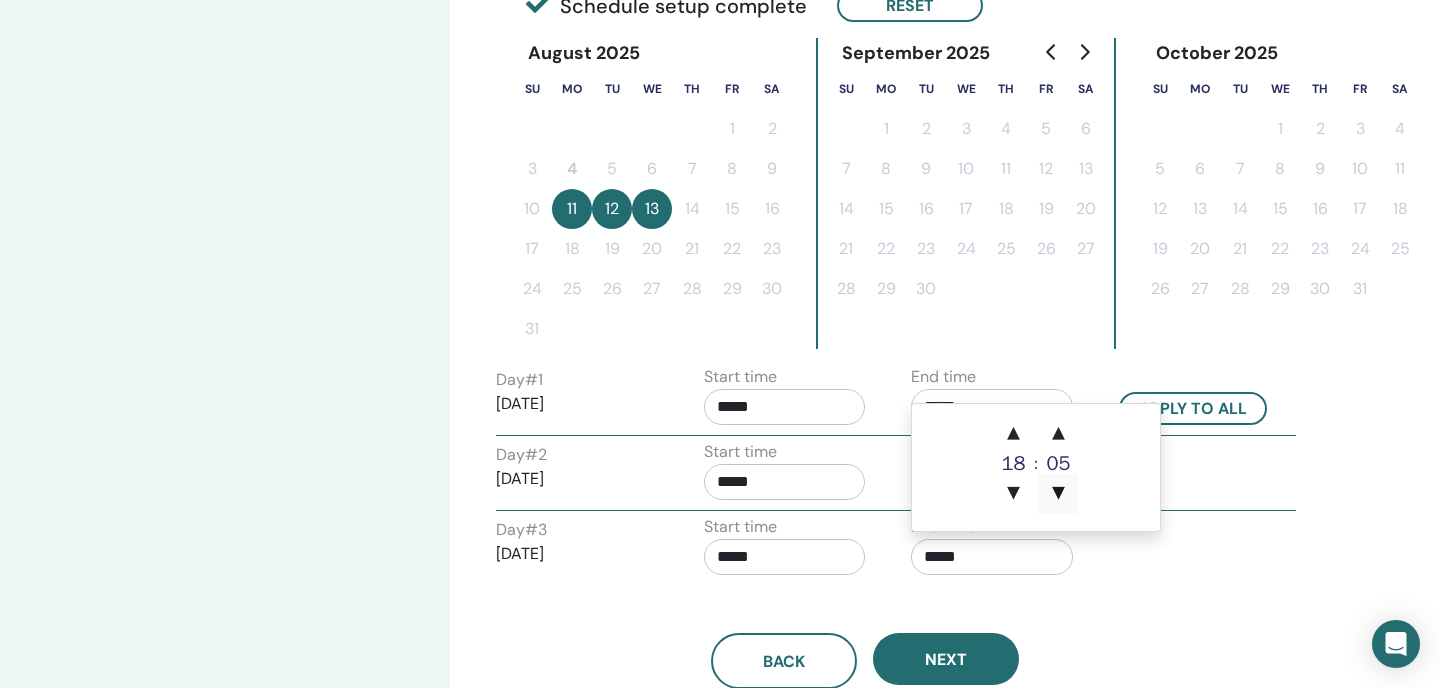 click on "▼" at bounding box center (1058, 494) 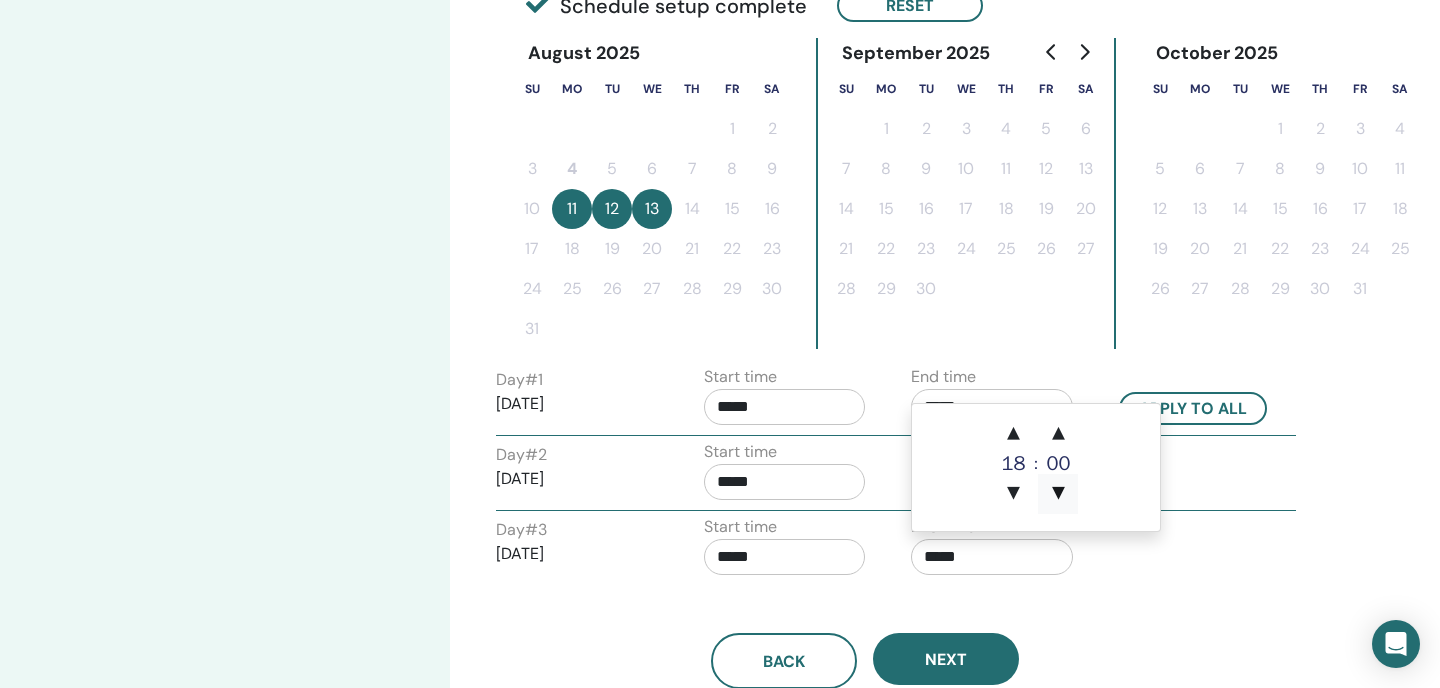 click on "▼" at bounding box center [1058, 494] 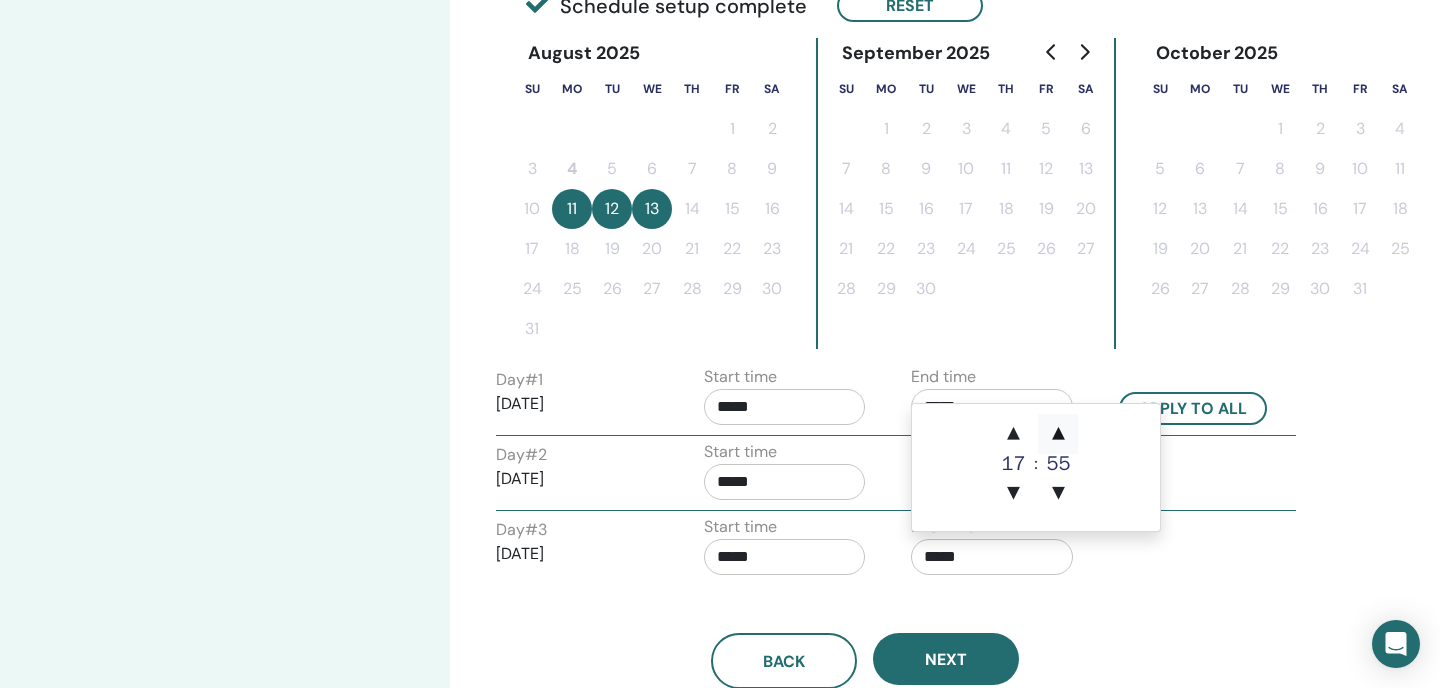 click on "▲" at bounding box center (1058, 434) 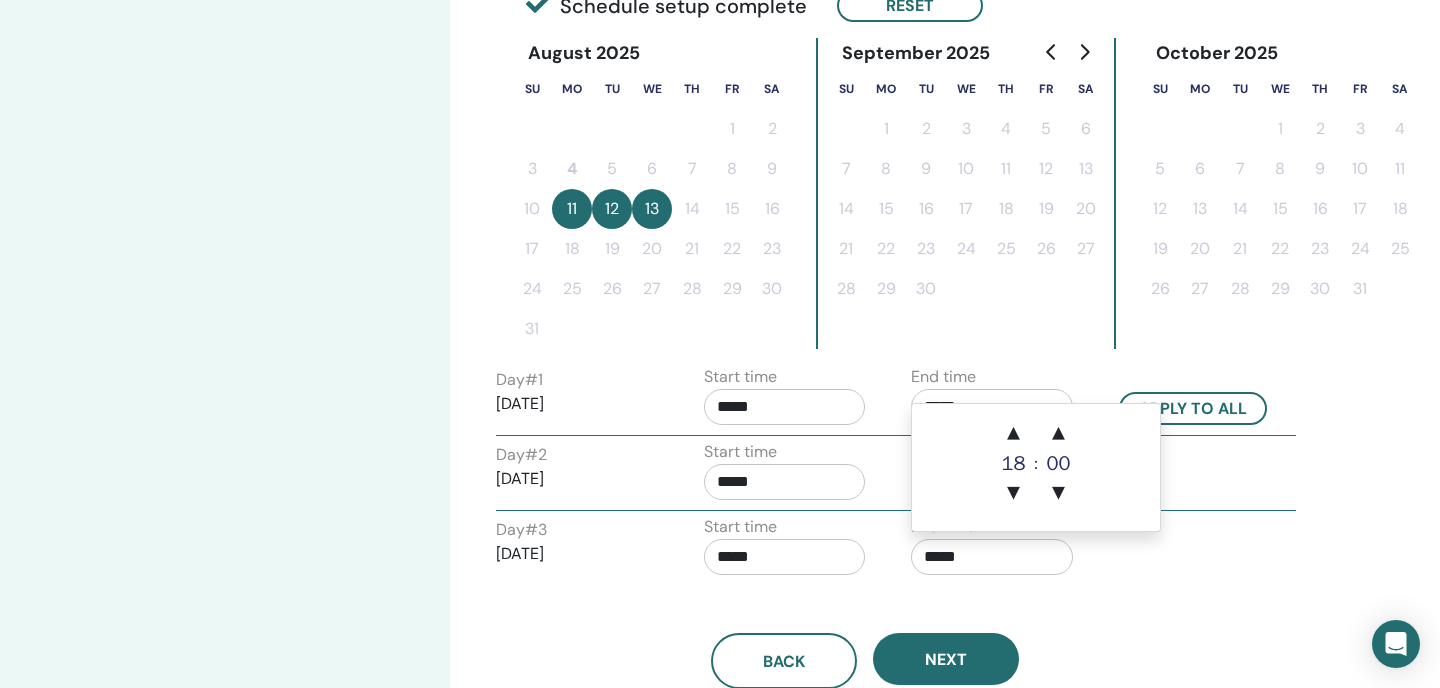 click on "*****" at bounding box center [992, 557] 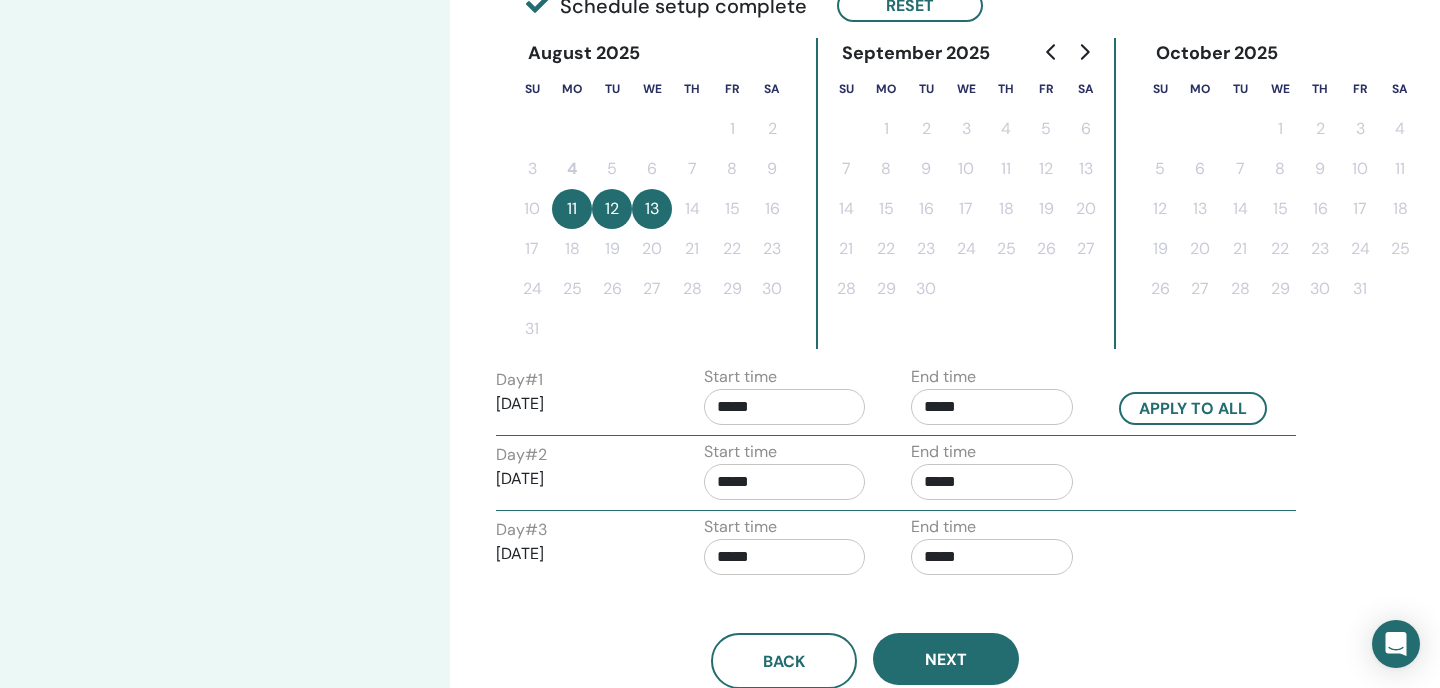 click on "Day  # 3 [DATE] Start time ***** End time *****" at bounding box center [896, 550] 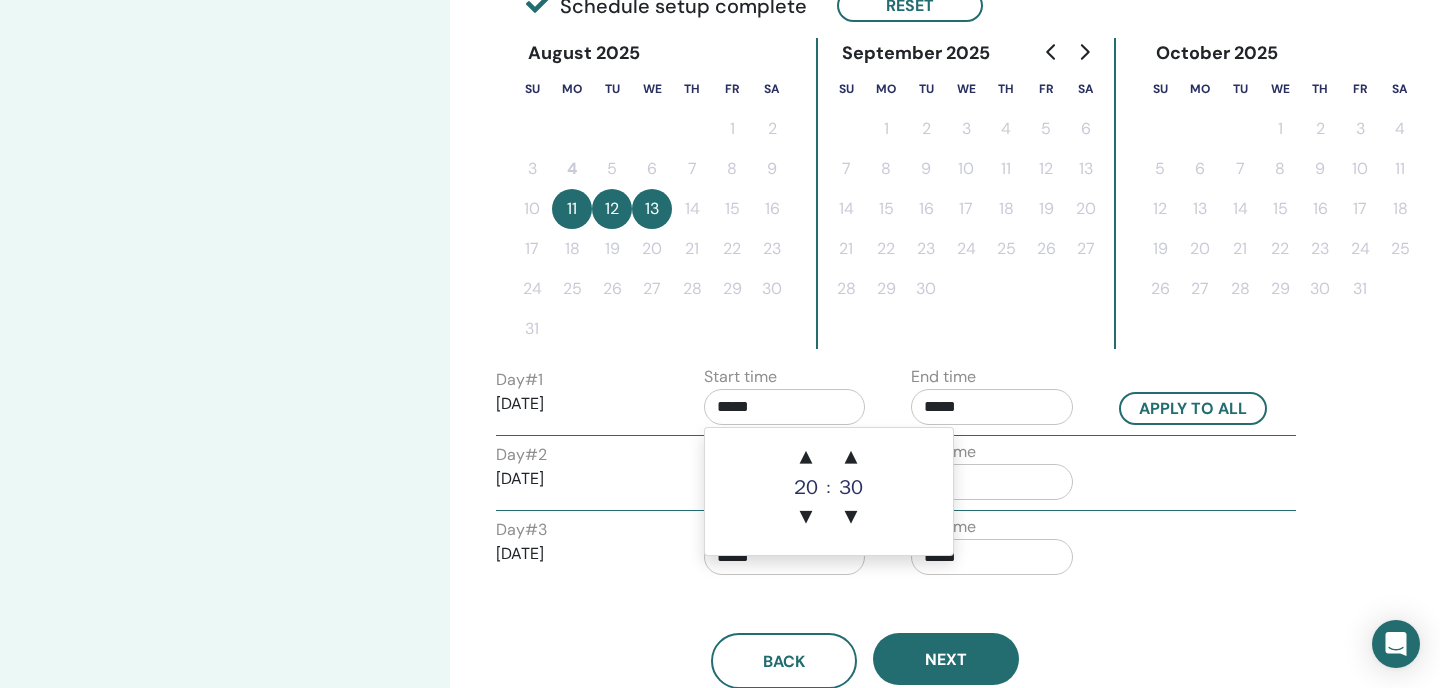 click on "*****" at bounding box center (785, 407) 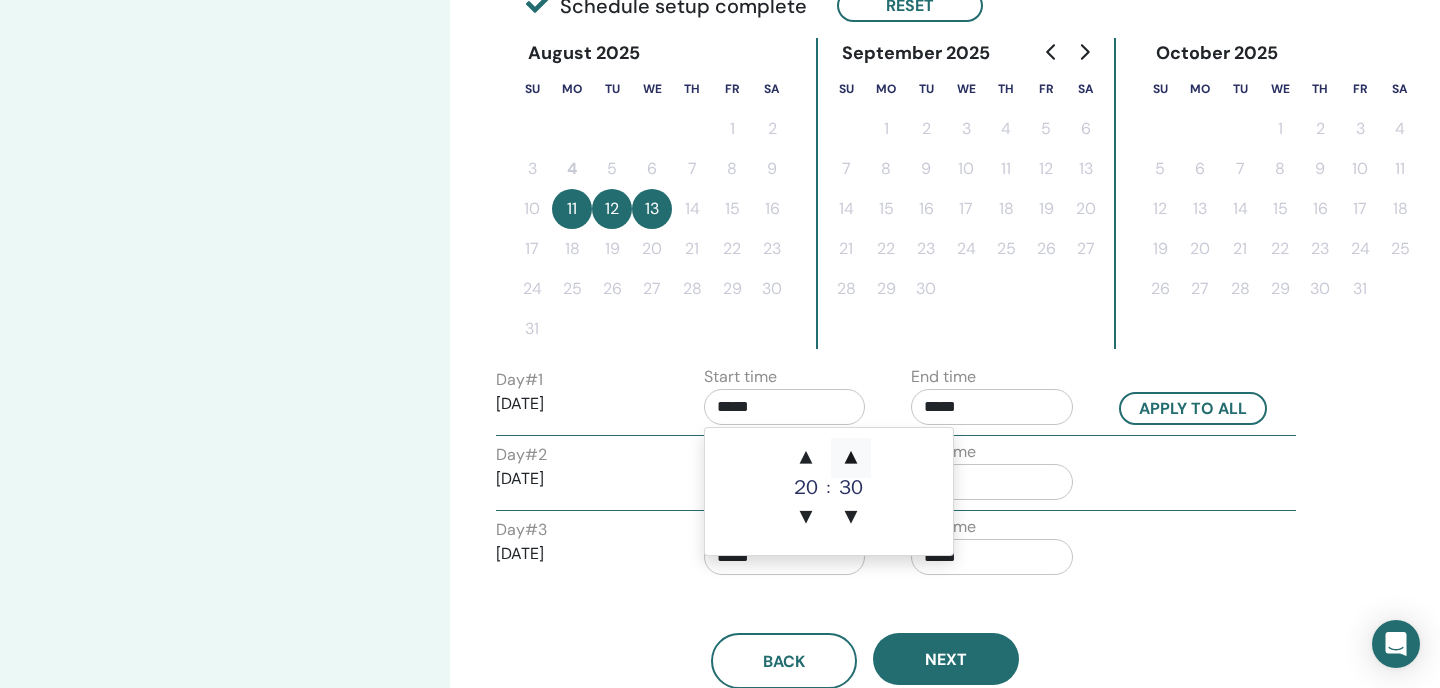 click on "▲" at bounding box center [851, 458] 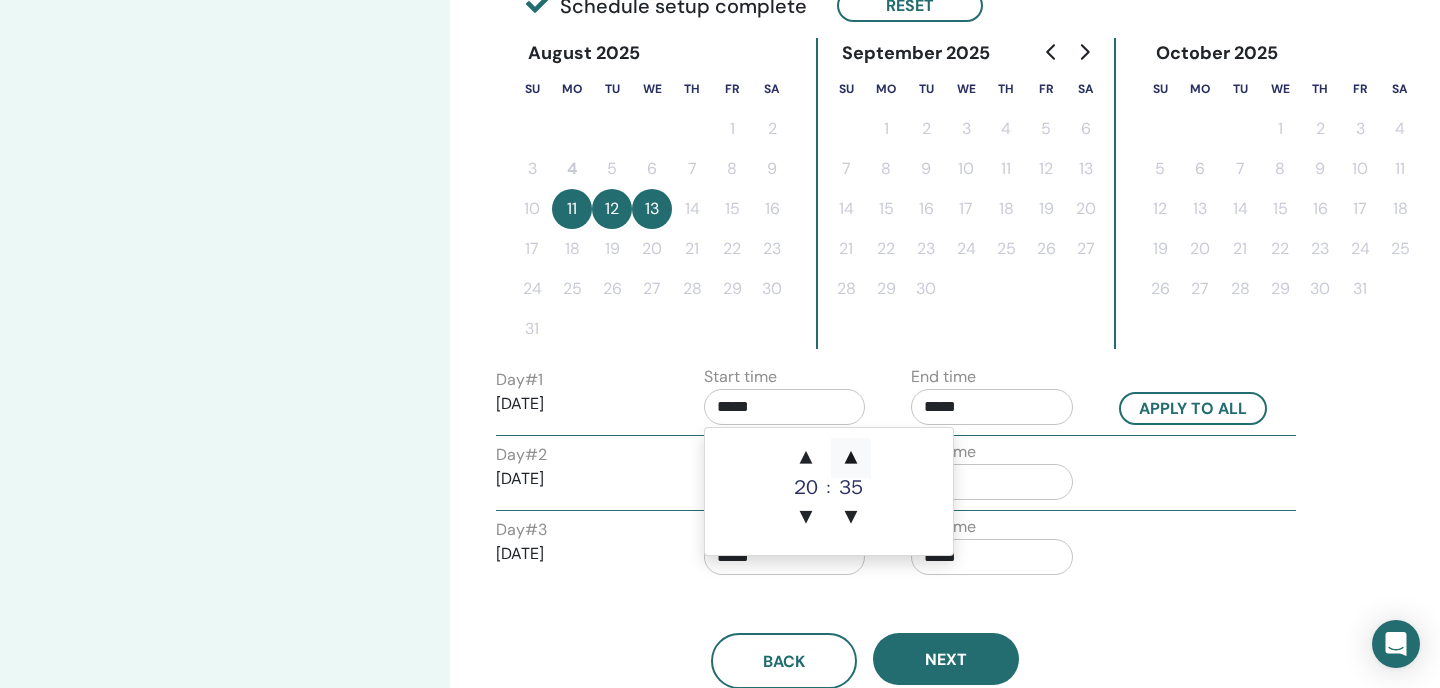 click on "▲" at bounding box center (851, 458) 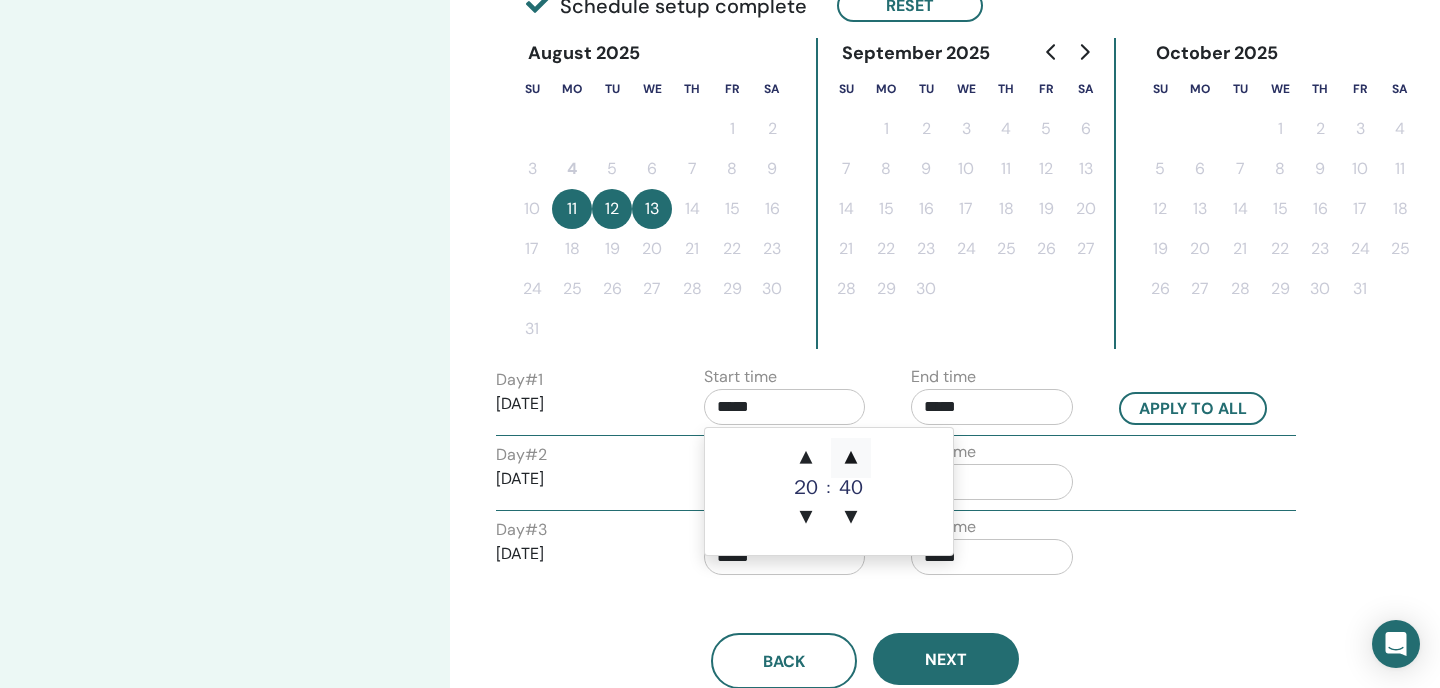 click on "▲" at bounding box center [851, 458] 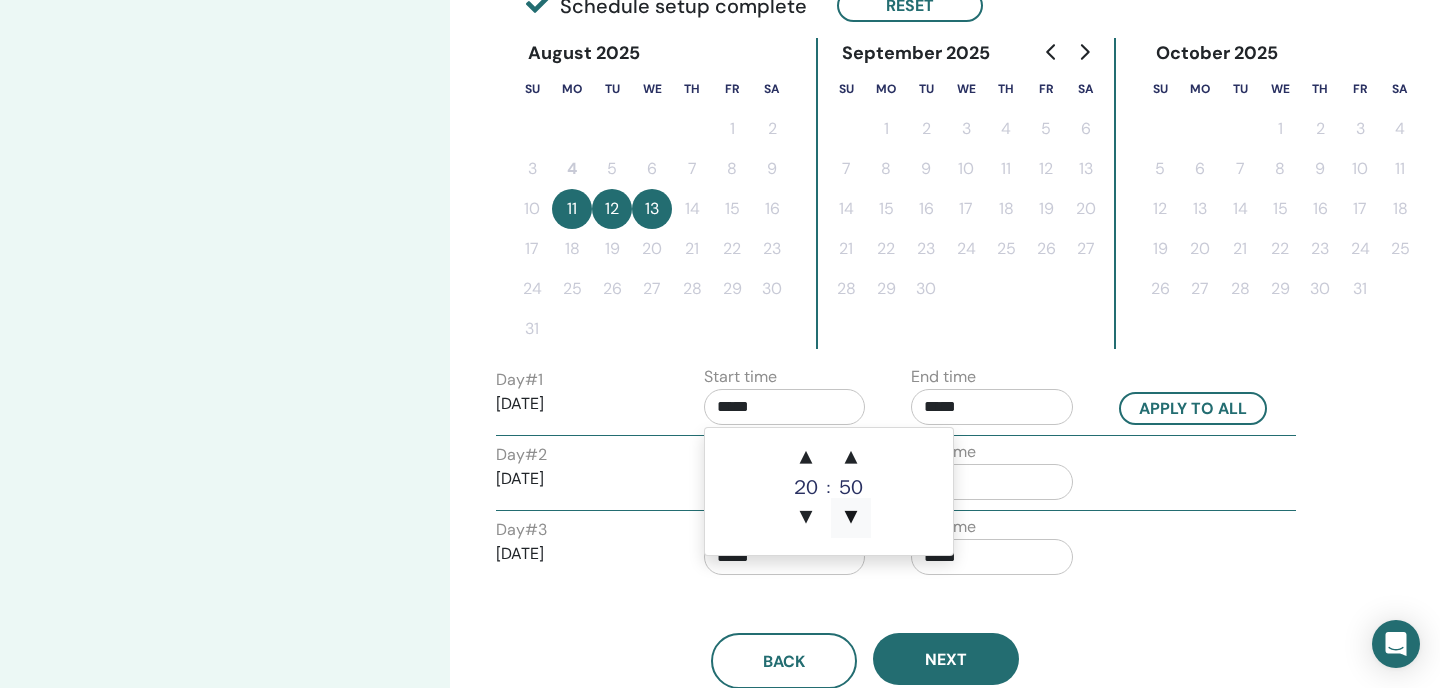 click on "▼" at bounding box center (851, 518) 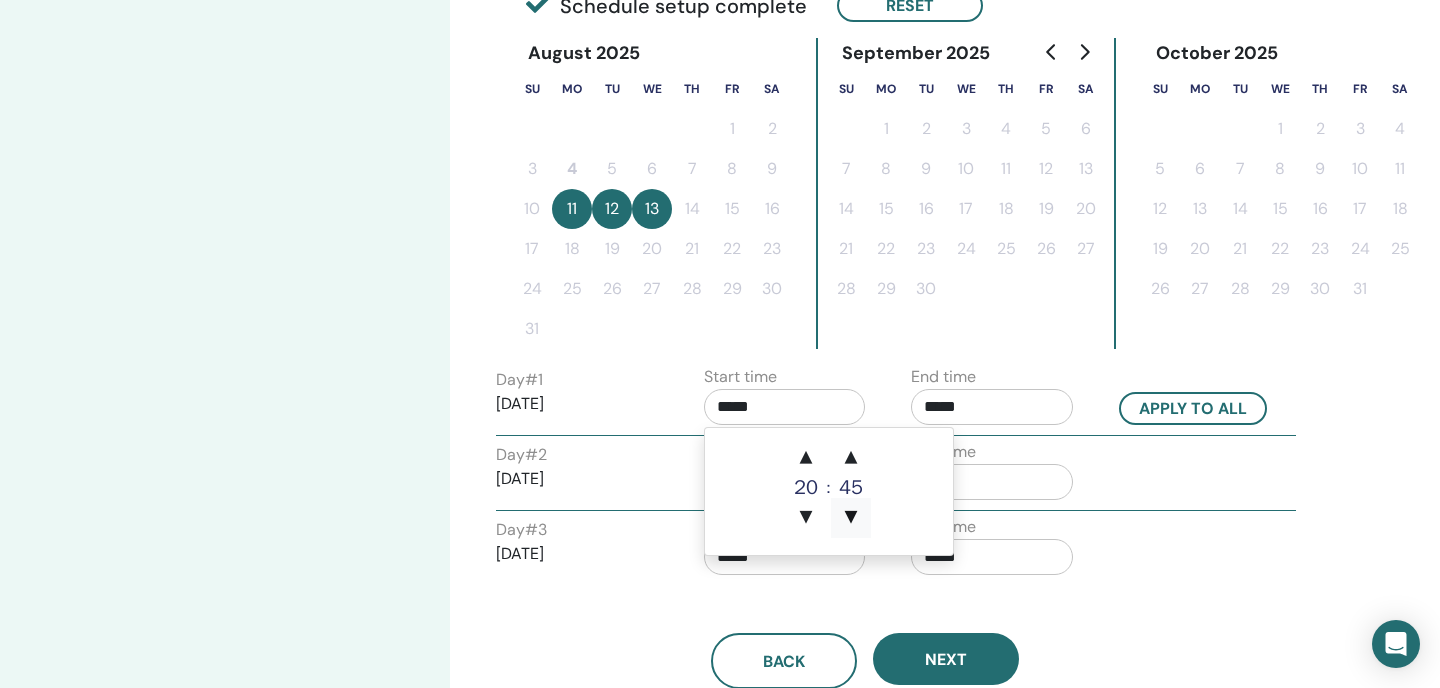 click on "▼" at bounding box center (851, 518) 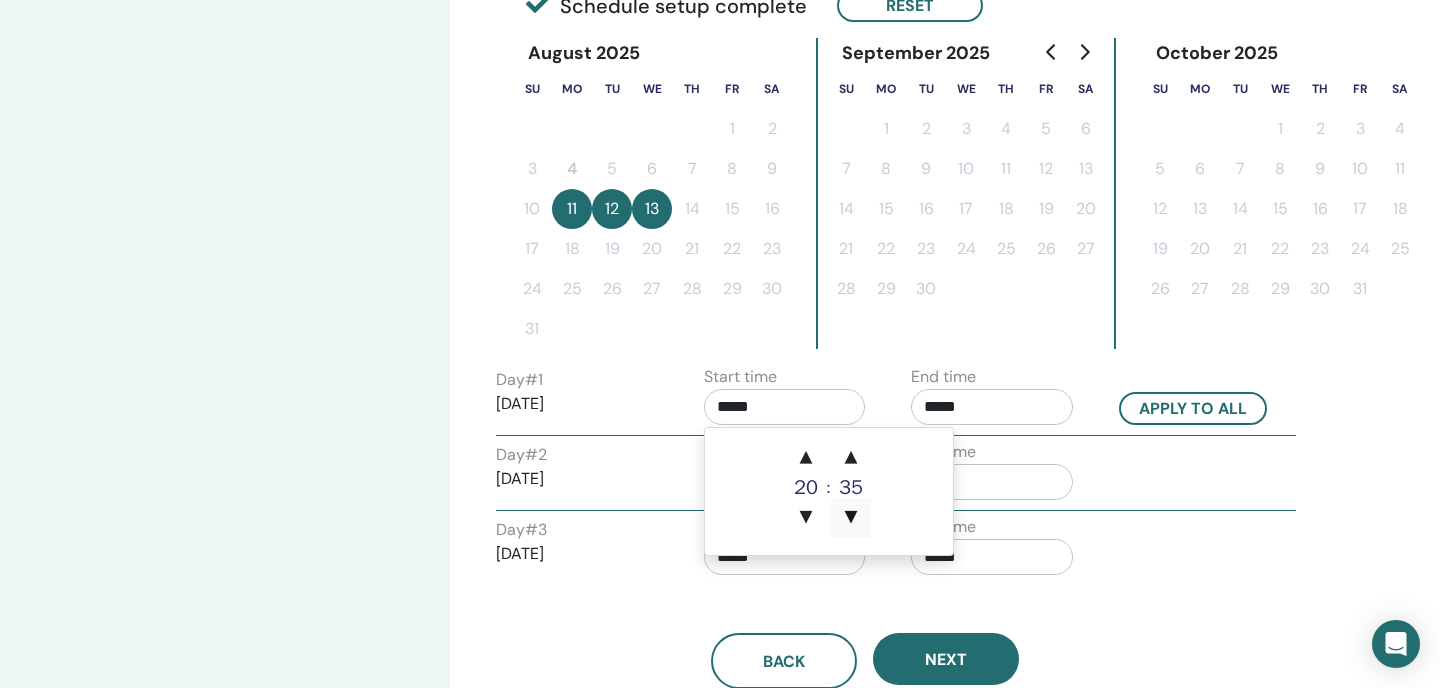 click on "▼" at bounding box center (851, 518) 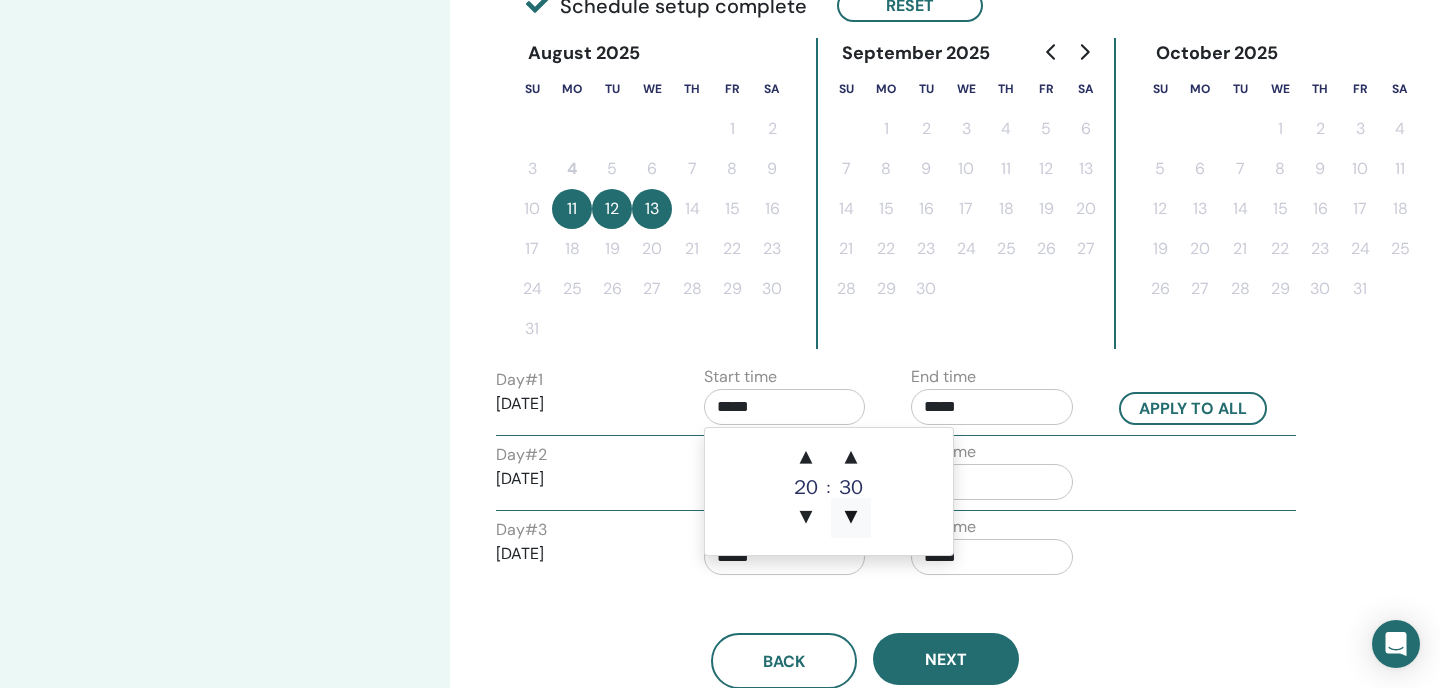 click on "▼" at bounding box center (851, 518) 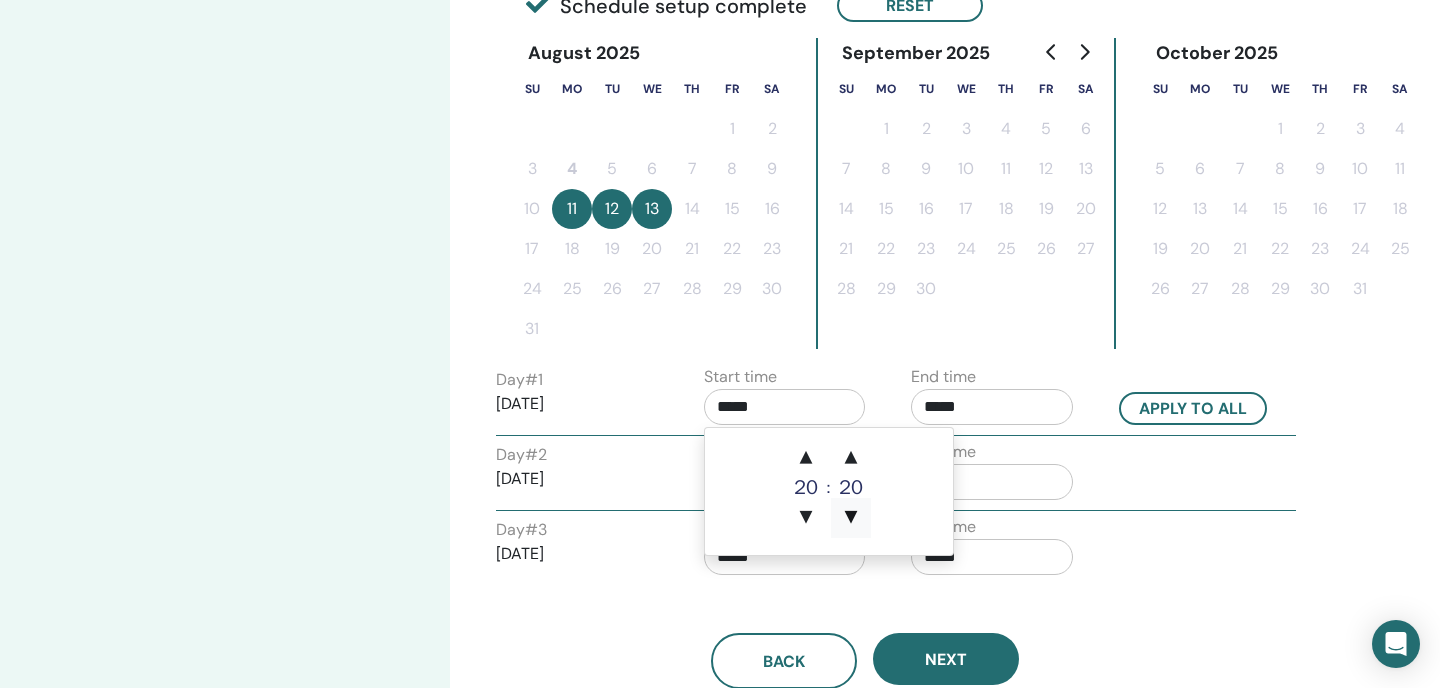 click on "▼" at bounding box center [851, 518] 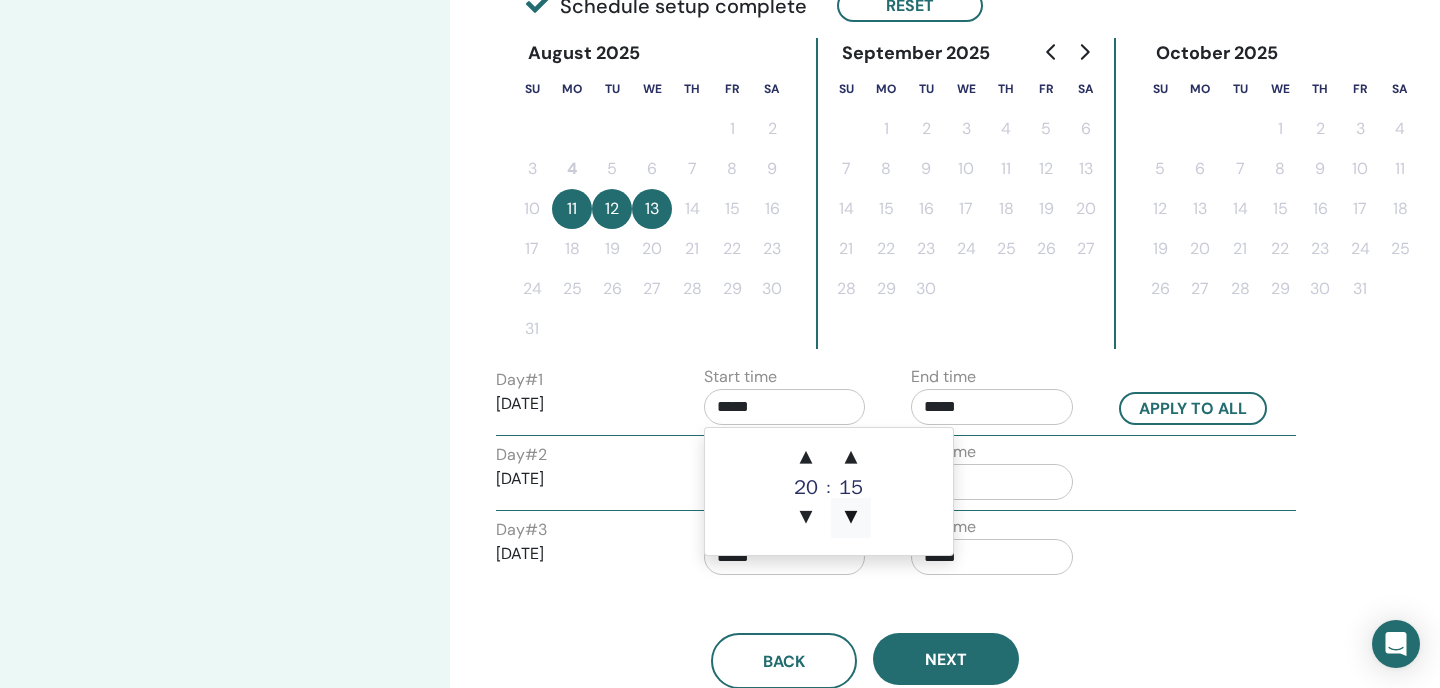click on "▼" at bounding box center (851, 518) 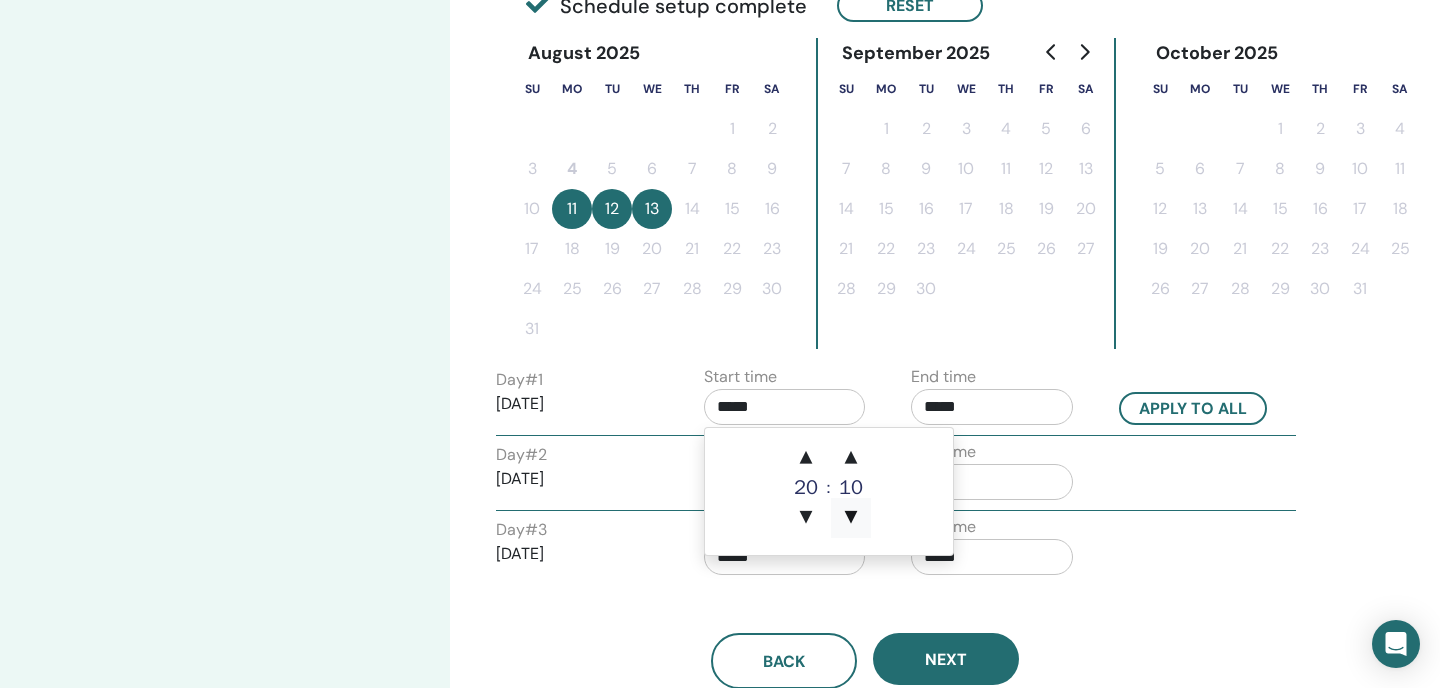 click on "▼" at bounding box center [851, 518] 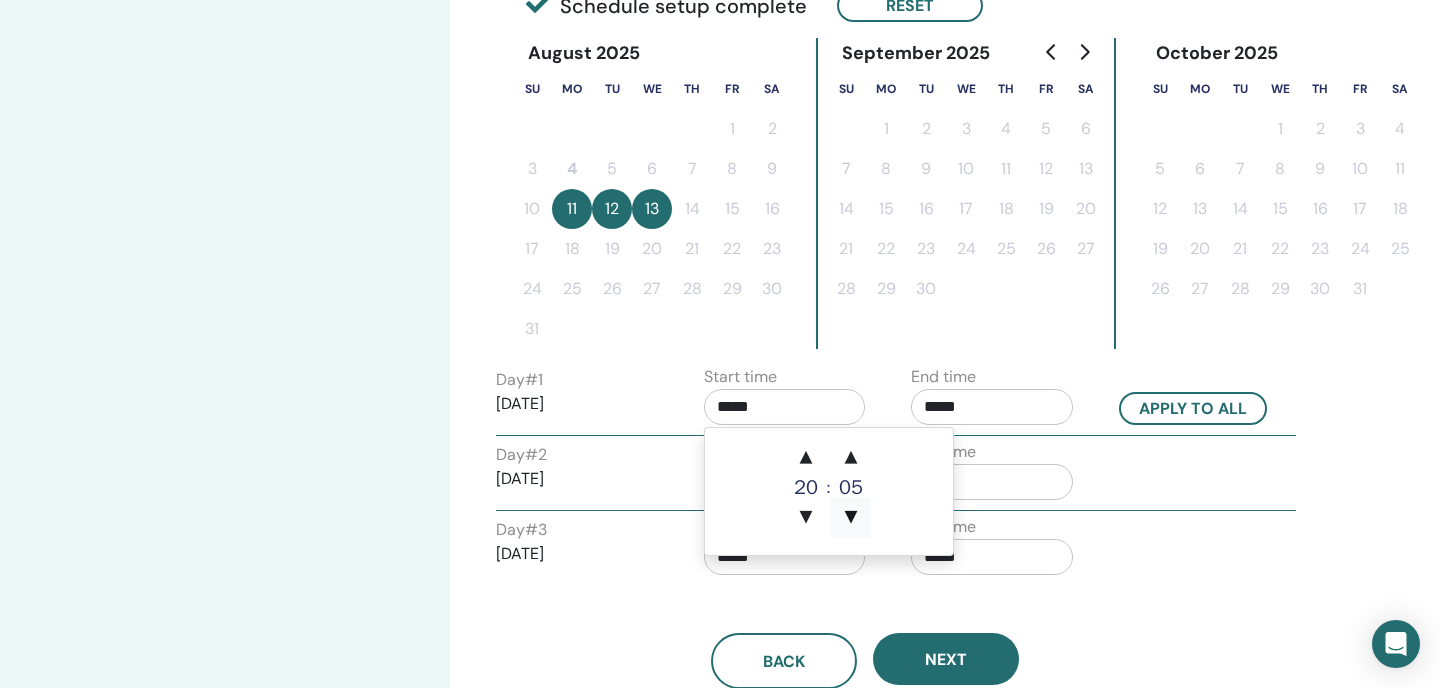 click on "▼" at bounding box center [851, 518] 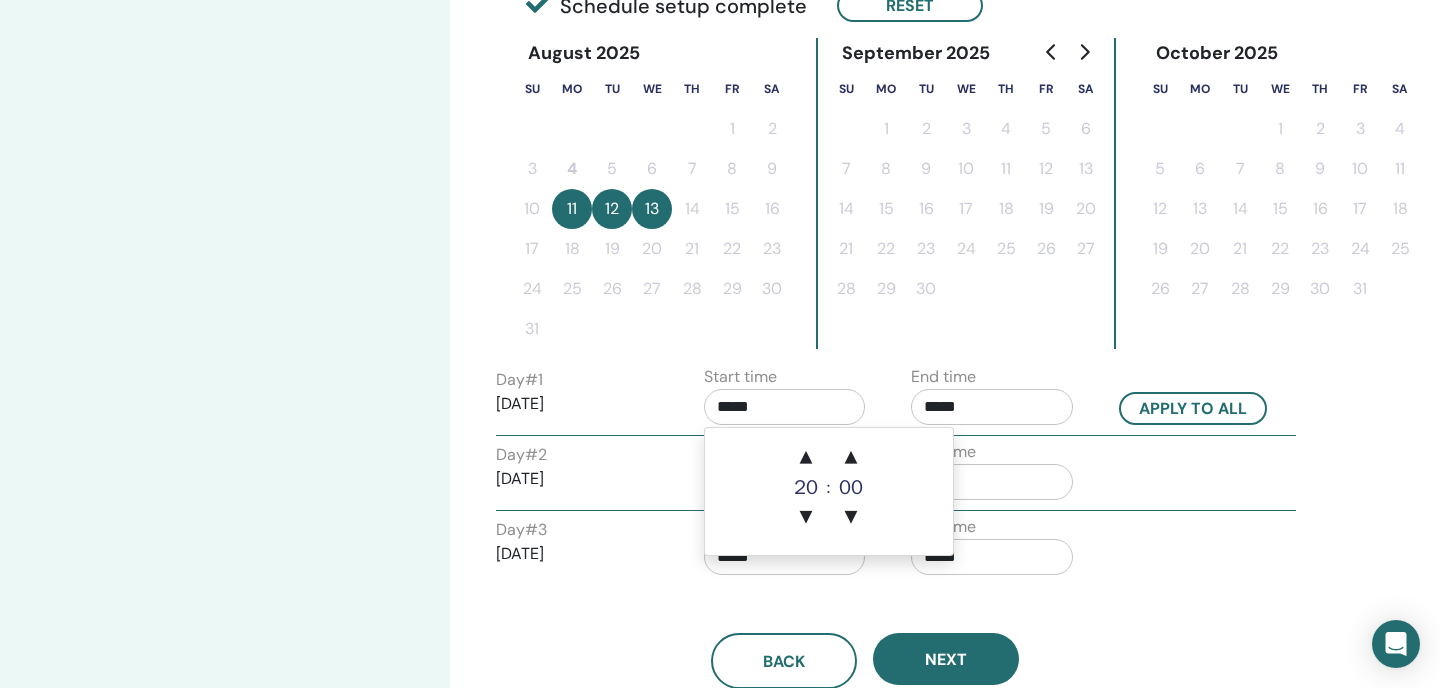 click on "Start time *****" at bounding box center [793, 400] 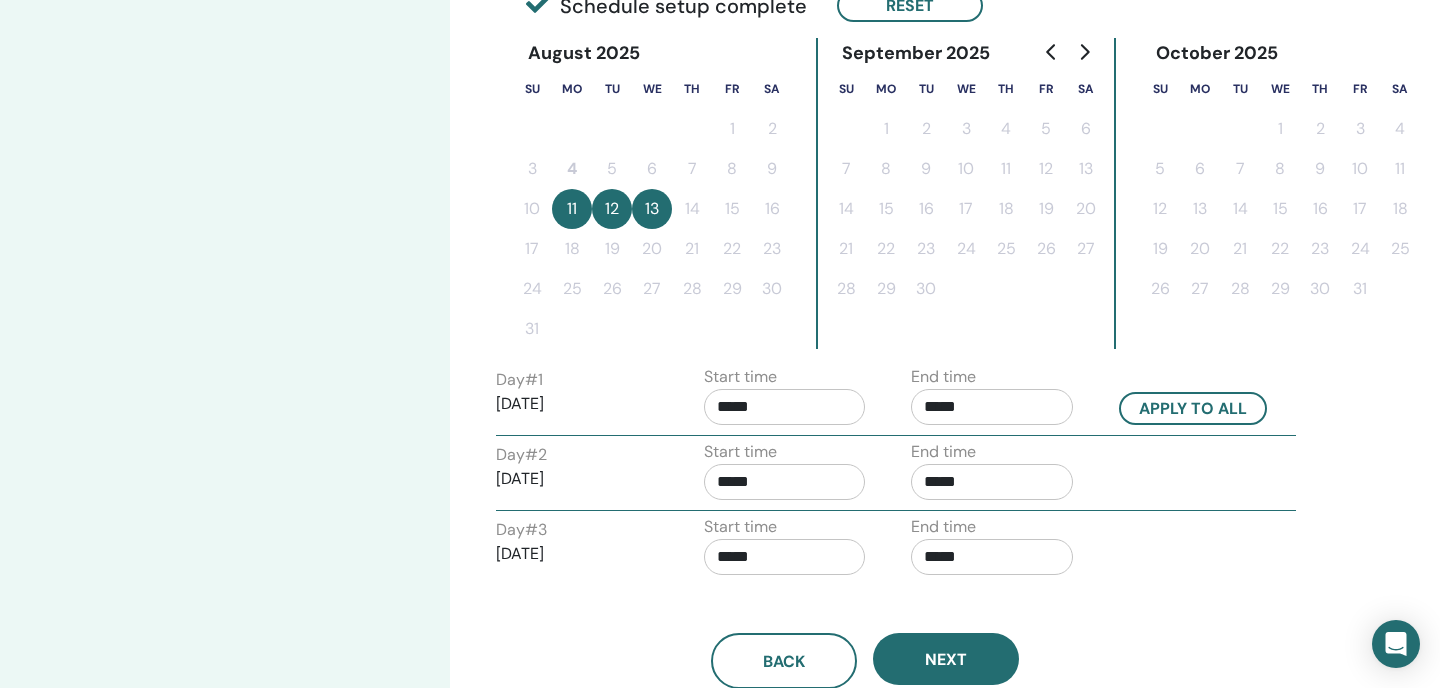 click on "*****" at bounding box center (785, 482) 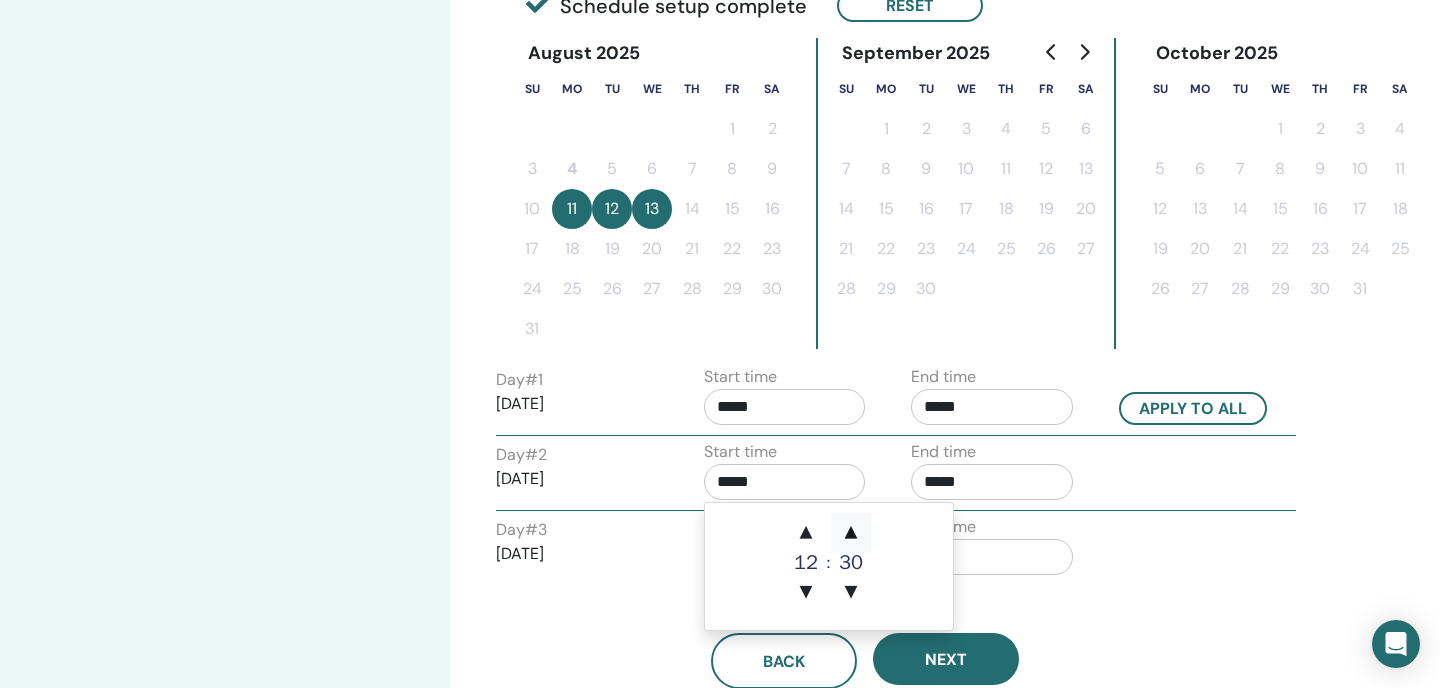 click on "▲" at bounding box center [851, 533] 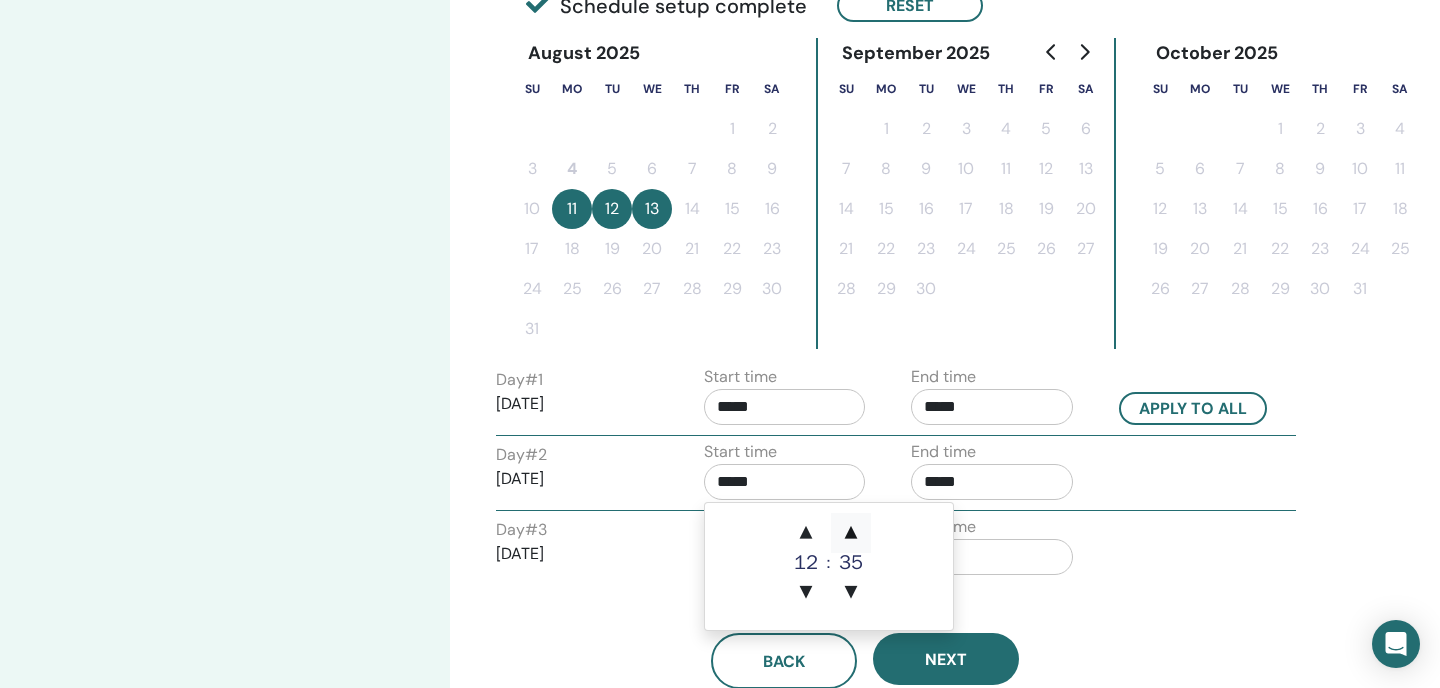 type on "*****" 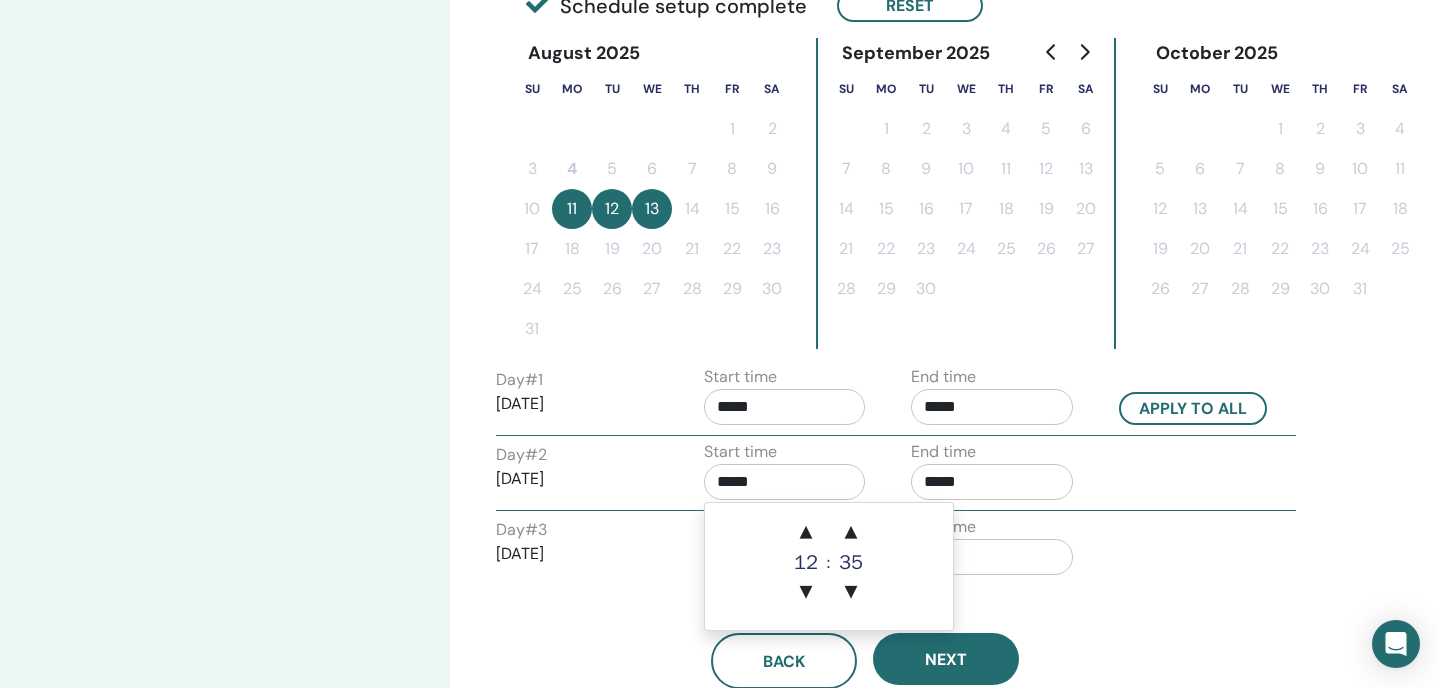click on "*****" at bounding box center [785, 407] 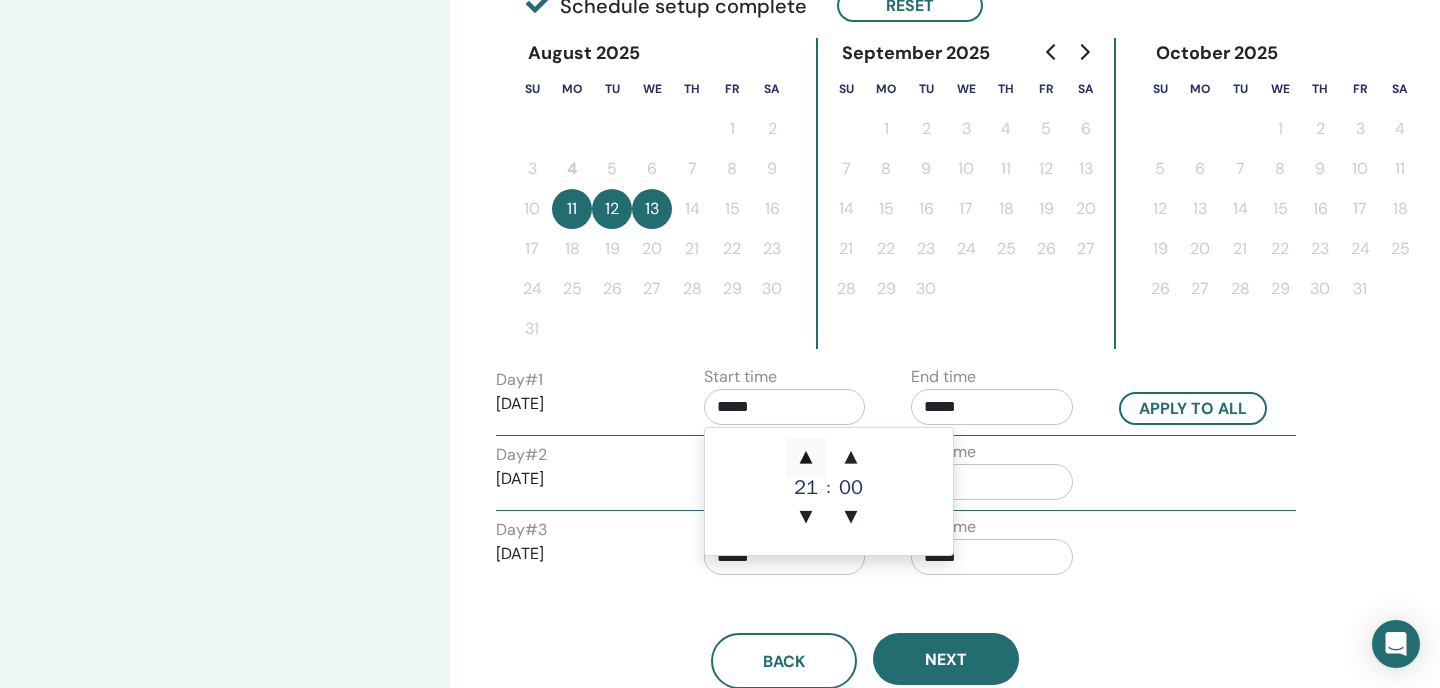click on "▲" at bounding box center [806, 458] 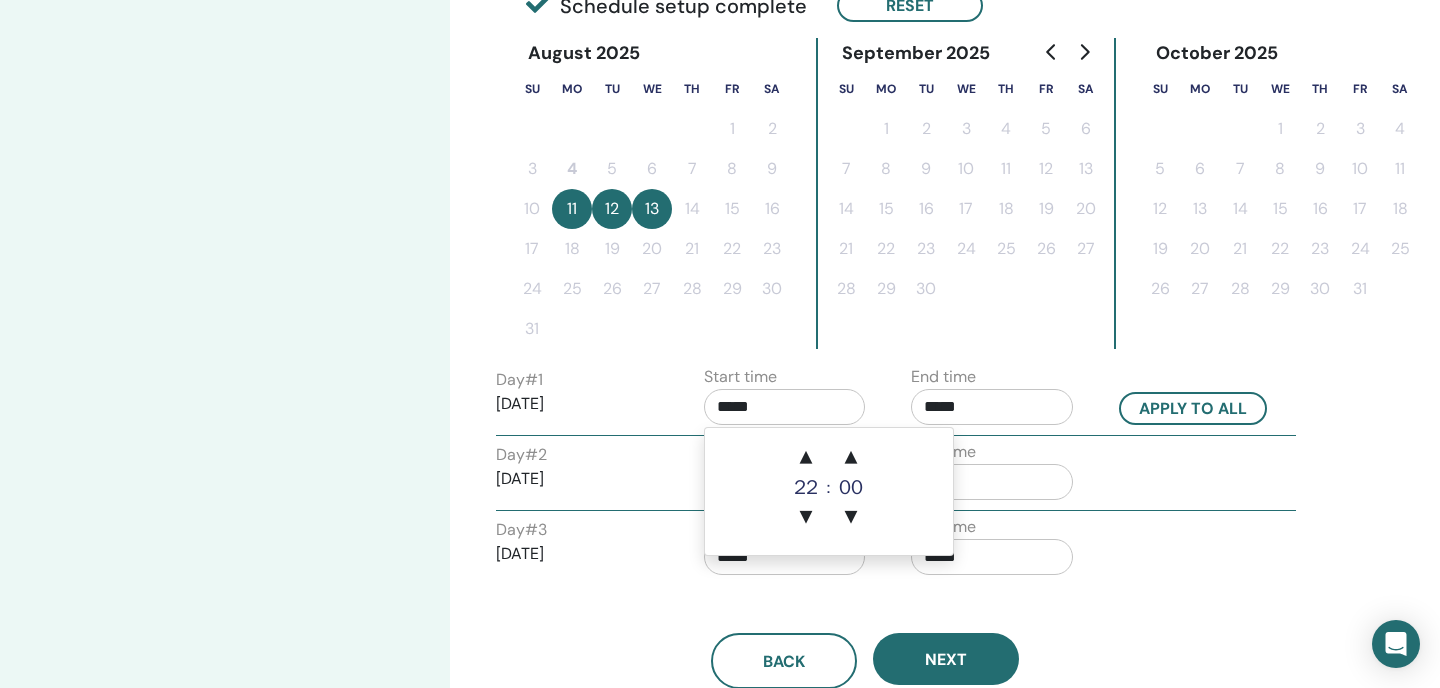 click on "22" at bounding box center (806, 488) 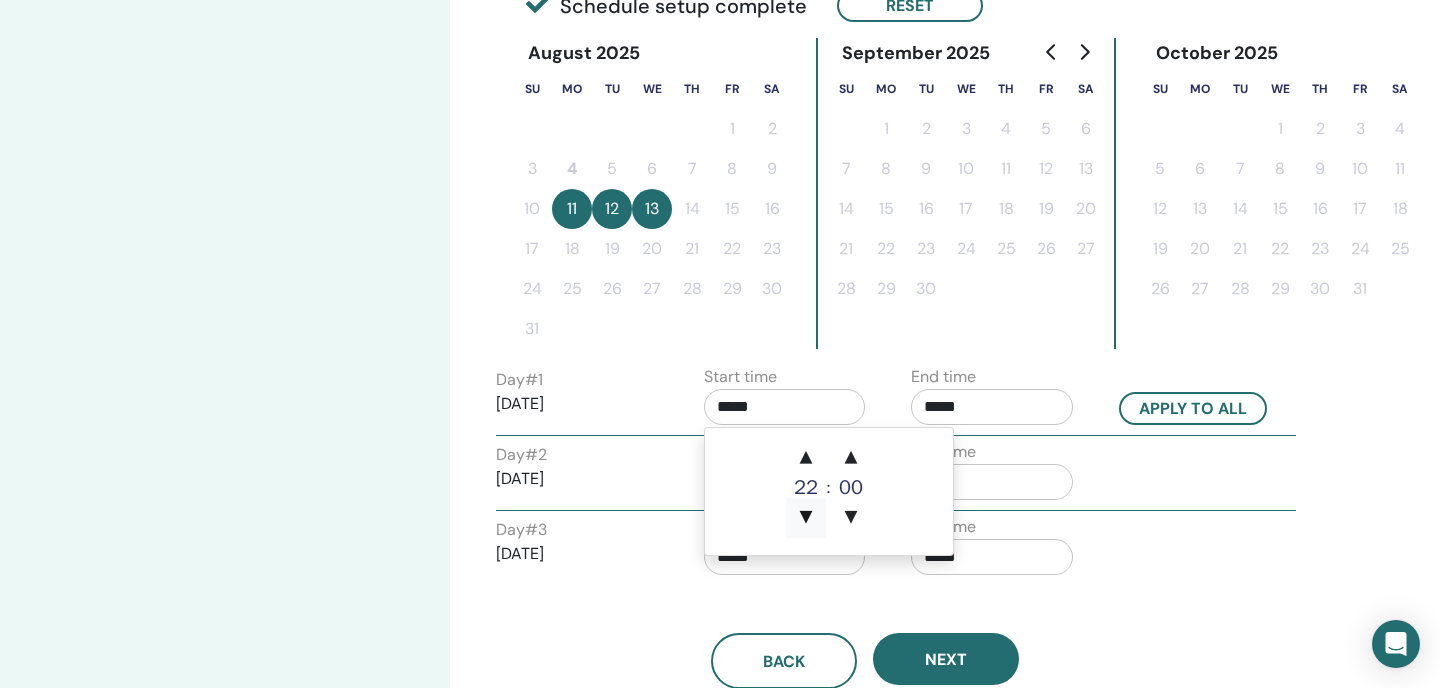 click on "▼" at bounding box center (806, 518) 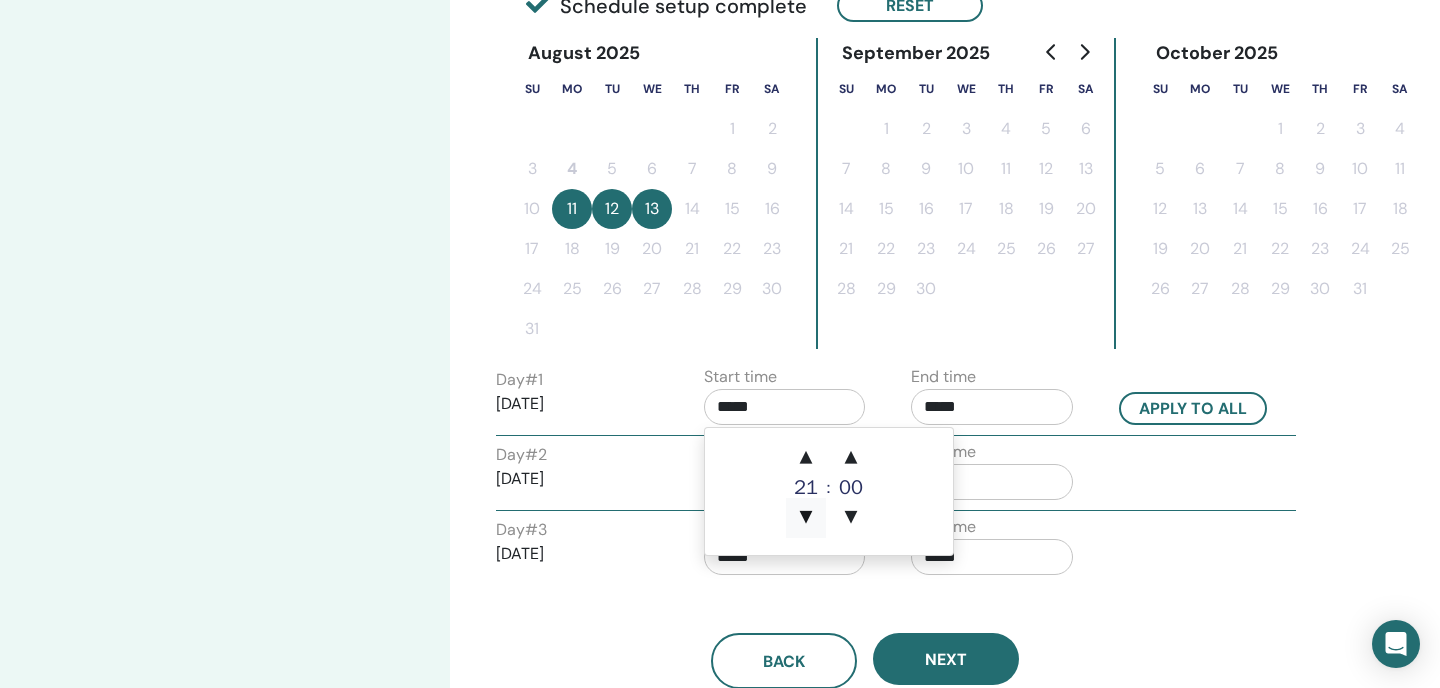 click on "▼" at bounding box center [806, 518] 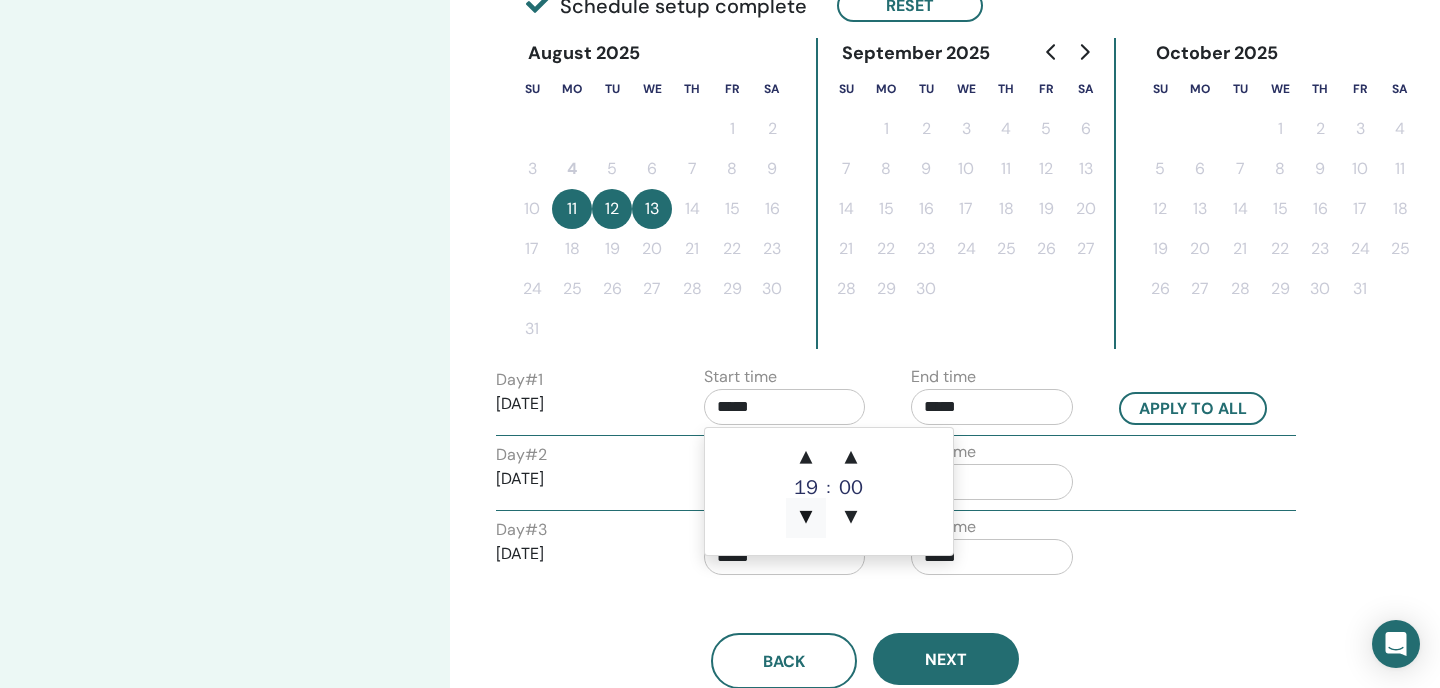 click on "▼" at bounding box center [806, 518] 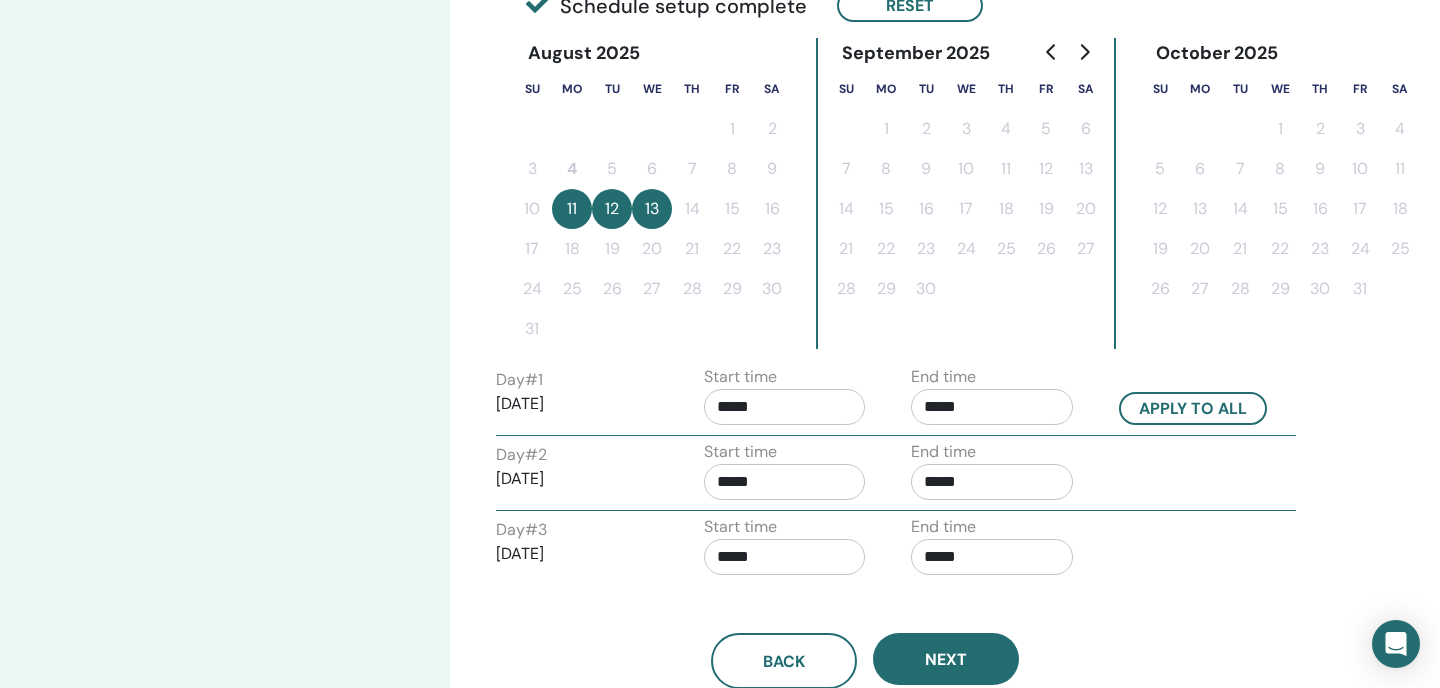 click on "Day  # 2 [DATE] Start time ***** End time *****" at bounding box center (896, 475) 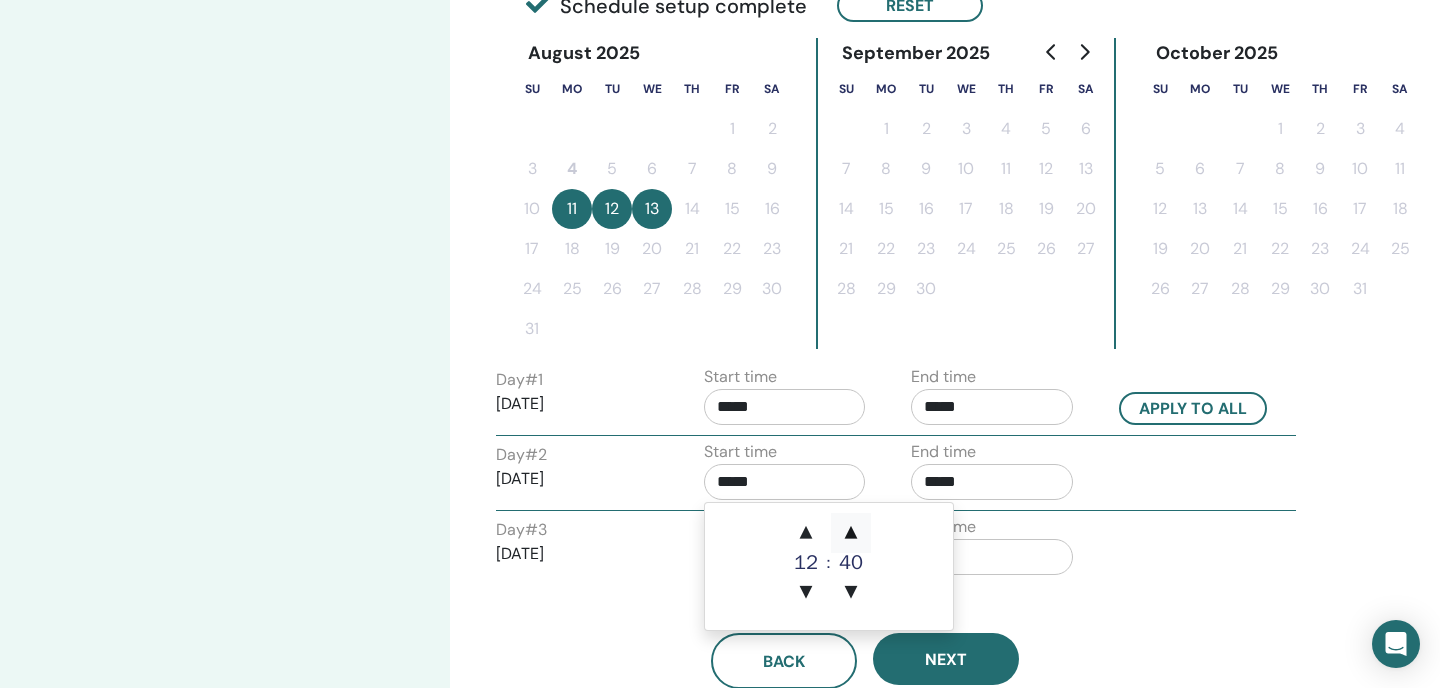click on "▲" at bounding box center [851, 533] 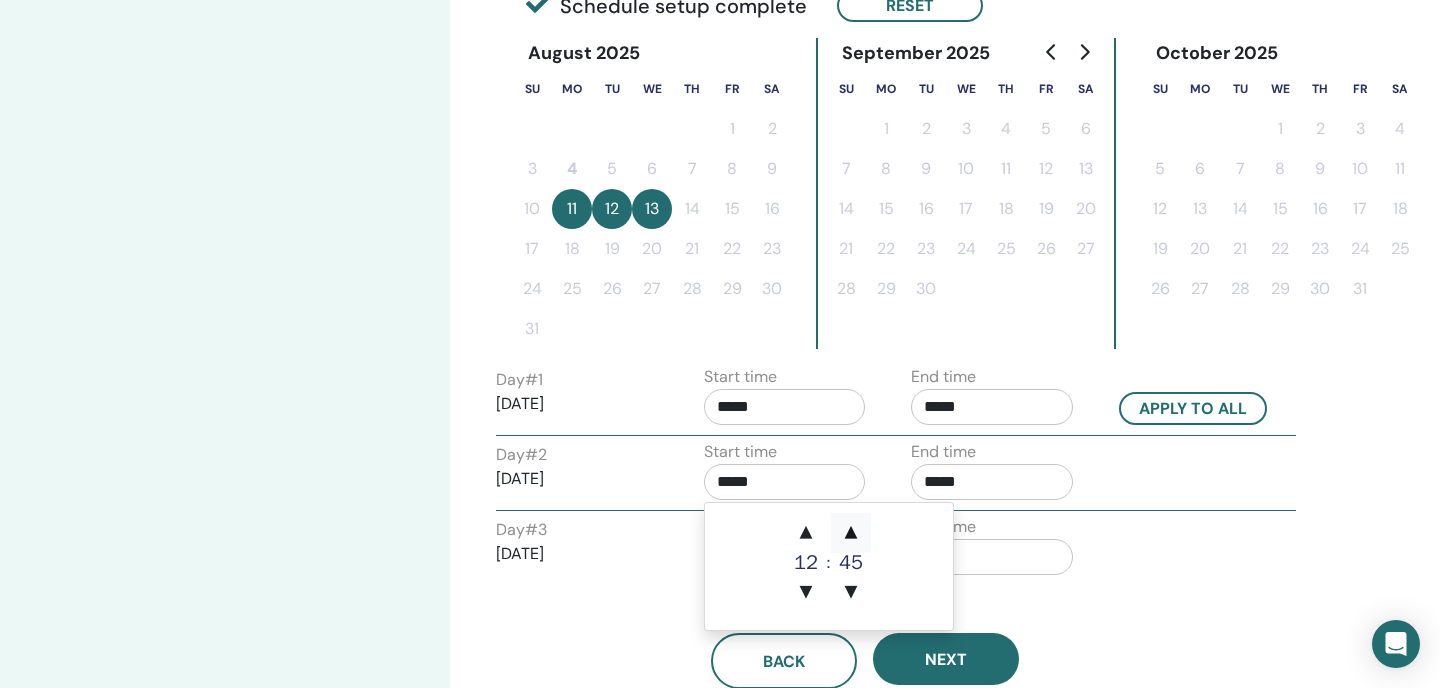 click on "▲" at bounding box center (851, 533) 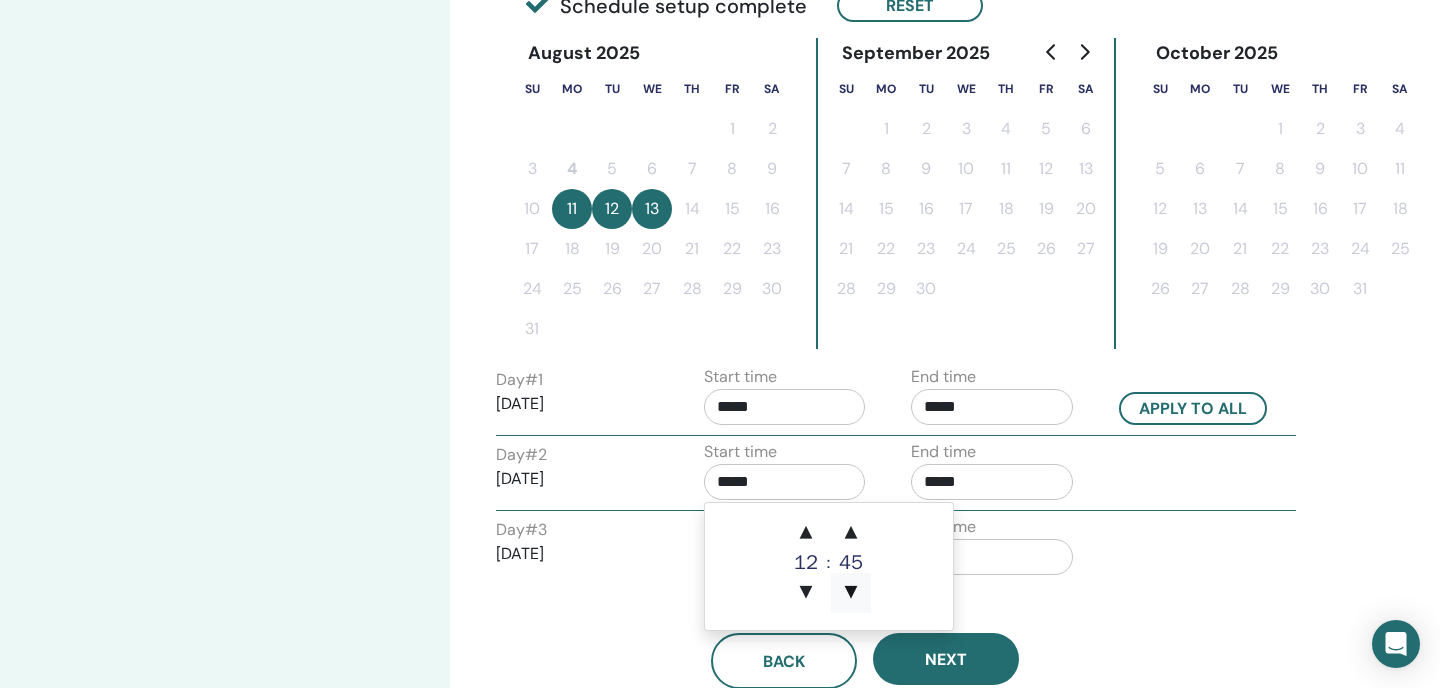click on "▼" at bounding box center (851, 593) 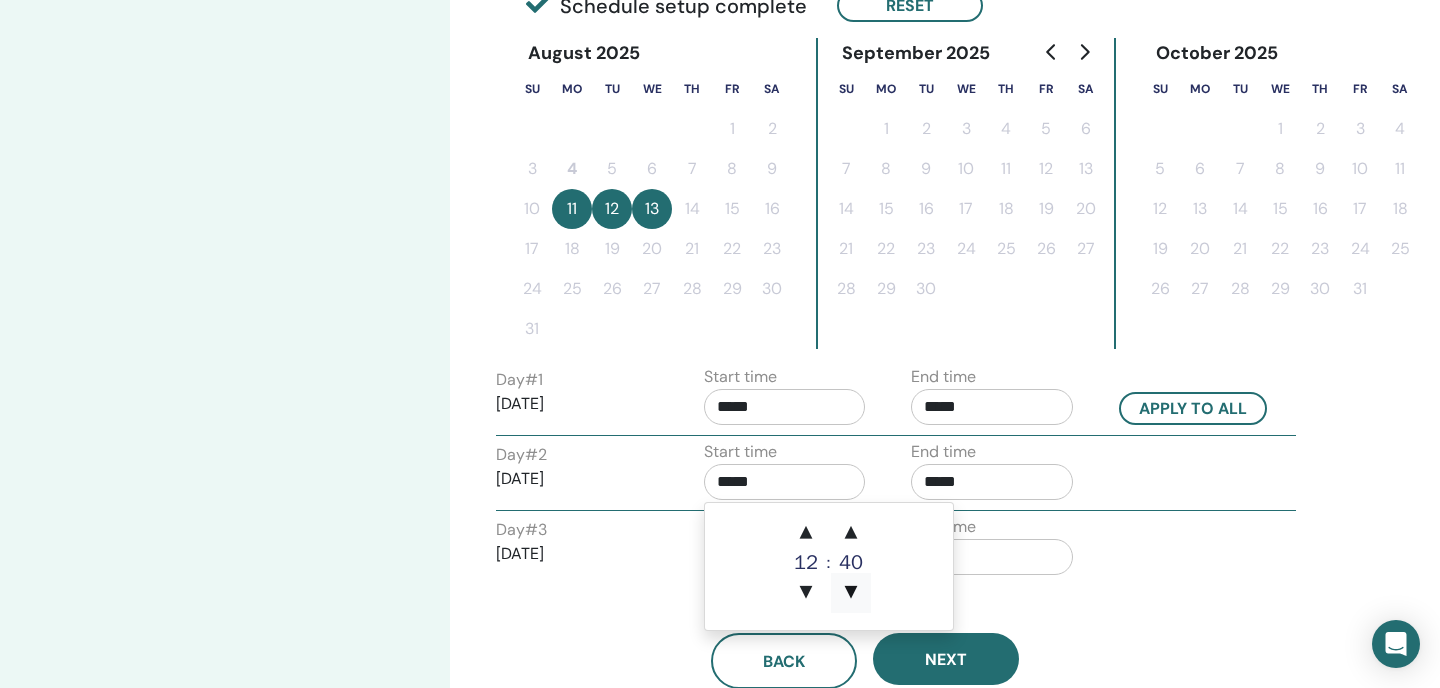 click on "▼" at bounding box center [851, 593] 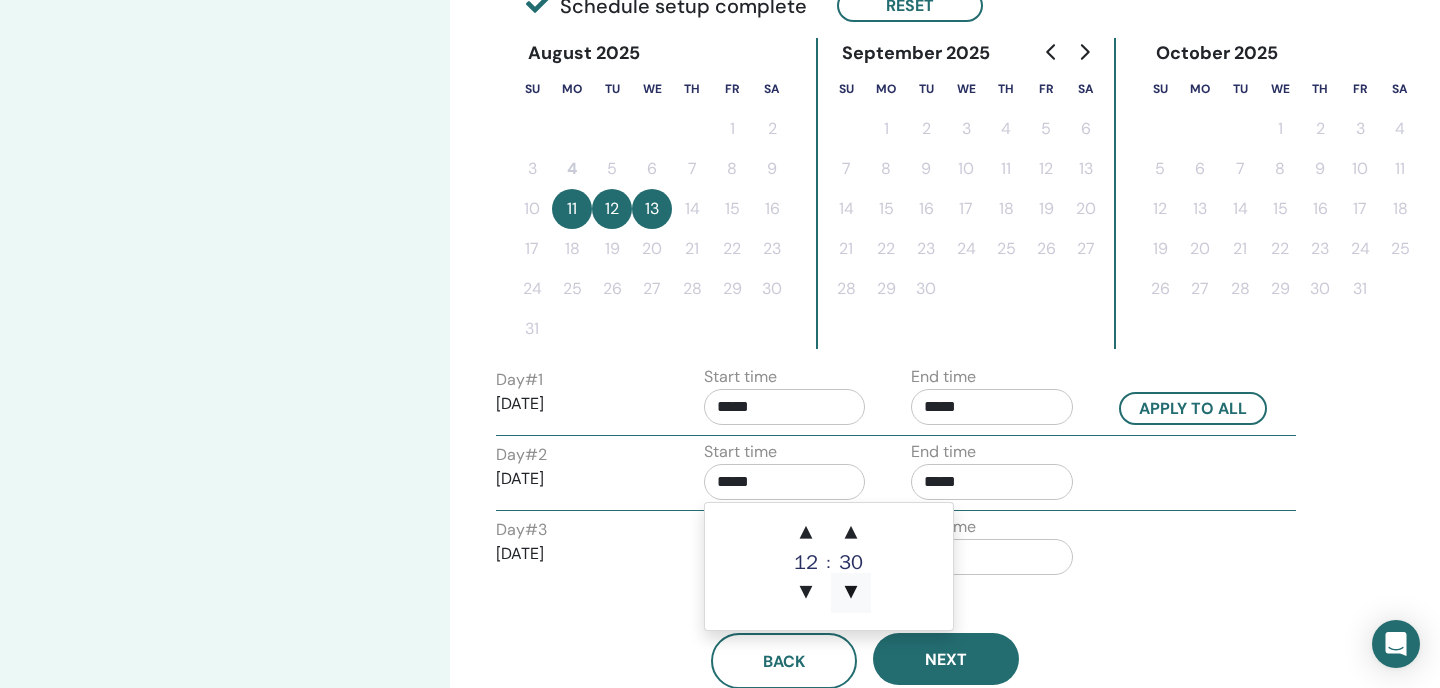 click on "▼" at bounding box center (851, 593) 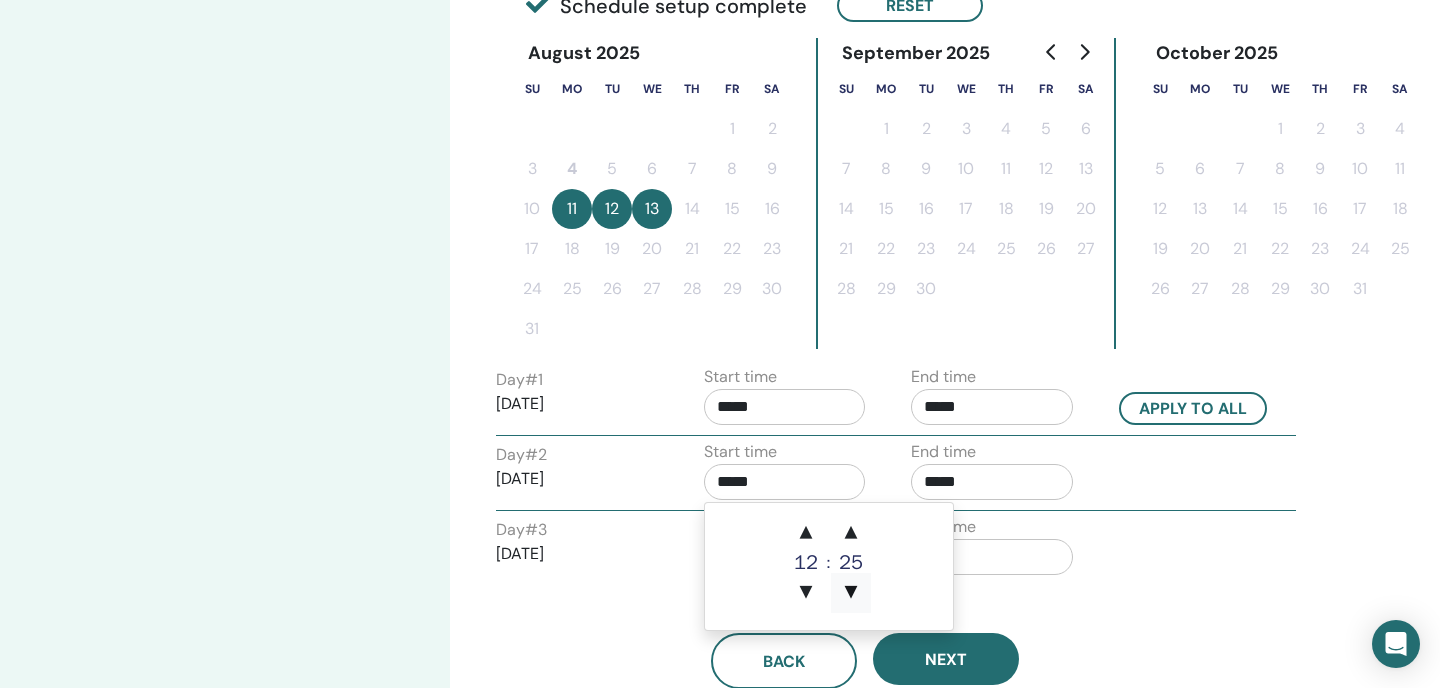 click on "▼" at bounding box center [851, 593] 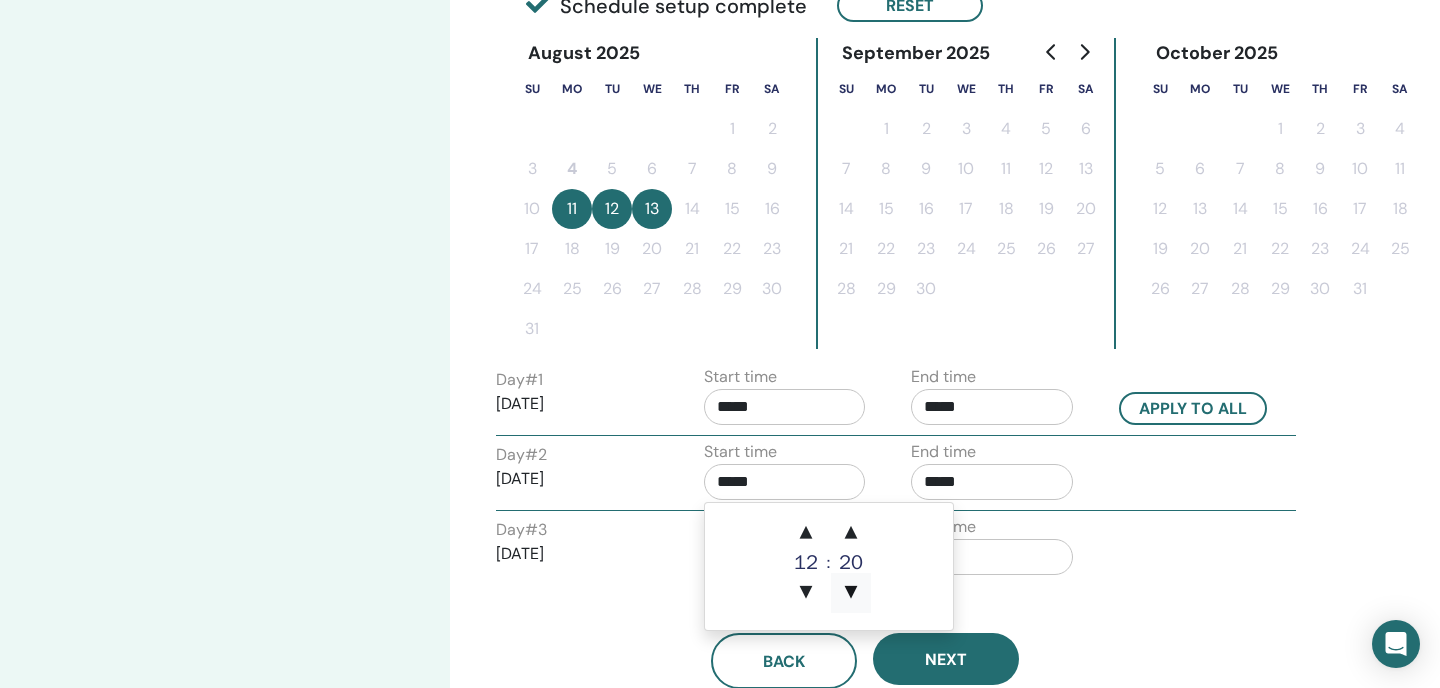 click on "▼" at bounding box center (851, 593) 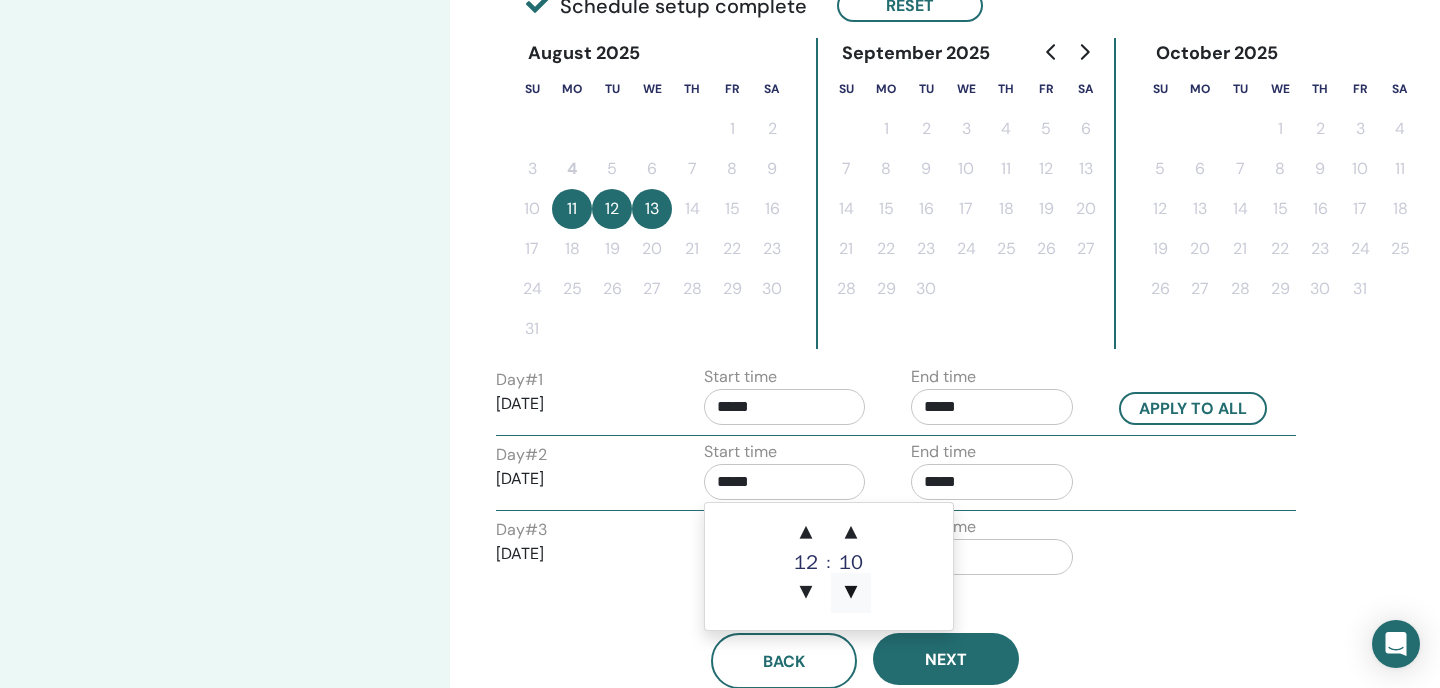 click on "▼" at bounding box center [851, 593] 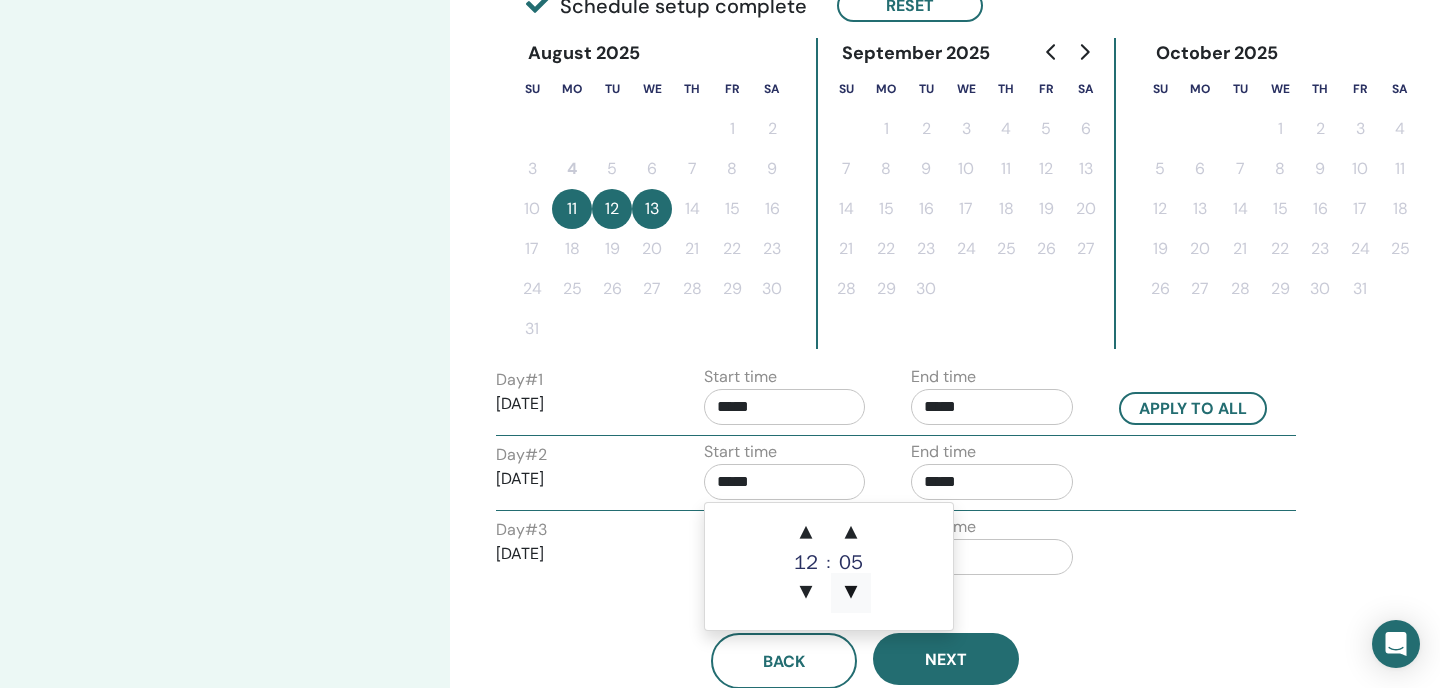 click on "▼" at bounding box center (851, 593) 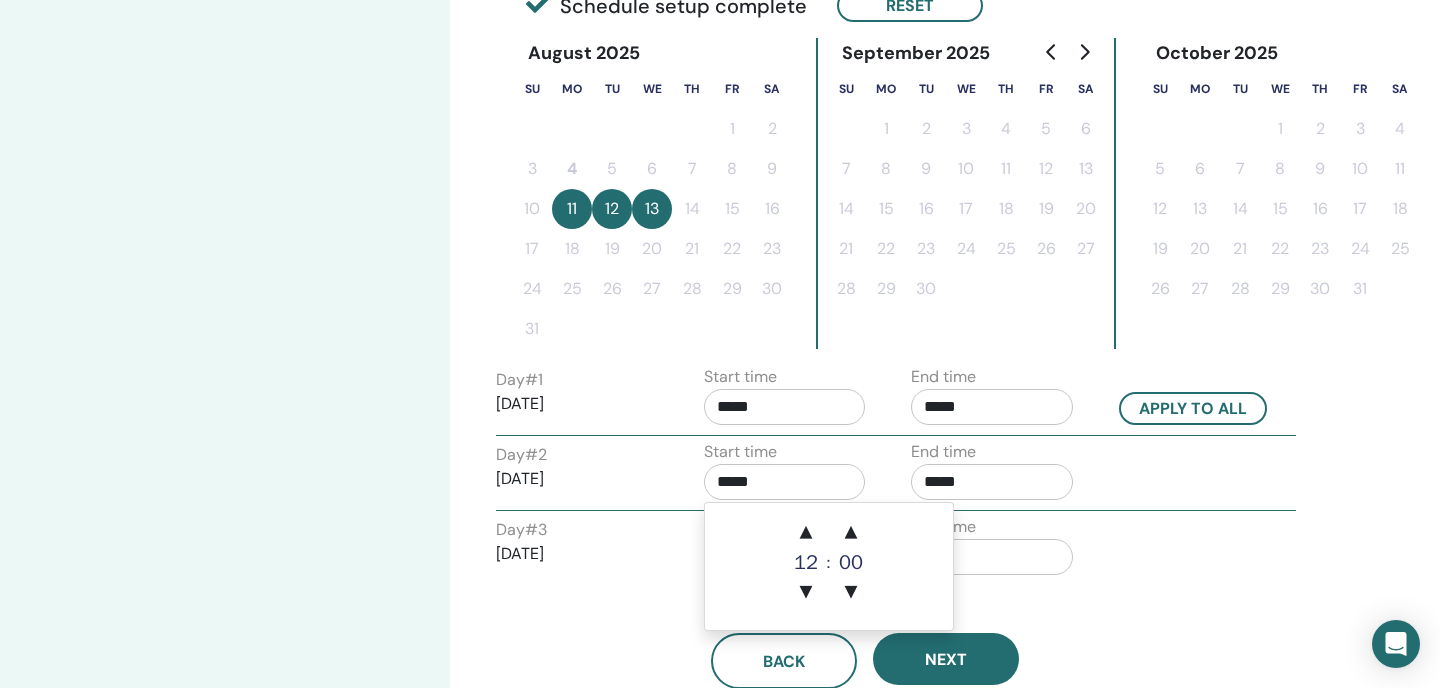click on "Back Next" at bounding box center [865, 637] 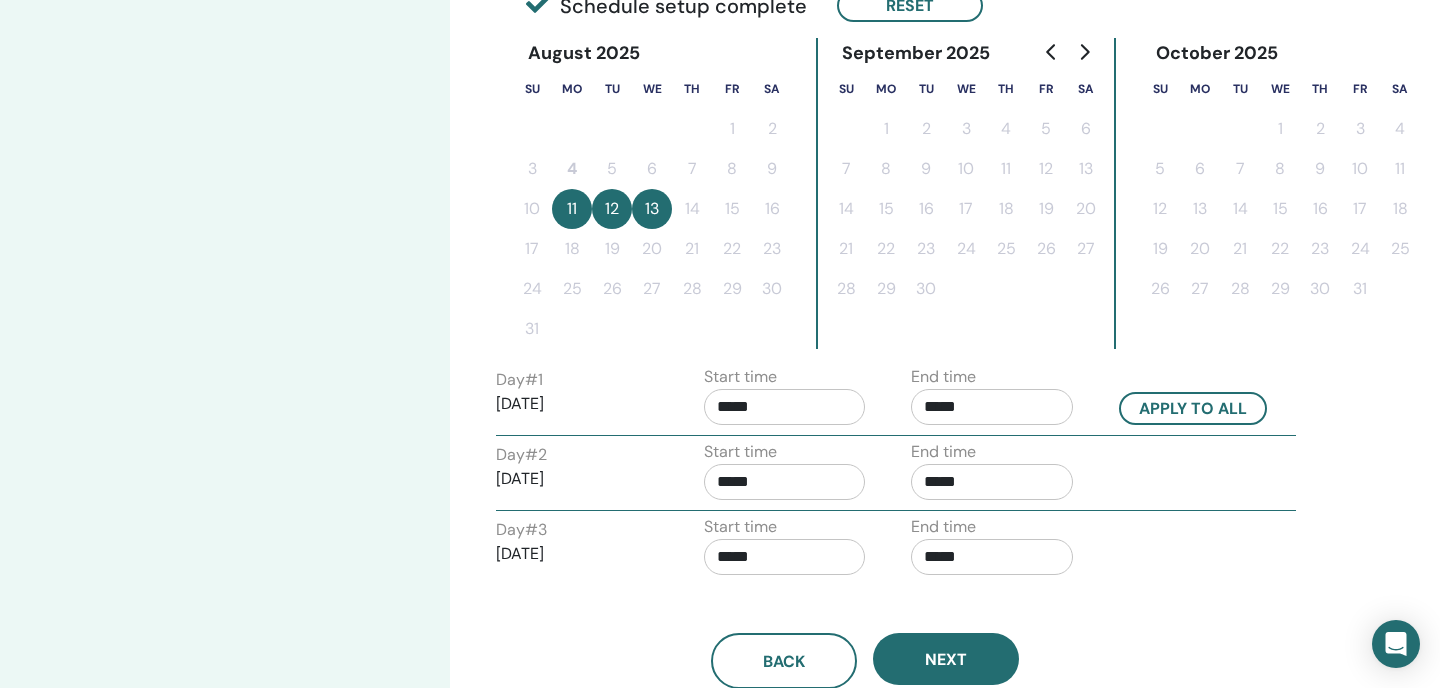 click on "*****" at bounding box center [785, 557] 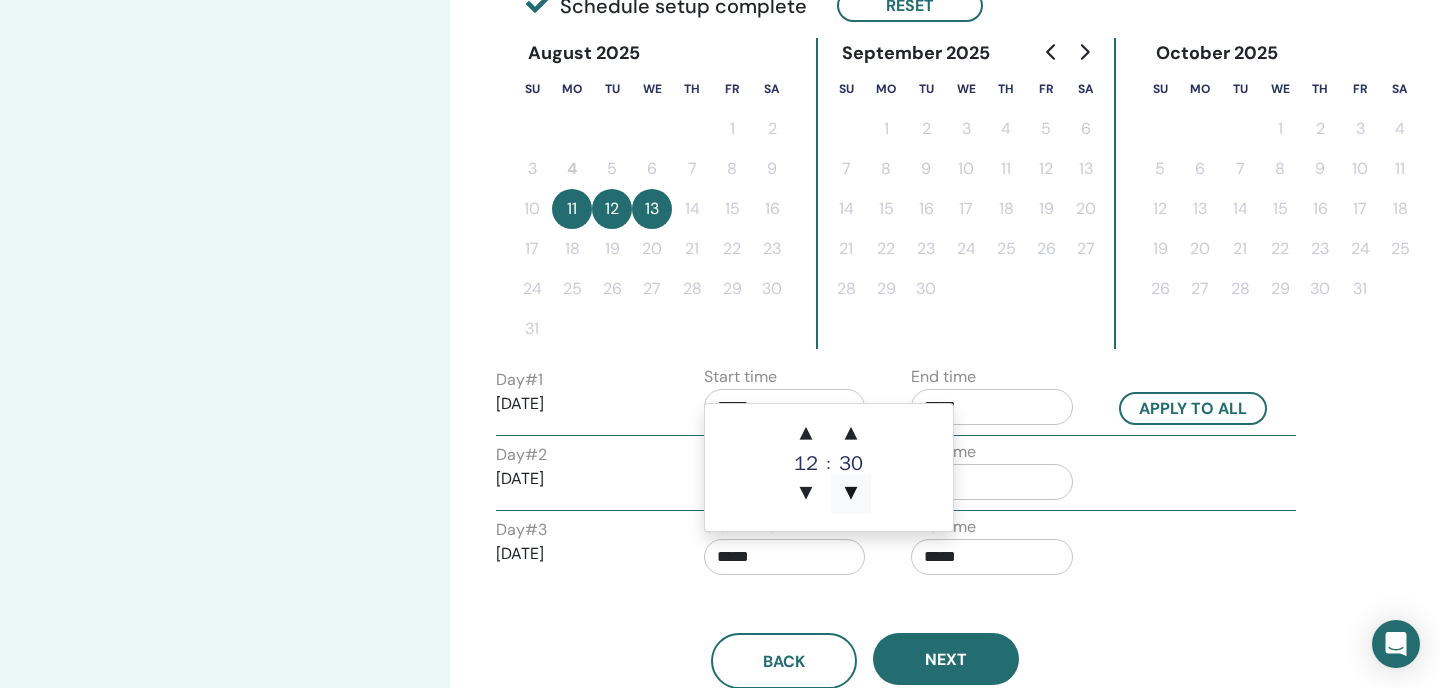 click on "▼" at bounding box center [851, 494] 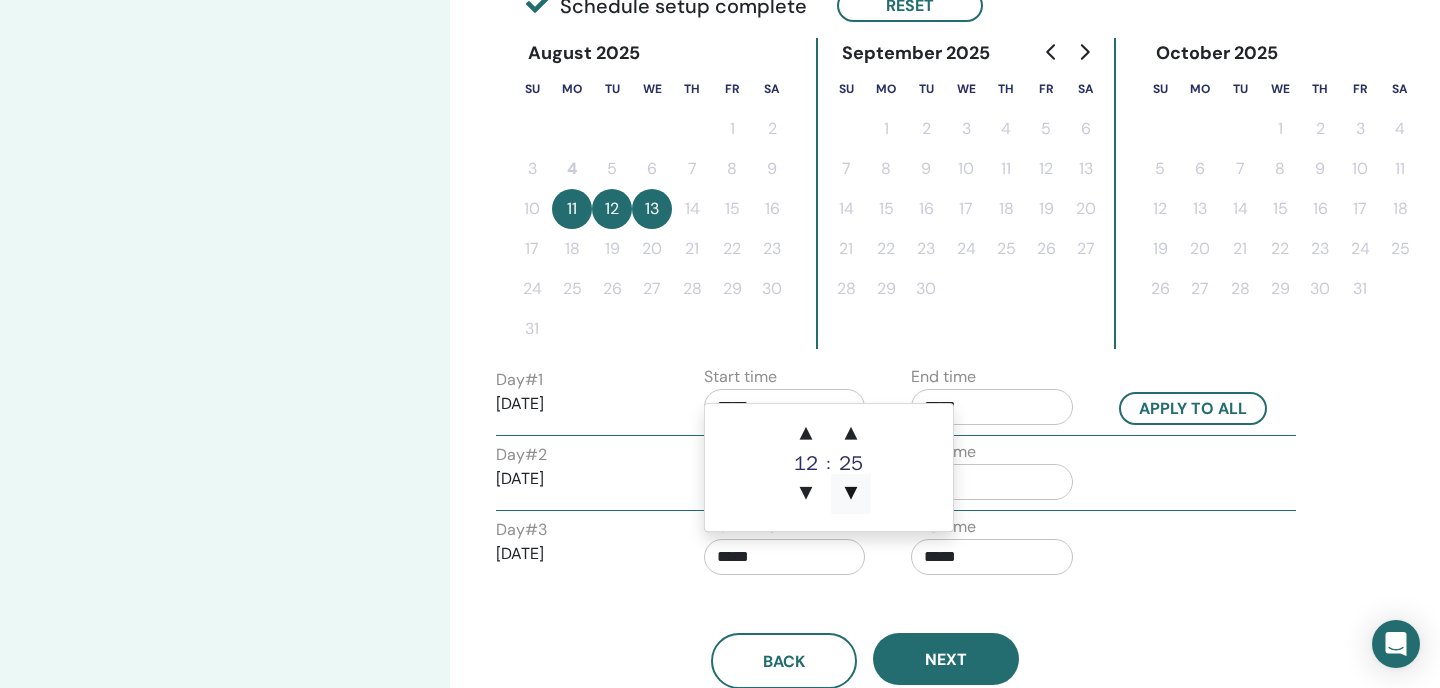 click on "▼" at bounding box center (851, 494) 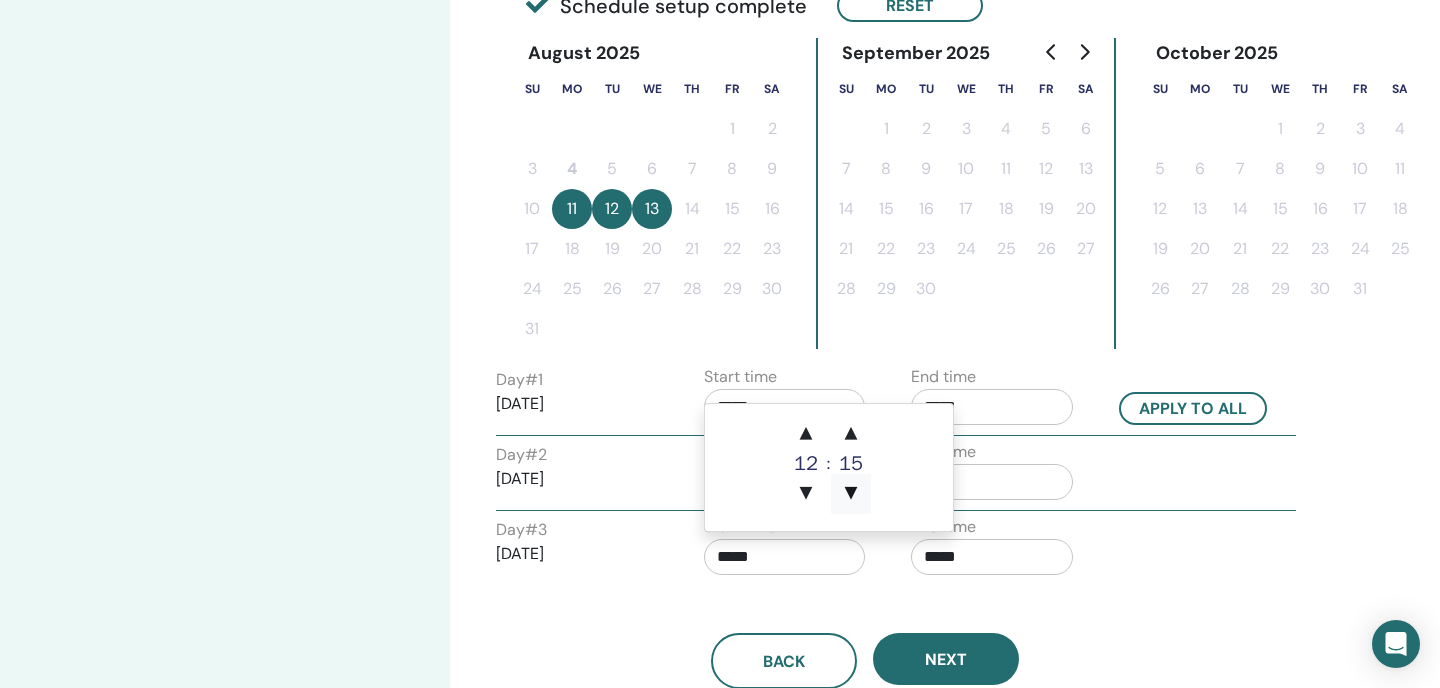 click on "▼" at bounding box center (851, 494) 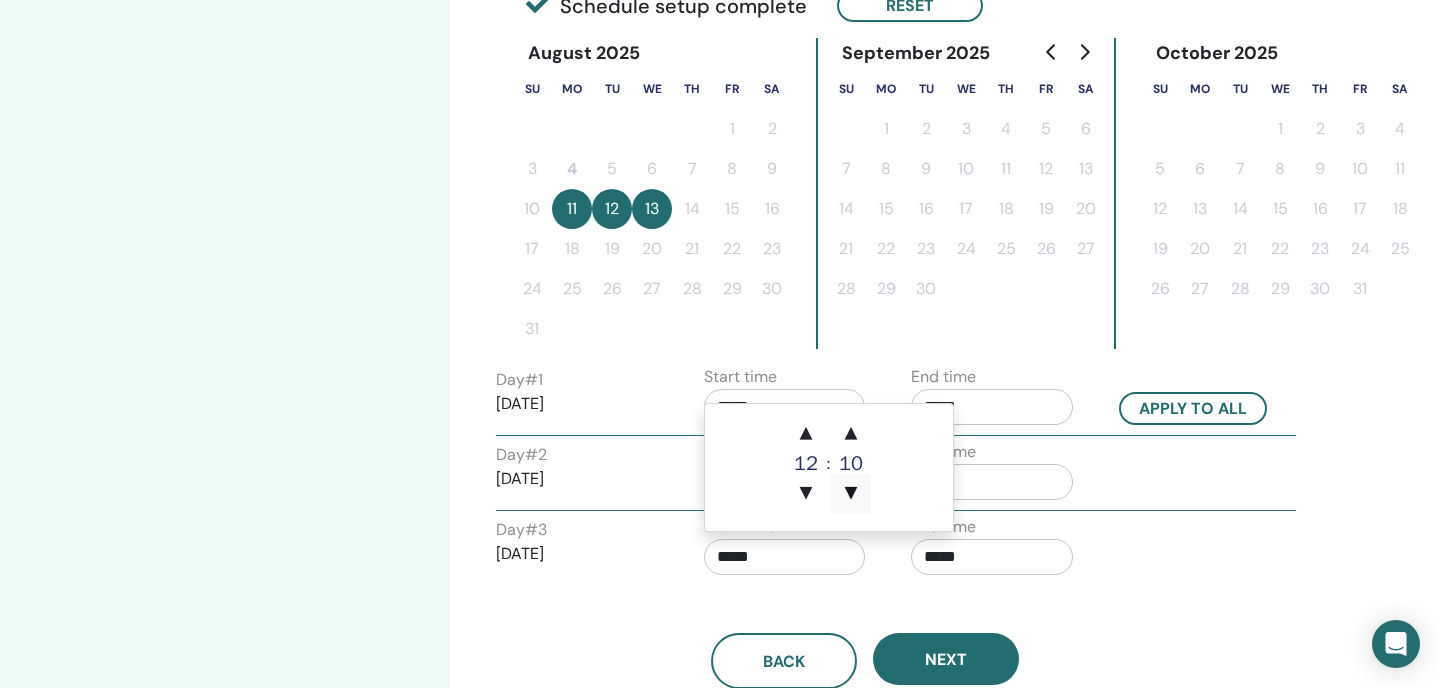 click on "▼" at bounding box center [851, 494] 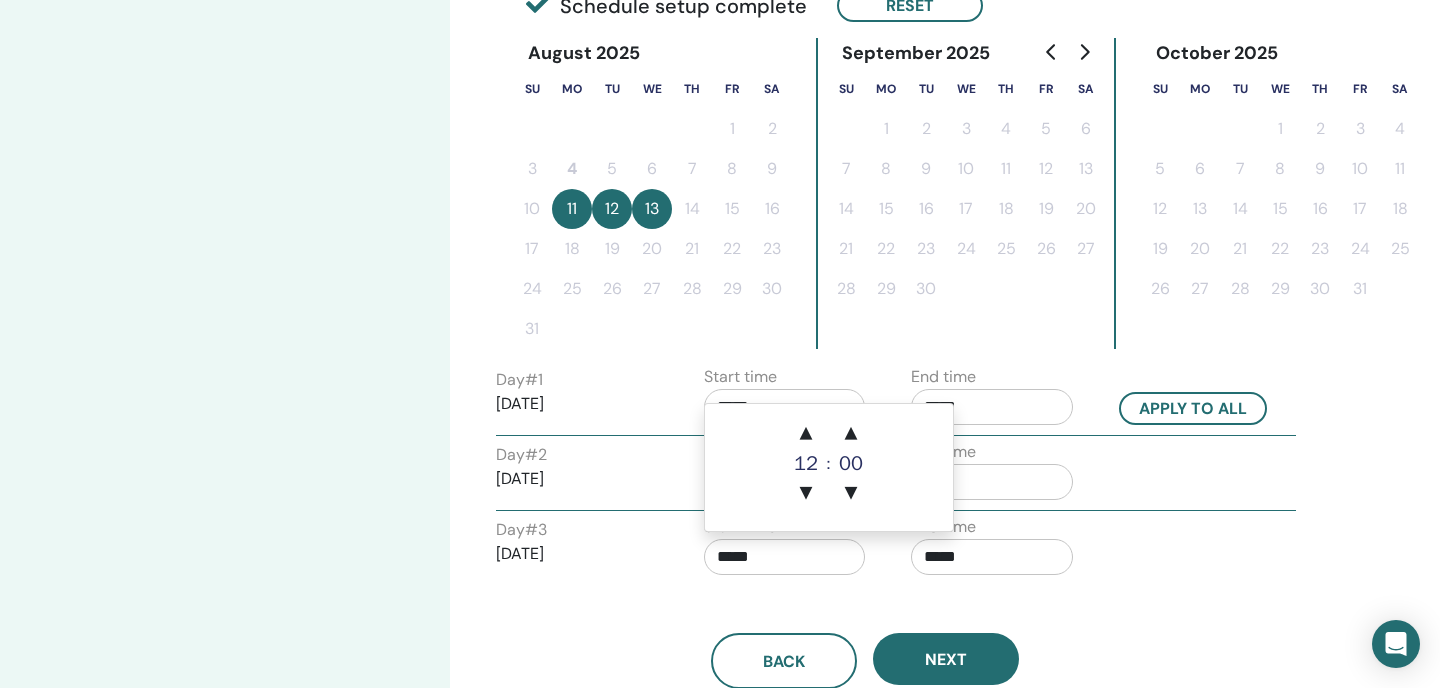 click on "Day  # 3 [DATE] Start time ***** End time *****" at bounding box center (896, 550) 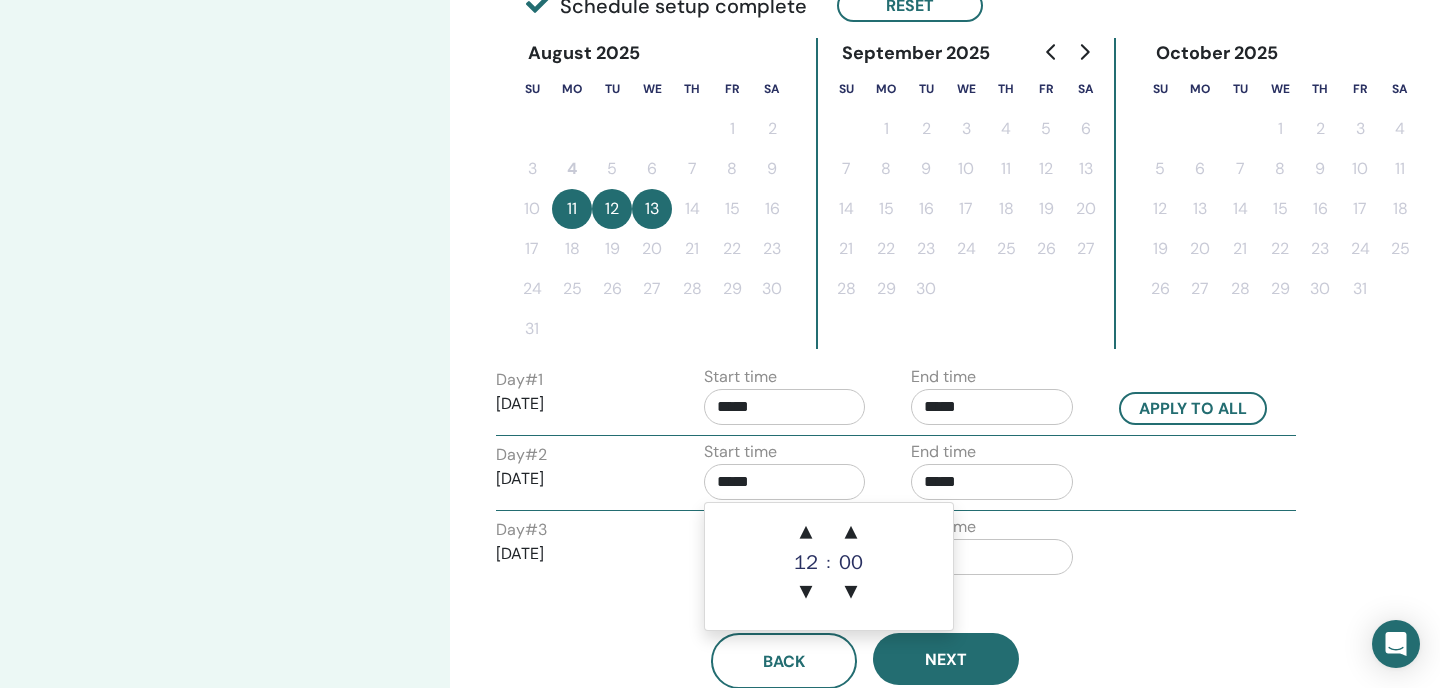 click on "*****" at bounding box center (785, 482) 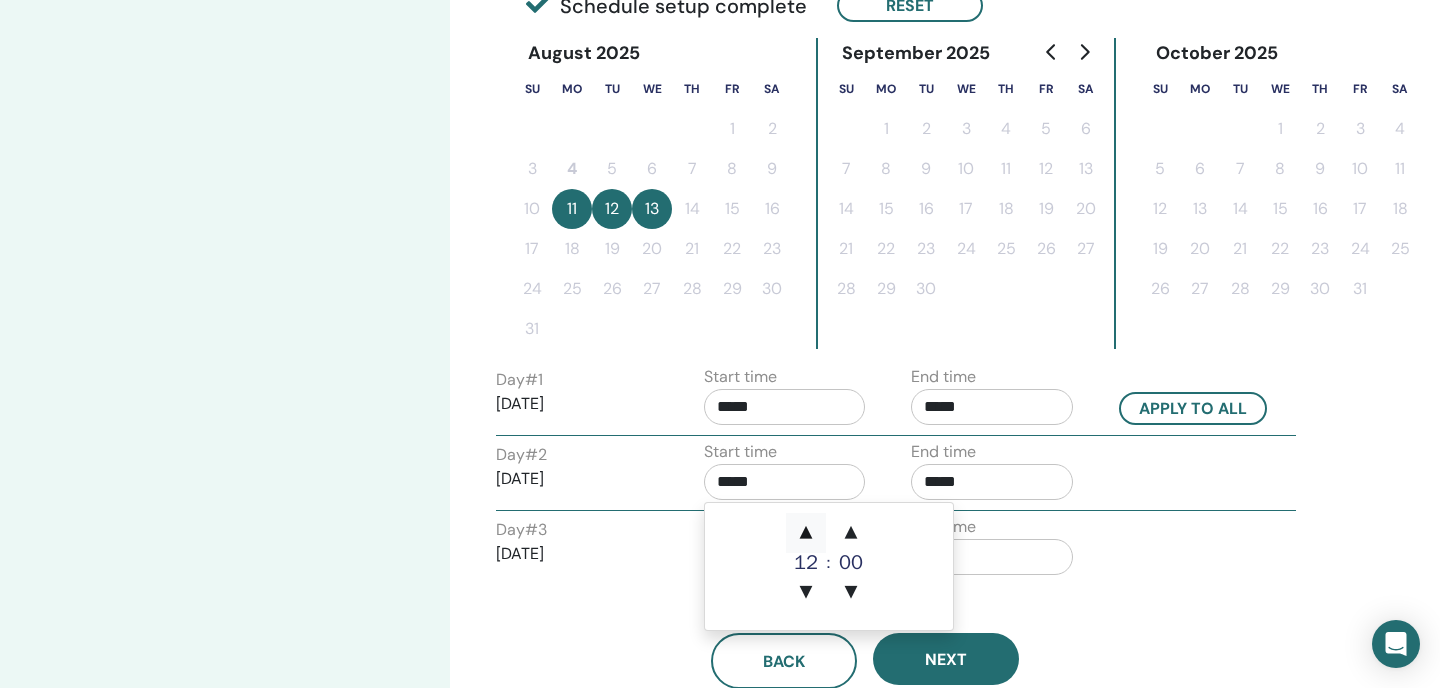 click on "▲" at bounding box center [806, 533] 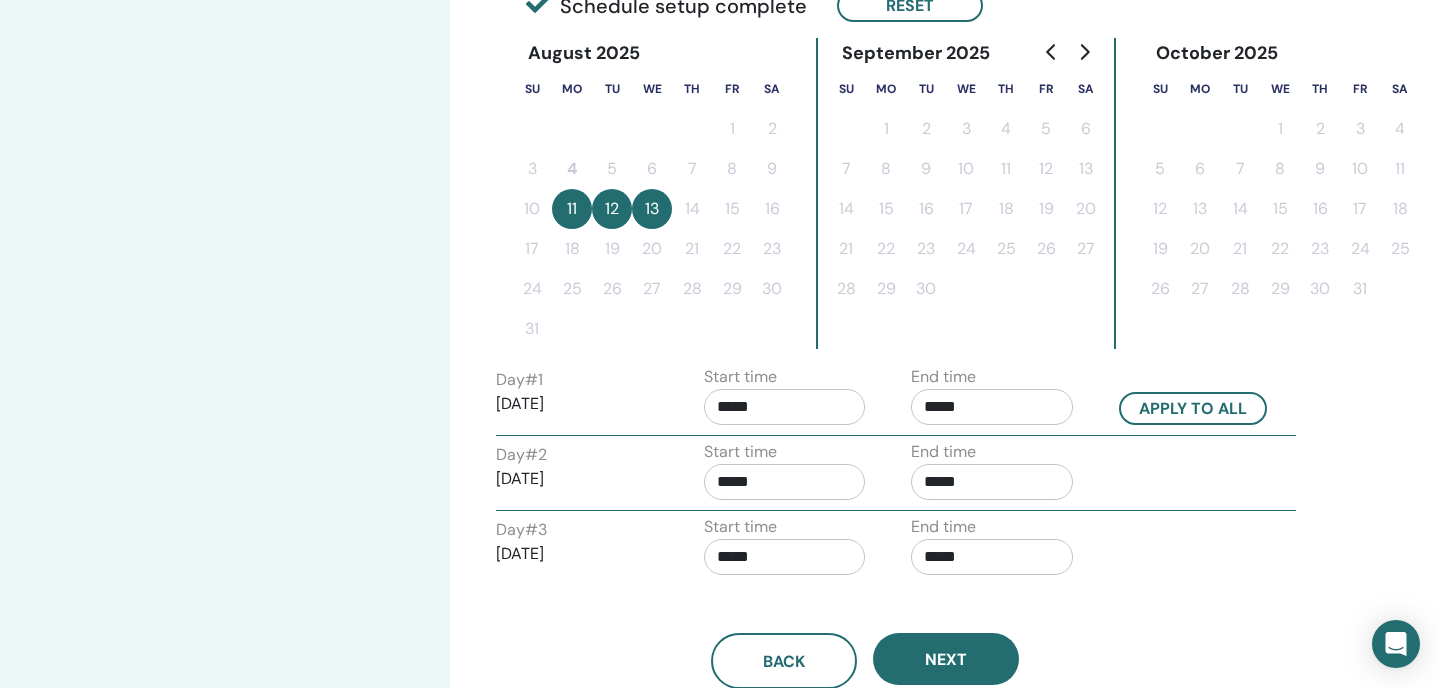 click on "Day  # 3 [DATE] Start time ***** End time *****" at bounding box center (896, 550) 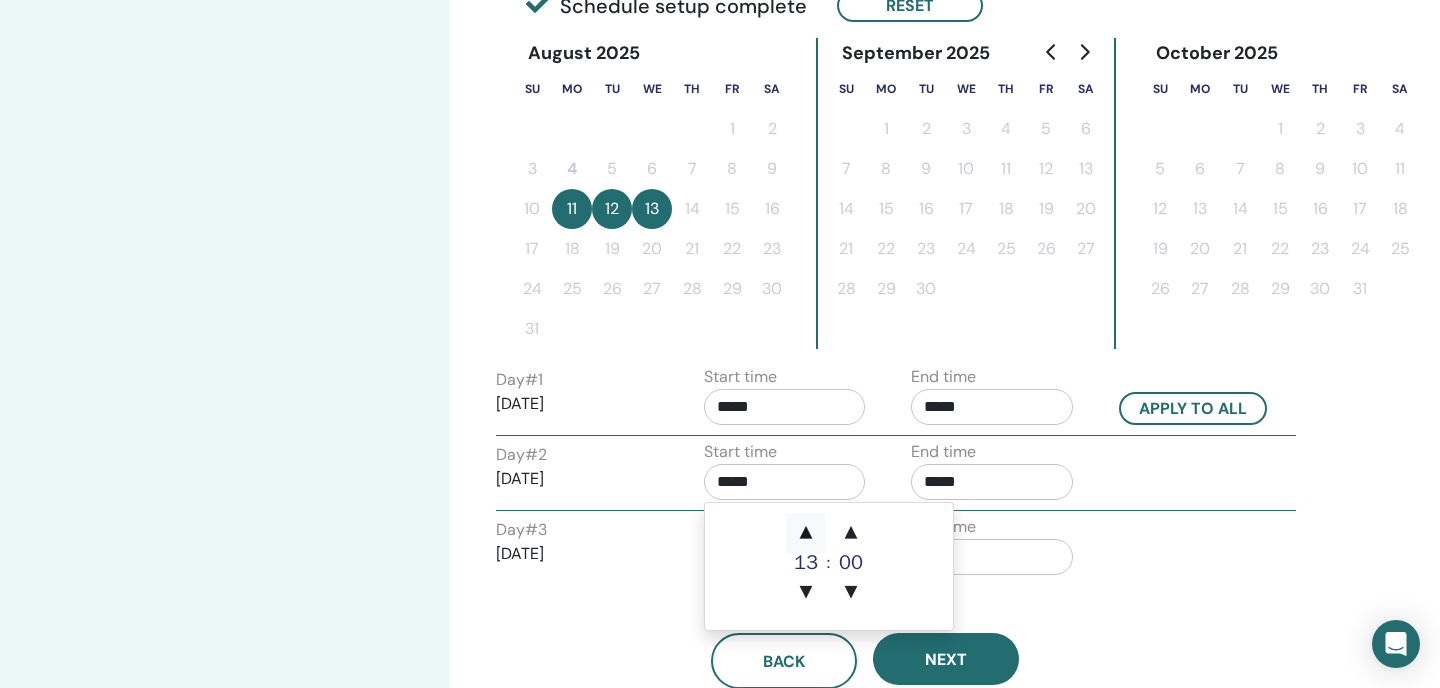 click on "▲" at bounding box center [806, 533] 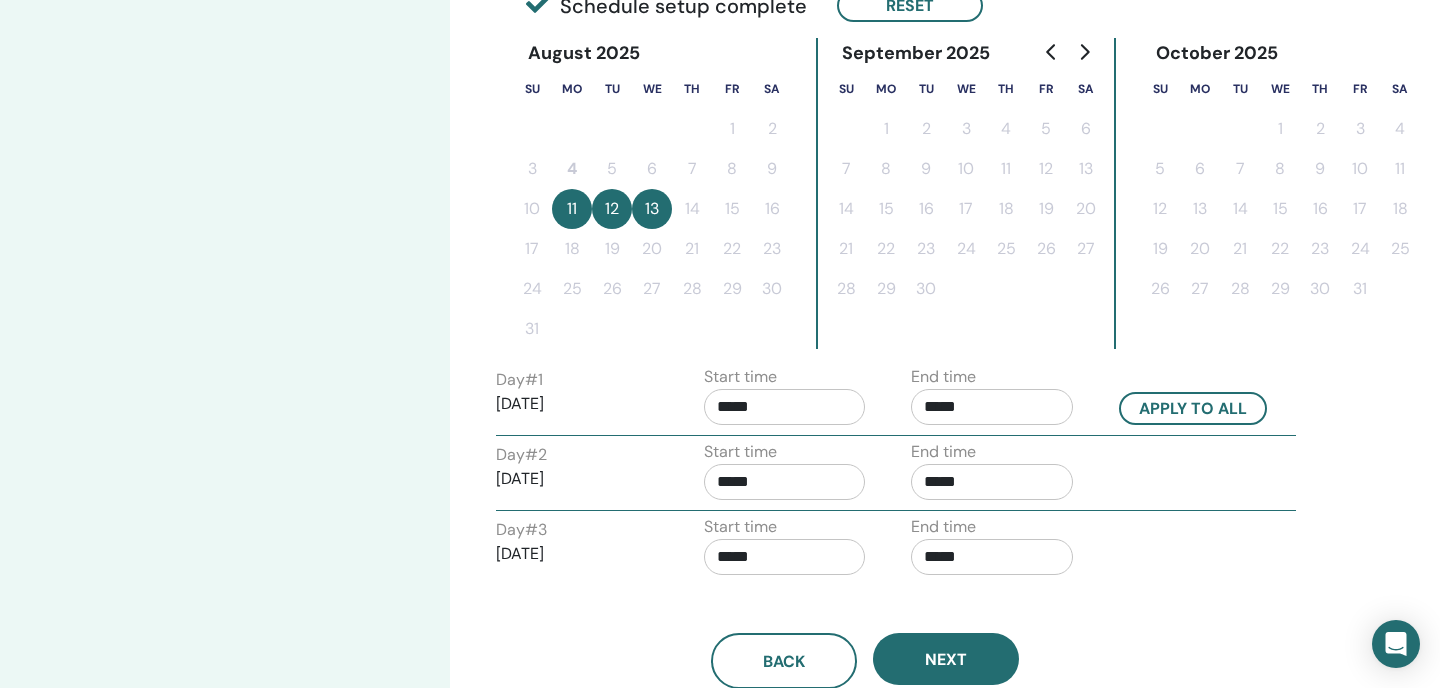 click on "Day  # 3 [DATE] Start time ***** End time *****" at bounding box center [896, 550] 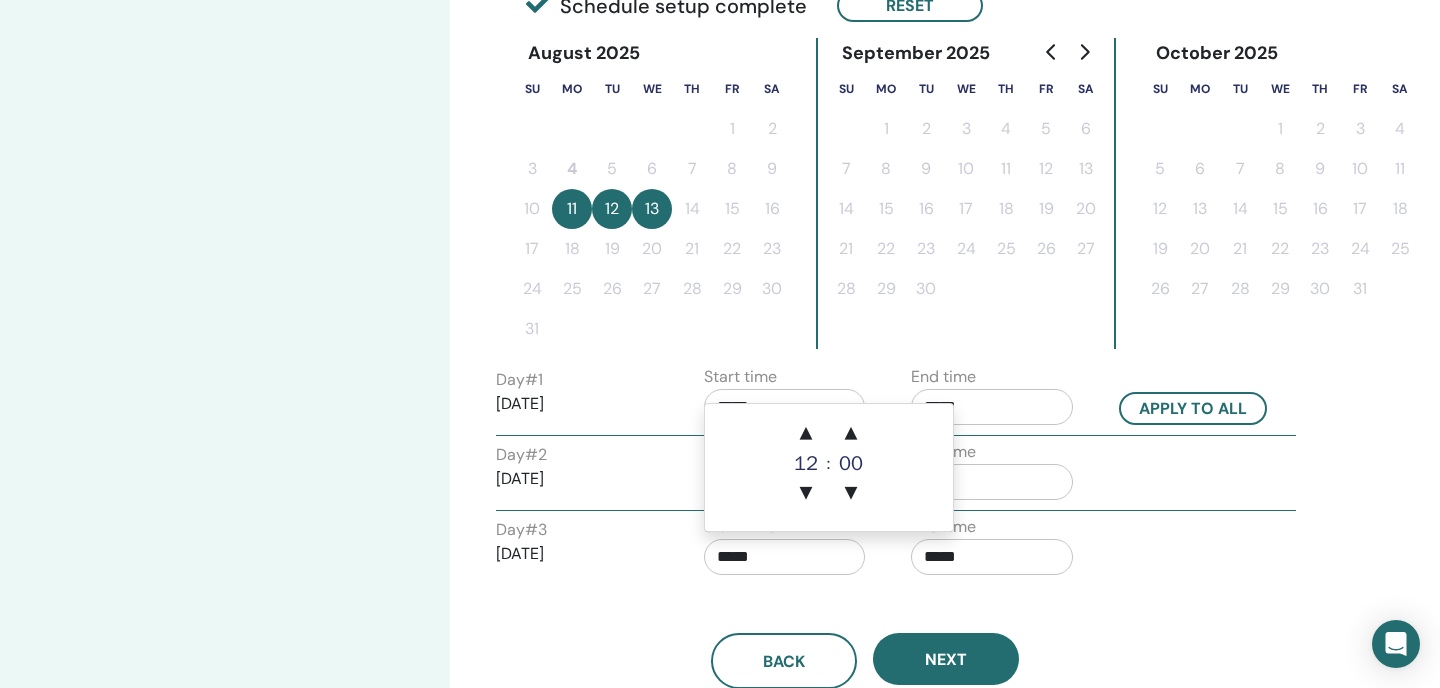 click on "*****" at bounding box center [785, 557] 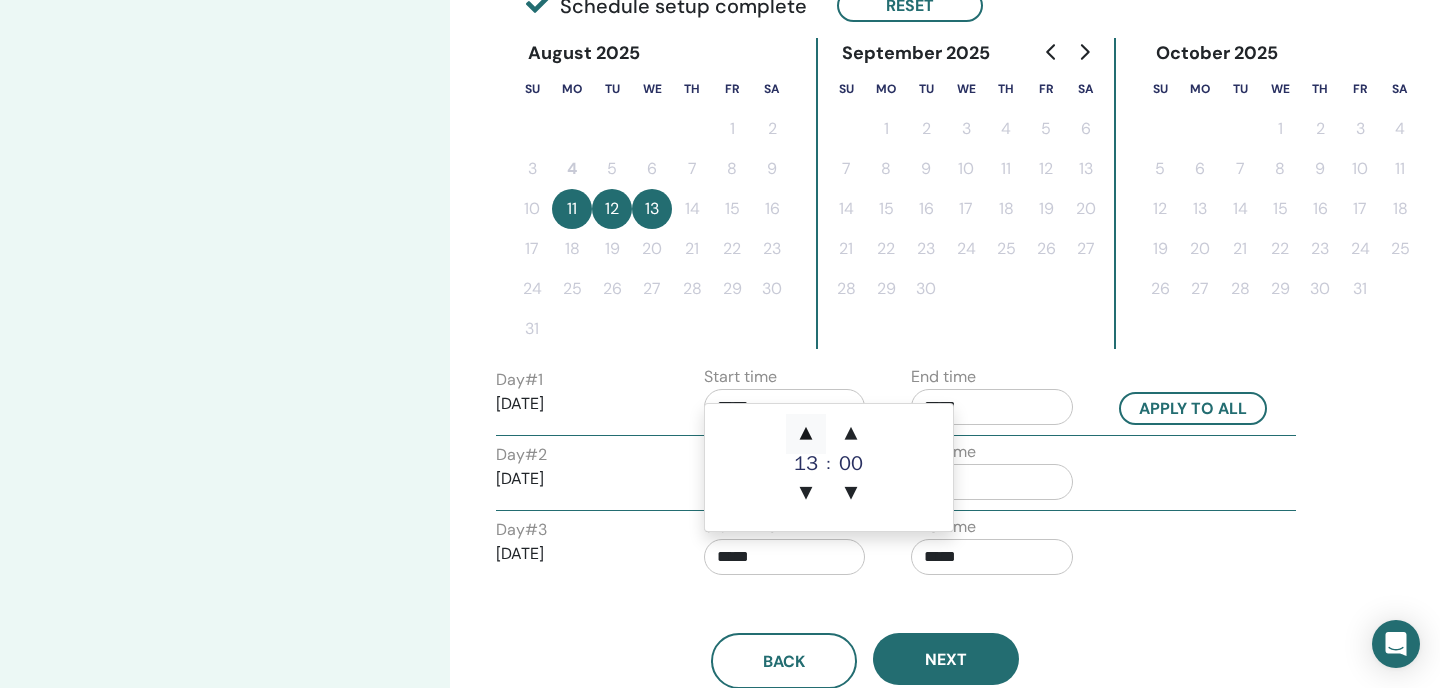 click on "▲" at bounding box center (806, 434) 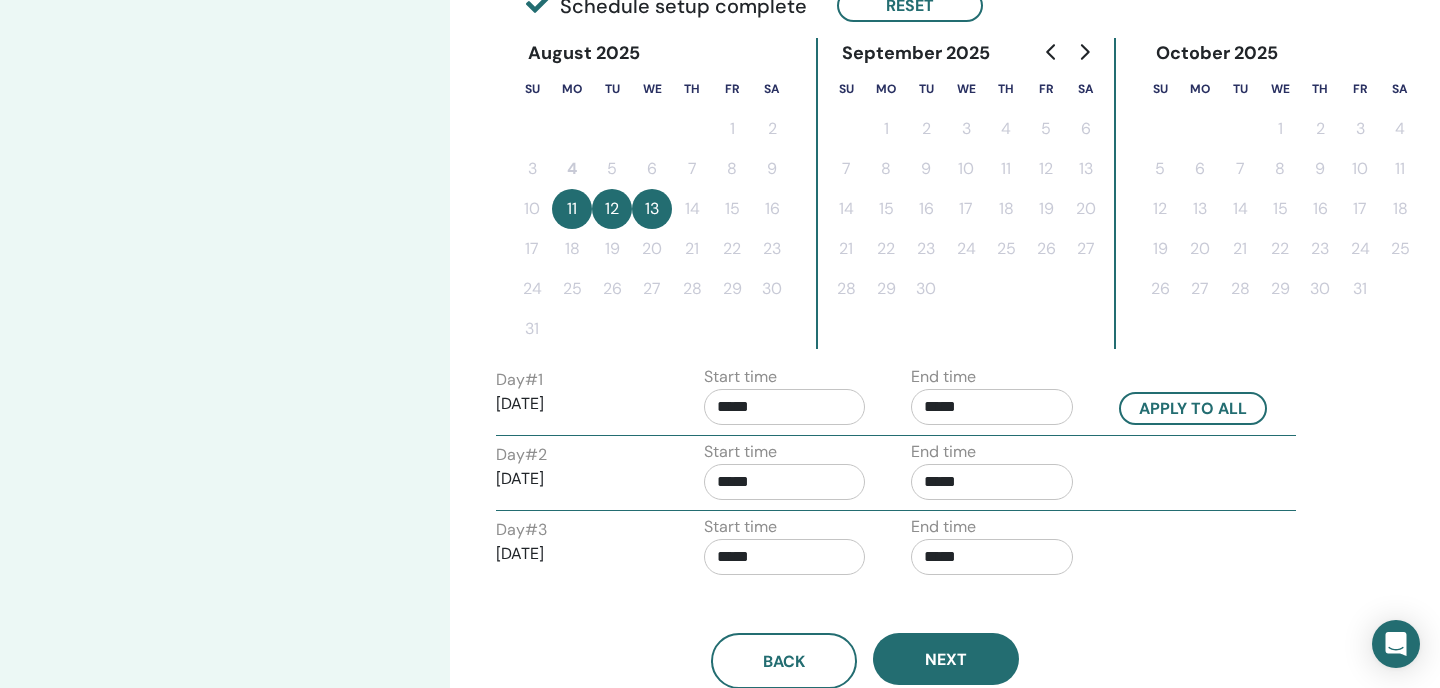 click on "Back Next" at bounding box center (865, 637) 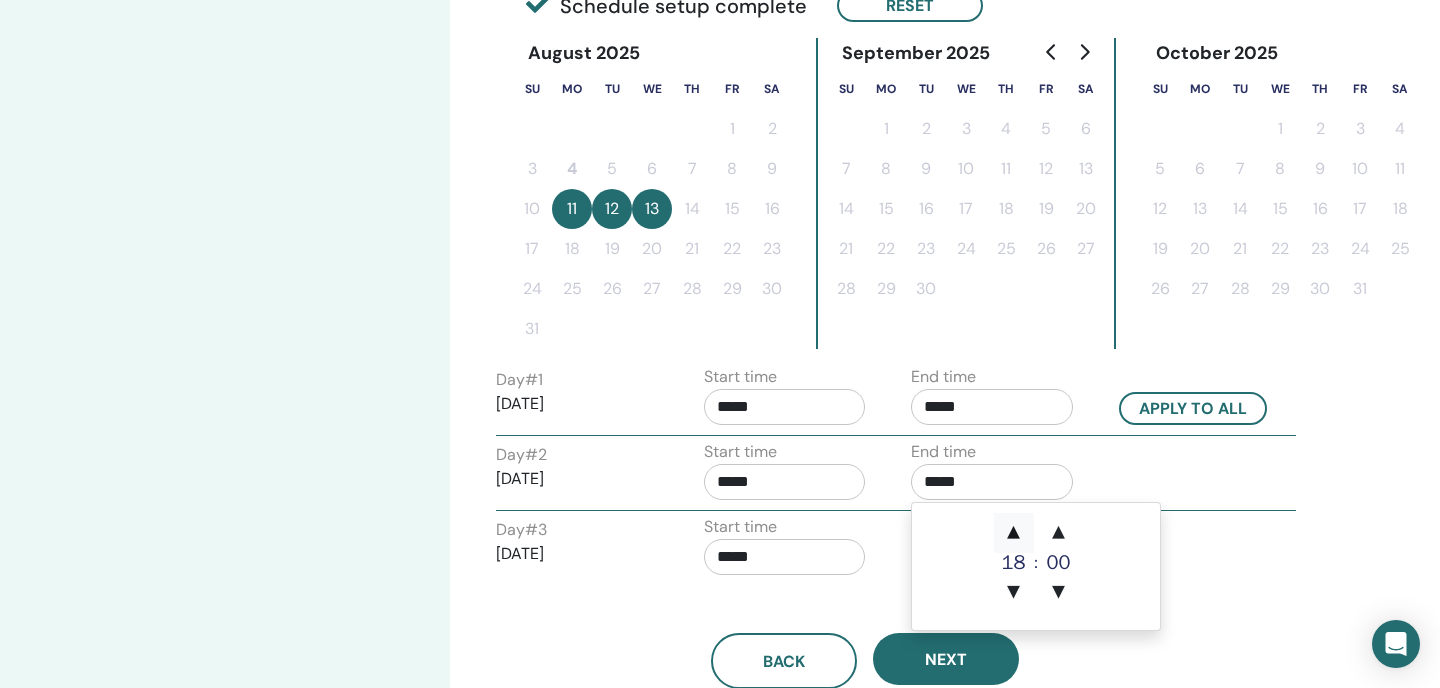 click on "▲" at bounding box center [1014, 533] 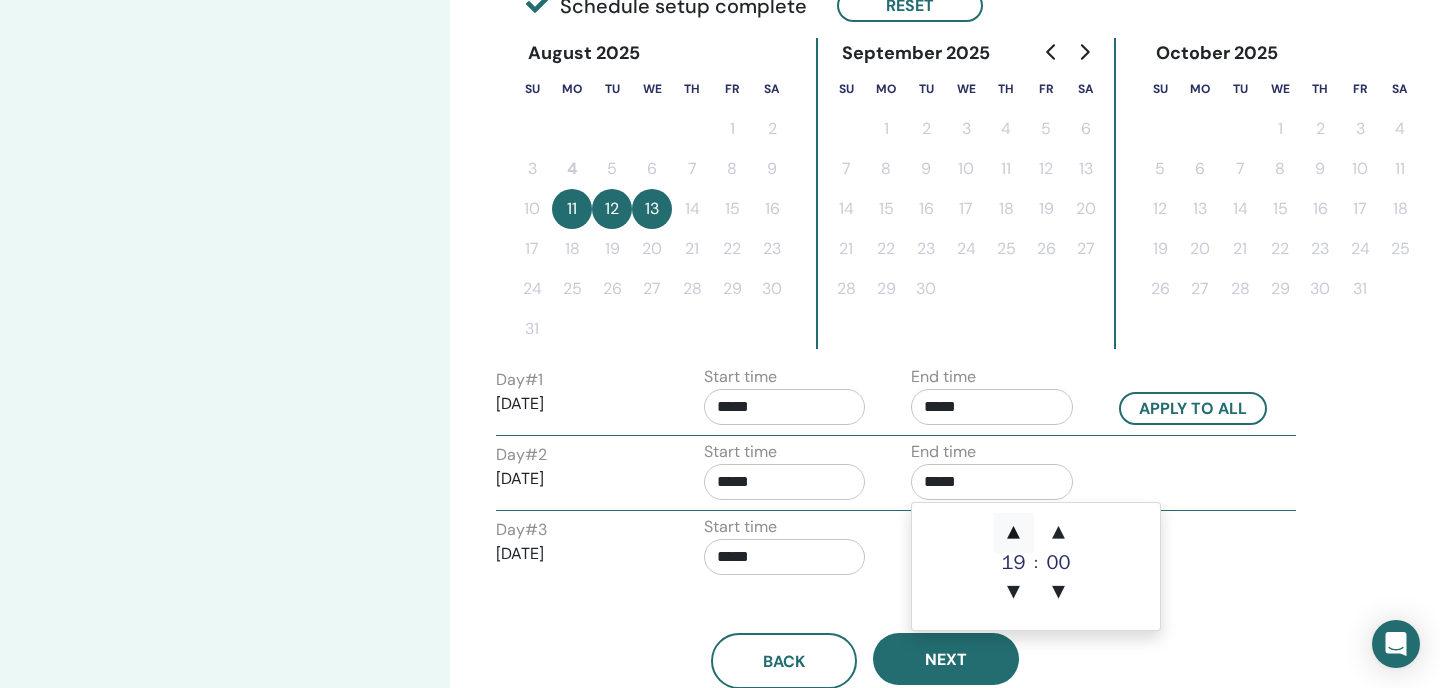 click on "▲" at bounding box center (1014, 533) 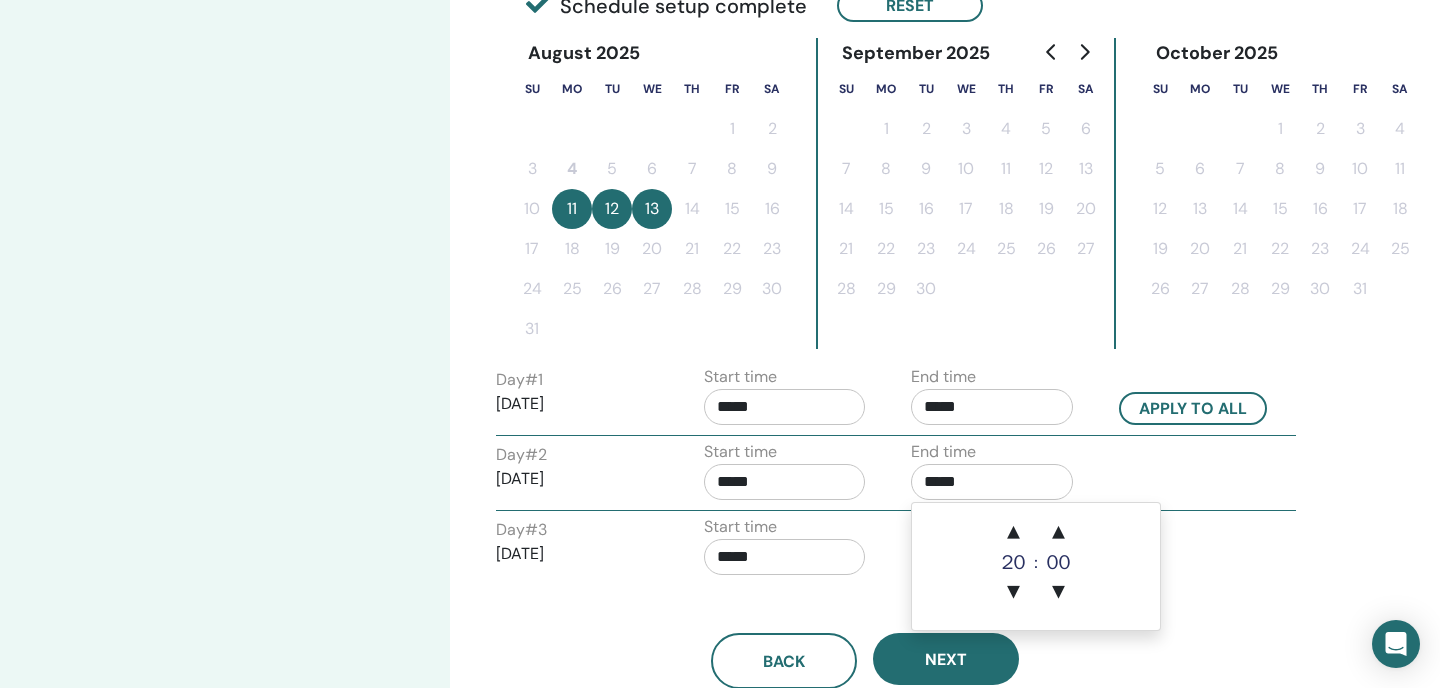 click on "Day  # 3 [DATE] Start time ***** End time *****" at bounding box center [896, 550] 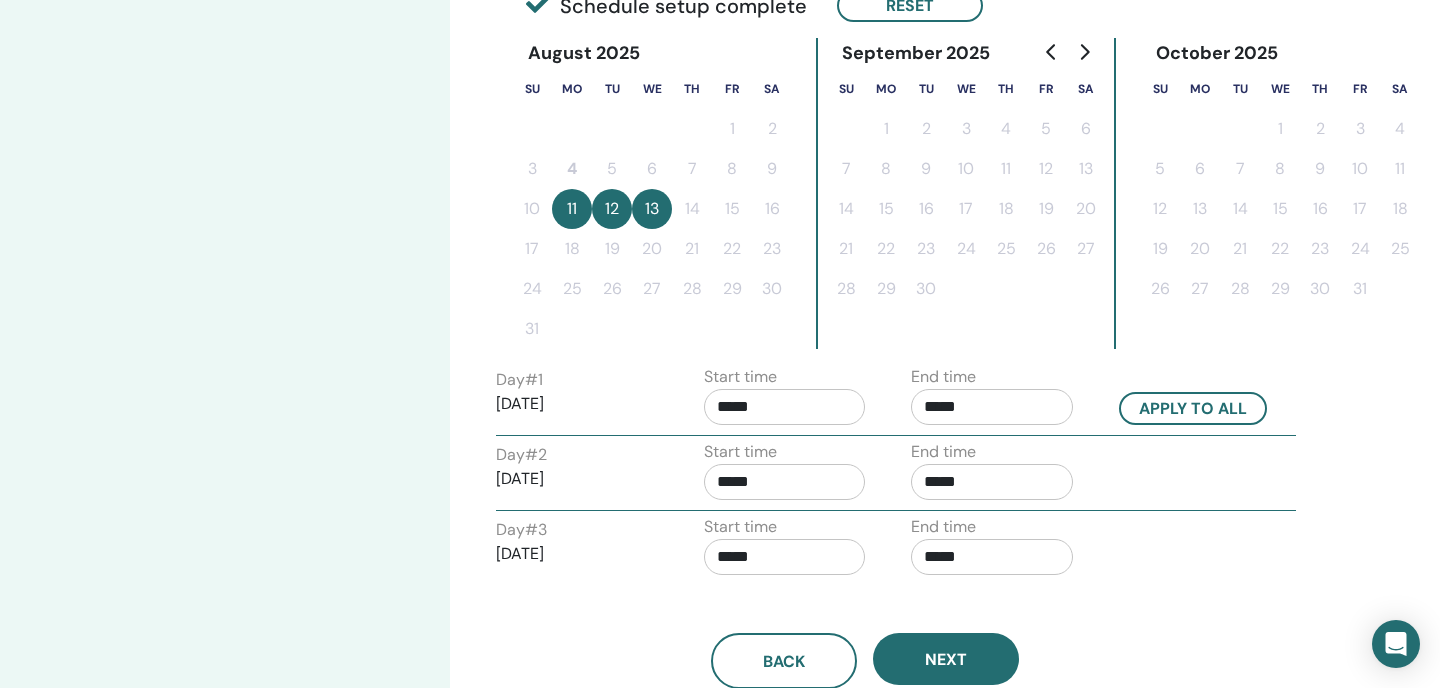 click on "*****" at bounding box center [992, 557] 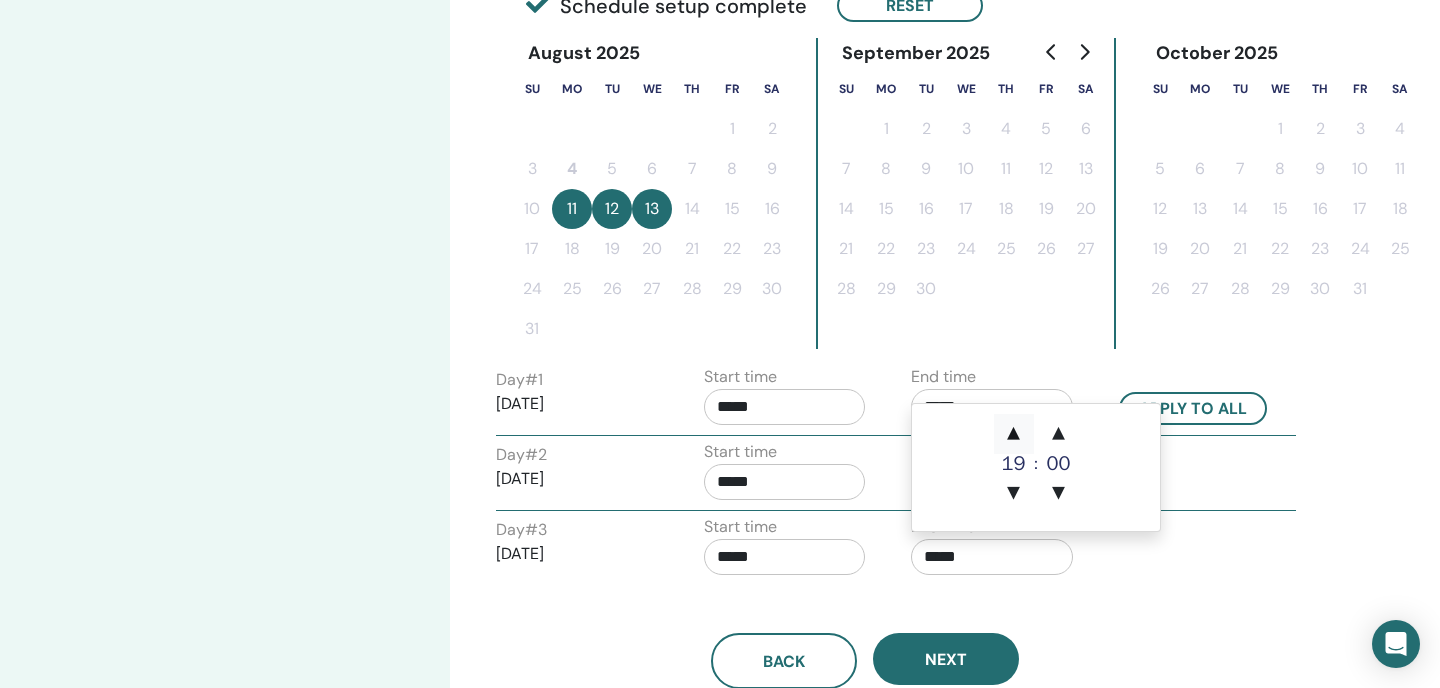 click on "▲" at bounding box center [1014, 434] 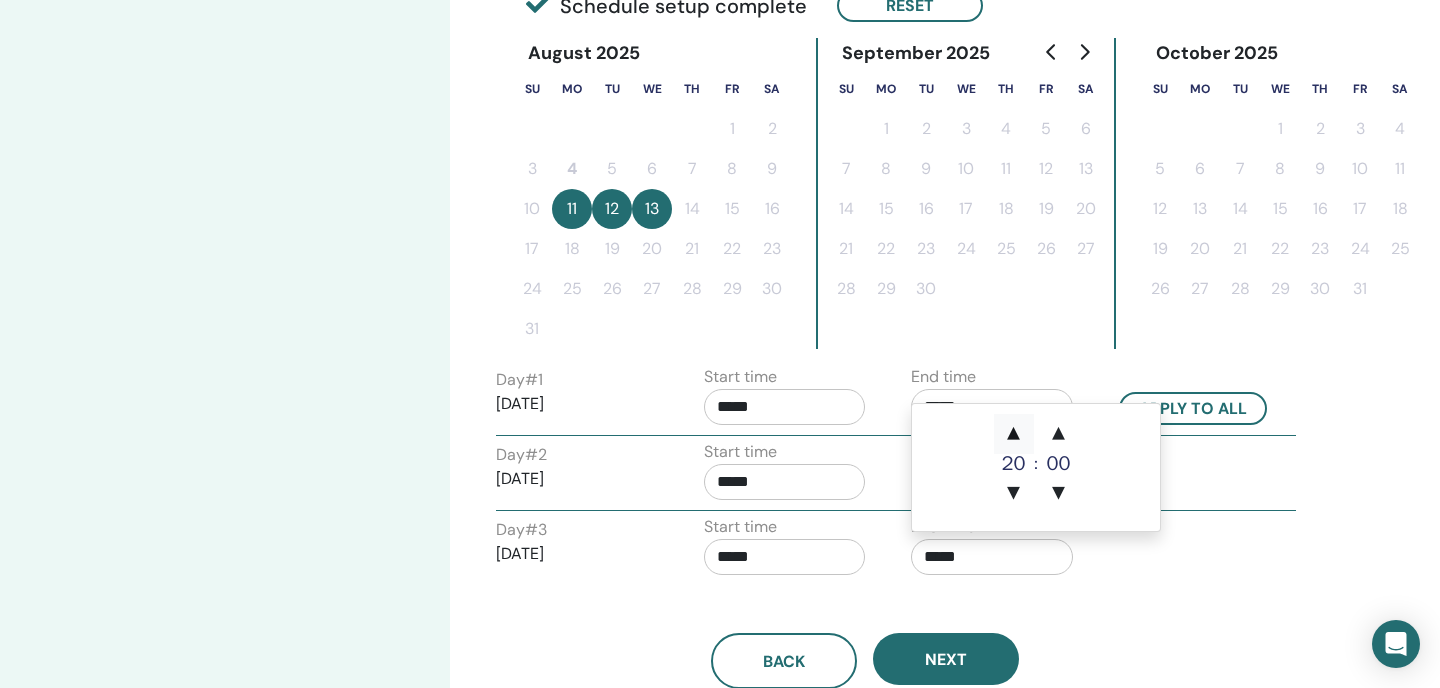 click on "▲" at bounding box center [1014, 434] 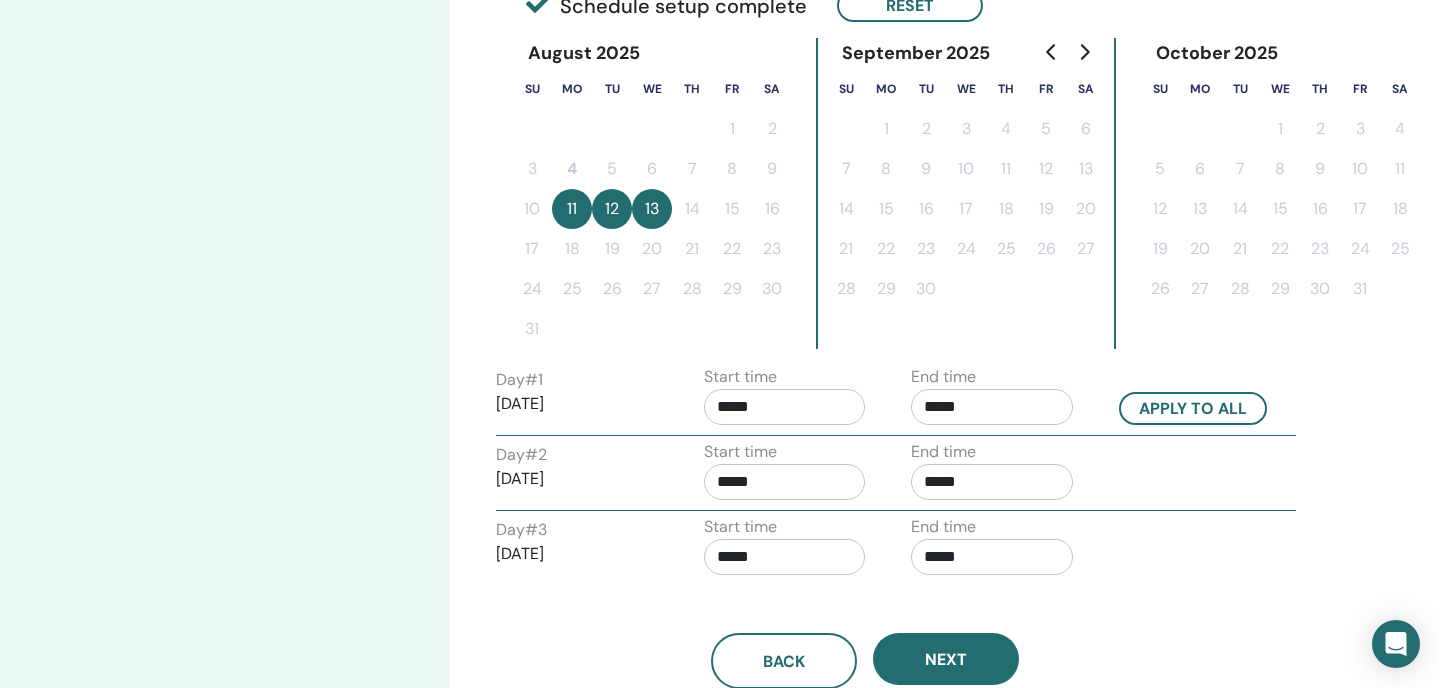 click on "Back Next" at bounding box center [865, 637] 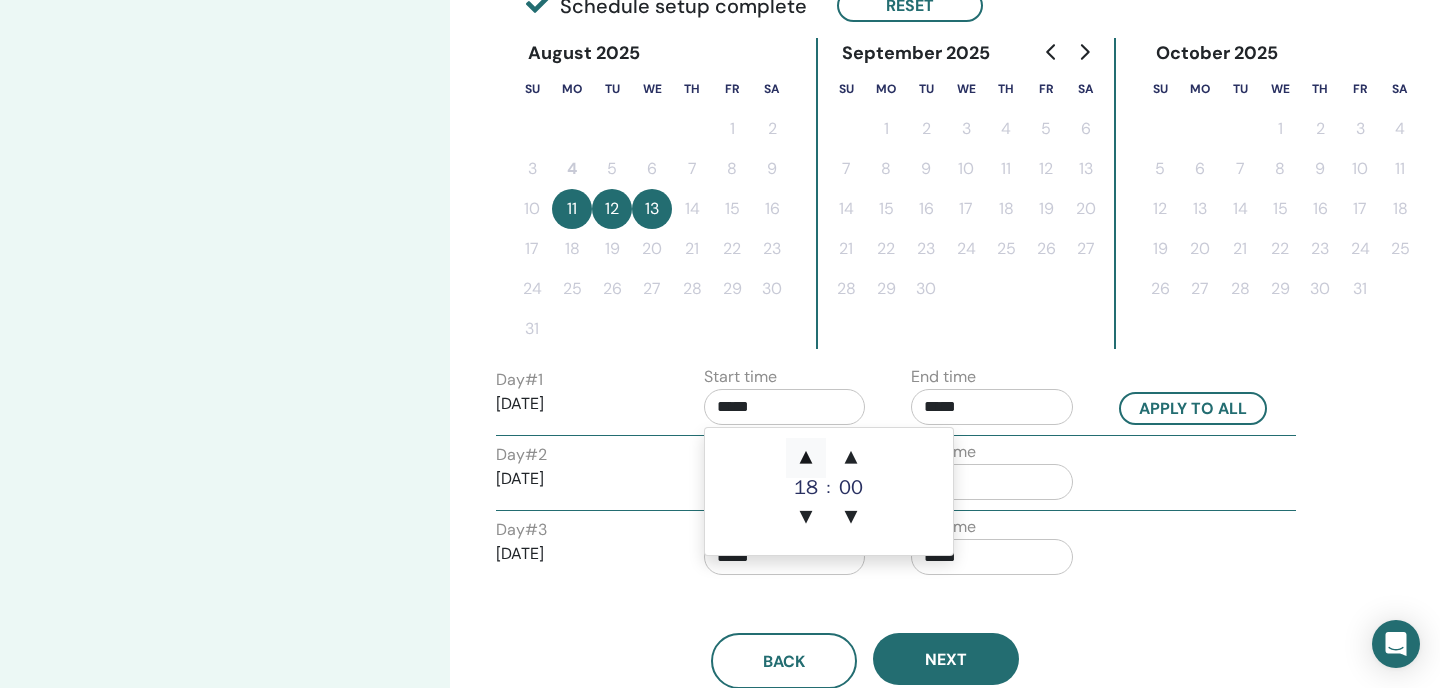 click on "▲" at bounding box center [806, 458] 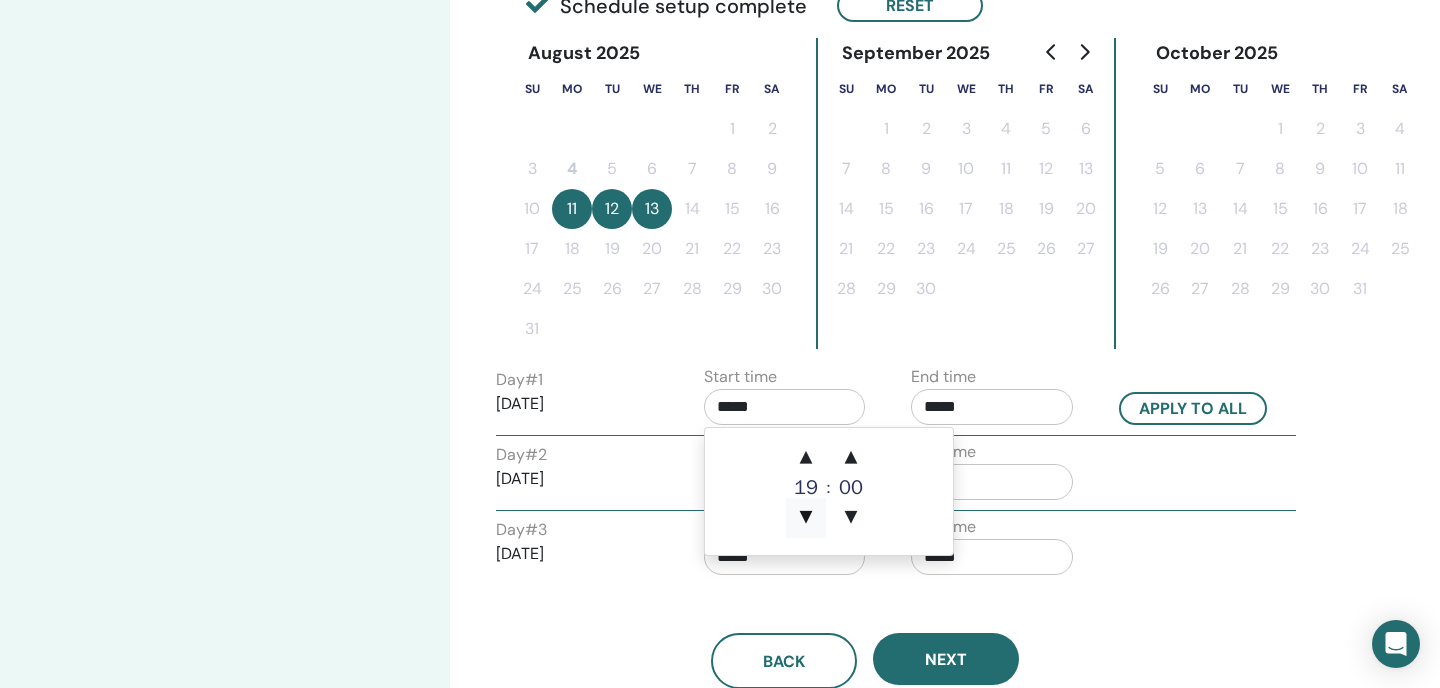 click on "▼" at bounding box center (806, 518) 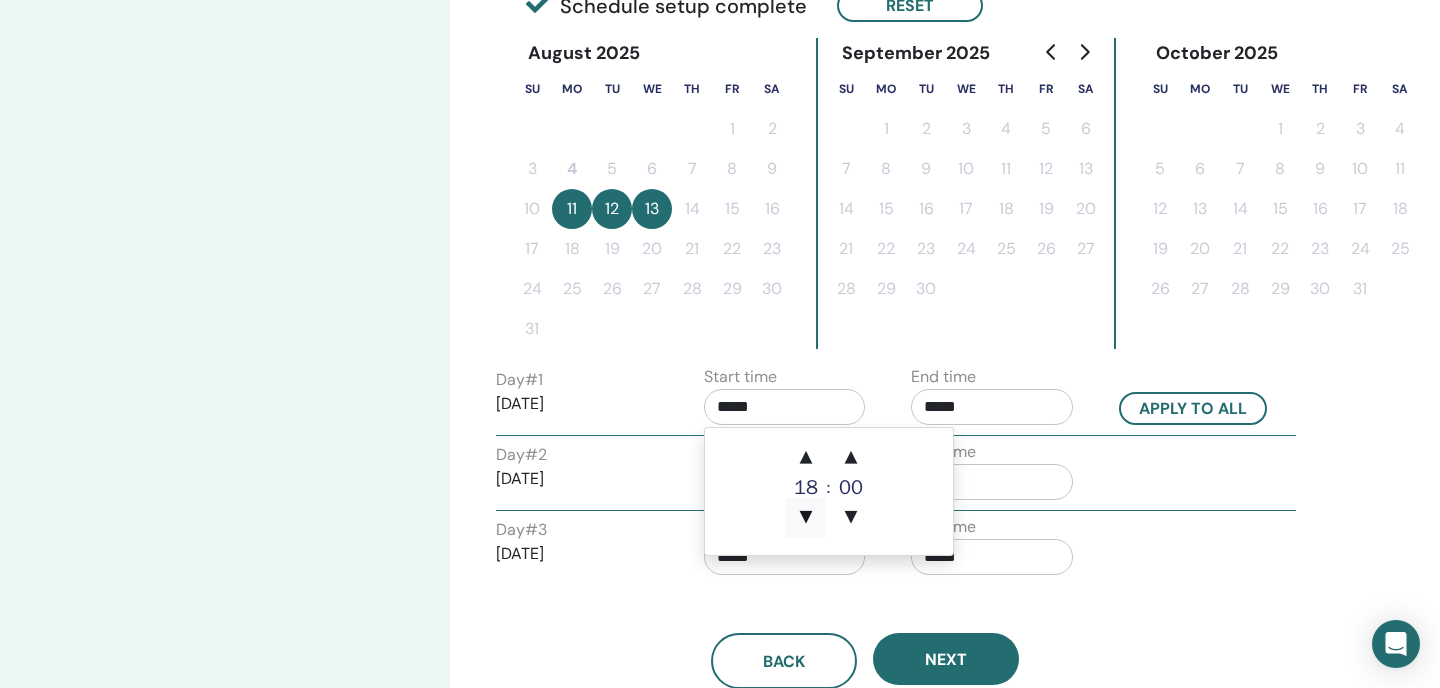 click on "▼" at bounding box center (806, 518) 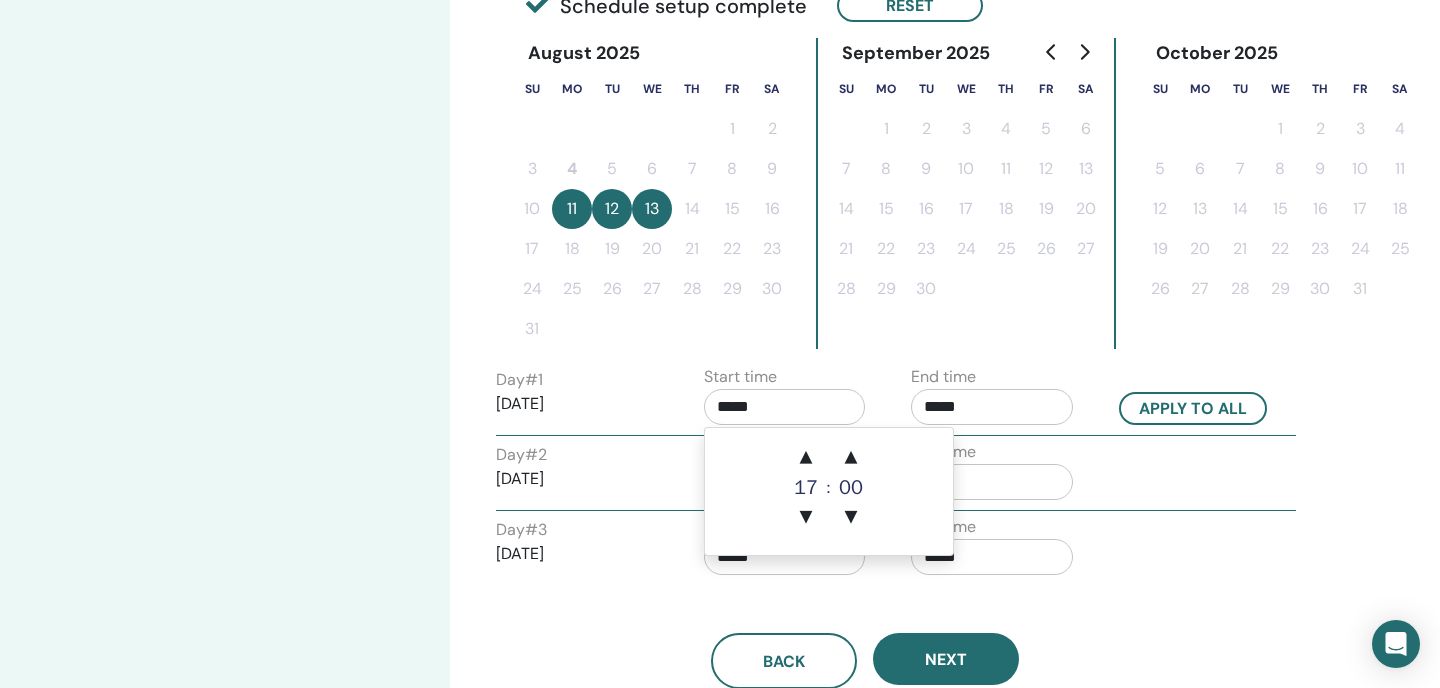 click on "Set up you seminar Step 3 of 4 : Date and Time" at bounding box center [225, 262] 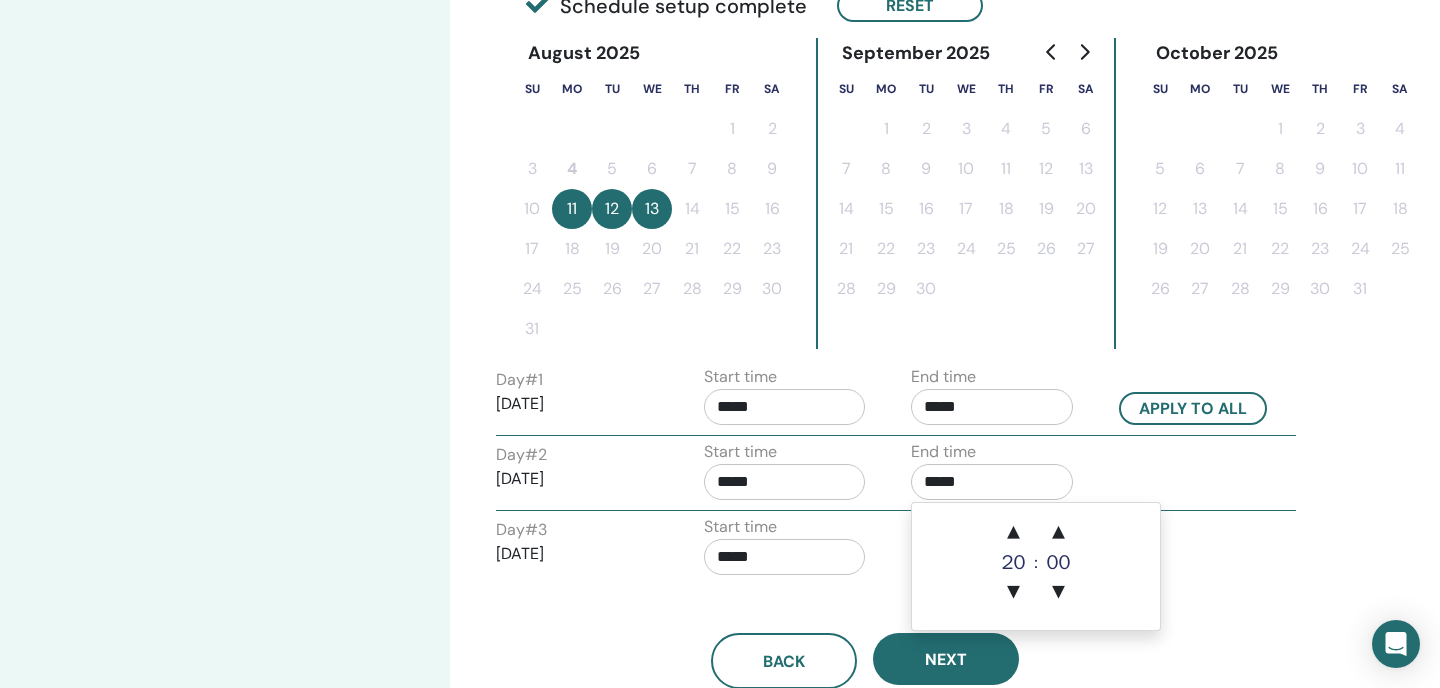 click on "*****" at bounding box center (992, 482) 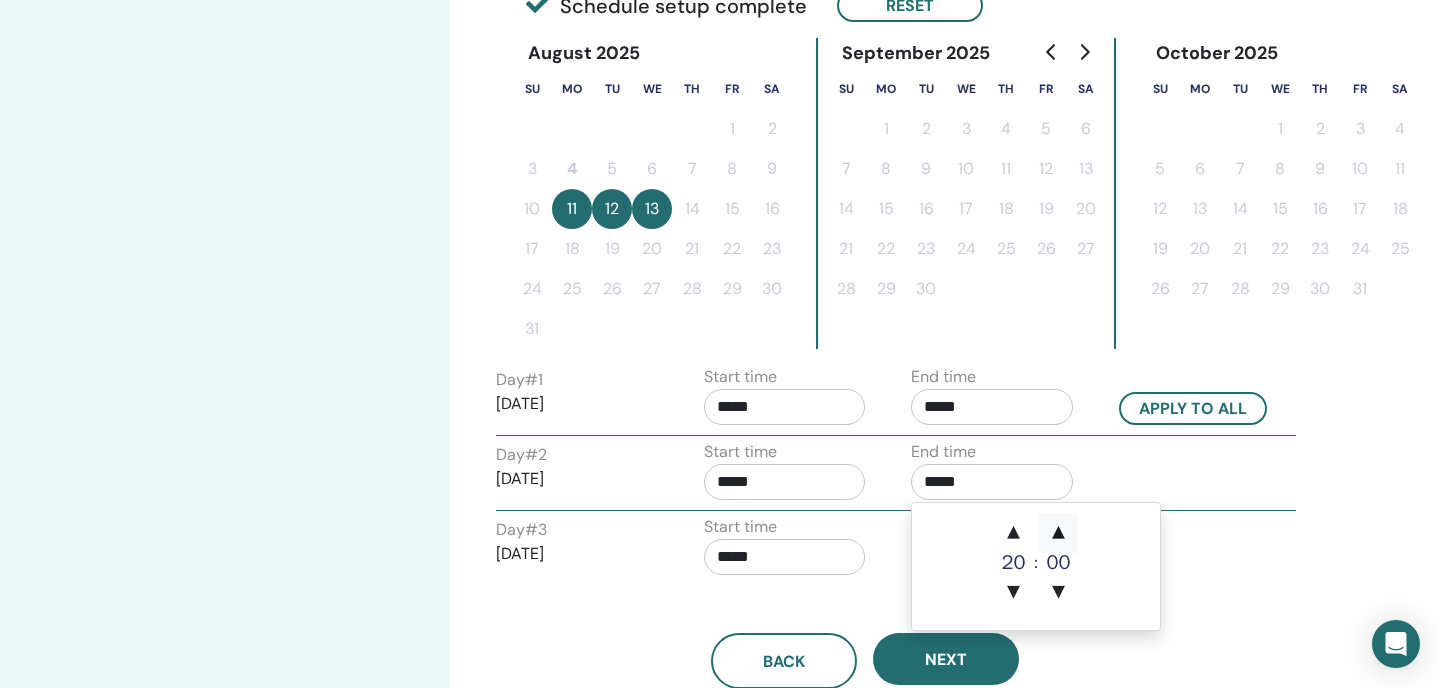 click on "▲" at bounding box center (1058, 533) 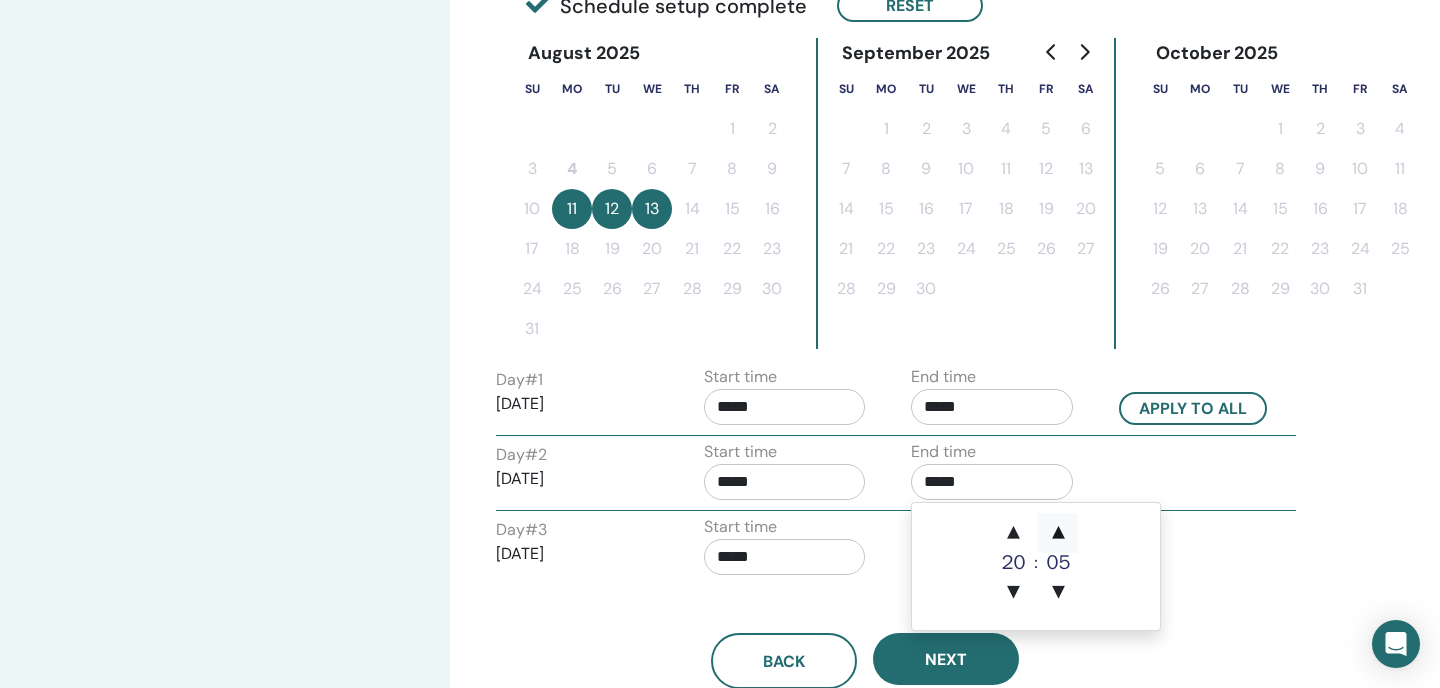 click on "▲" at bounding box center [1058, 533] 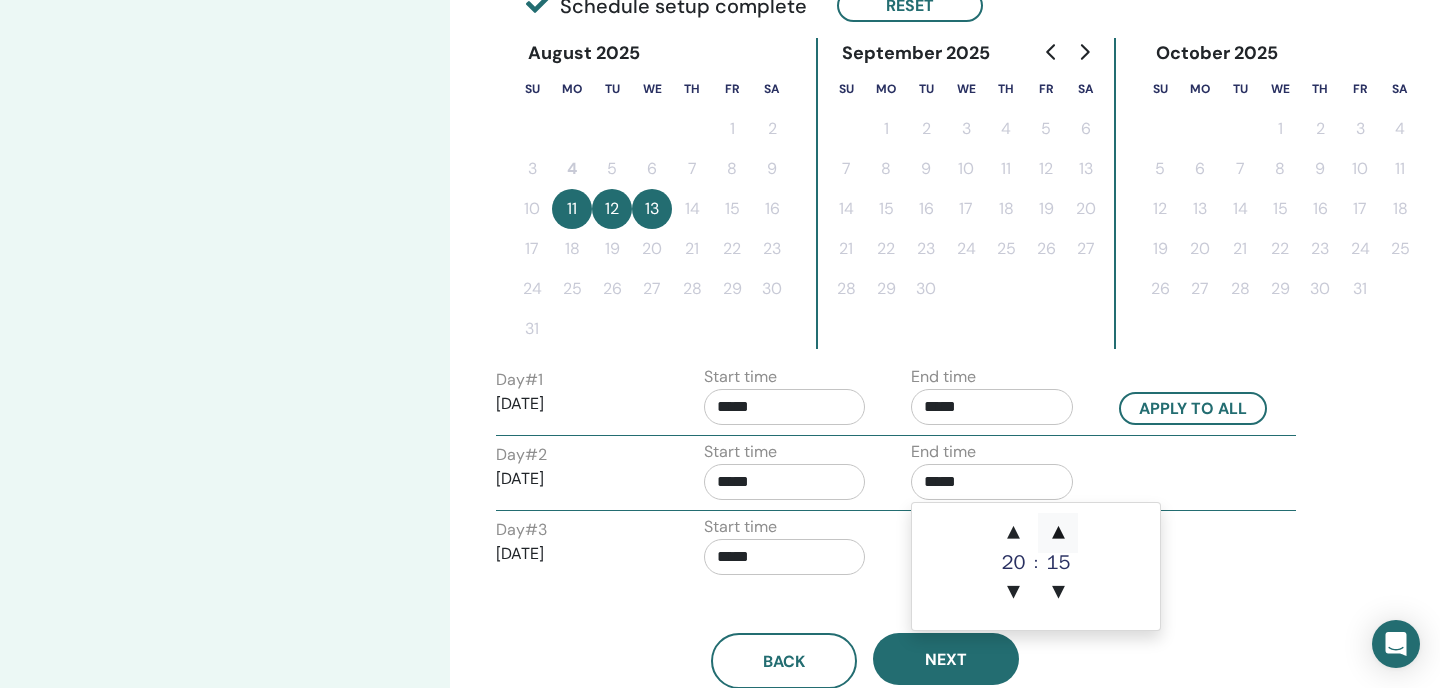 click on "▲" at bounding box center (1058, 533) 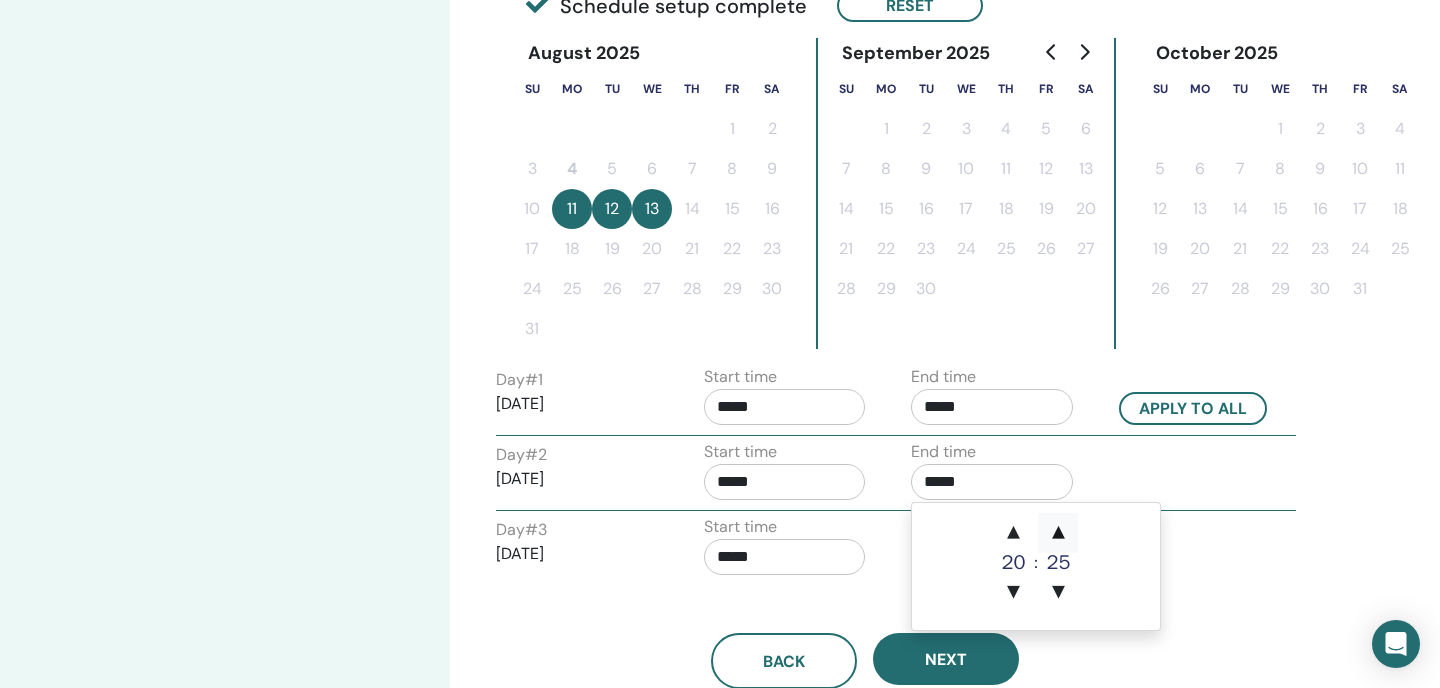 click on "▲" at bounding box center (1058, 533) 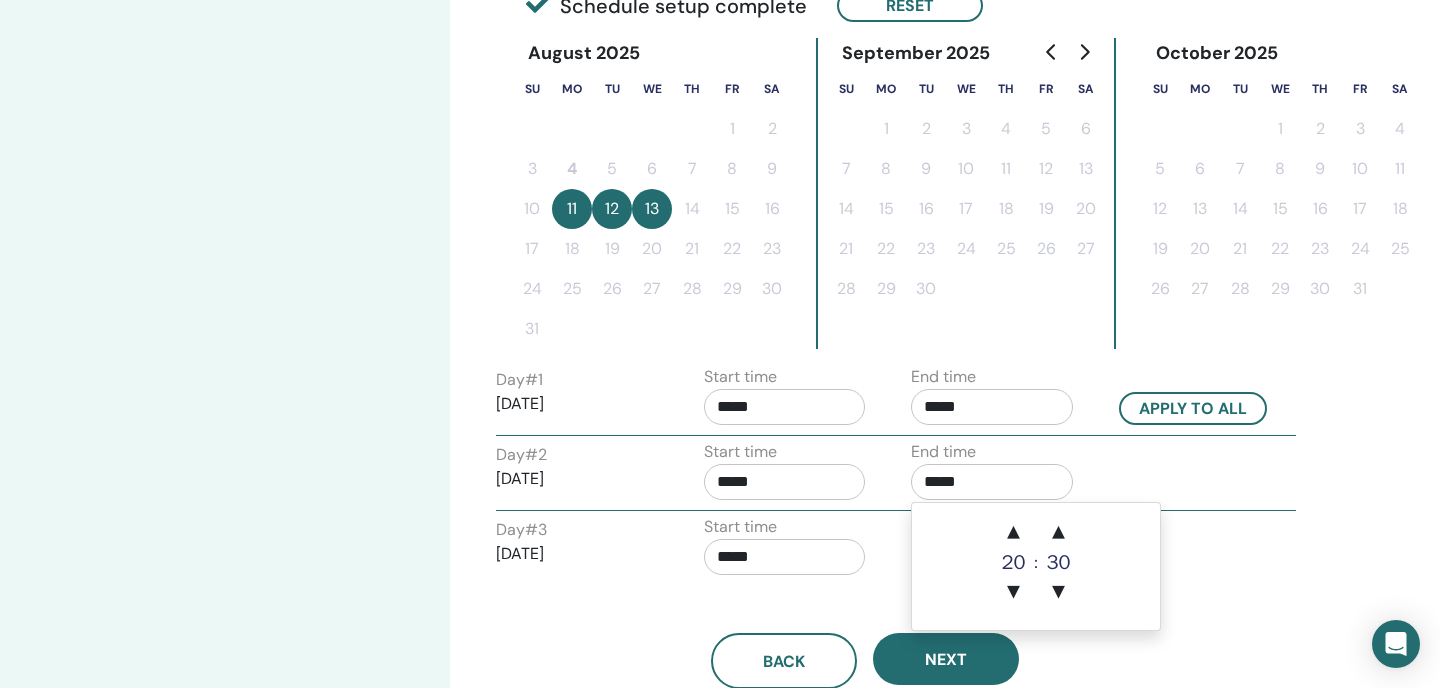 click on "Day  # 3 [DATE] Start time ***** End time *****" at bounding box center [896, 550] 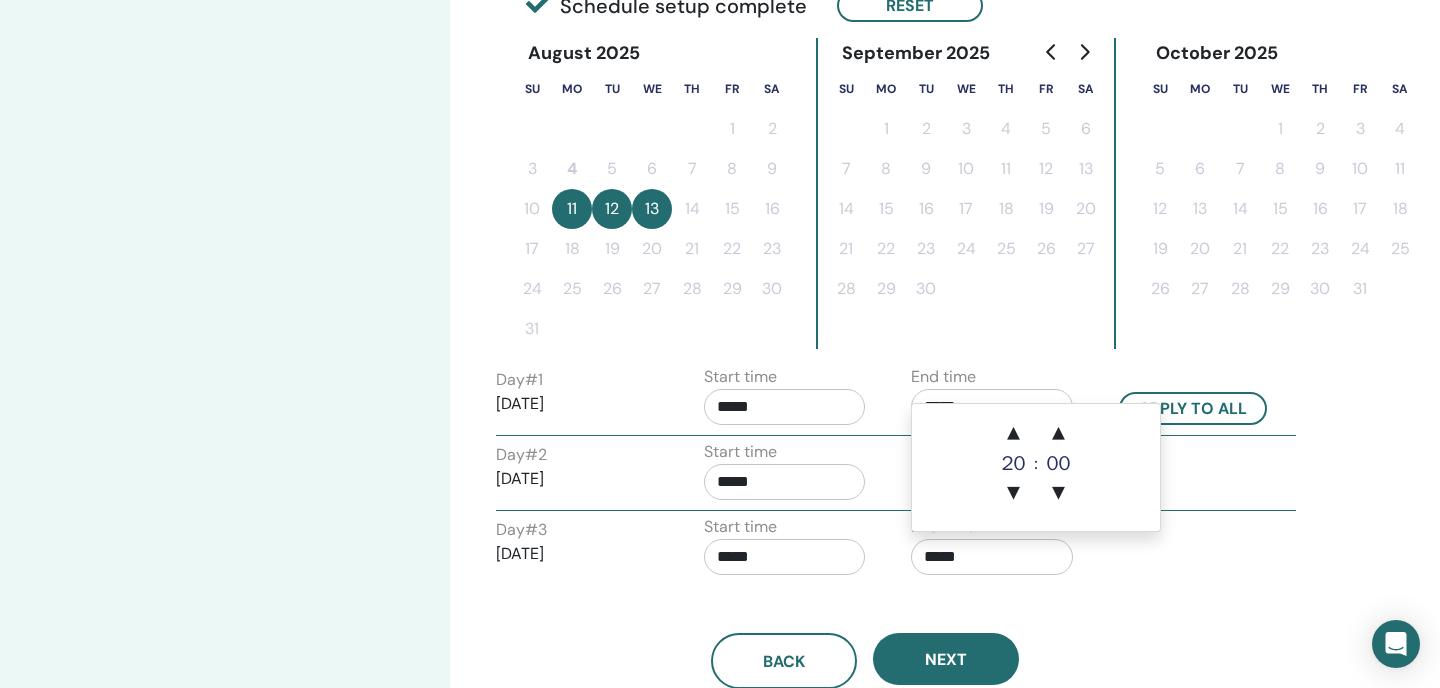click on "*****" at bounding box center [992, 557] 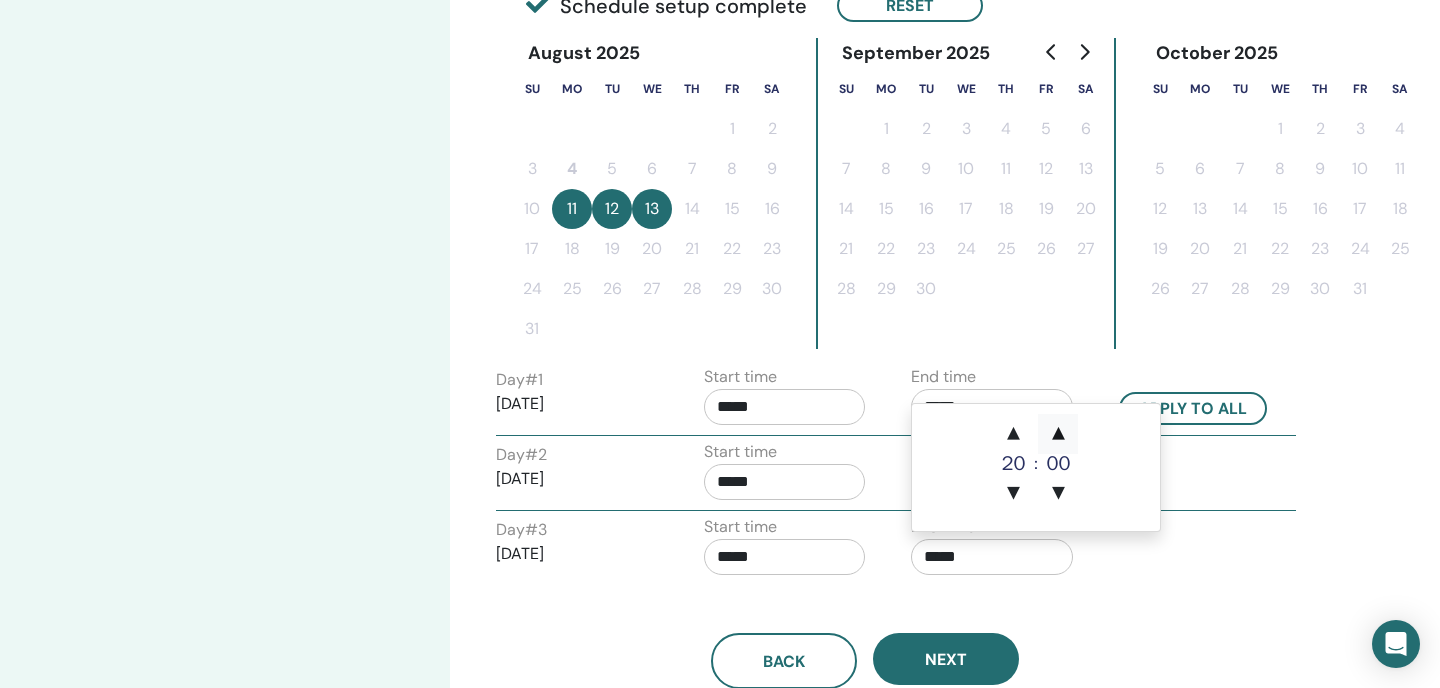 click on "▲" at bounding box center [1058, 434] 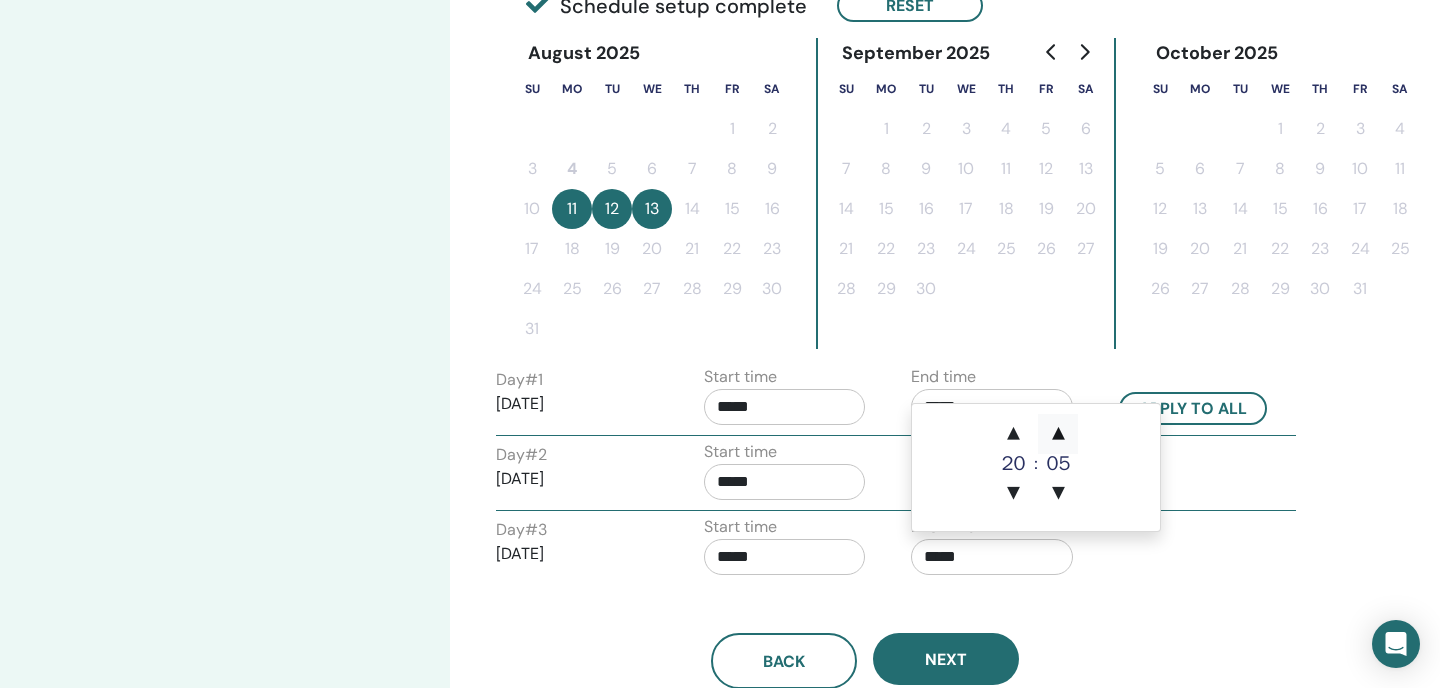 click on "▲" at bounding box center [1058, 434] 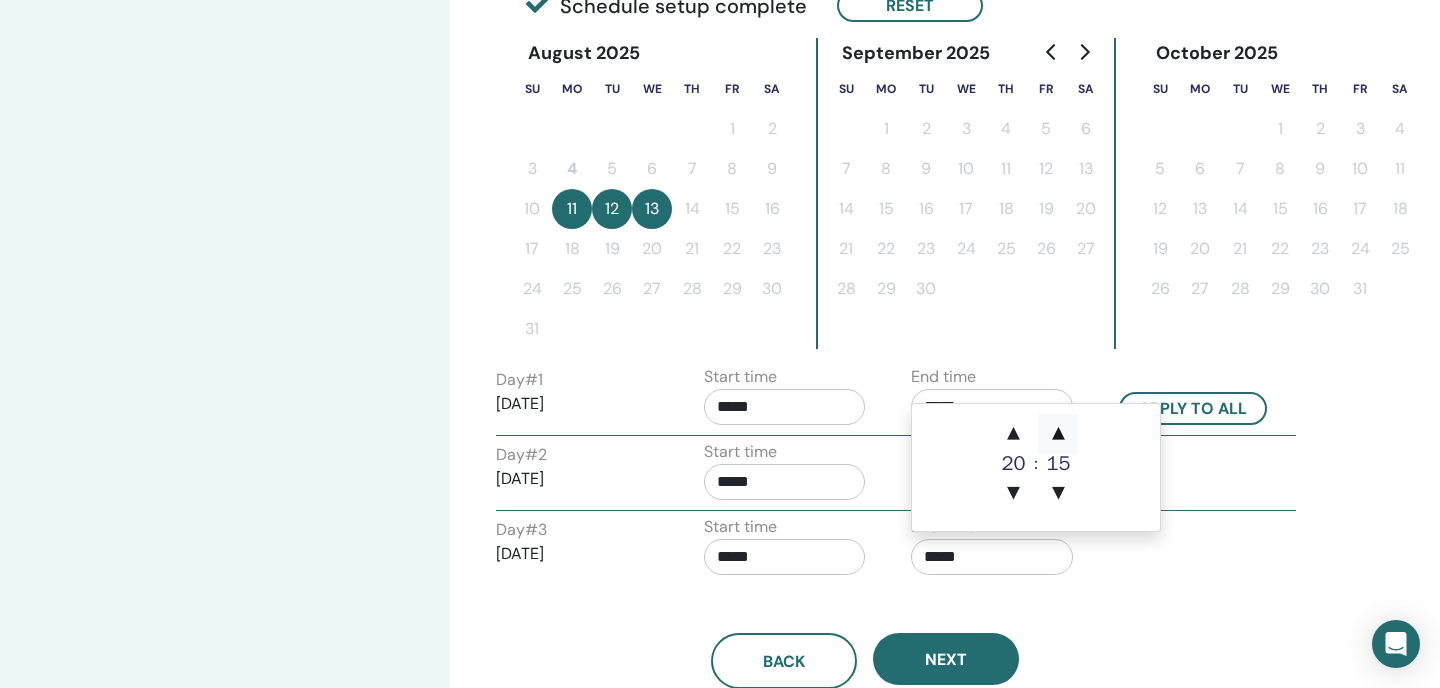click on "▲" at bounding box center (1058, 434) 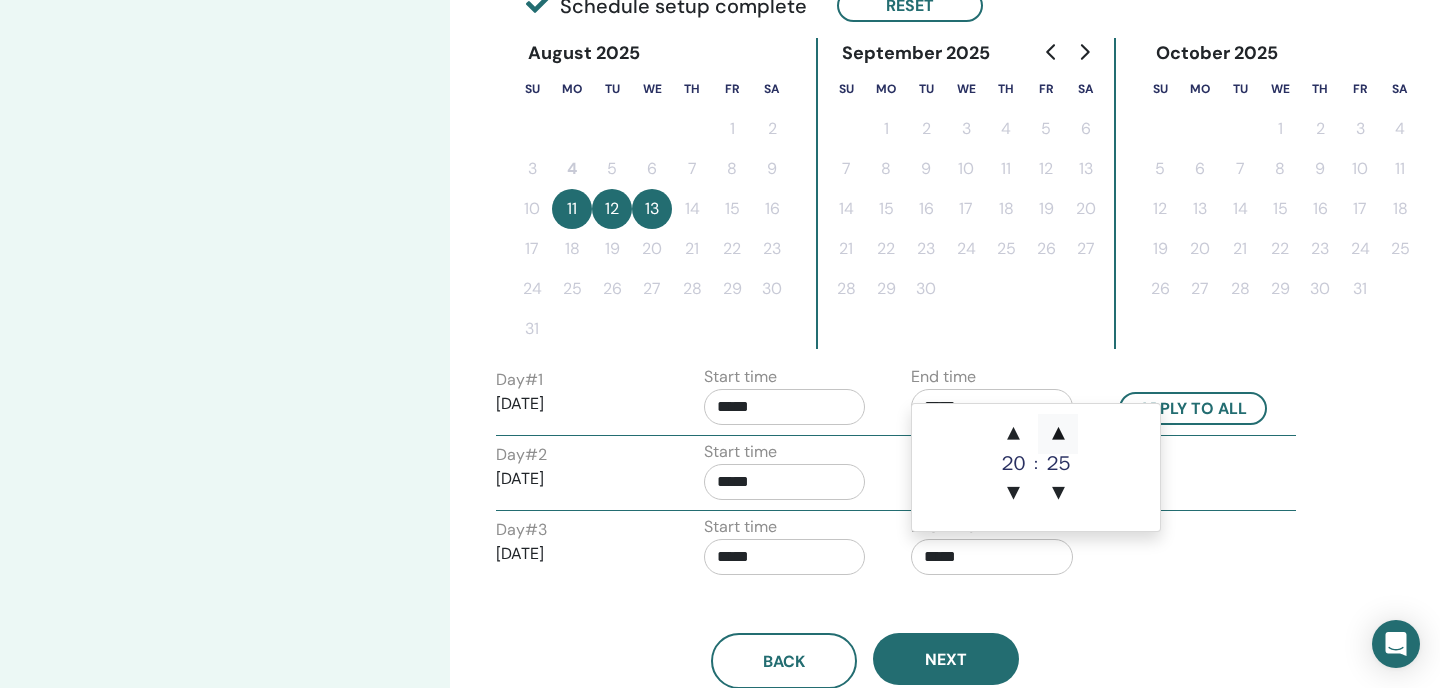 click on "▲" at bounding box center (1058, 434) 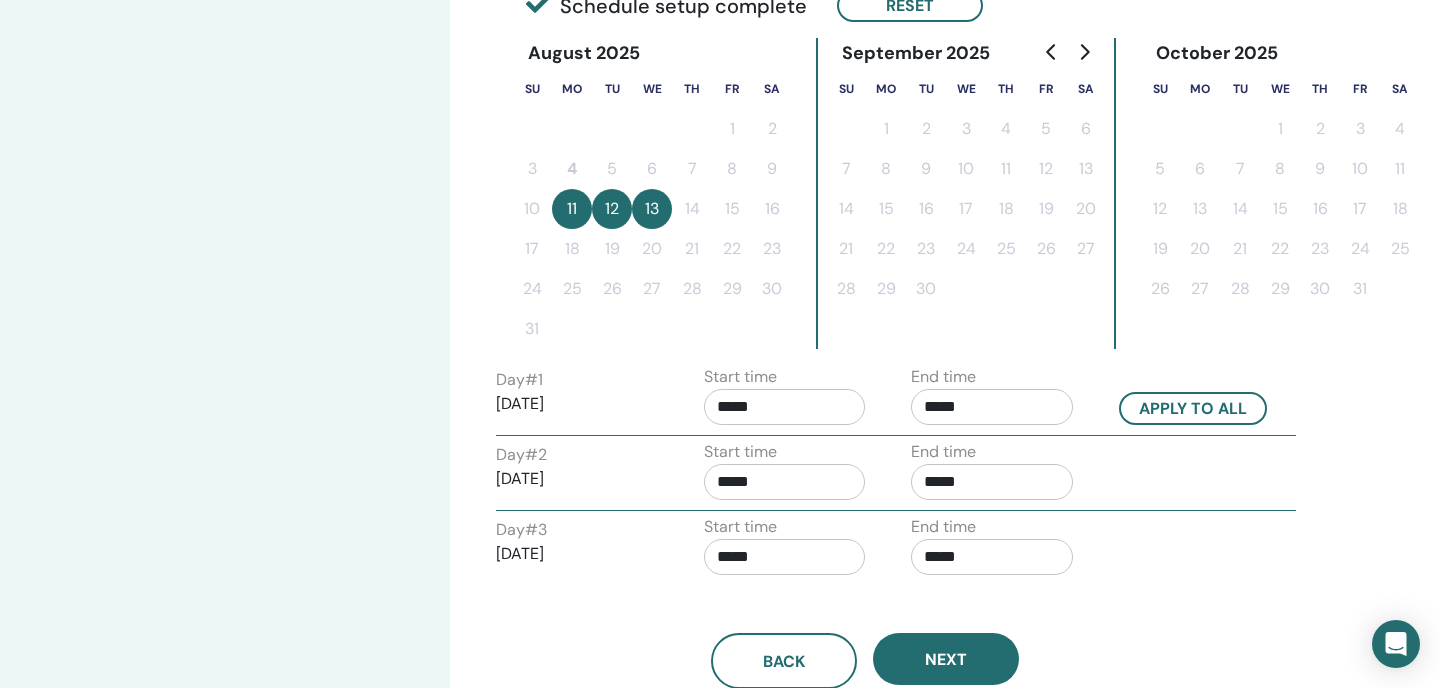 click on "Back Next" at bounding box center (865, 661) 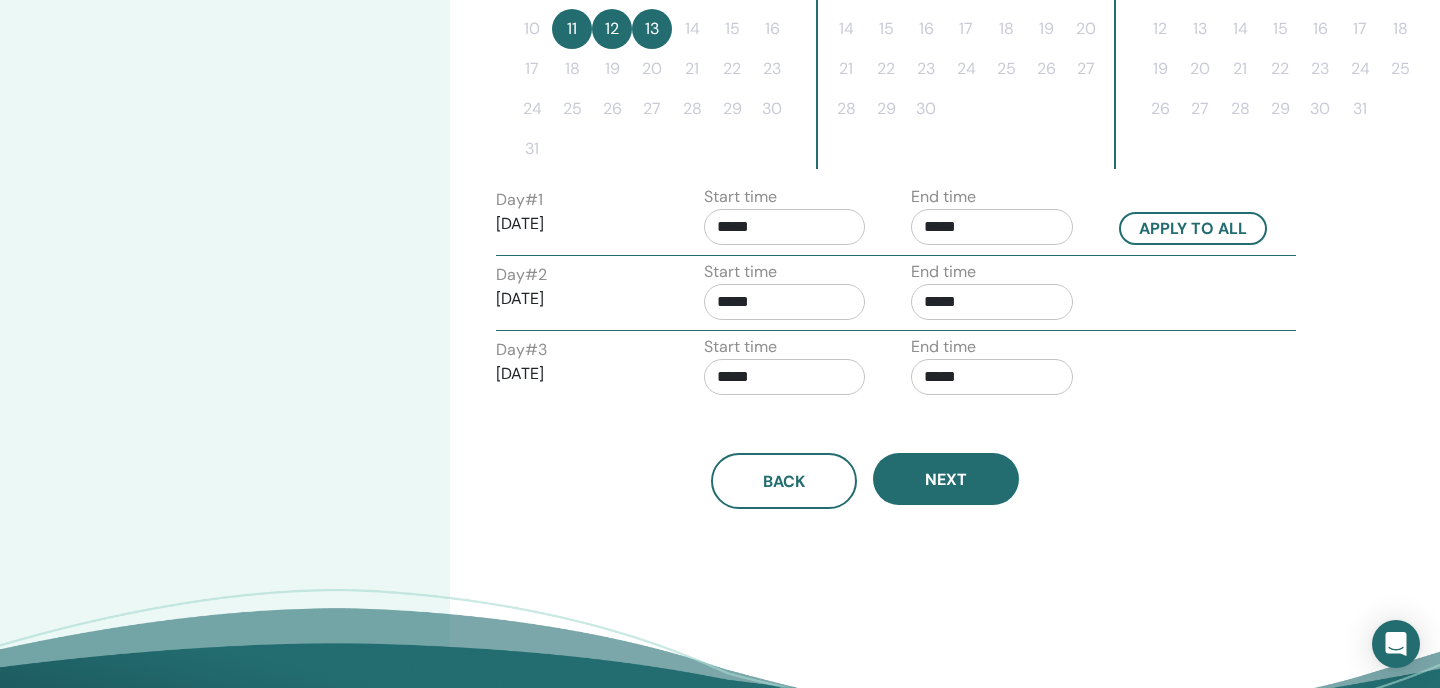 scroll, scrollTop: 691, scrollLeft: 0, axis: vertical 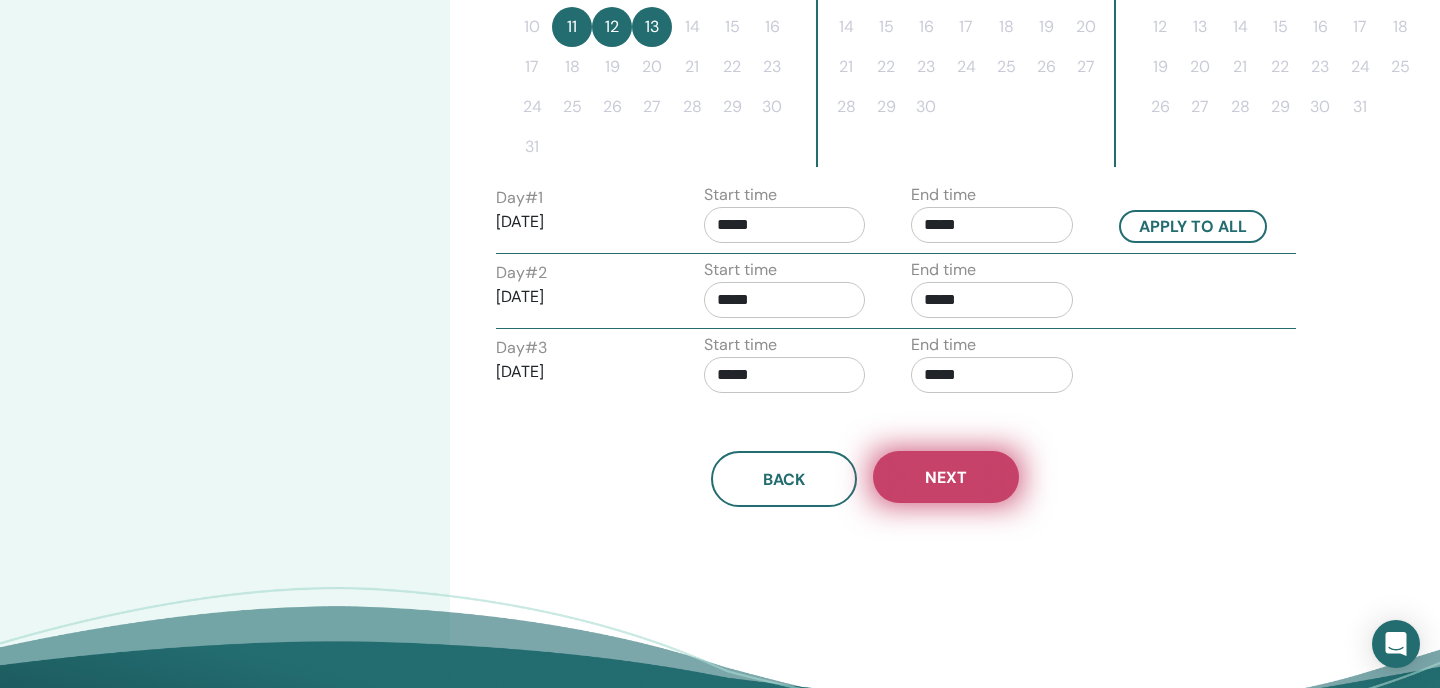 click on "Next" at bounding box center (946, 477) 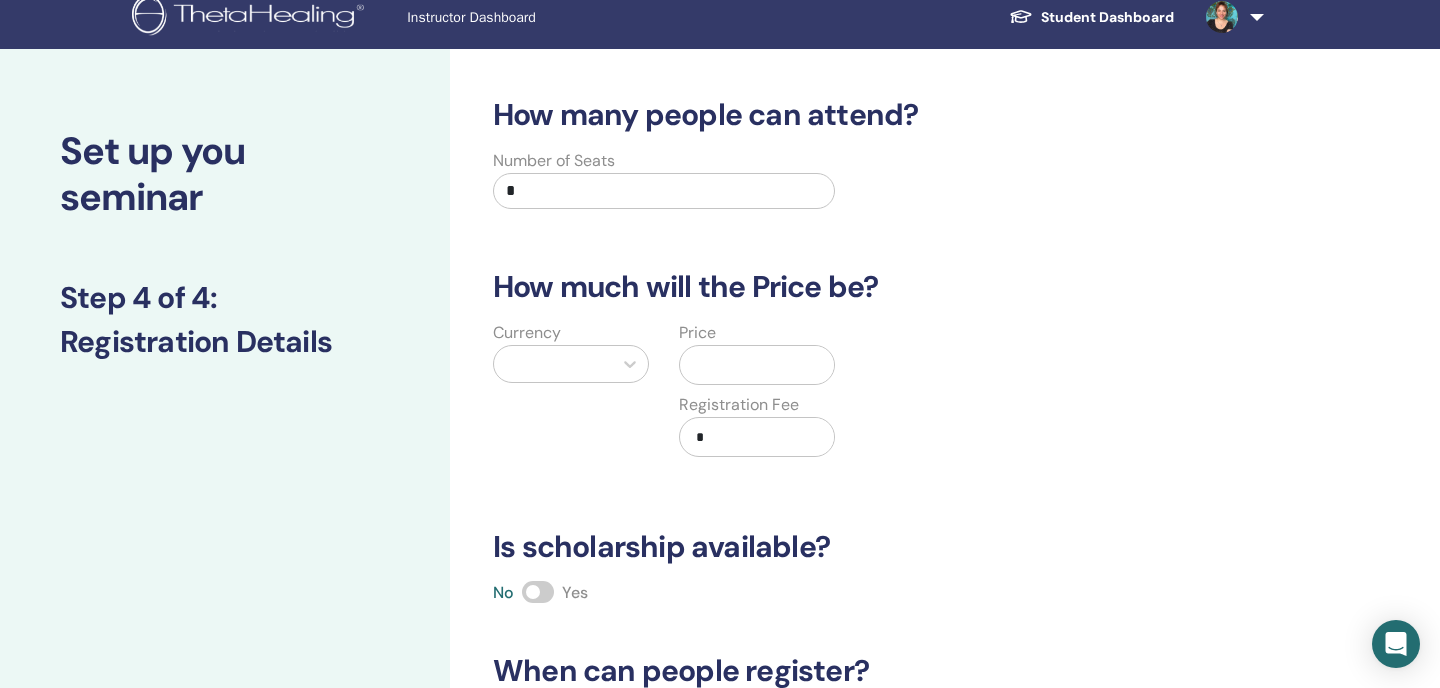 scroll, scrollTop: 1, scrollLeft: 0, axis: vertical 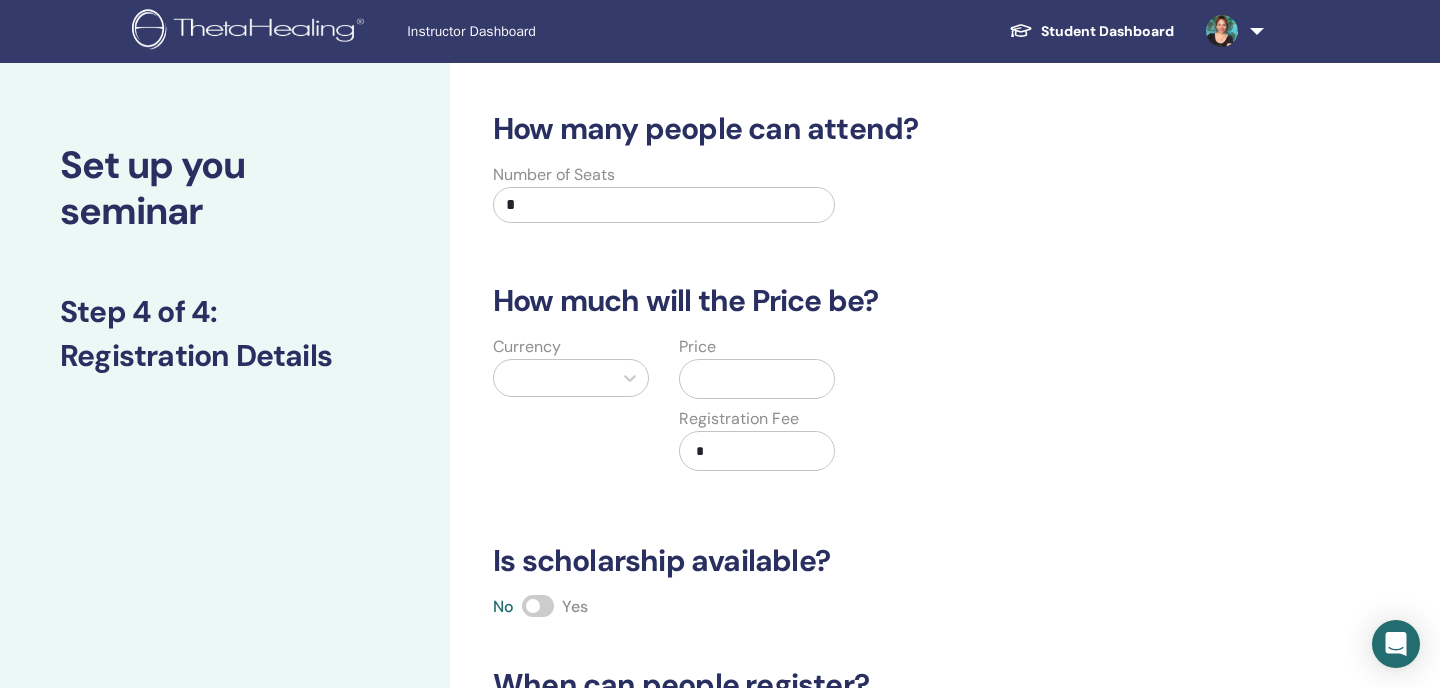 click on "*" at bounding box center [664, 205] 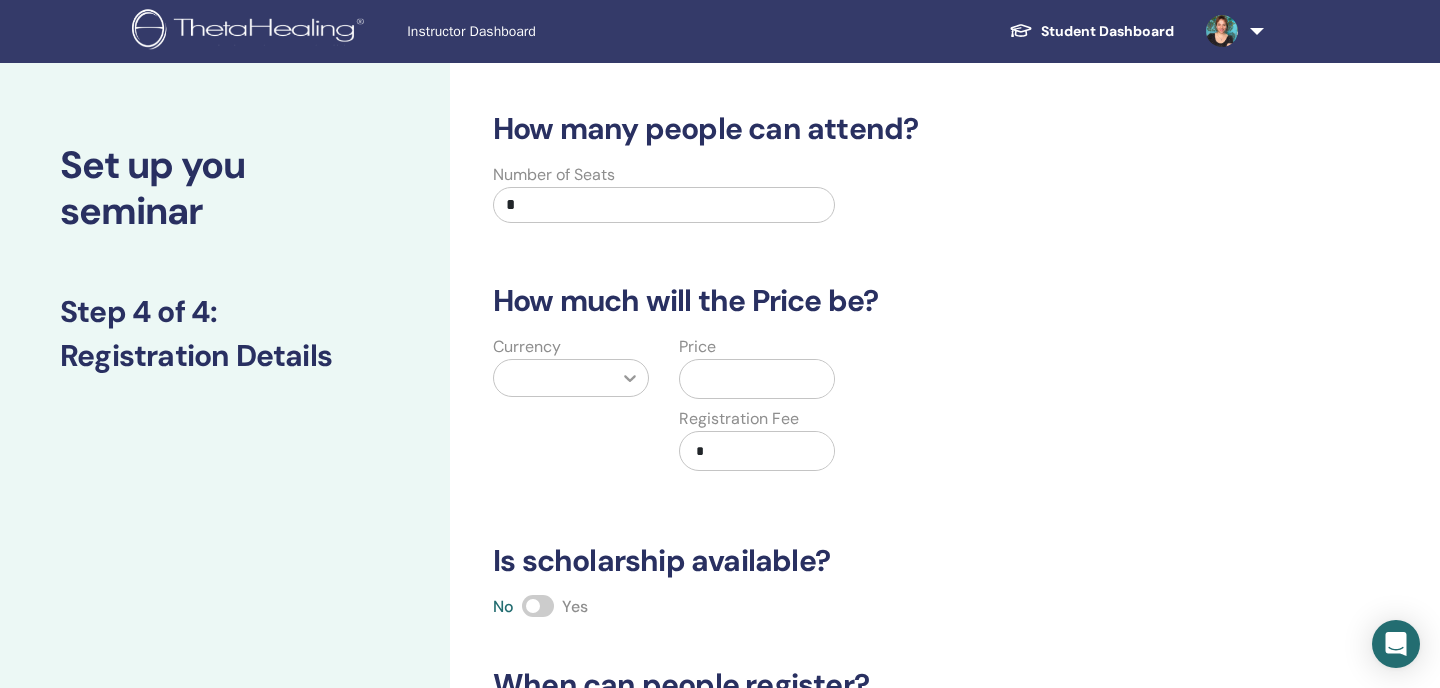 type on "*" 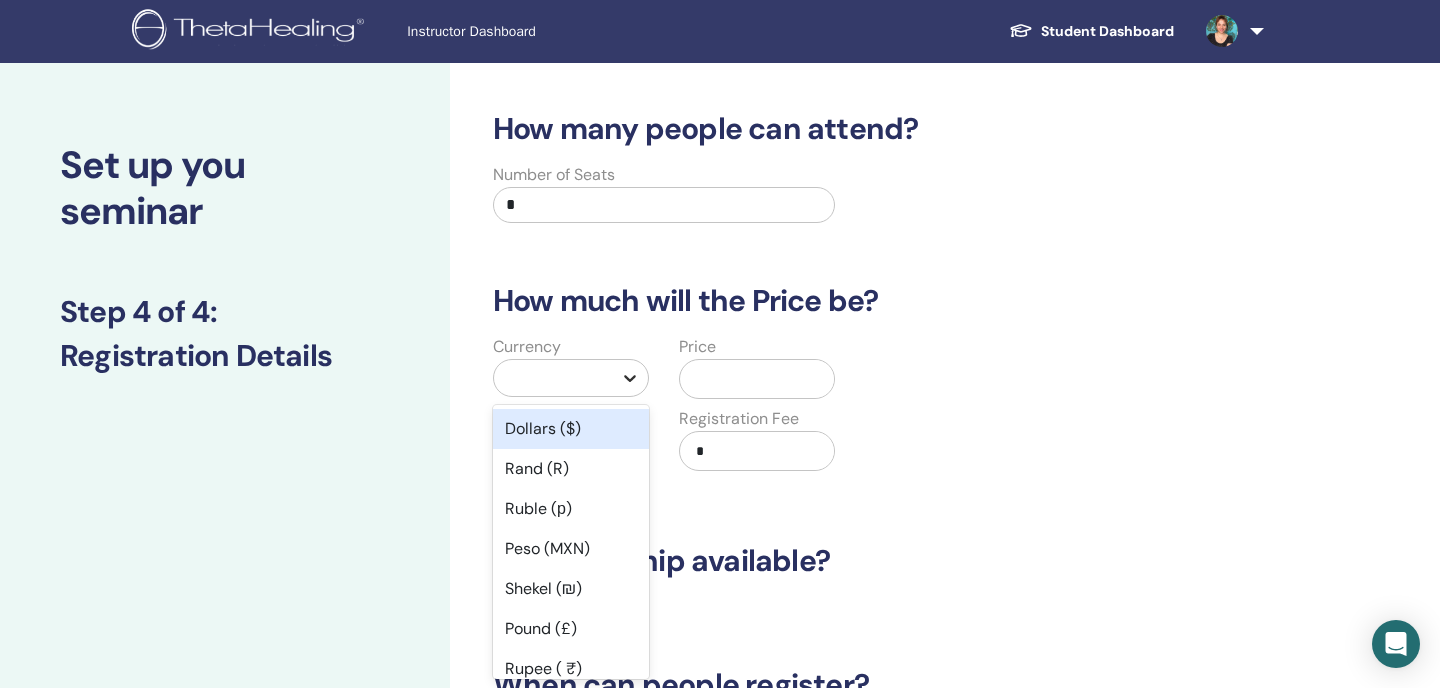 scroll, scrollTop: 26, scrollLeft: 0, axis: vertical 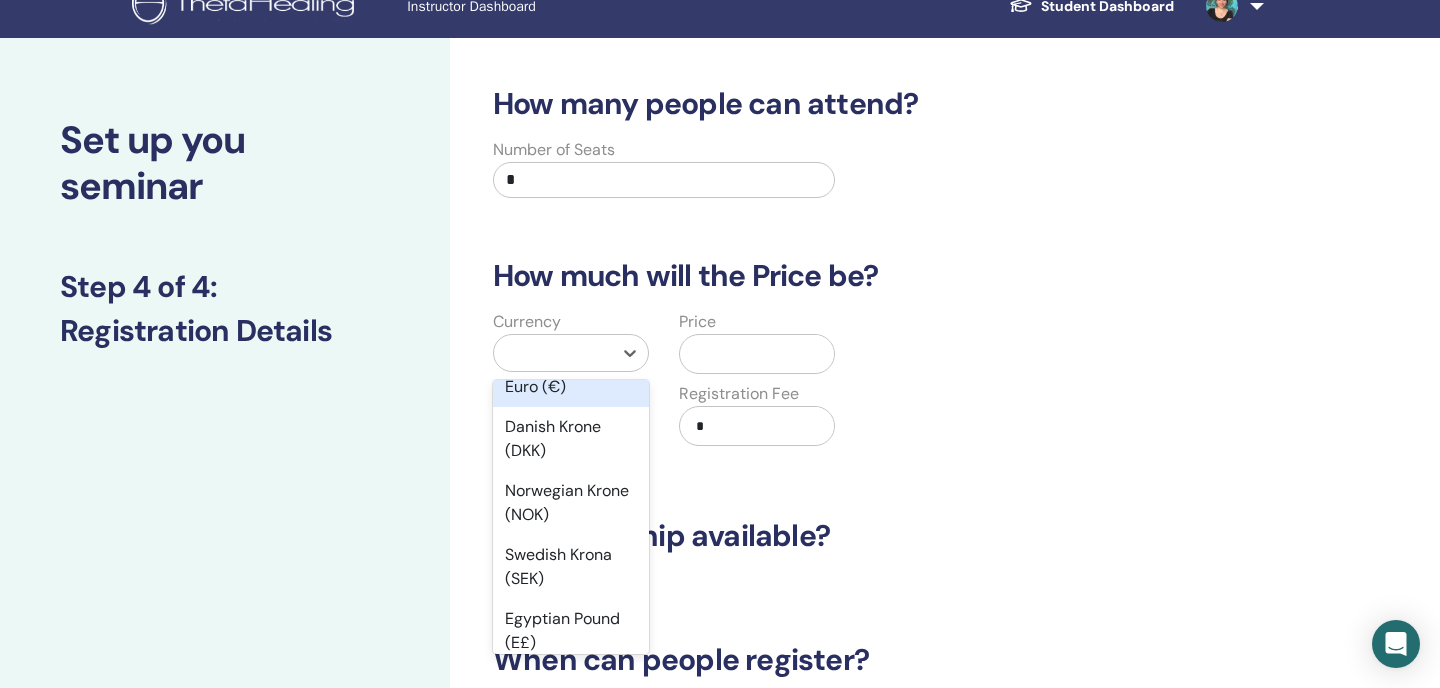 click on "Euro (€)" at bounding box center (571, 387) 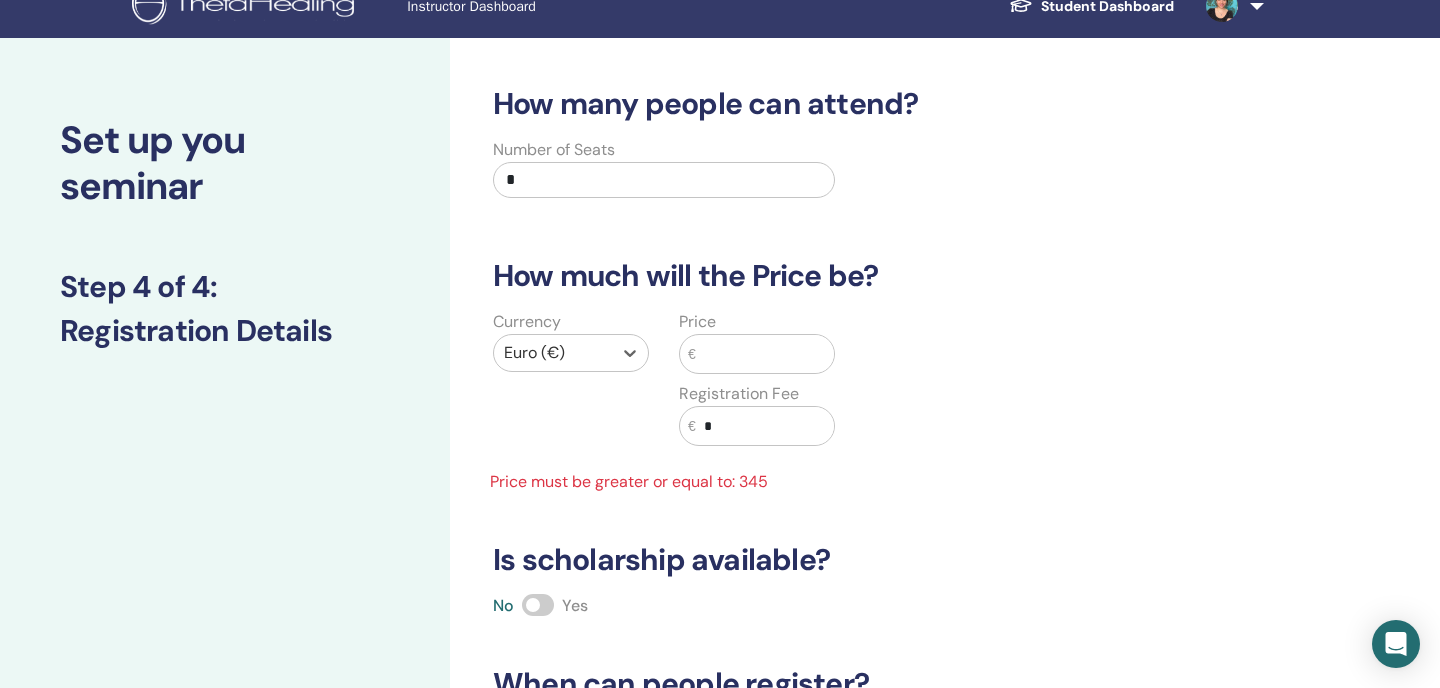 click at bounding box center [765, 354] 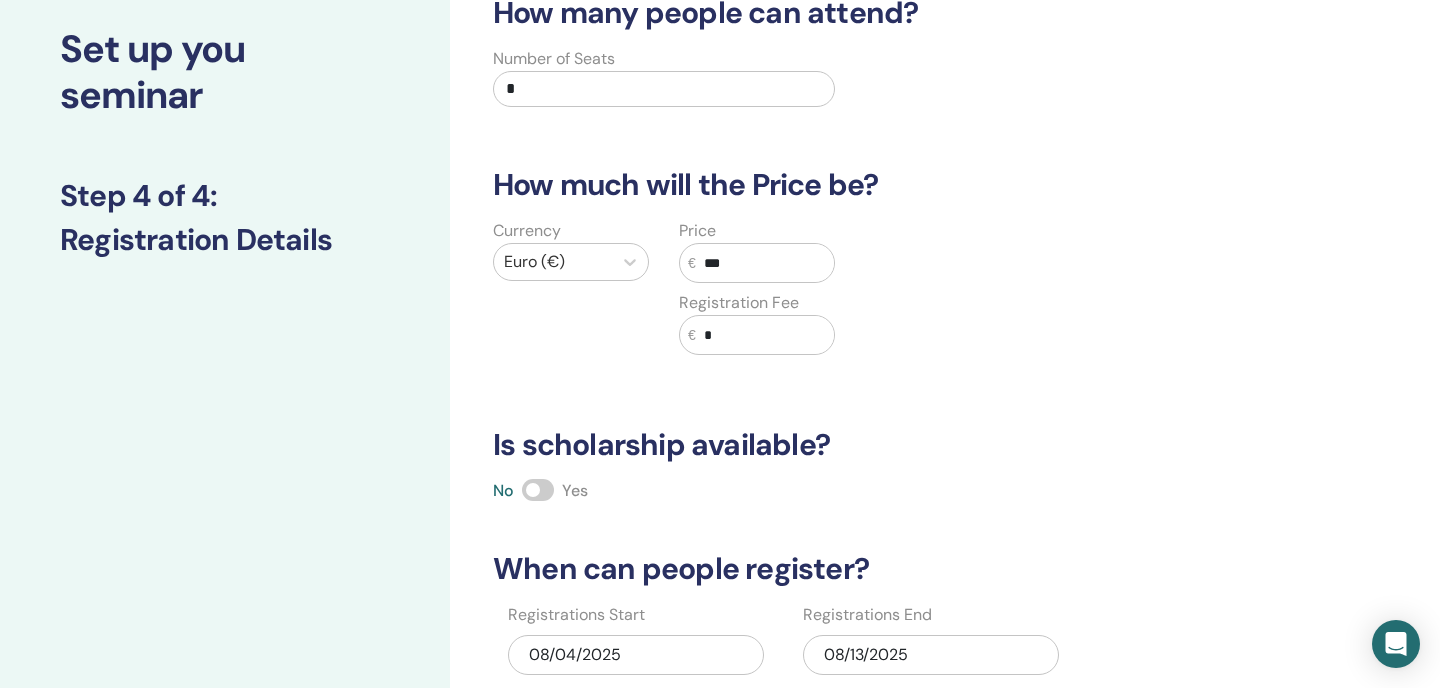 scroll, scrollTop: 177, scrollLeft: 0, axis: vertical 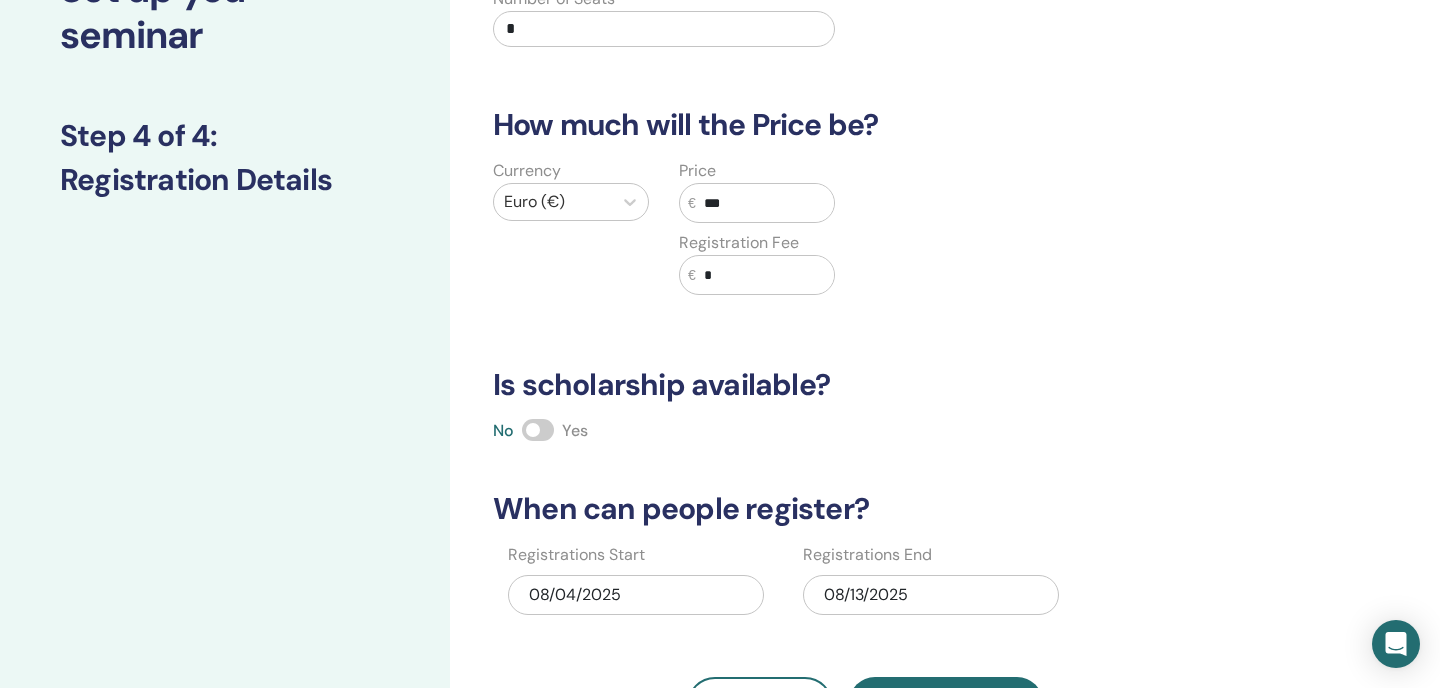 type on "***" 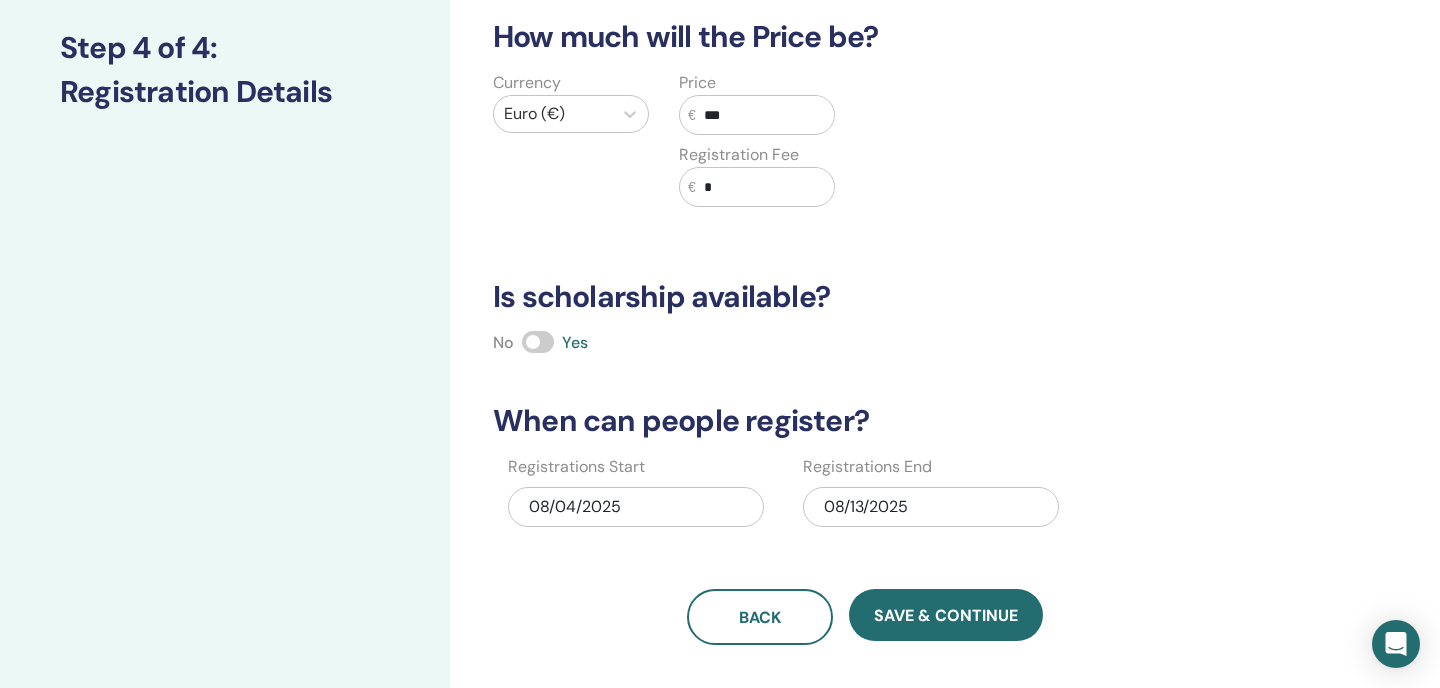 scroll, scrollTop: 269, scrollLeft: 0, axis: vertical 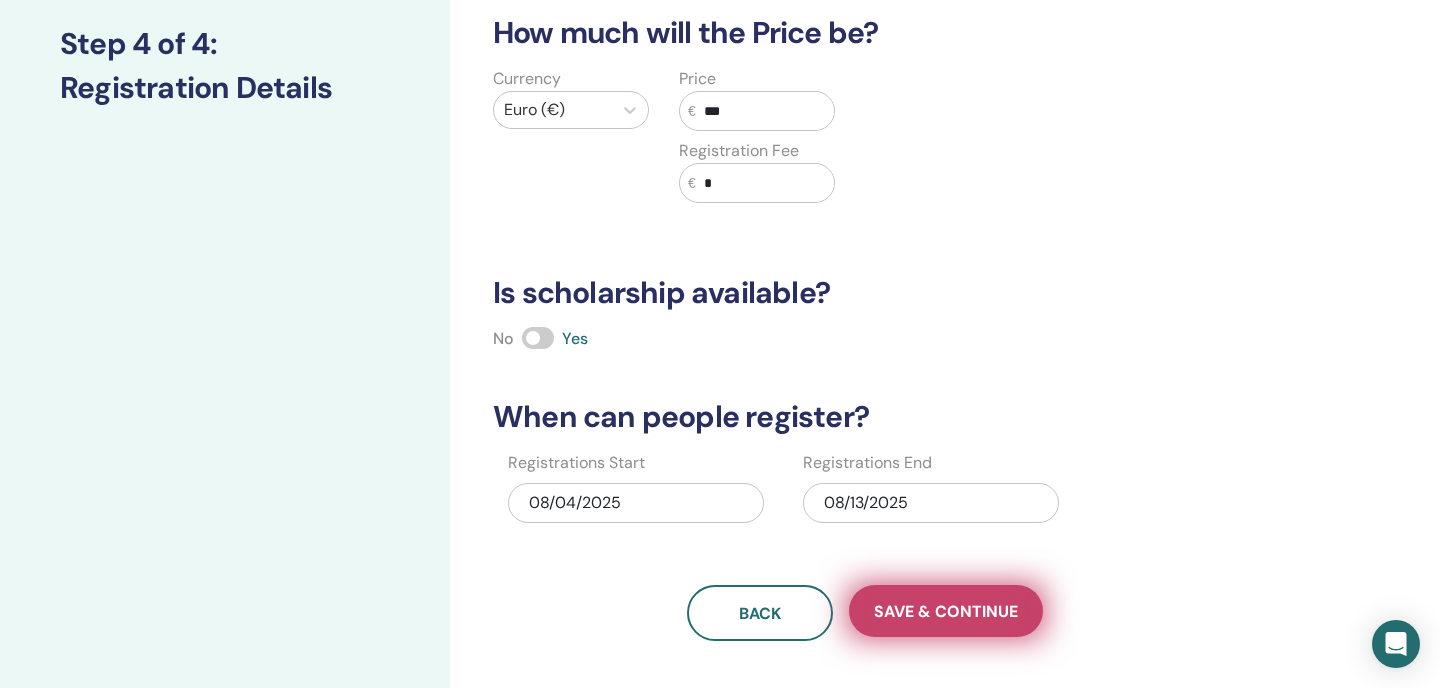 click on "Save & Continue" at bounding box center (946, 611) 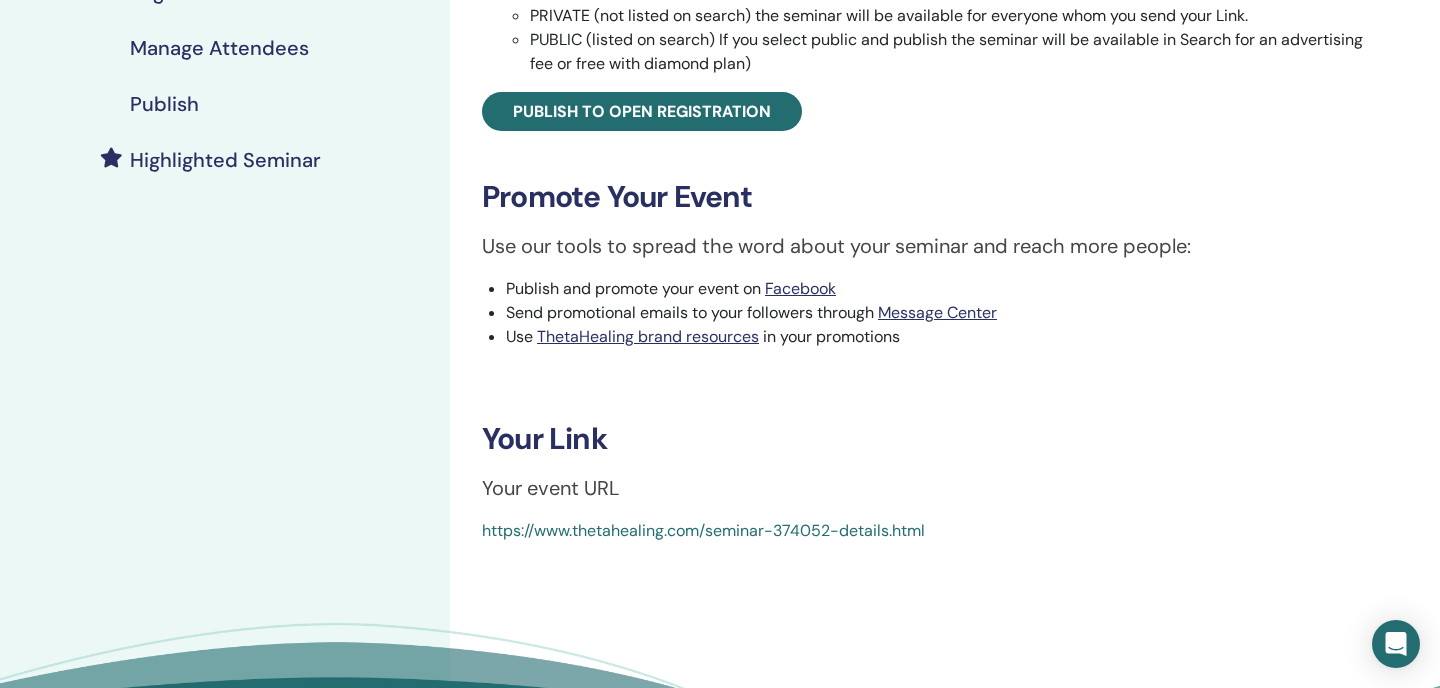scroll, scrollTop: 443, scrollLeft: 0, axis: vertical 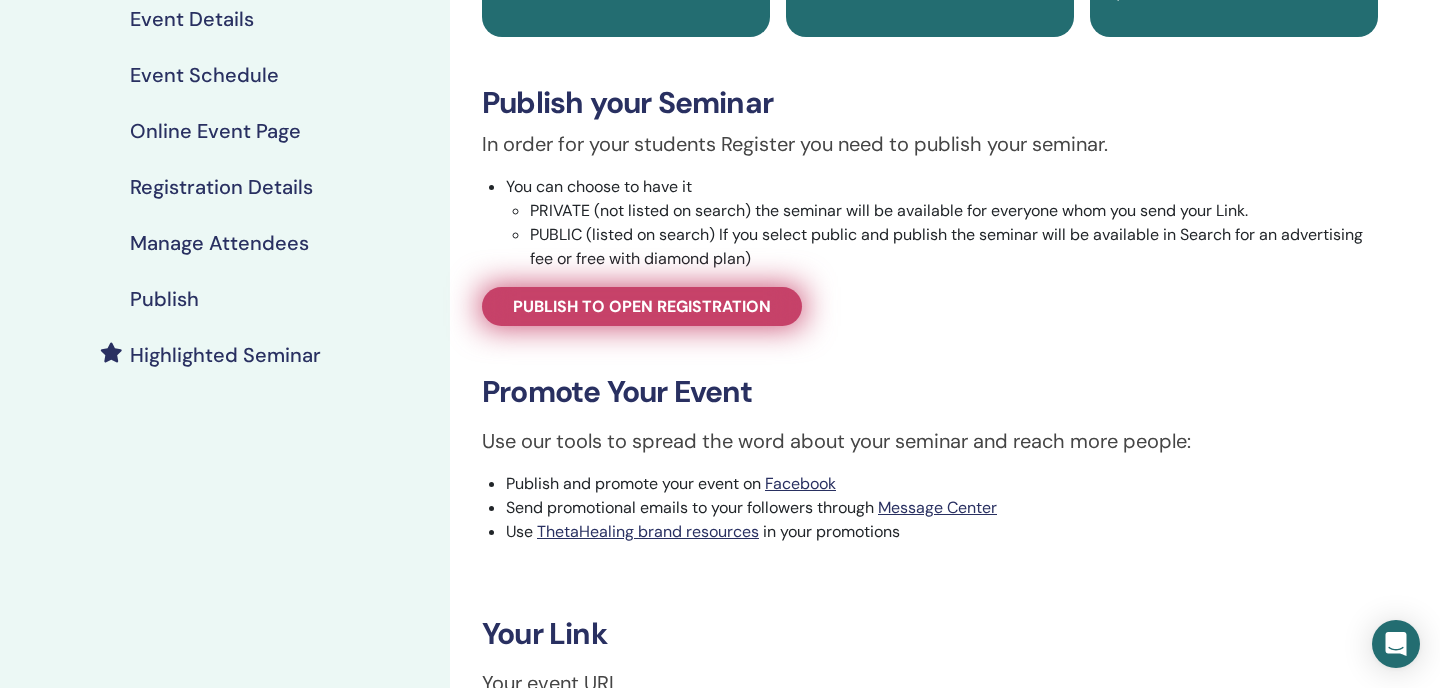click on "Publish to open registration" at bounding box center [642, 306] 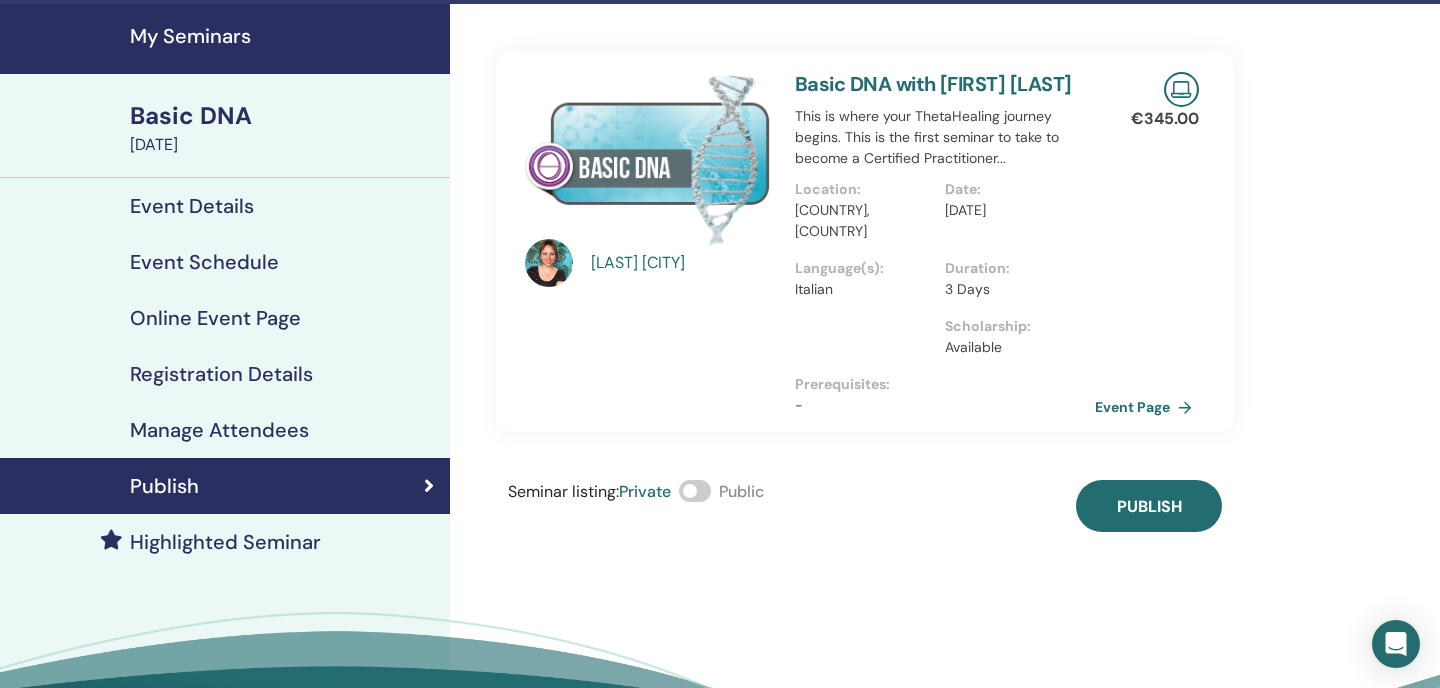scroll, scrollTop: 0, scrollLeft: 0, axis: both 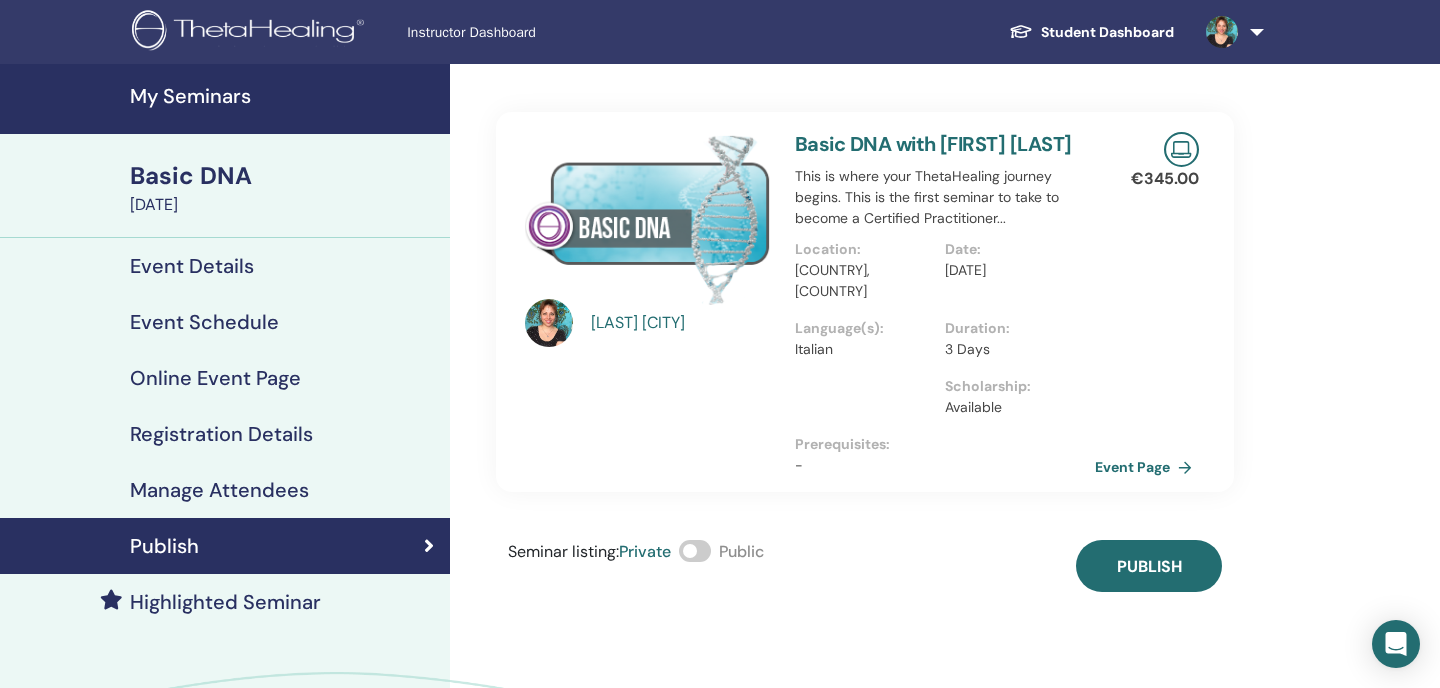 click at bounding box center (695, 551) 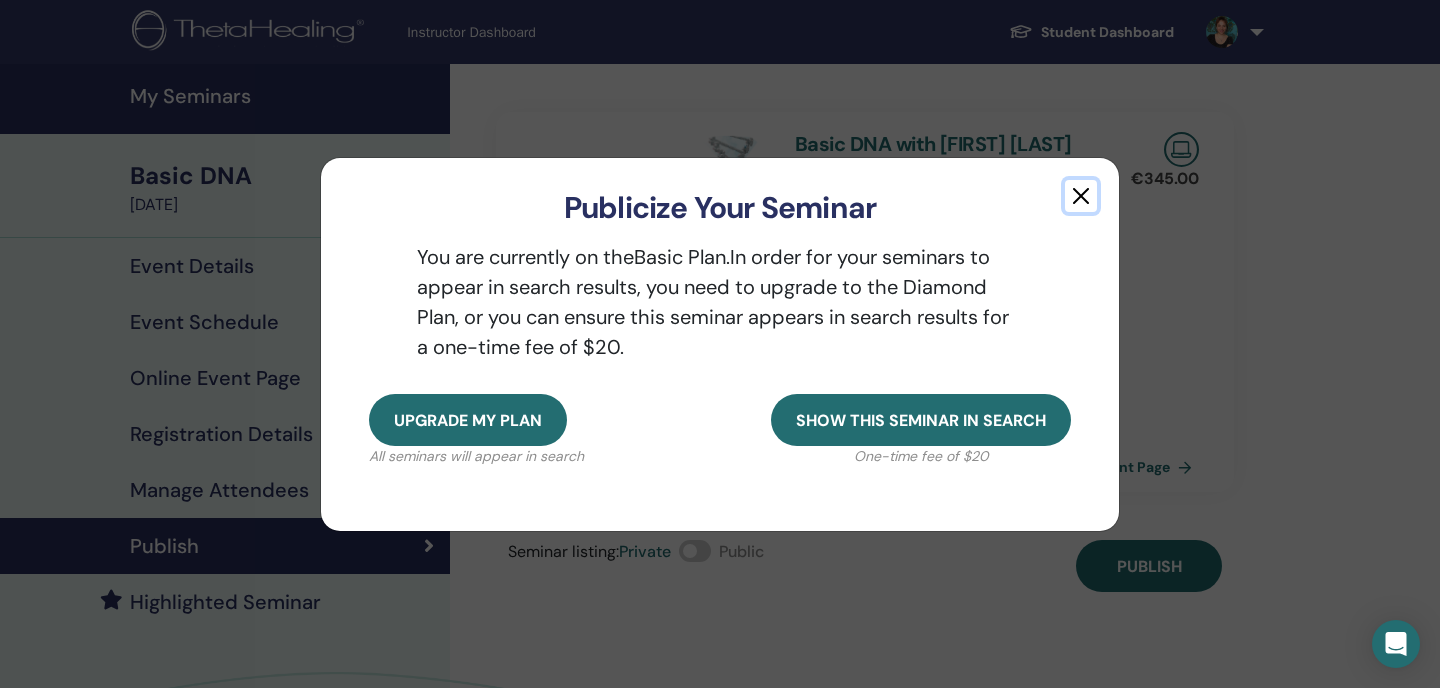 click at bounding box center [1081, 196] 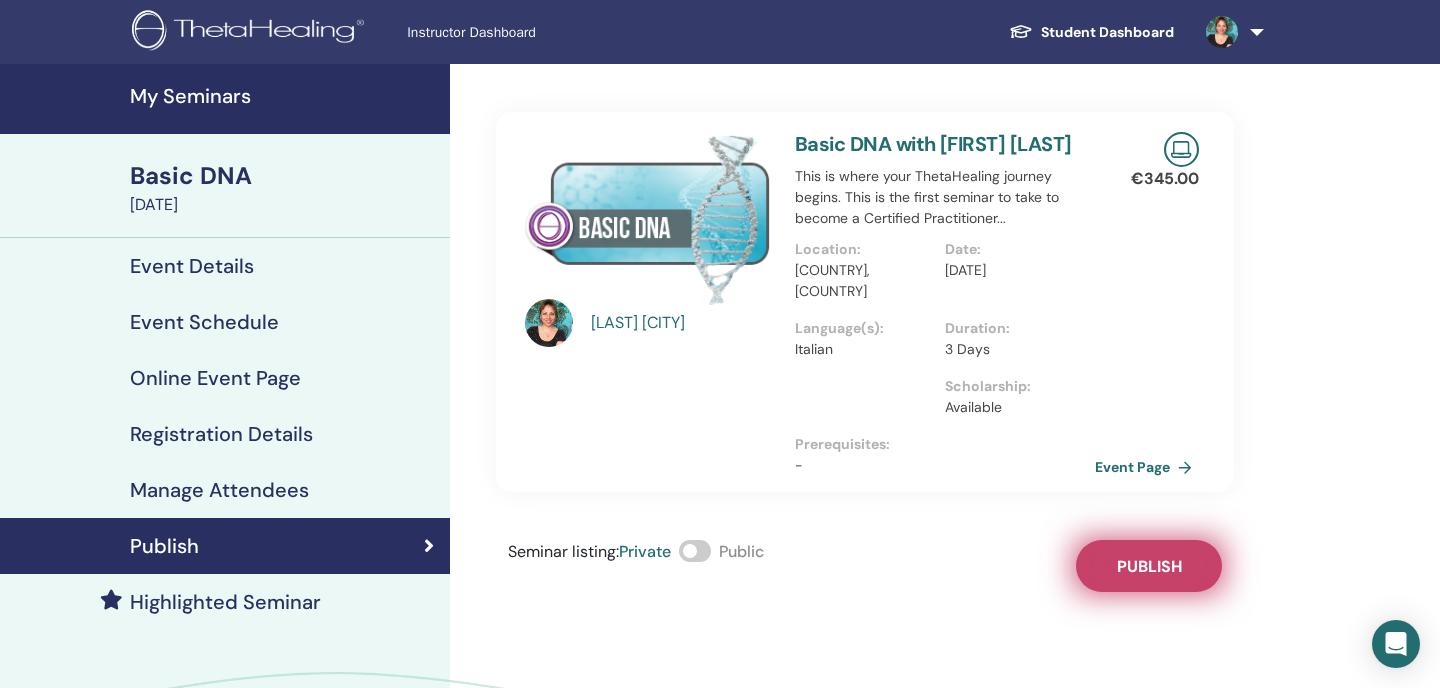 click on "Publish" at bounding box center [1149, 566] 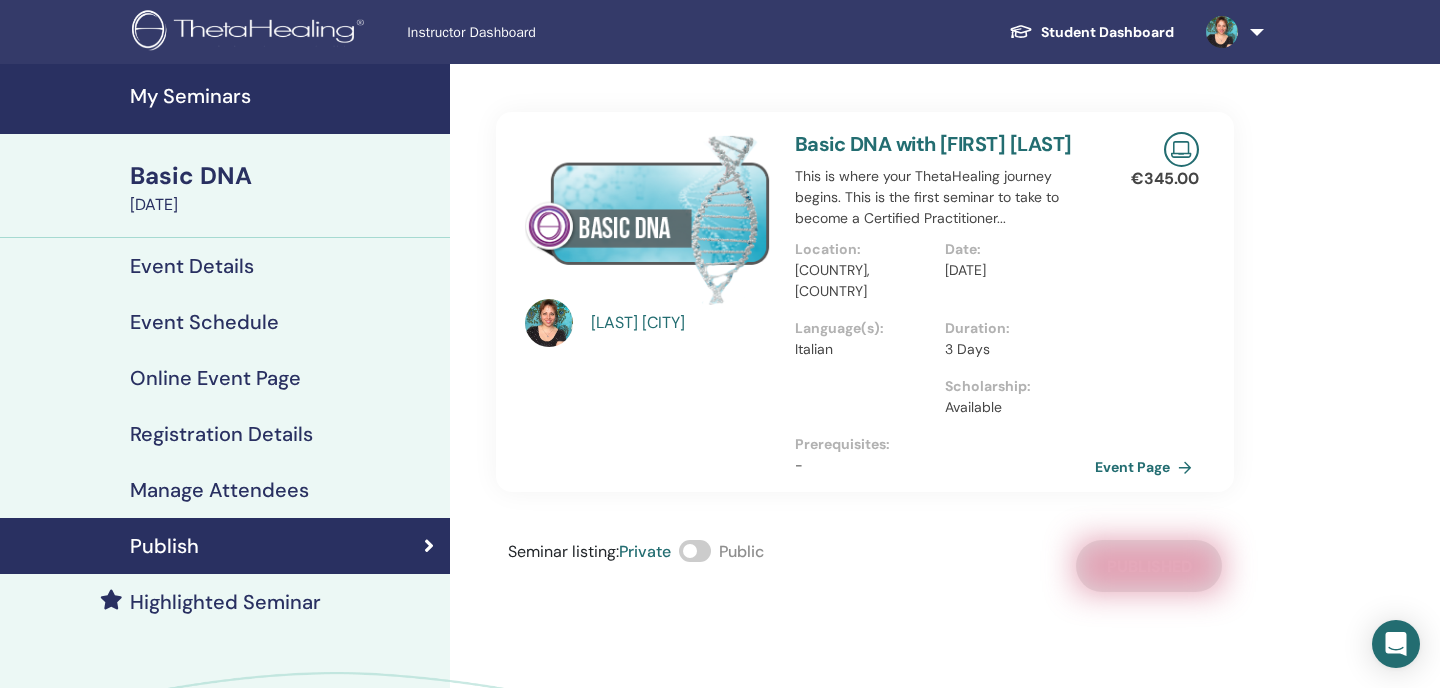 click on "Registration Details" at bounding box center (221, 434) 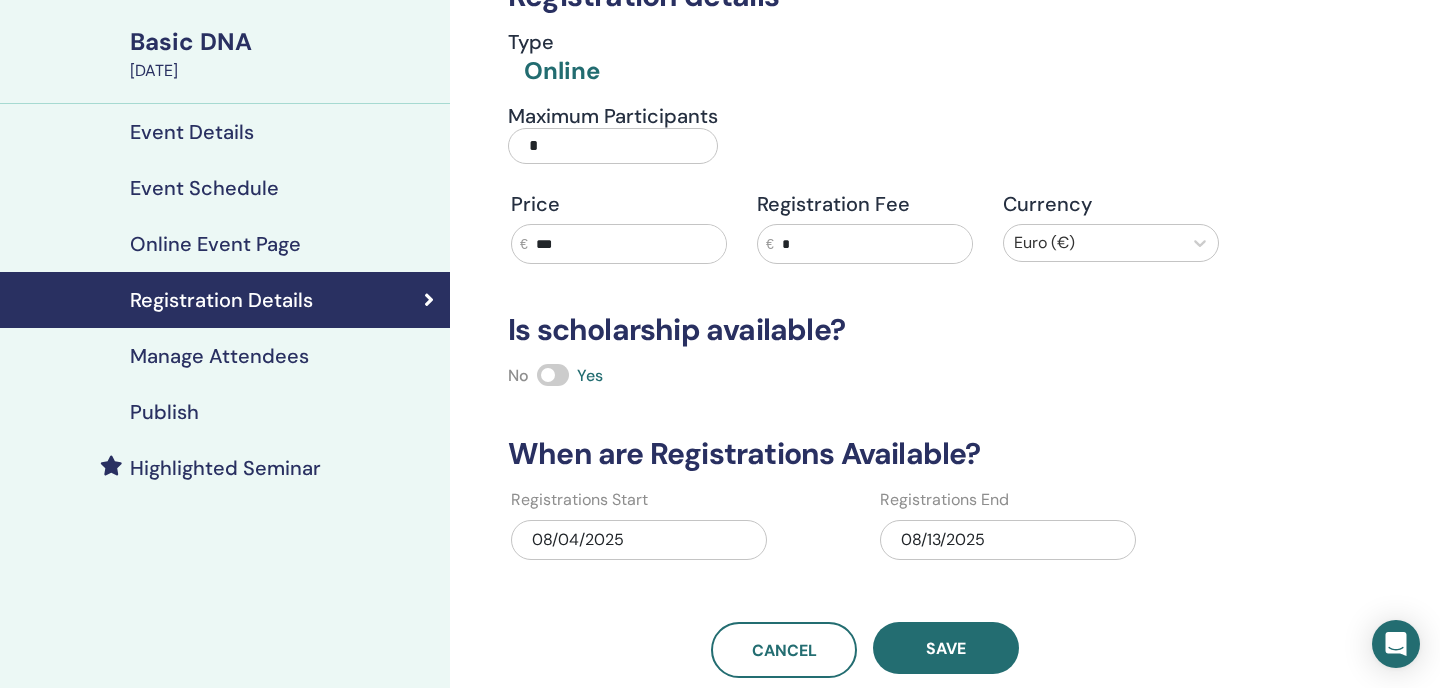 scroll, scrollTop: 0, scrollLeft: 0, axis: both 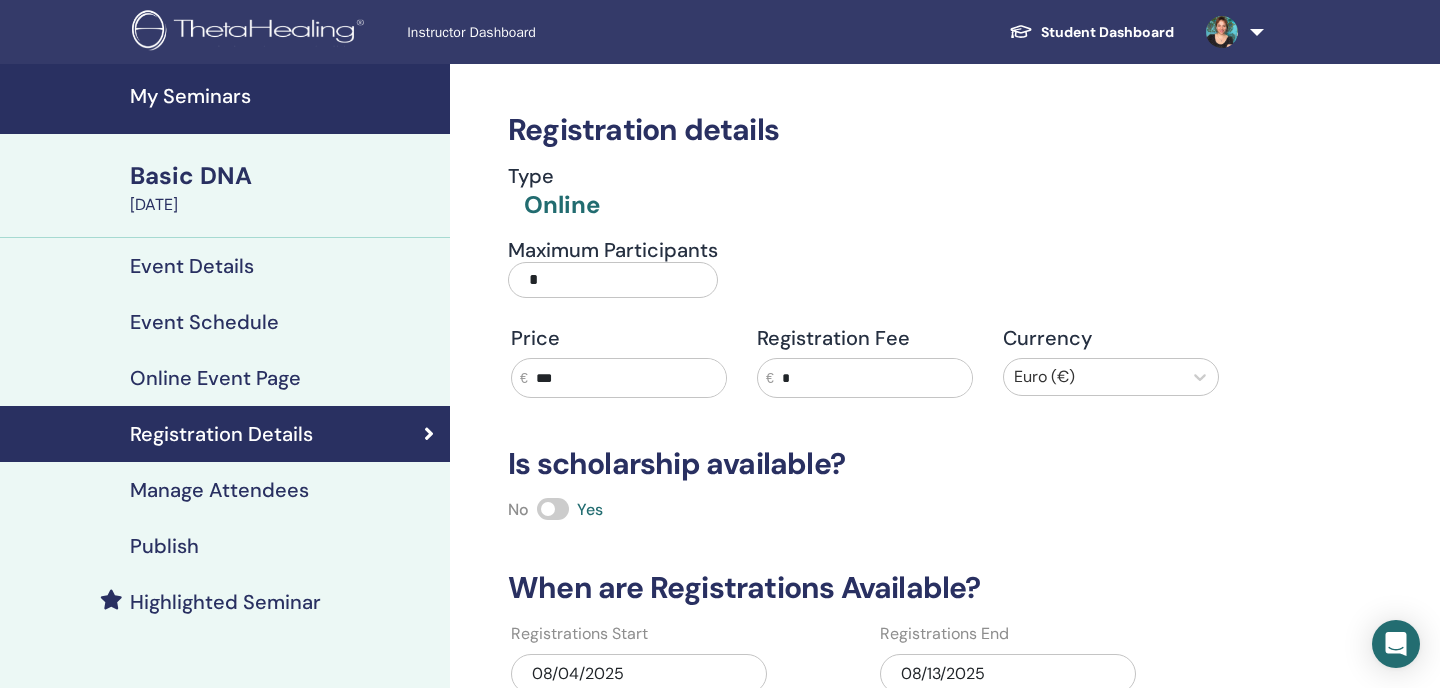 click on "Manage Attendees" at bounding box center (219, 490) 